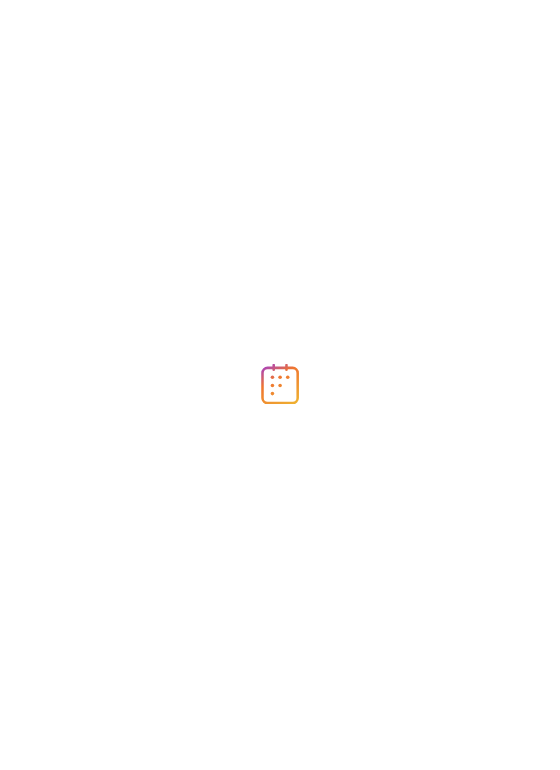 scroll, scrollTop: 0, scrollLeft: 0, axis: both 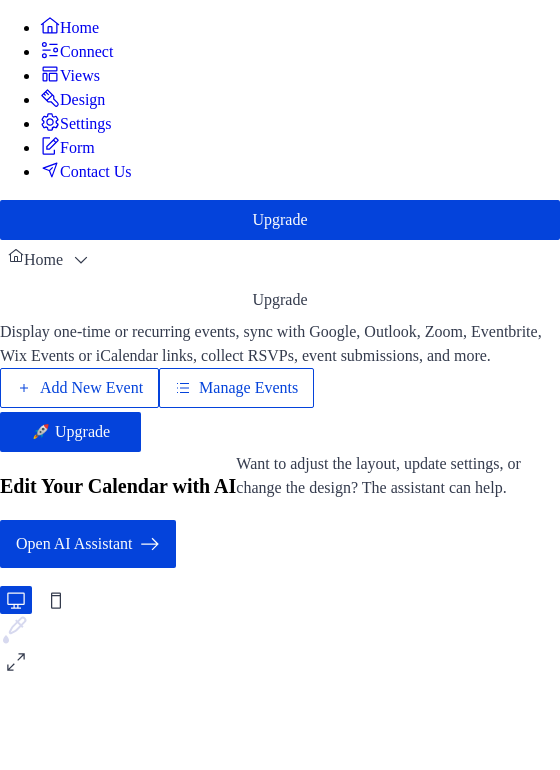 drag, startPoint x: 305, startPoint y: 348, endPoint x: 293, endPoint y: 337, distance: 16.27882 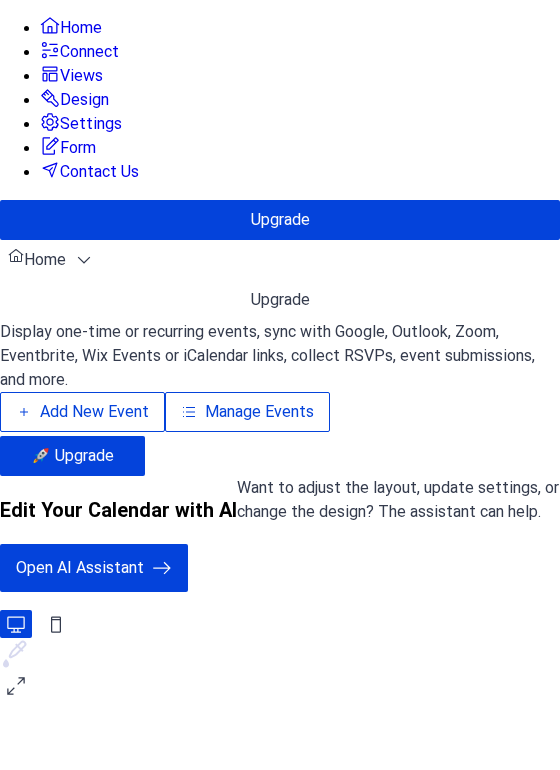 click on "Manage Events" at bounding box center [259, 412] 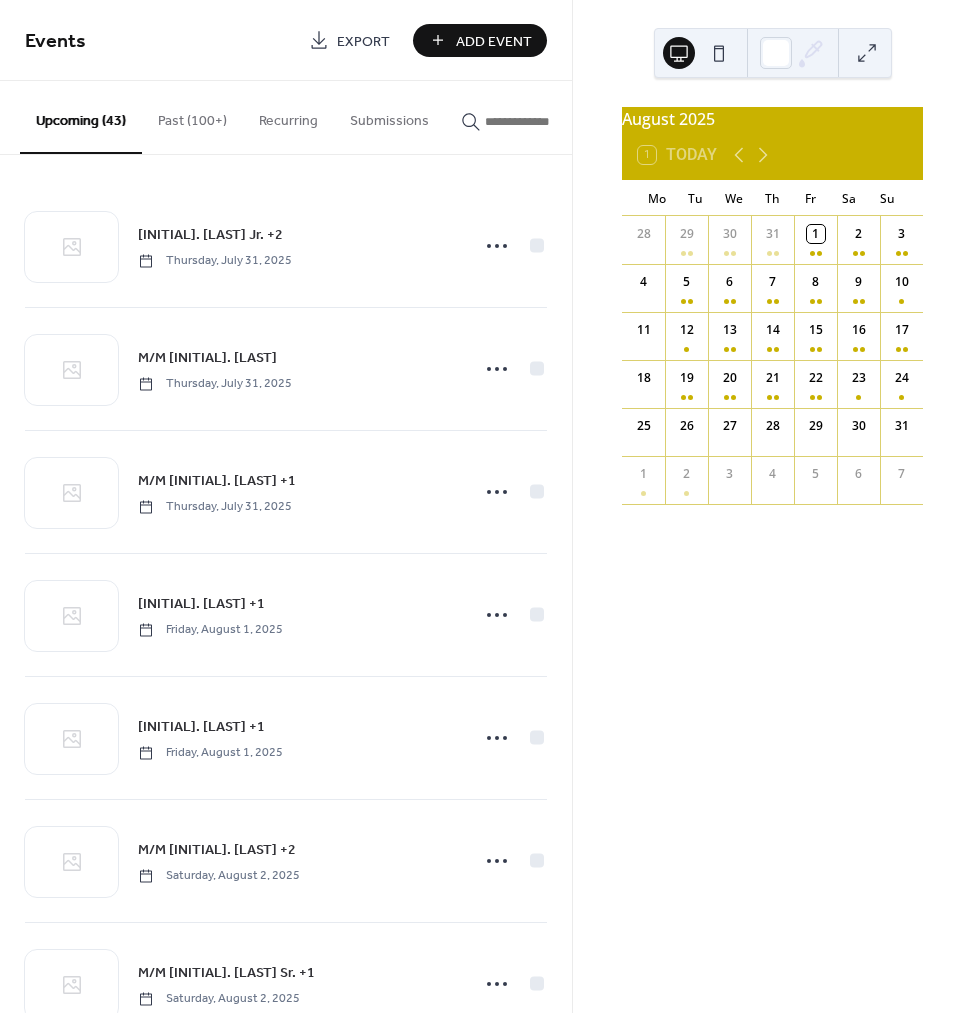 scroll, scrollTop: 0, scrollLeft: 0, axis: both 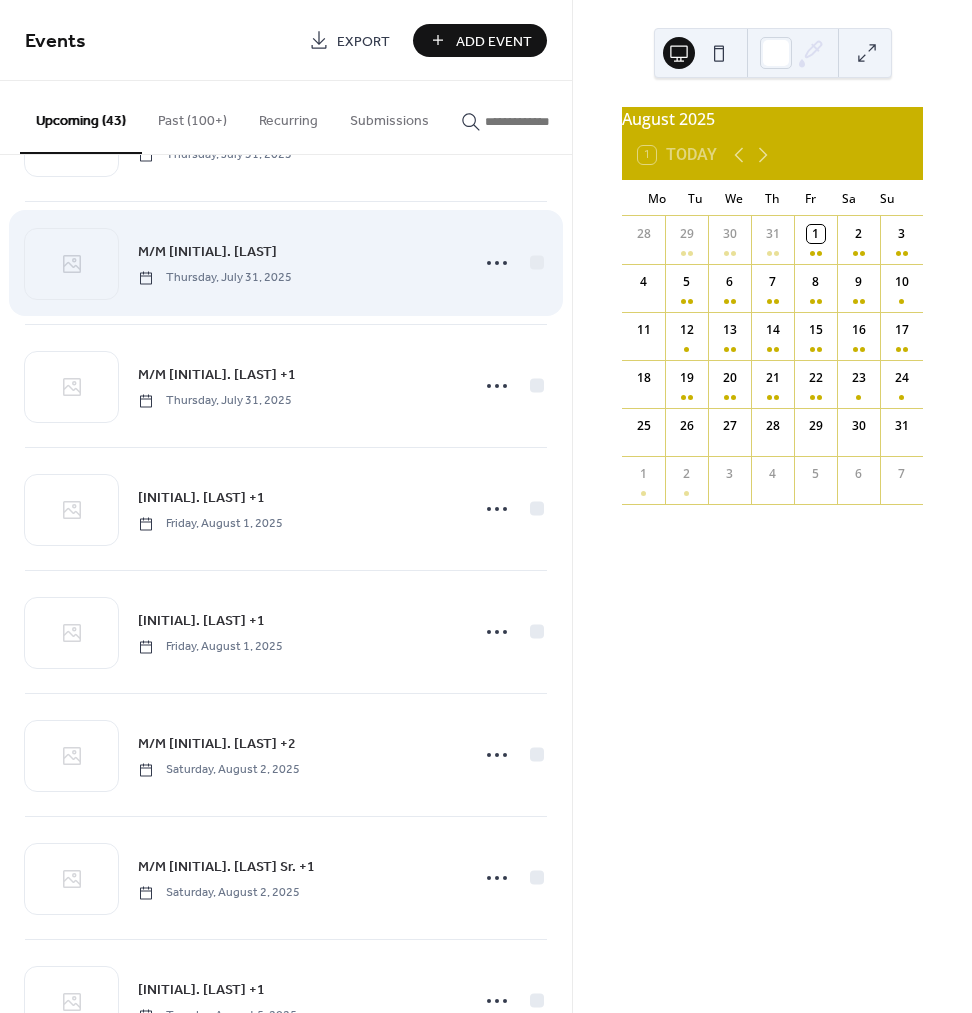 click on "M/M J. Freyer Sr.  Thursday, July 31, 2025" at bounding box center [297, 262] 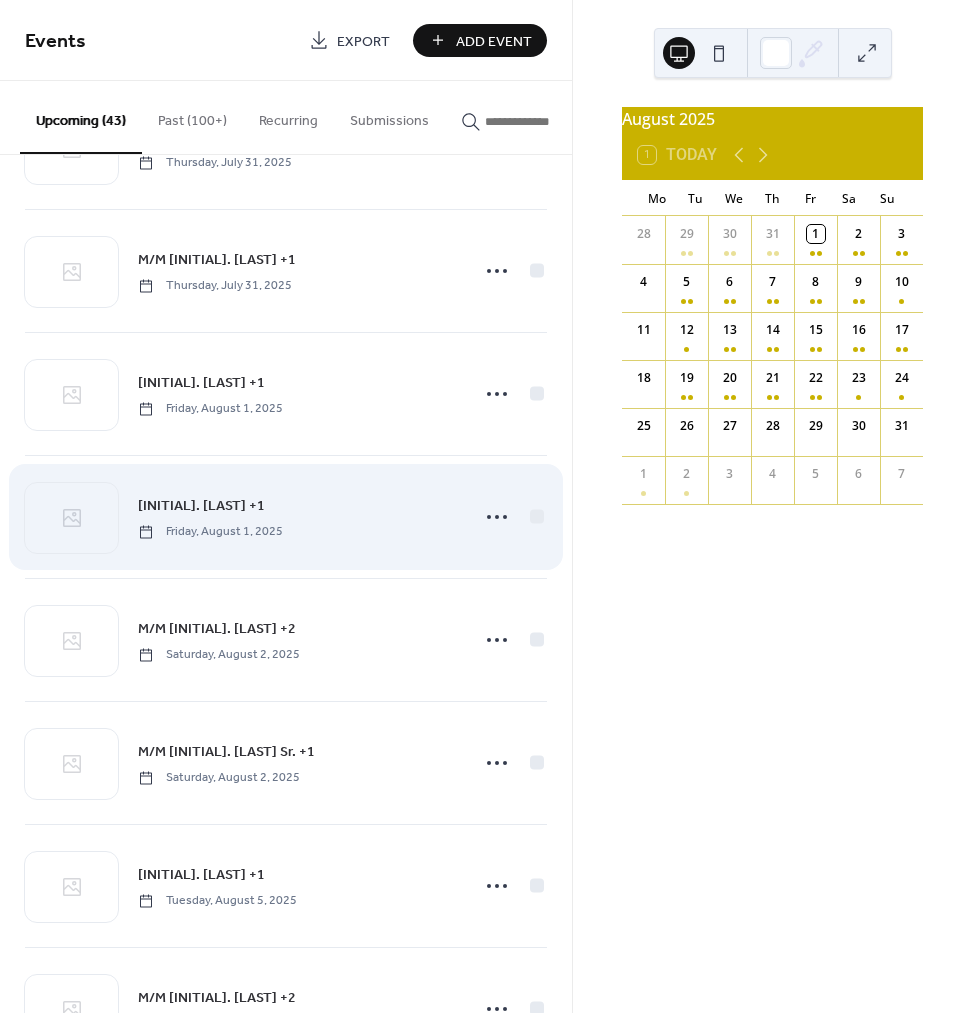 scroll, scrollTop: 253, scrollLeft: 0, axis: vertical 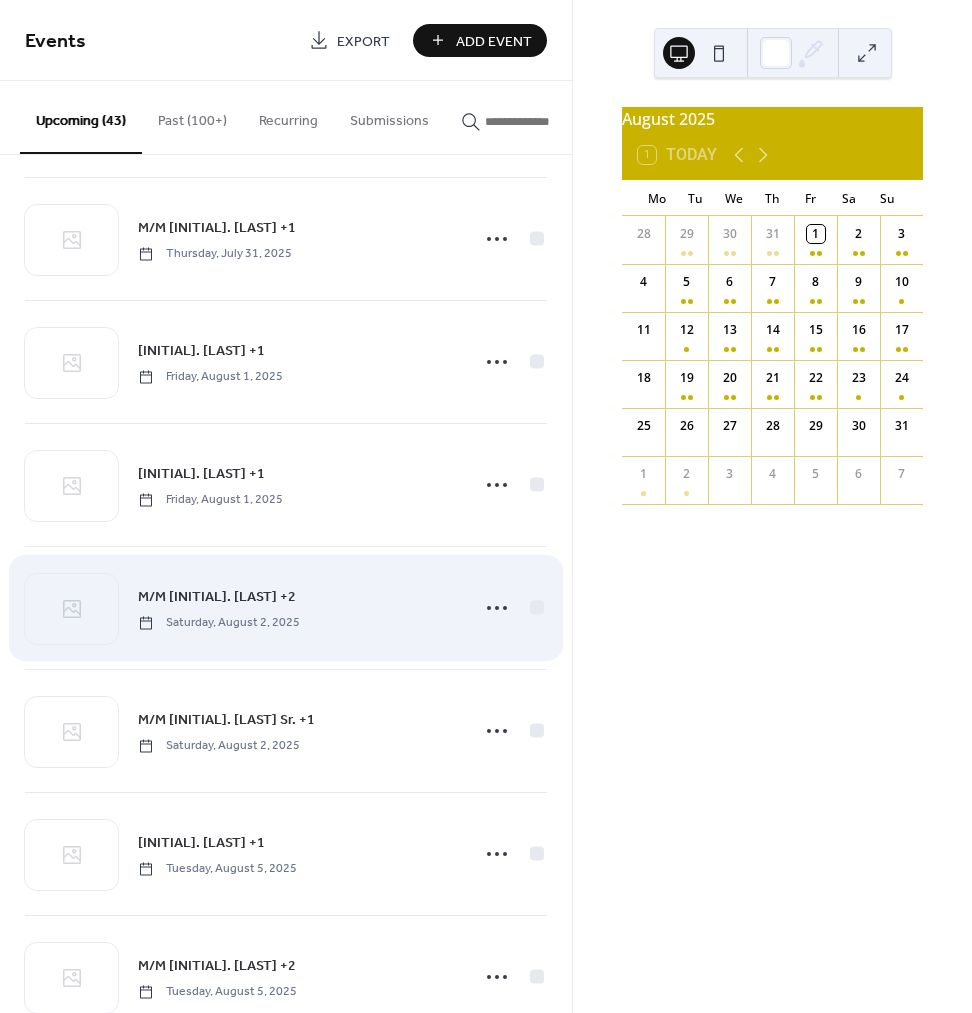 click on "M/M [LAST] +2" at bounding box center (217, 597) 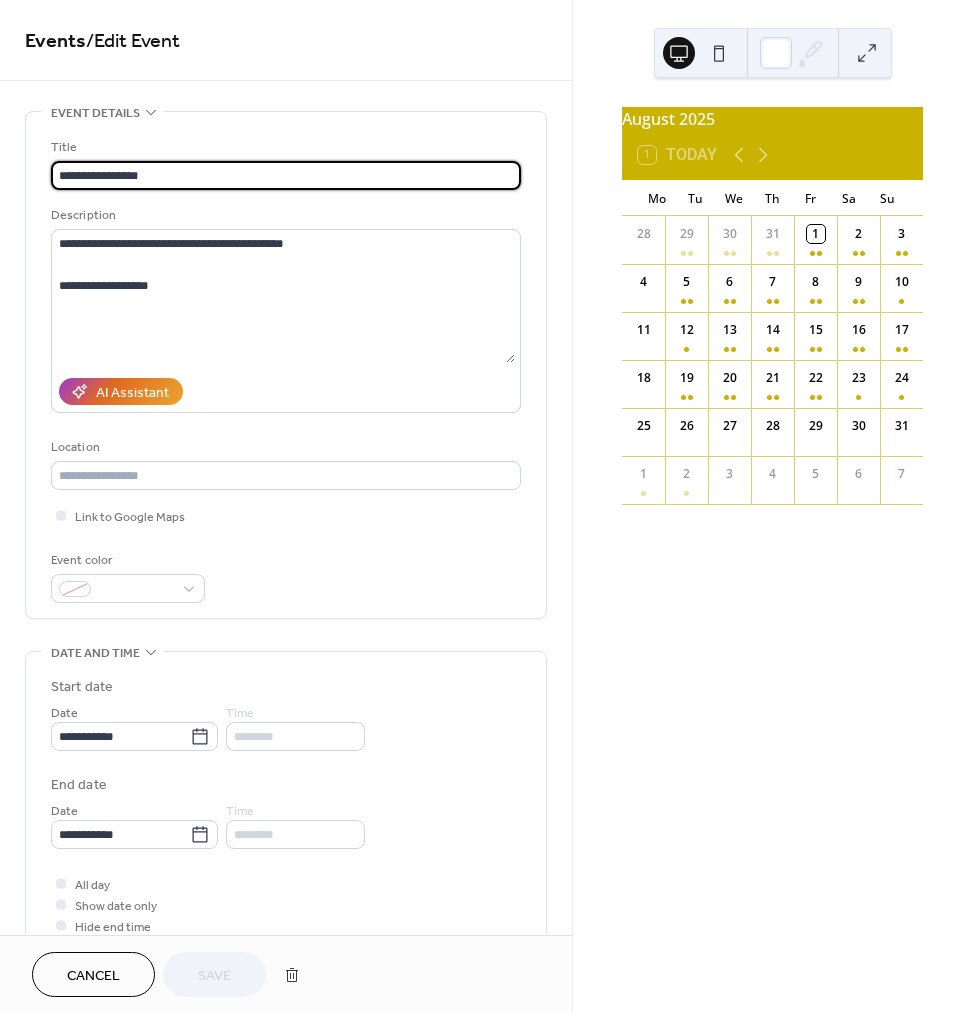 click on "Cancel" at bounding box center [93, 976] 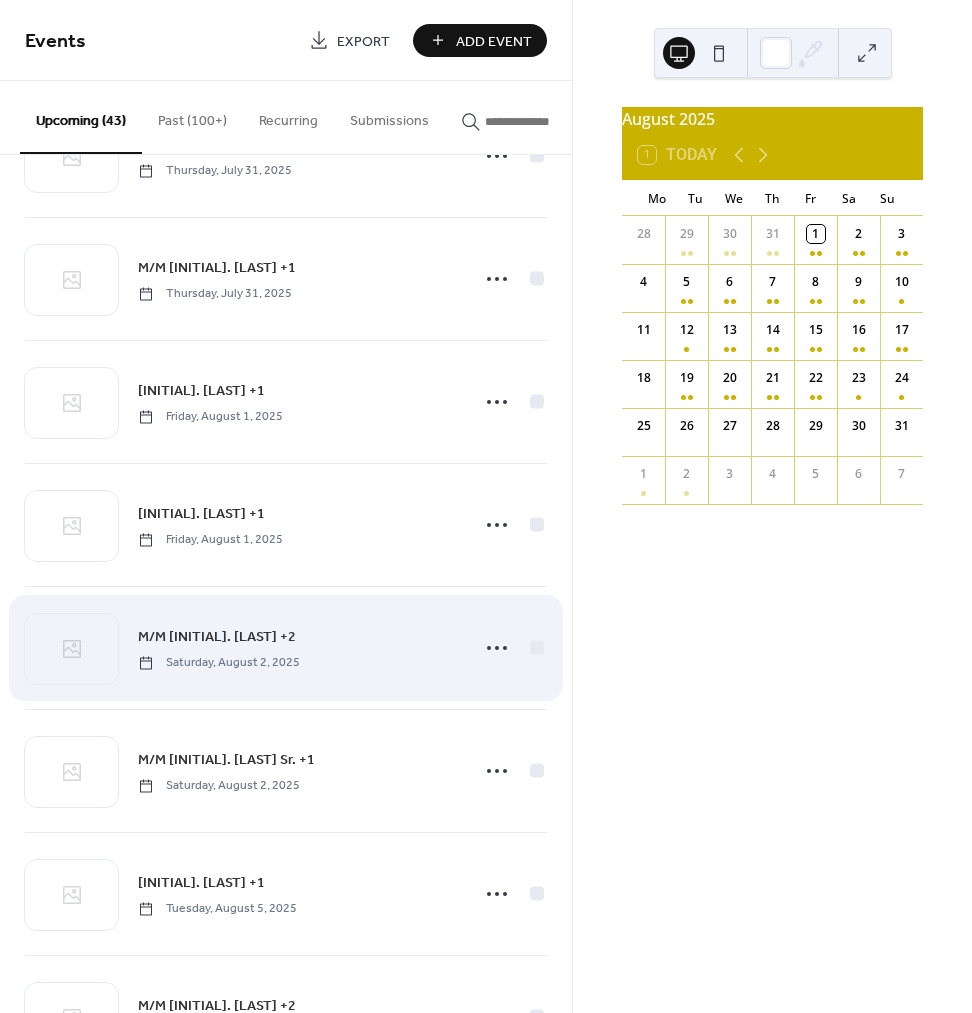 scroll, scrollTop: 207, scrollLeft: 0, axis: vertical 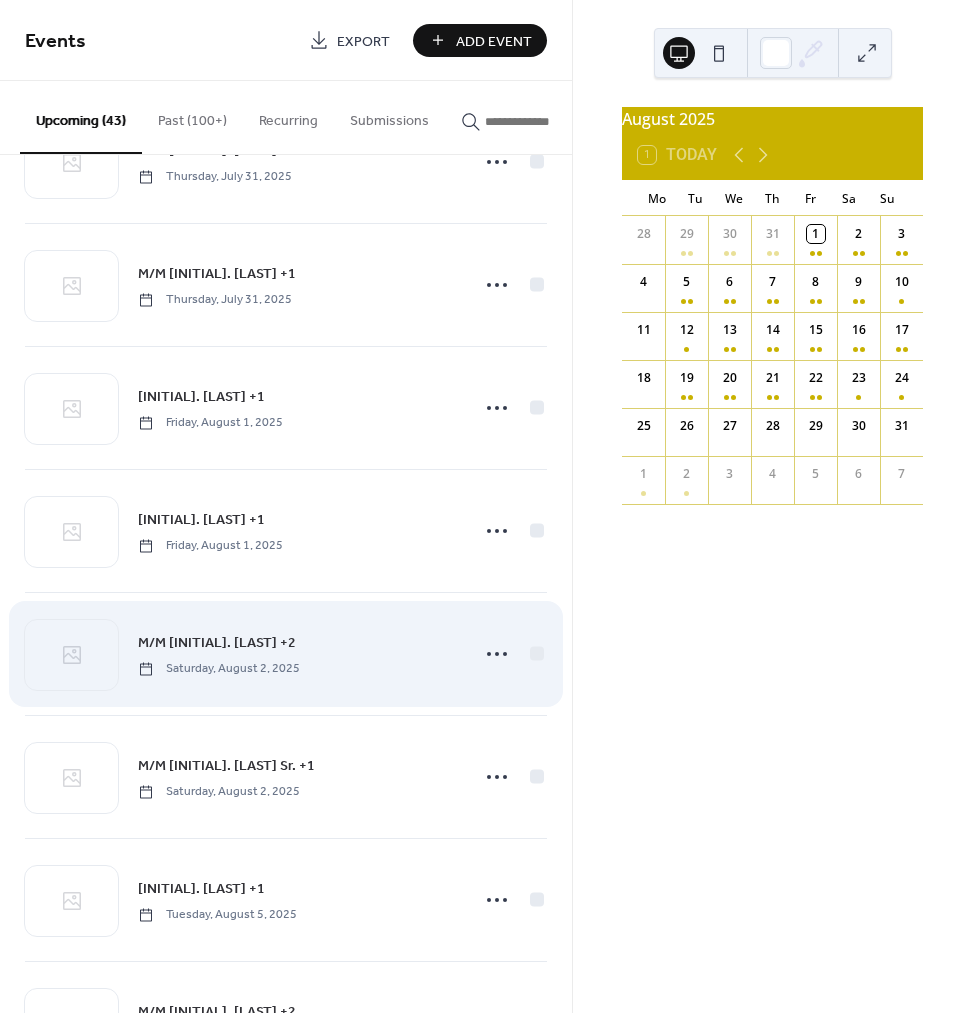 click on "M/M [LAST] +2" at bounding box center [217, 643] 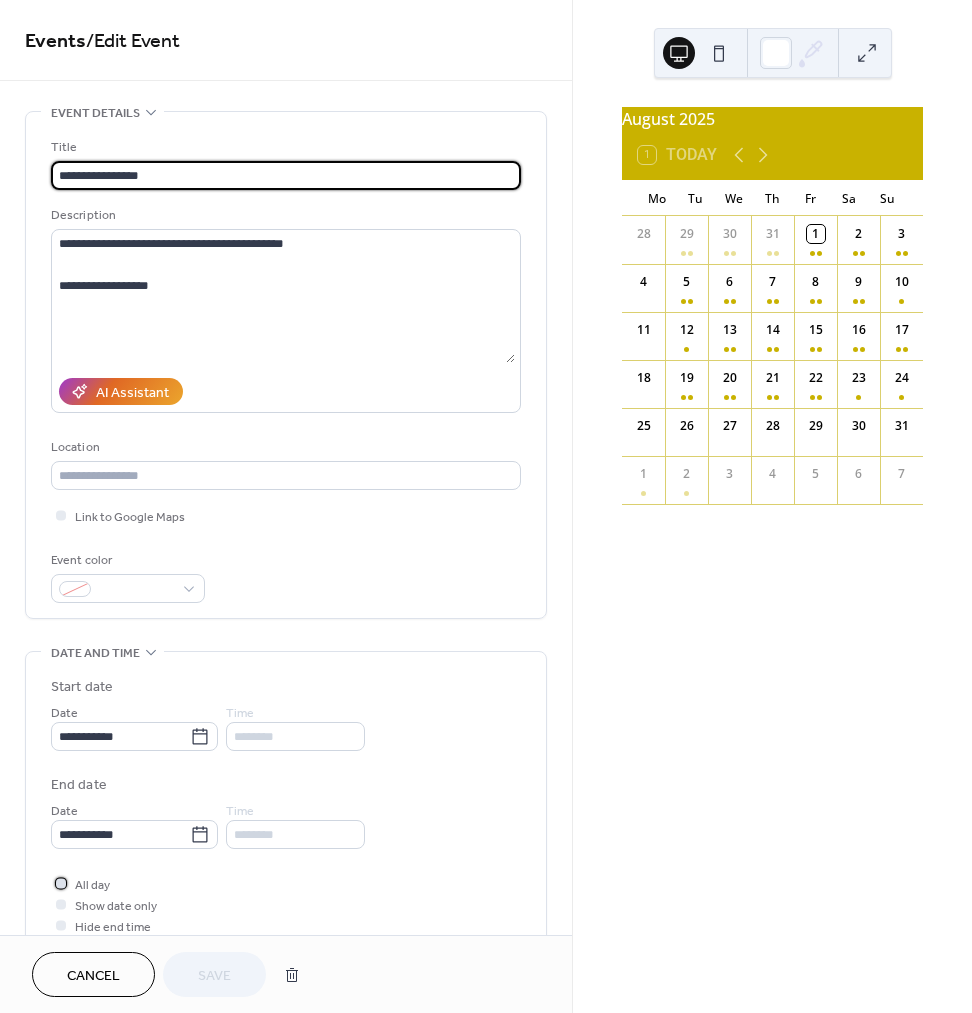 click on "All day" at bounding box center (92, 885) 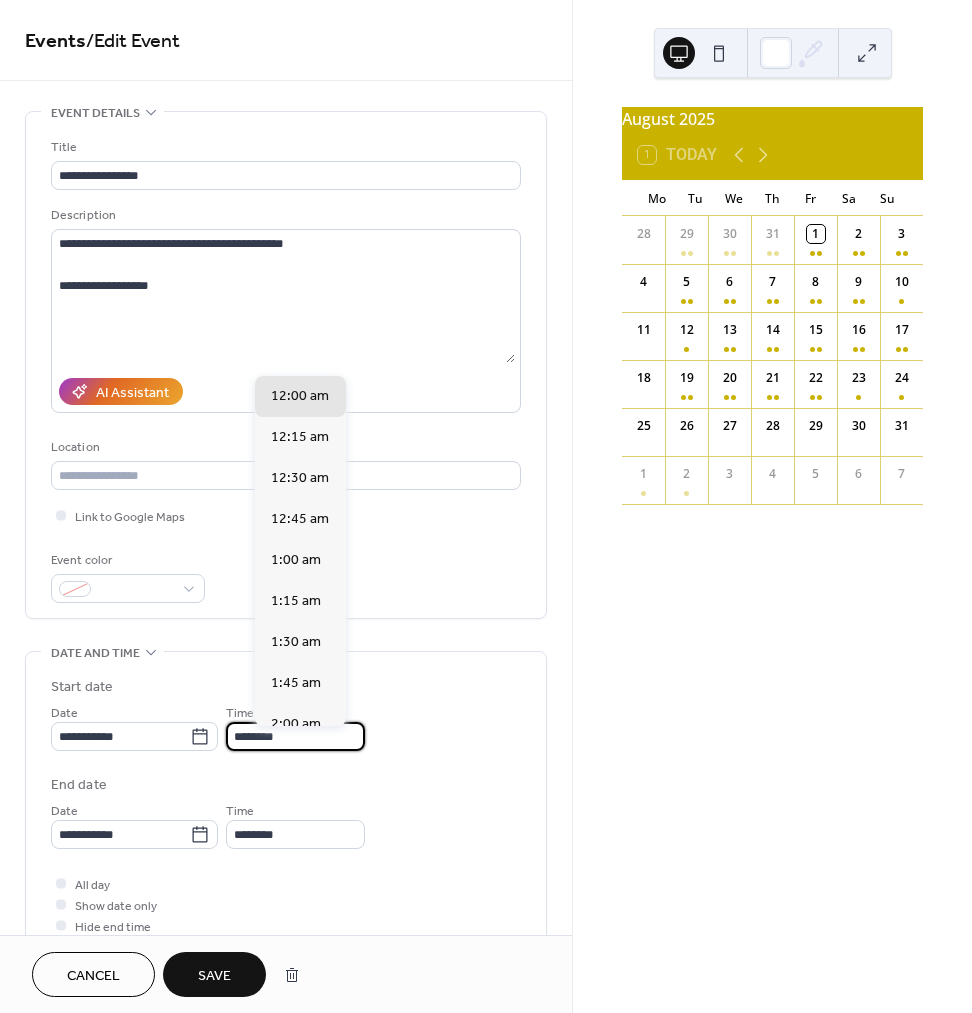 click on "********" at bounding box center (295, 736) 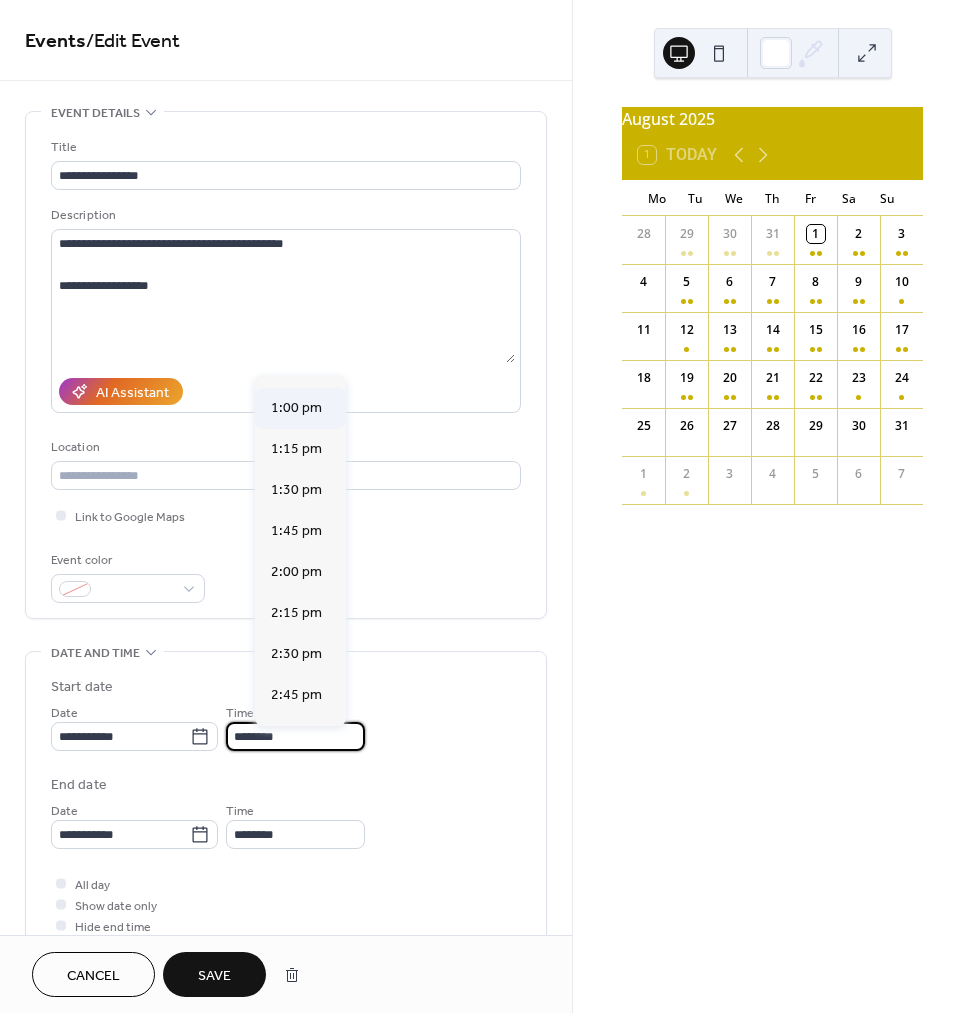 scroll, scrollTop: 2129, scrollLeft: 0, axis: vertical 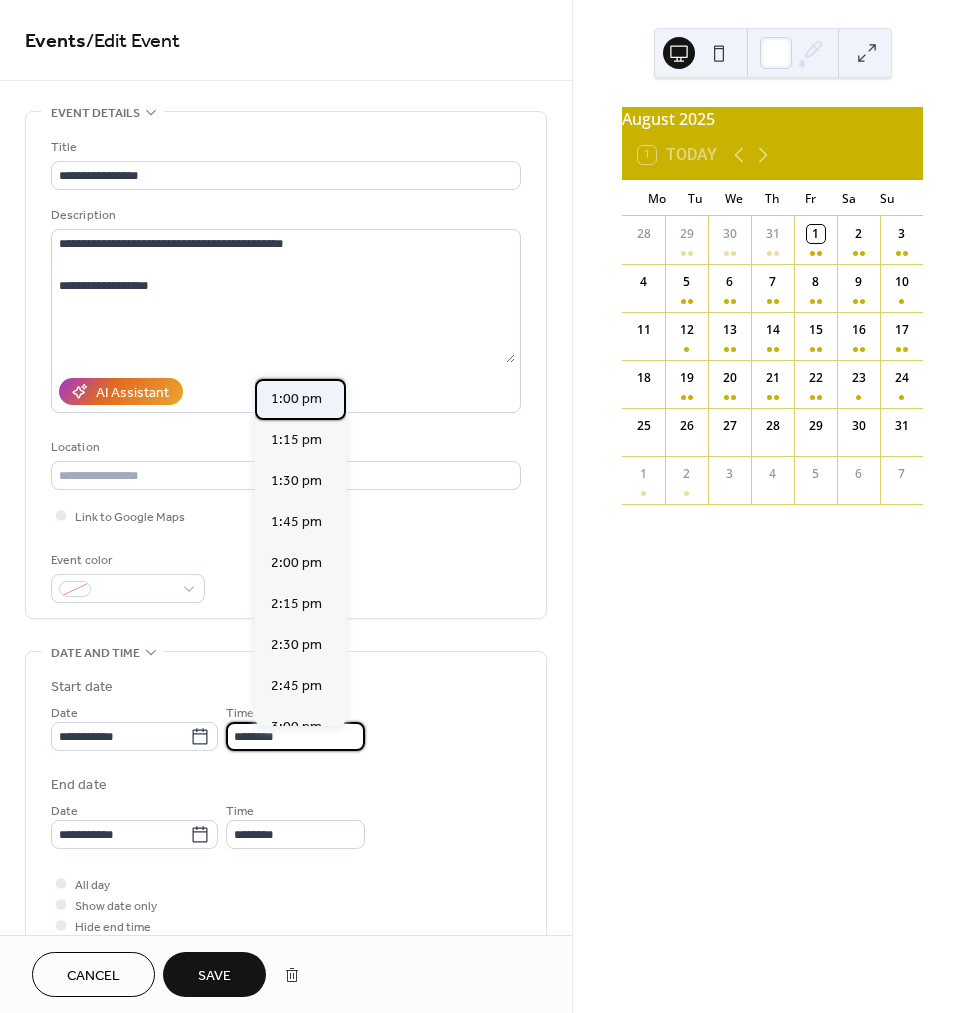 click on "1:00 pm" at bounding box center [300, 399] 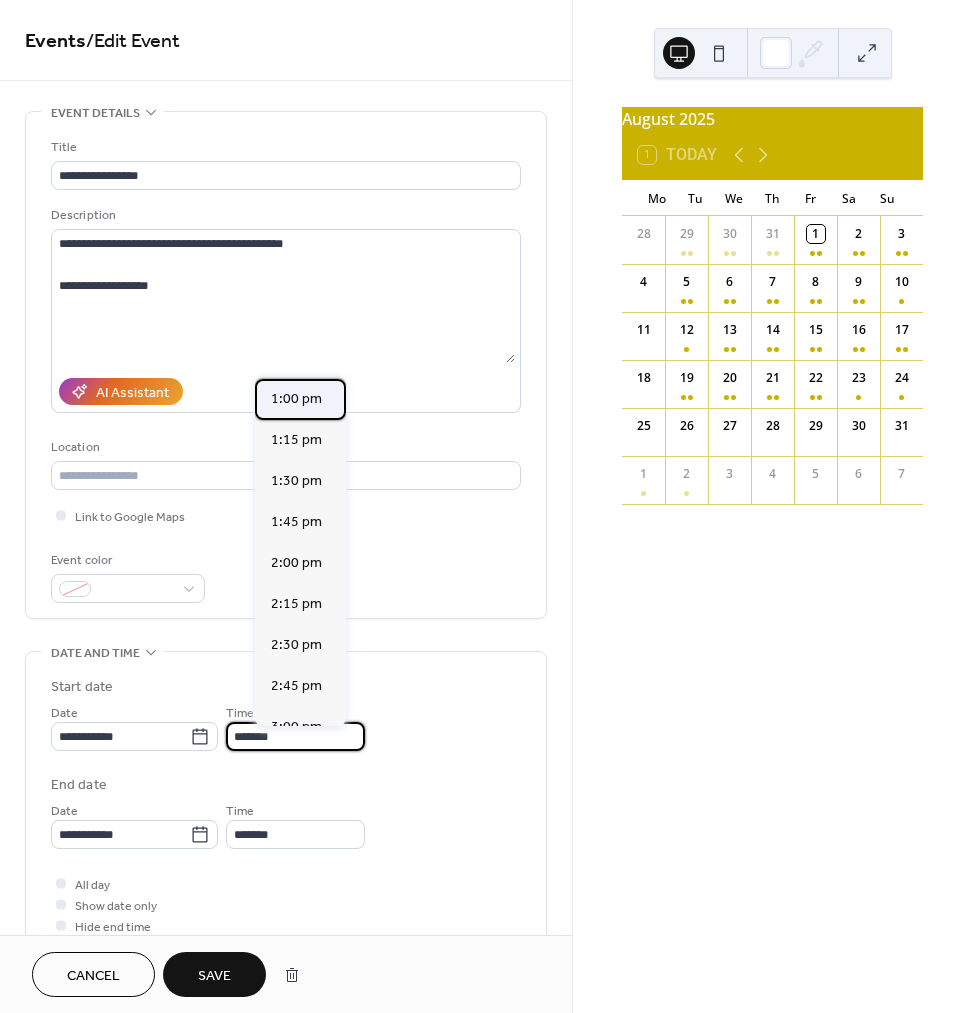 scroll, scrollTop: 0, scrollLeft: 0, axis: both 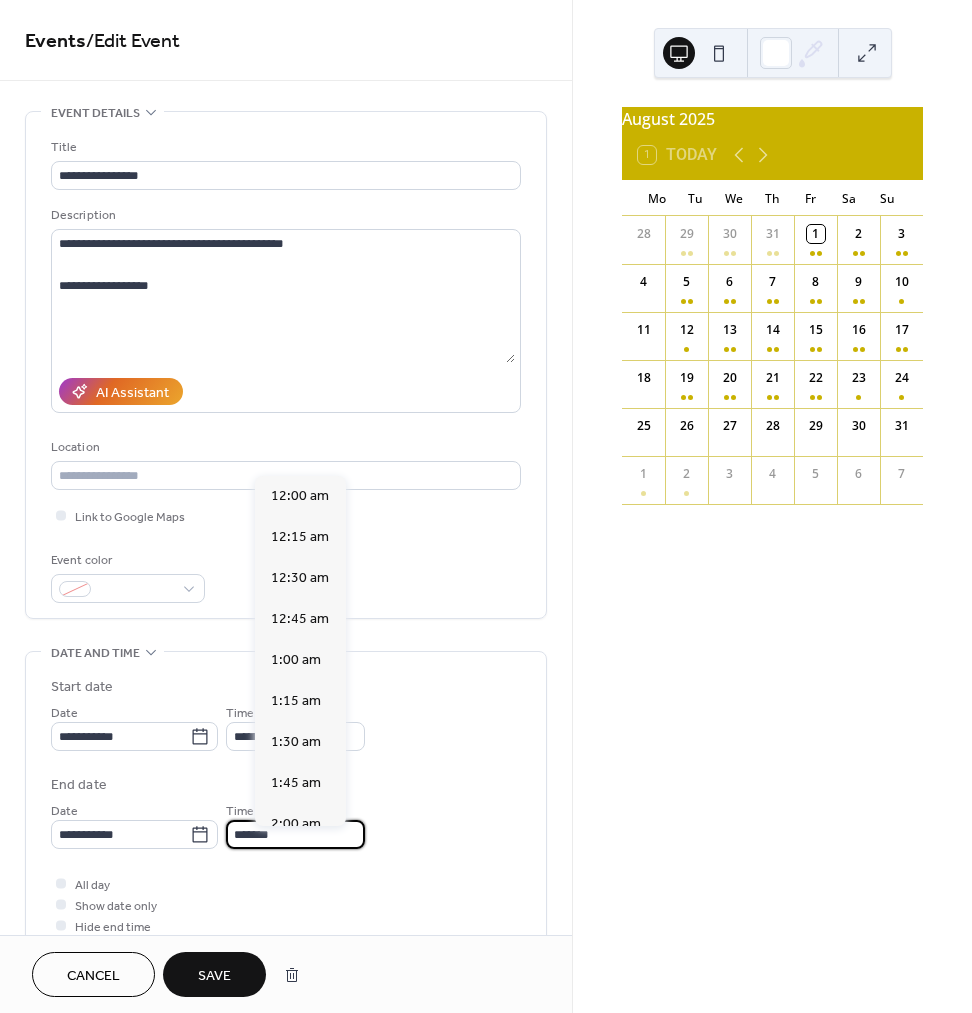 click on "*******" at bounding box center [295, 834] 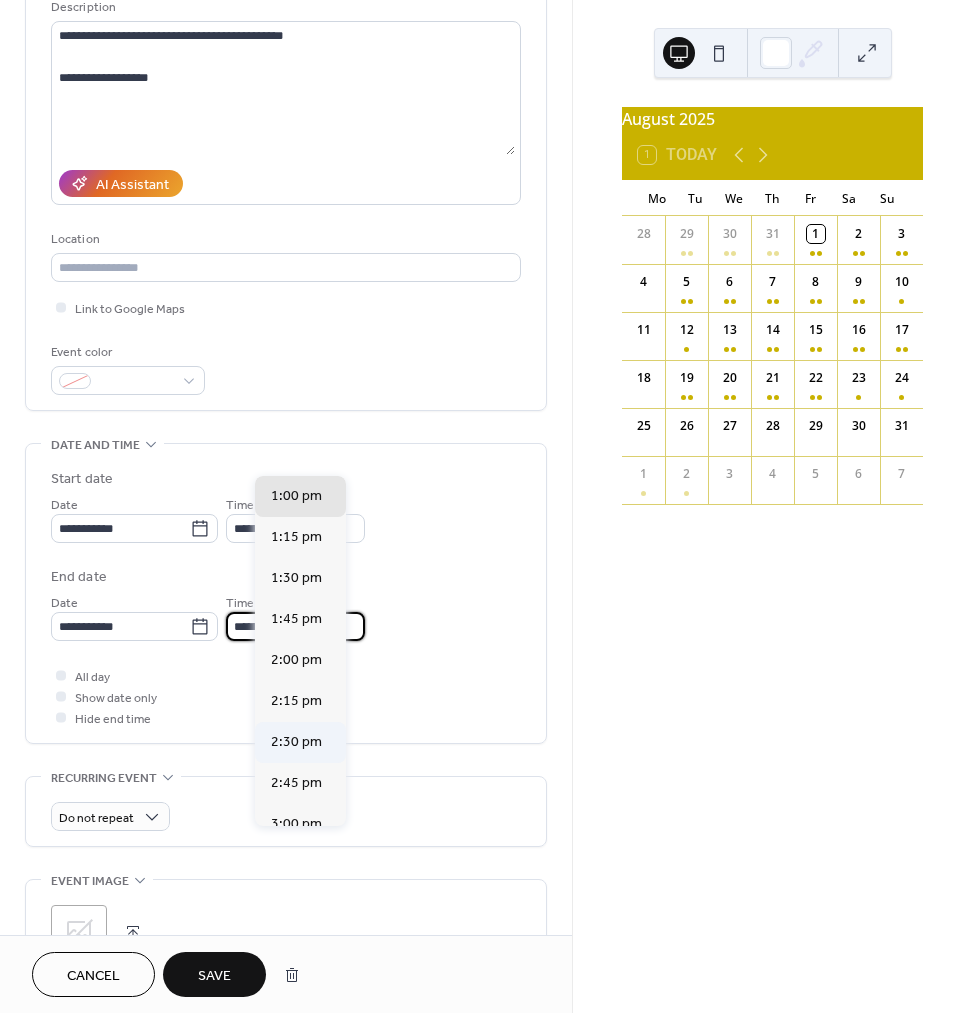 scroll, scrollTop: 209, scrollLeft: 0, axis: vertical 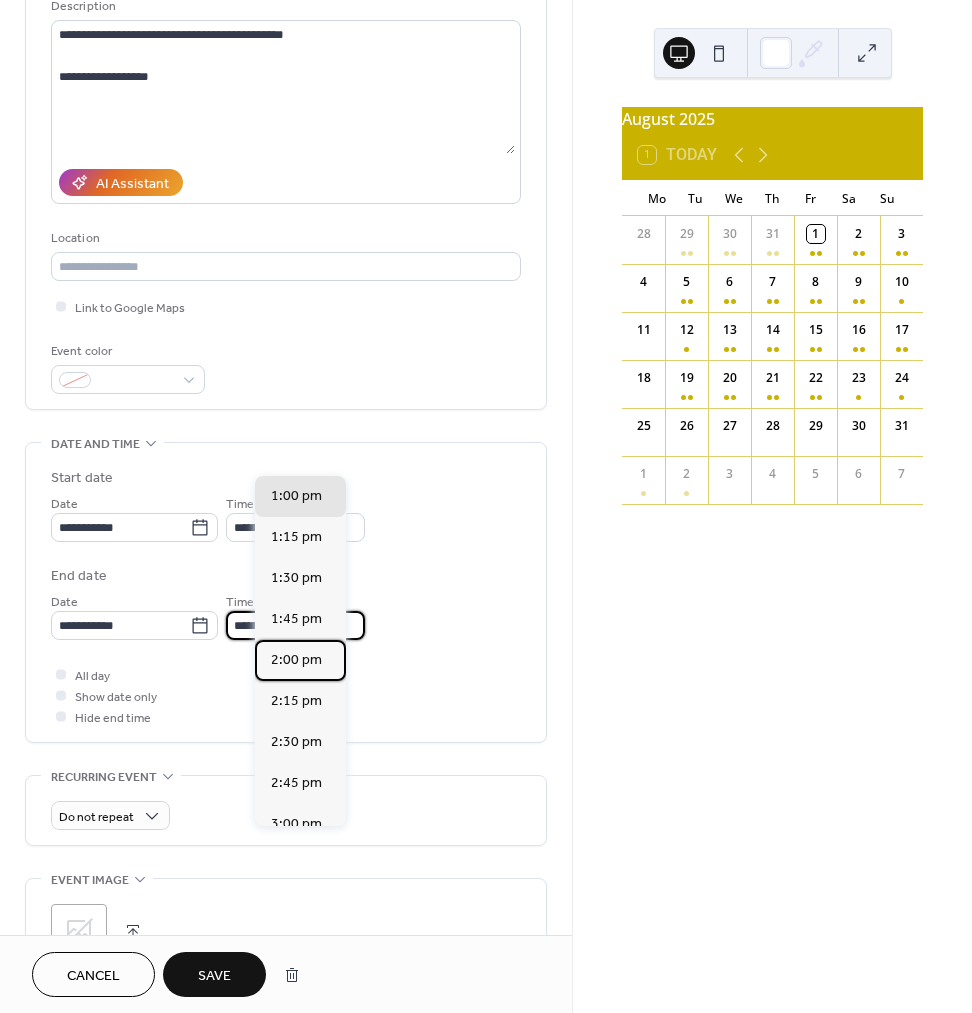 click on "2:00 pm" at bounding box center [296, 660] 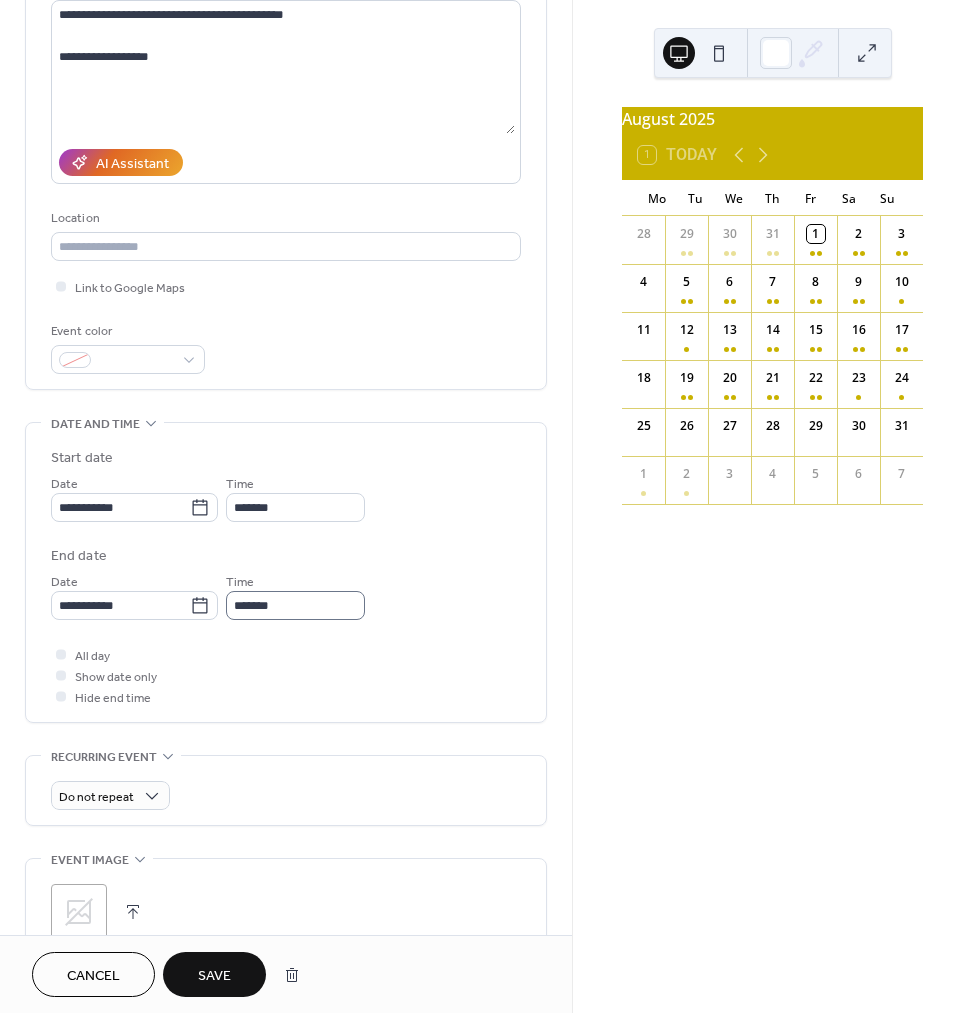 scroll, scrollTop: 235, scrollLeft: 0, axis: vertical 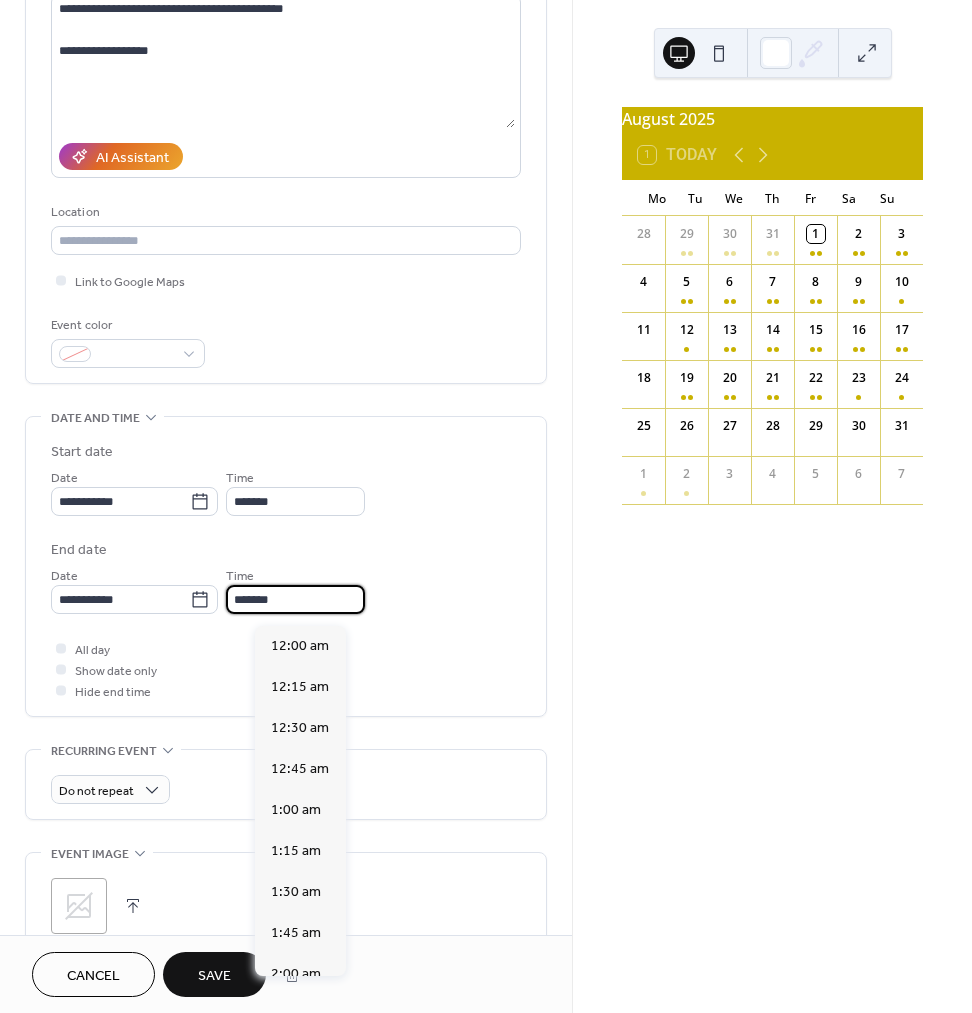 click on "*******" at bounding box center [295, 599] 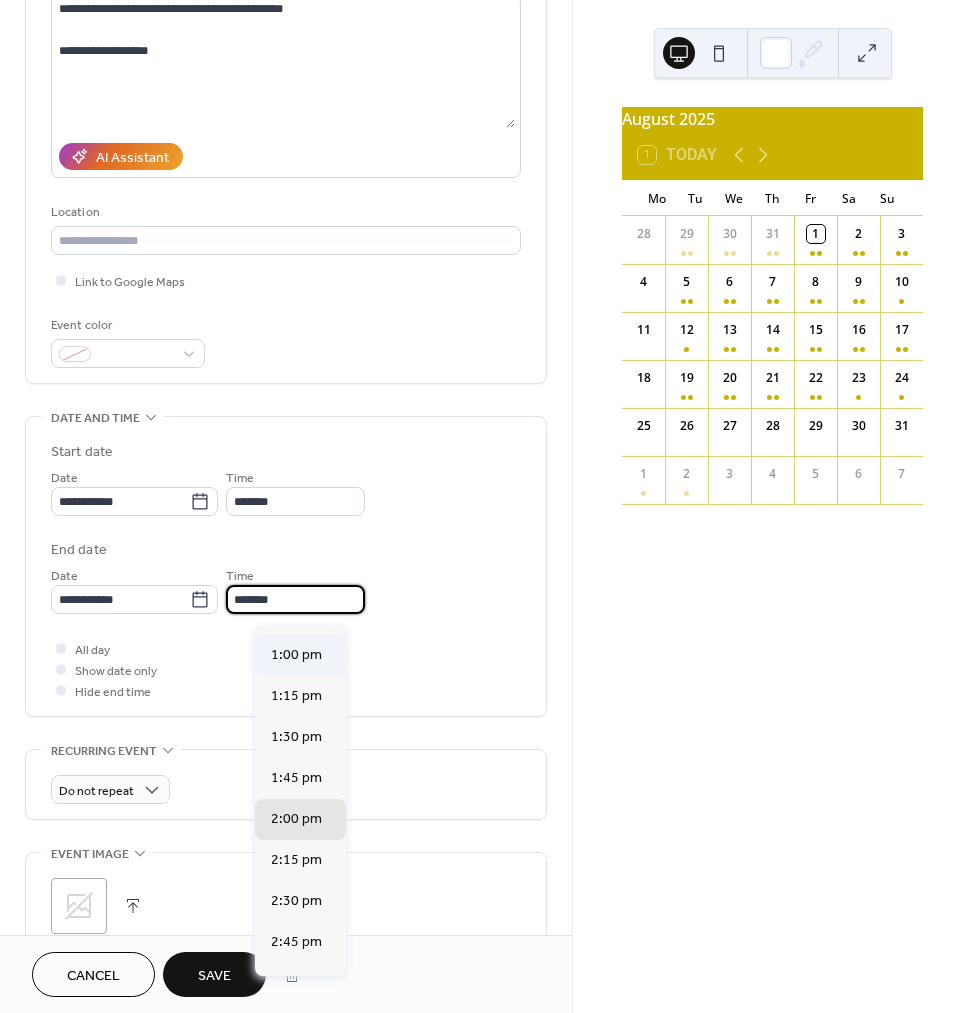 scroll, scrollTop: 2116, scrollLeft: 0, axis: vertical 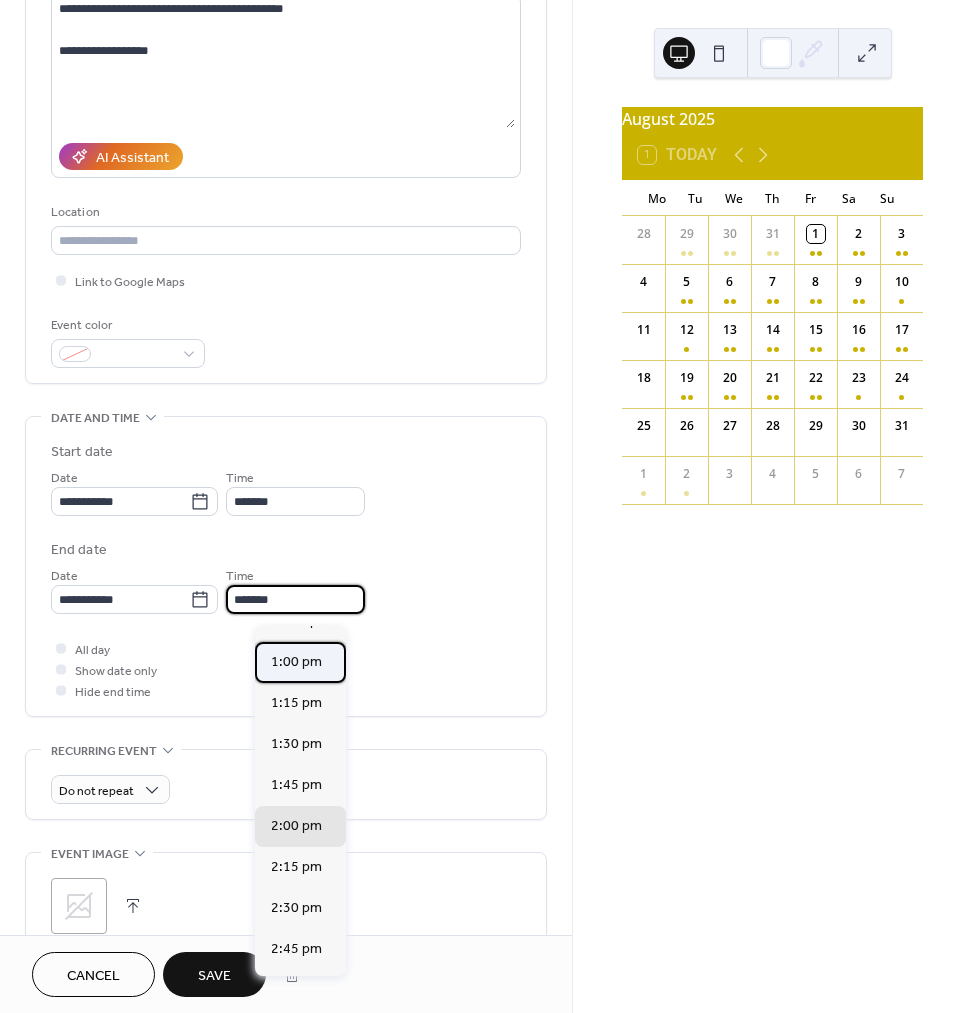 click on "1:00 pm" at bounding box center (296, 662) 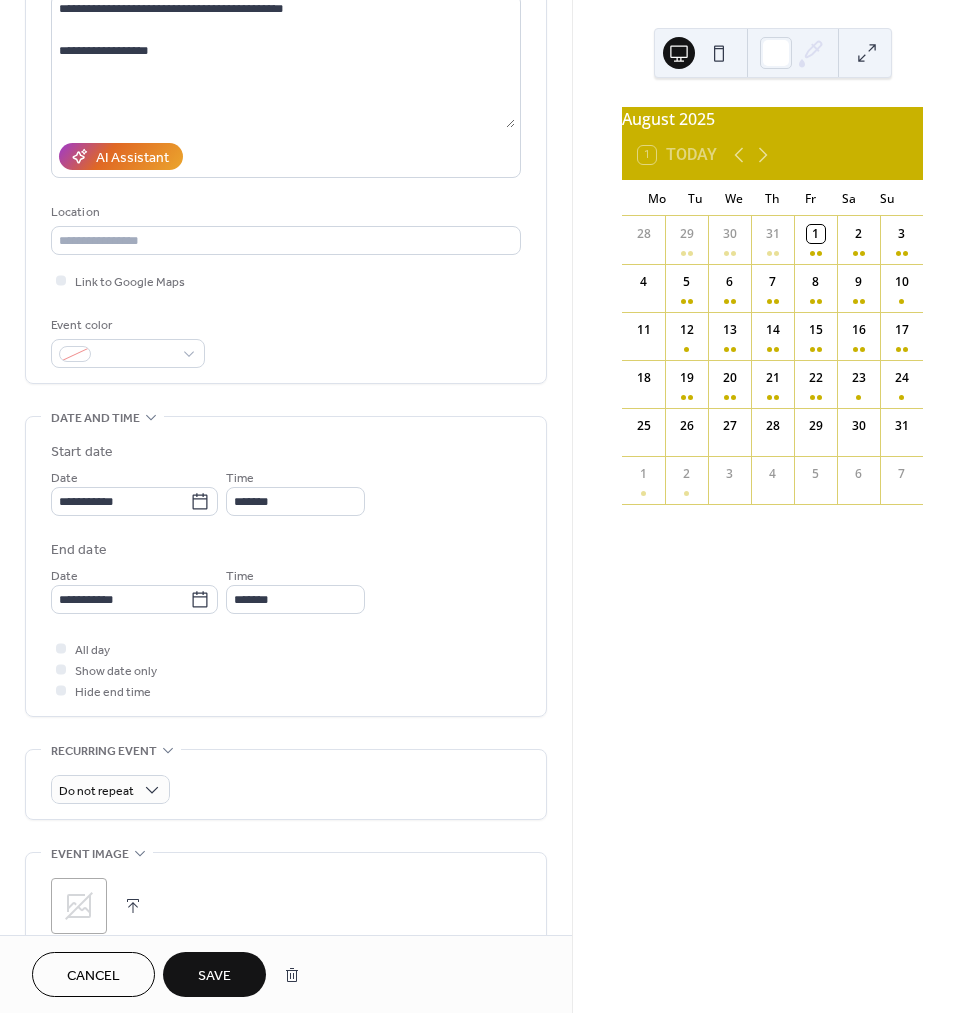click on "Save" at bounding box center [214, 976] 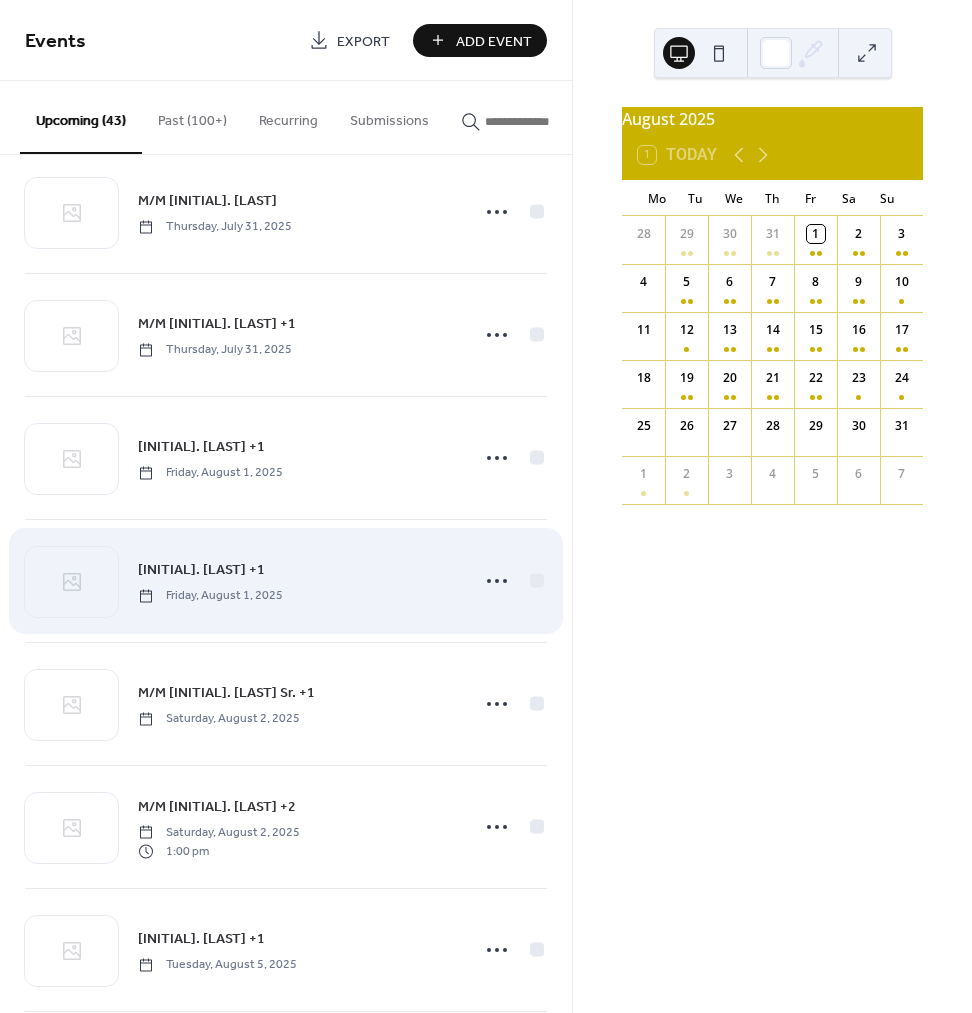 scroll, scrollTop: 158, scrollLeft: 0, axis: vertical 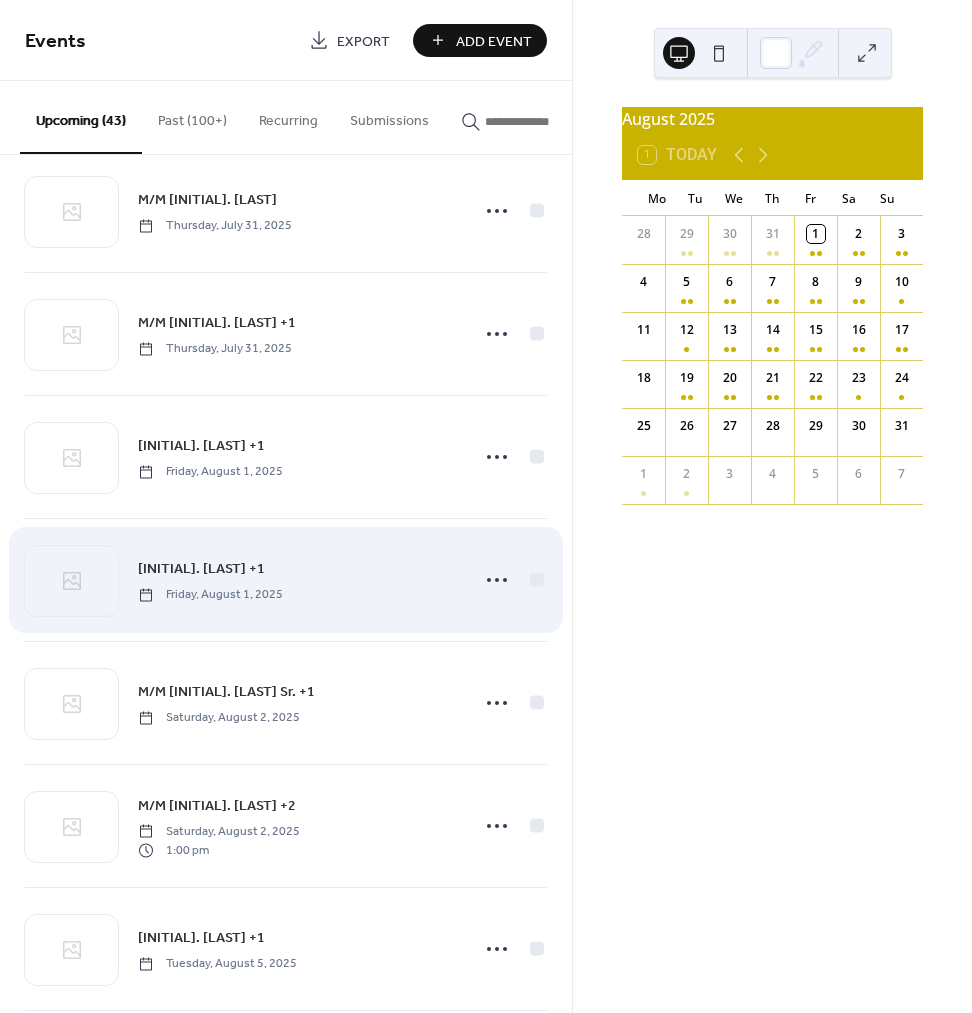 click on "Friday, August 1, 2025" at bounding box center [210, 595] 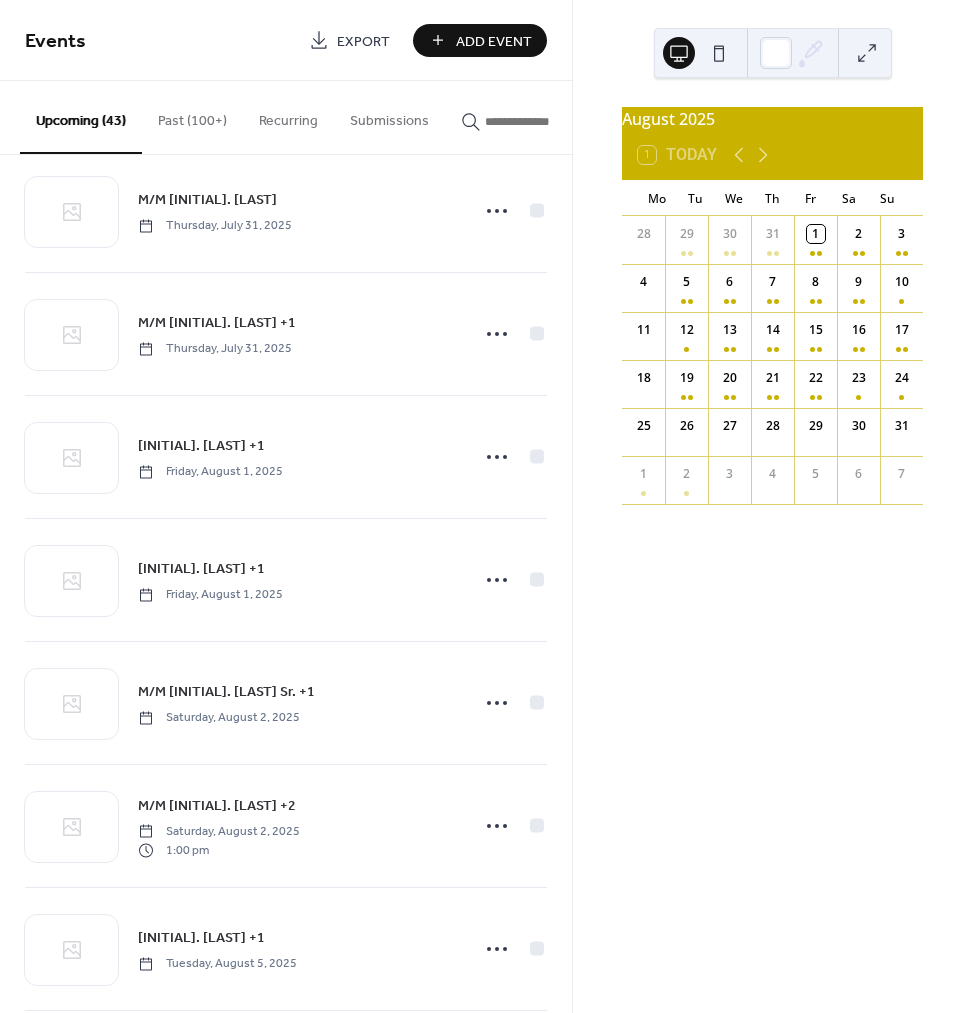 click on "[FIRST] [LAST] +1" at bounding box center [201, 569] 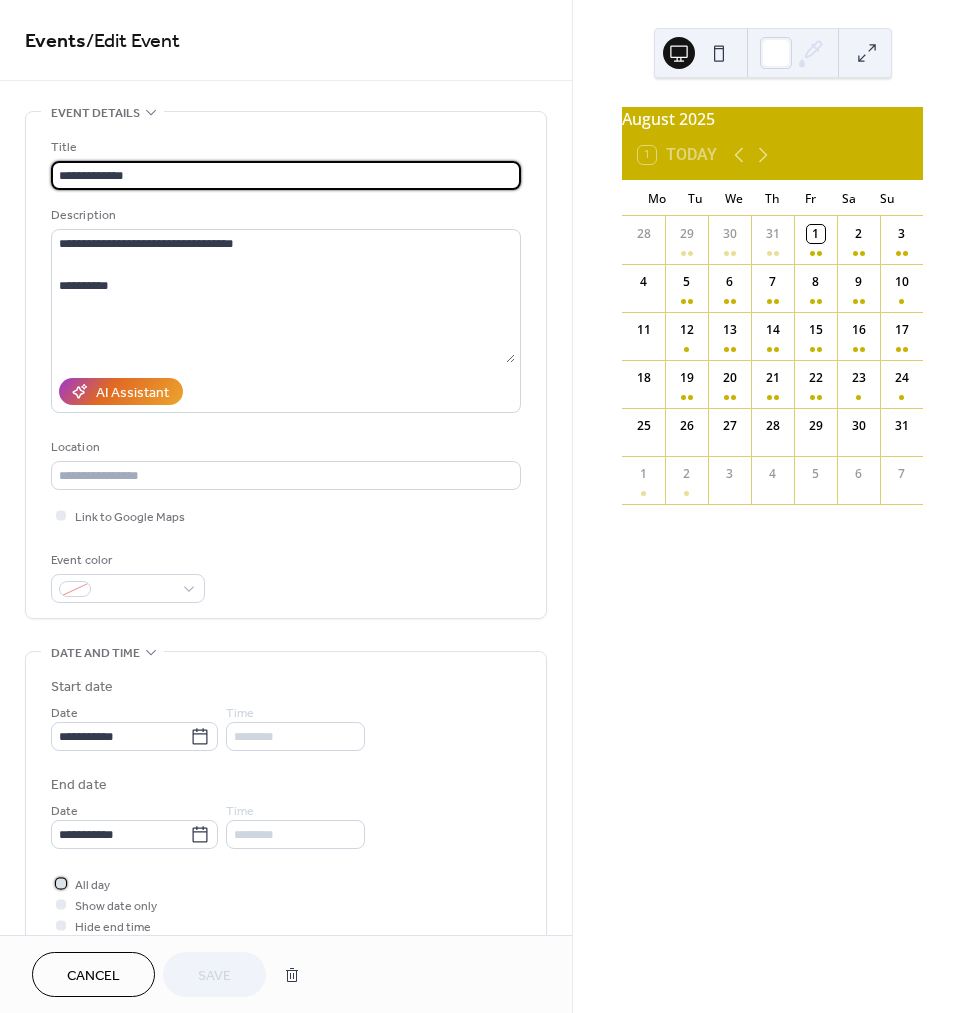 click on "All day" at bounding box center (92, 885) 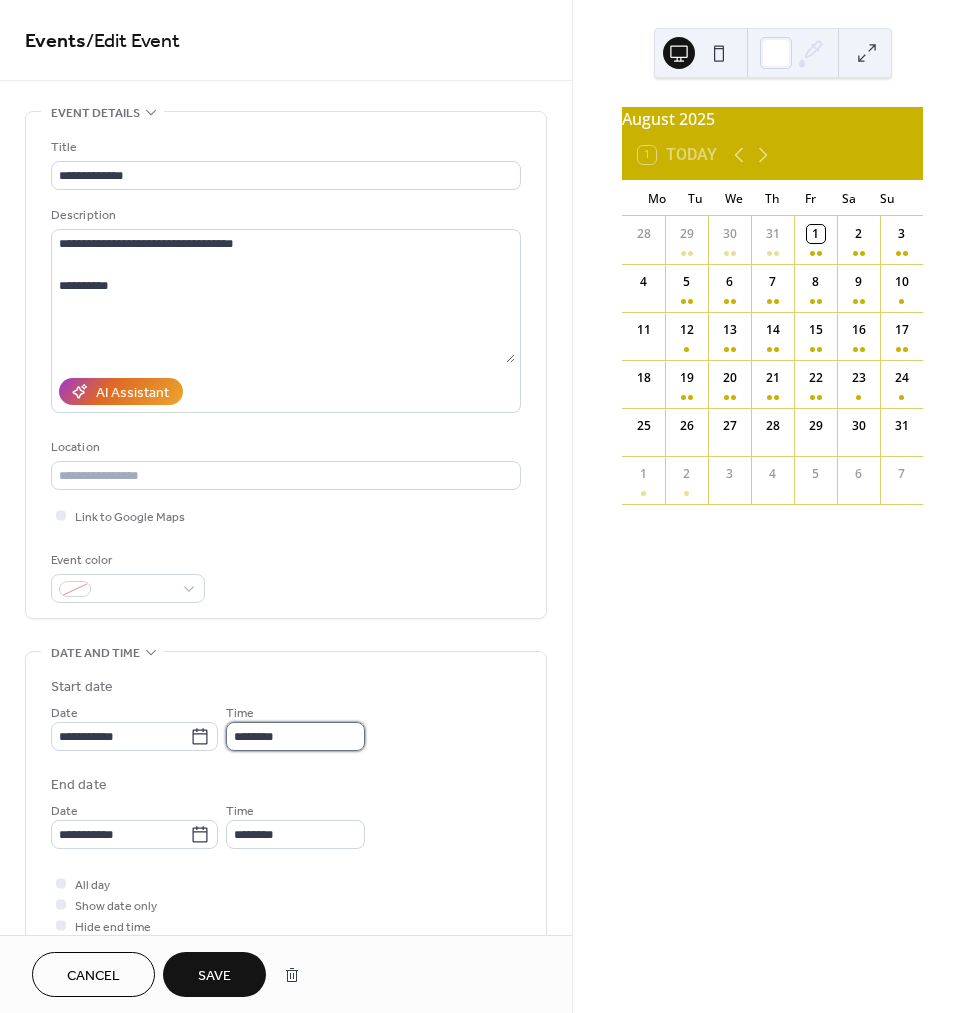 click on "********" at bounding box center [295, 736] 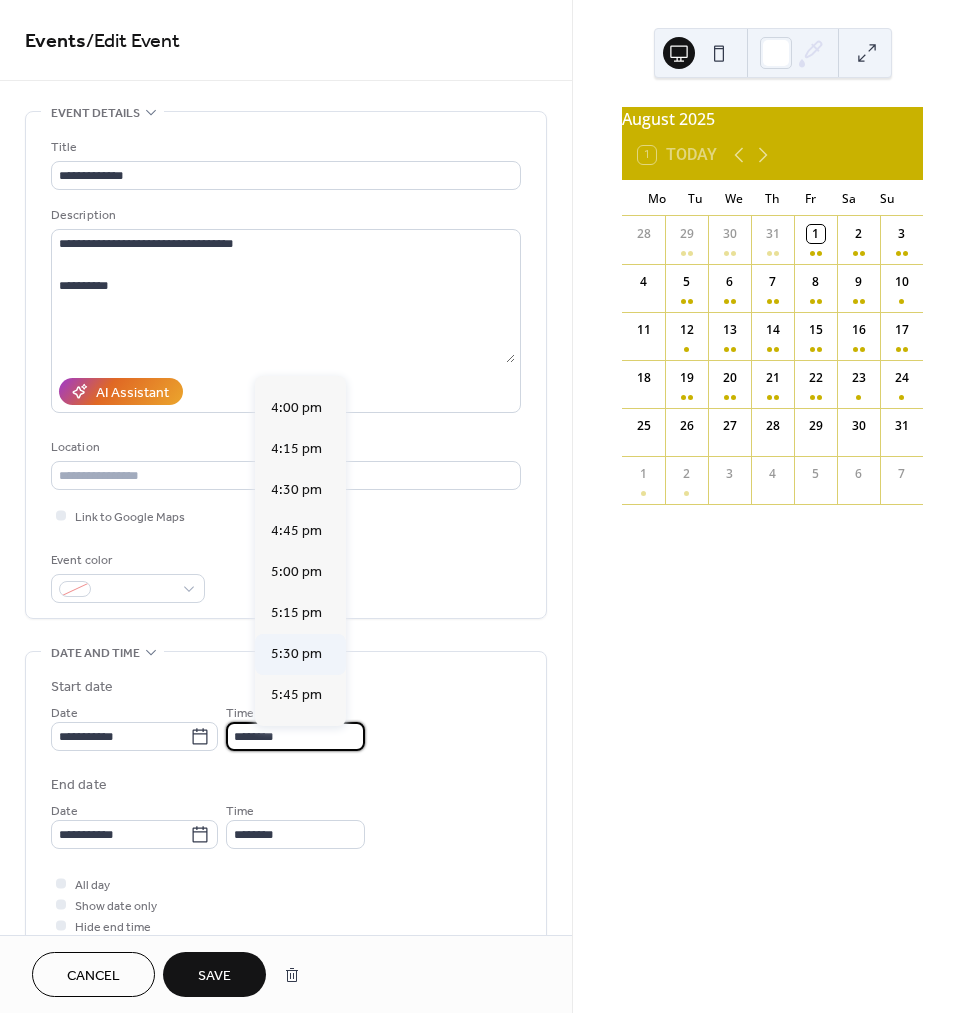 scroll, scrollTop: 2609, scrollLeft: 0, axis: vertical 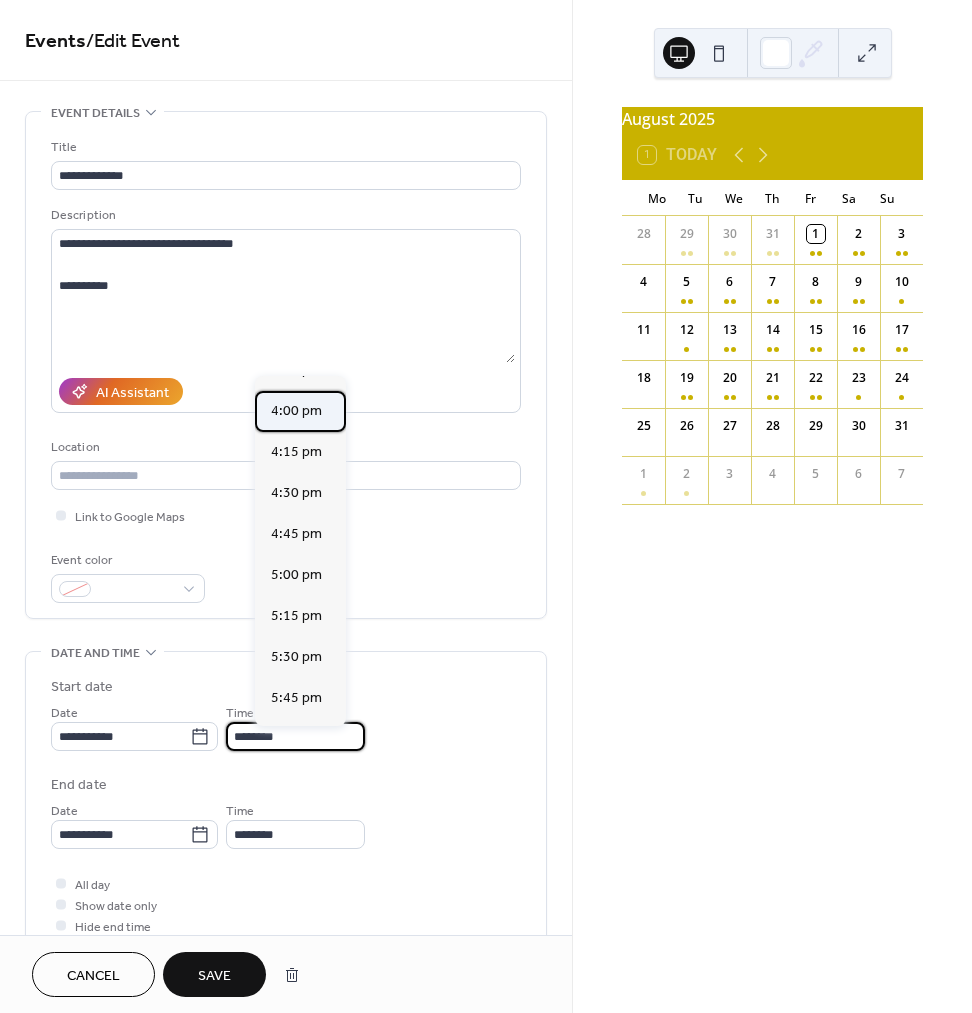 click on "4:00 pm" at bounding box center [296, 411] 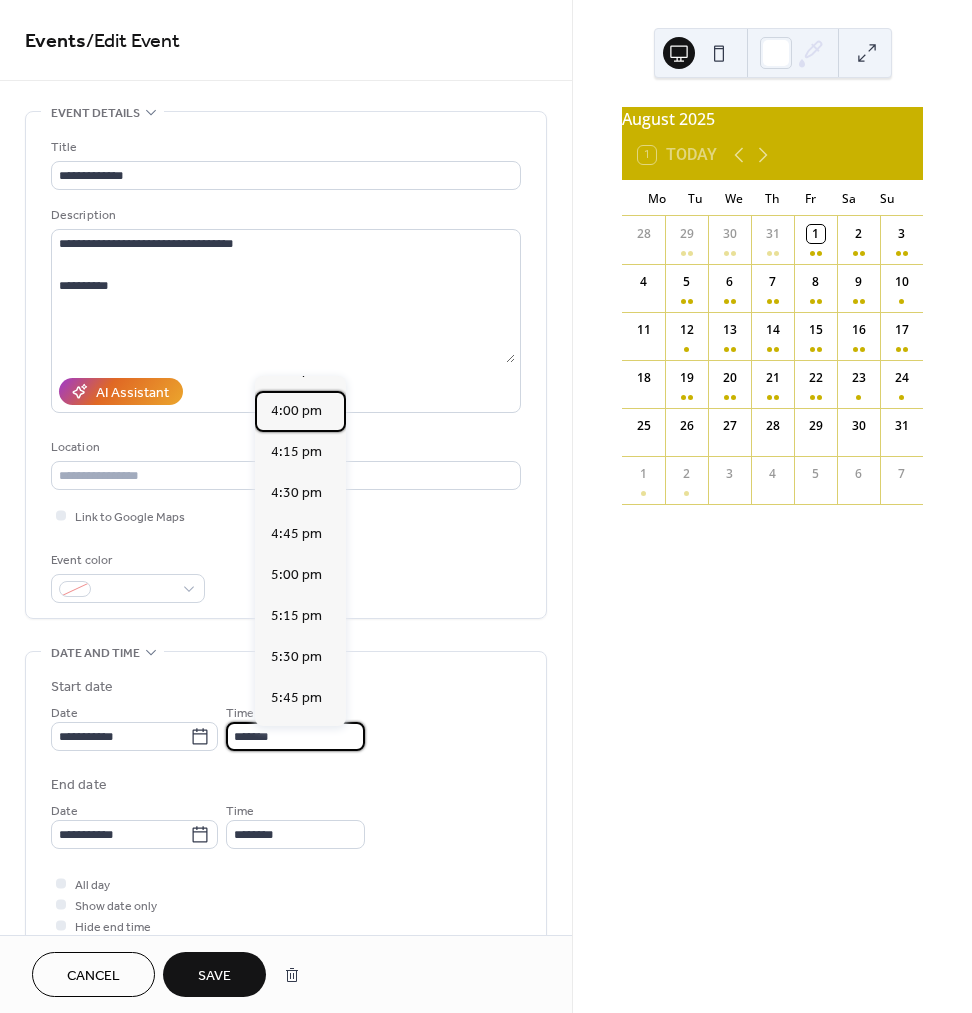 type on "*******" 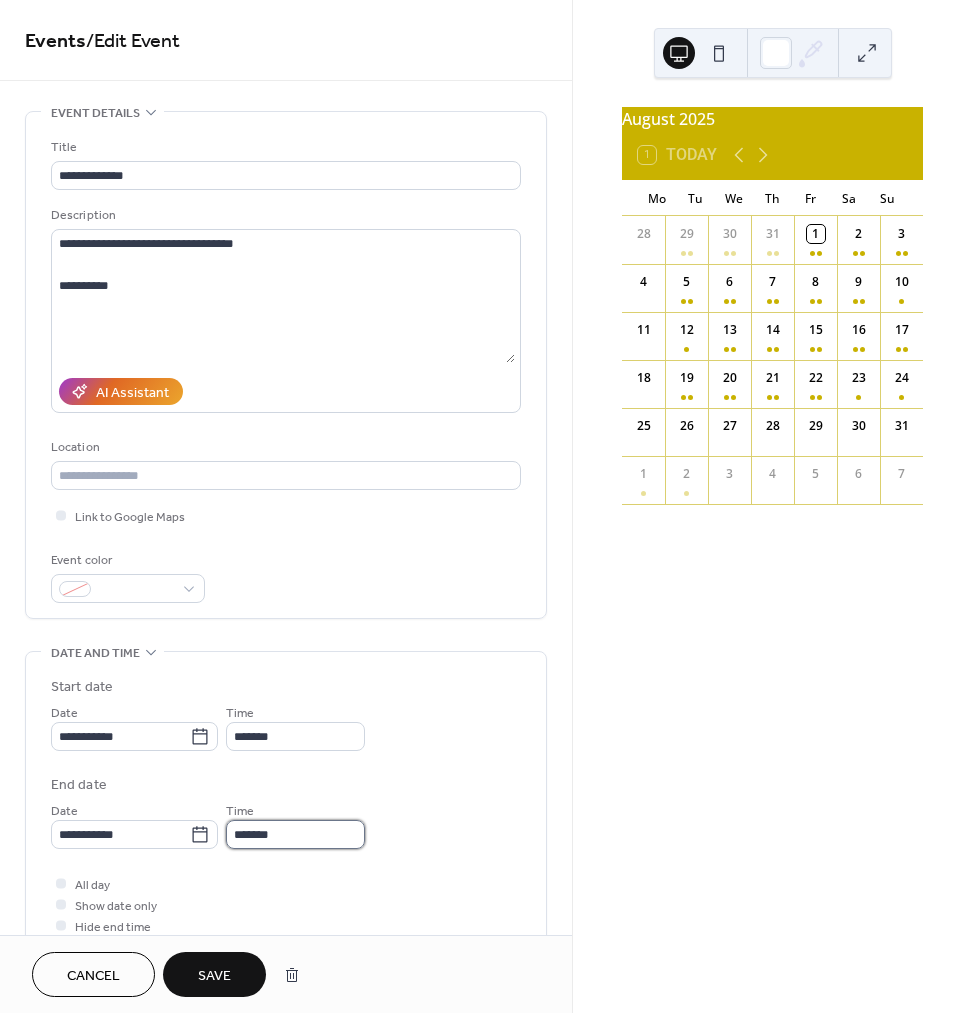 click on "*******" at bounding box center [295, 834] 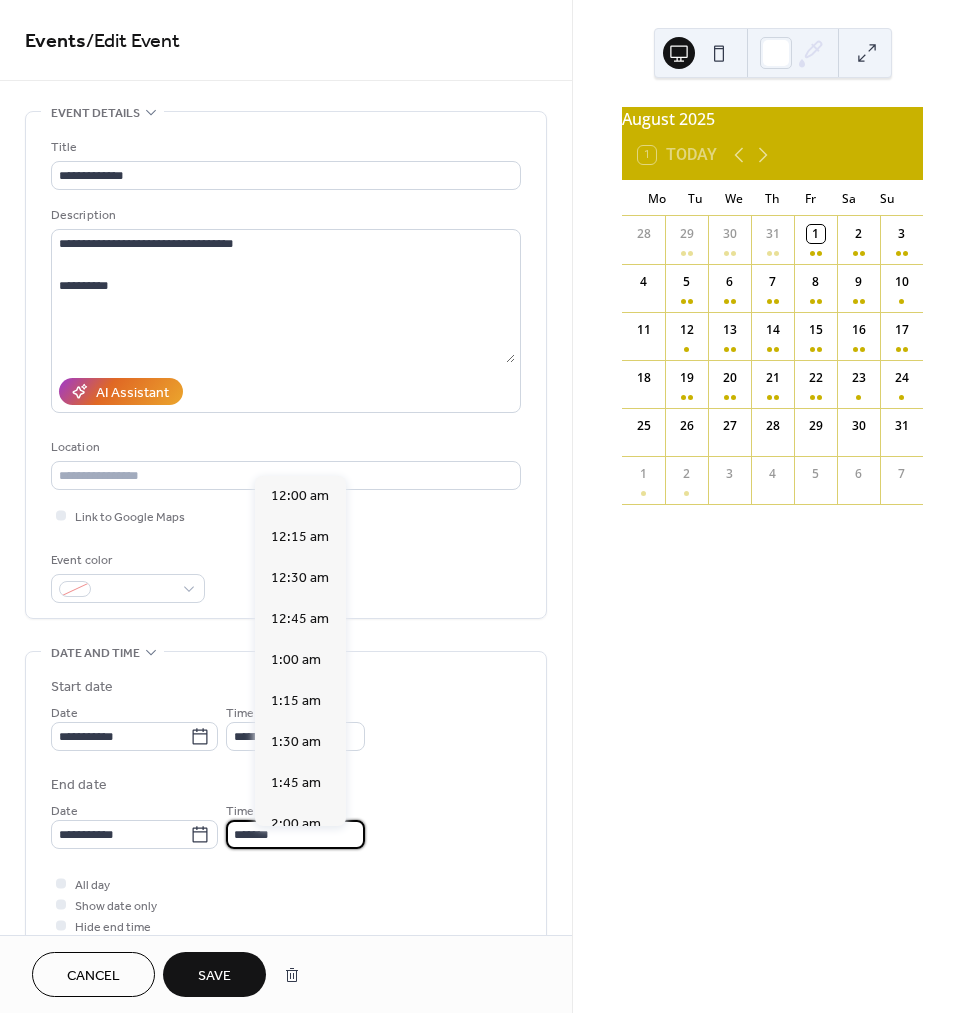 scroll, scrollTop: 2624, scrollLeft: 0, axis: vertical 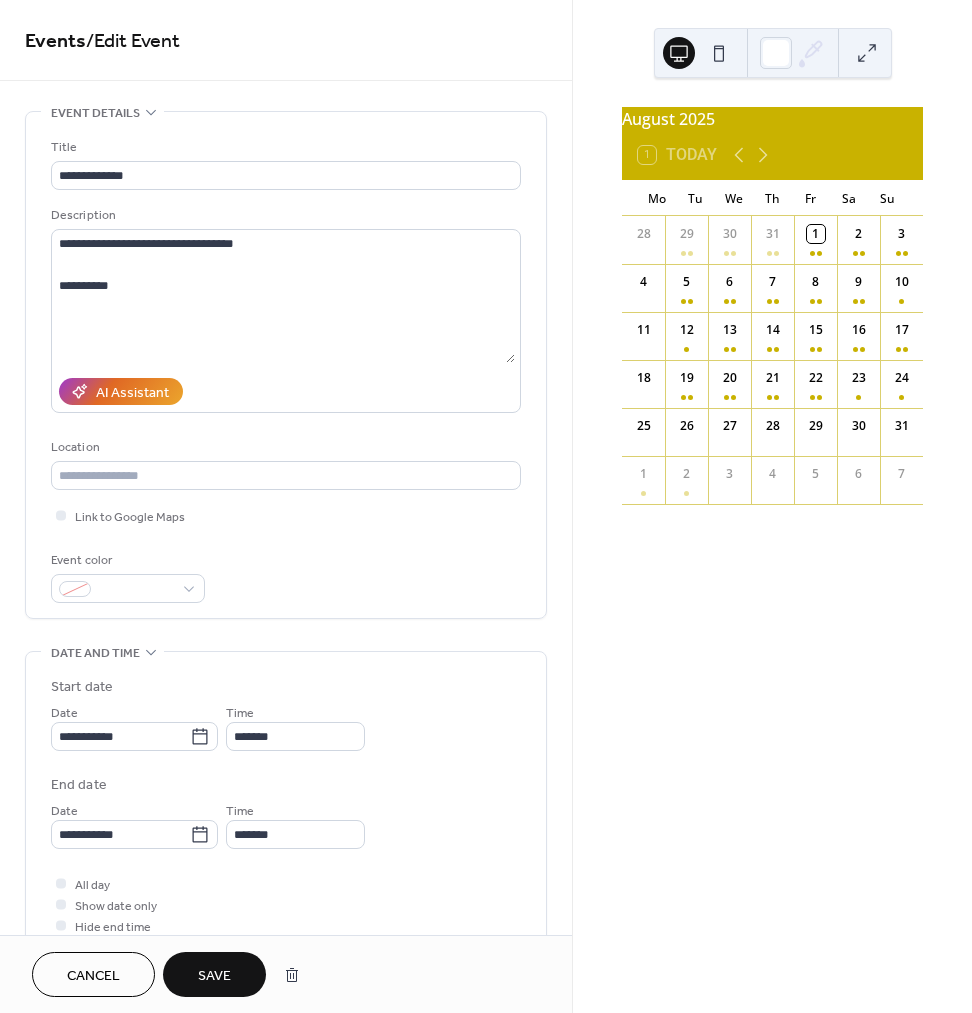 drag, startPoint x: 512, startPoint y: 898, endPoint x: 453, endPoint y: 899, distance: 59.008472 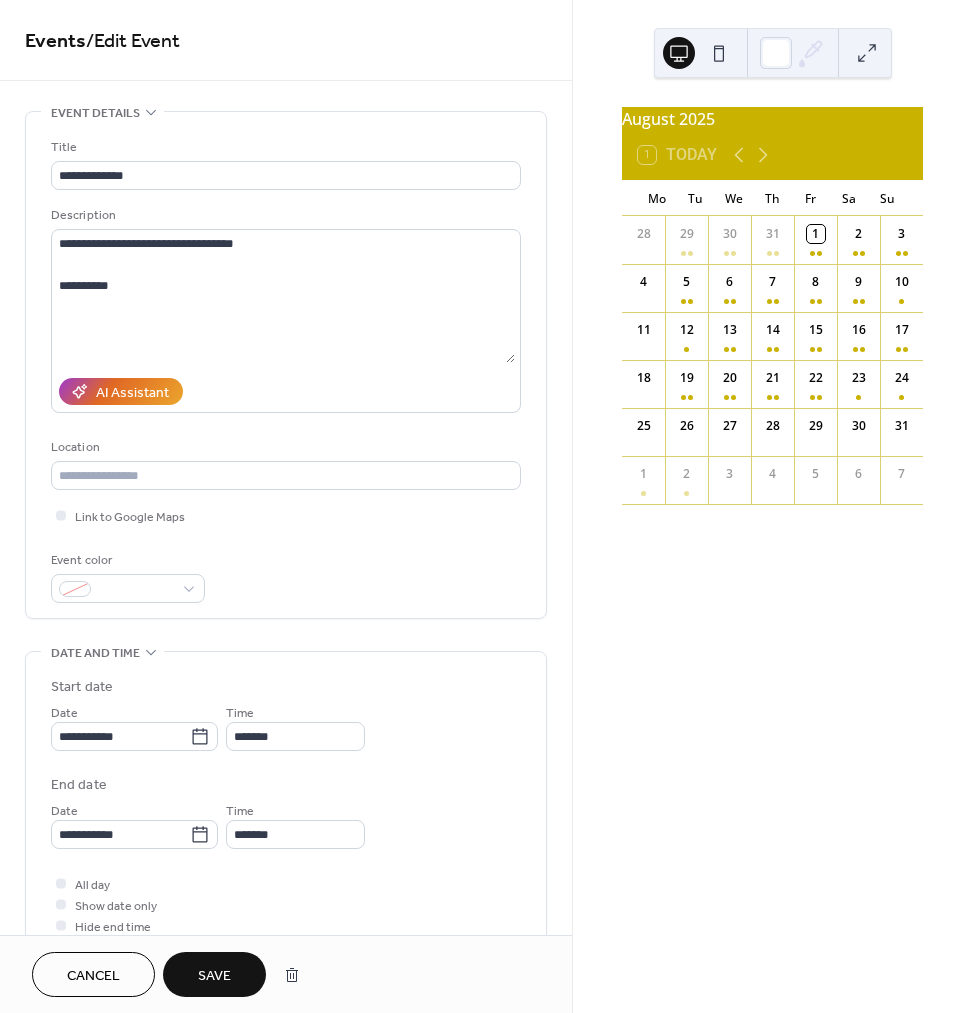 click on "All day Show date only Hide end time" at bounding box center [286, 904] 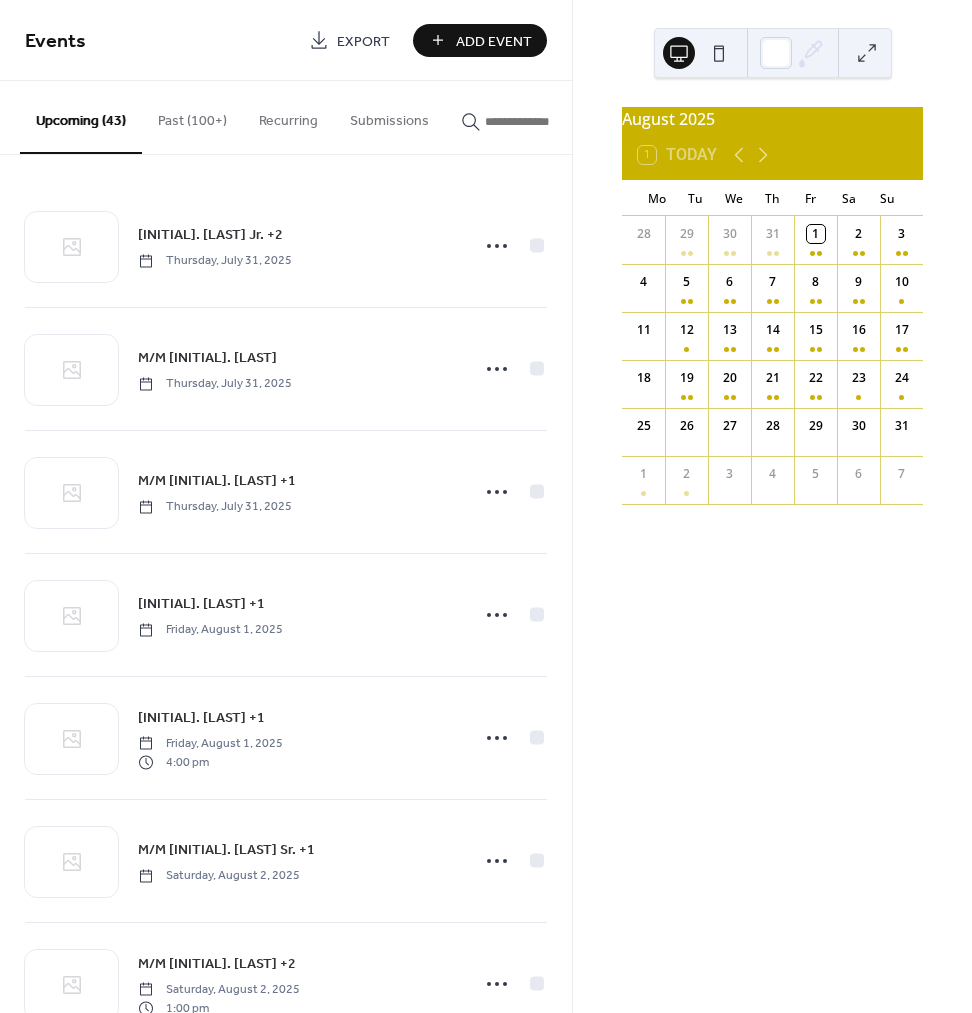 click on "[FIRST] [LAST] +1" at bounding box center [201, 604] 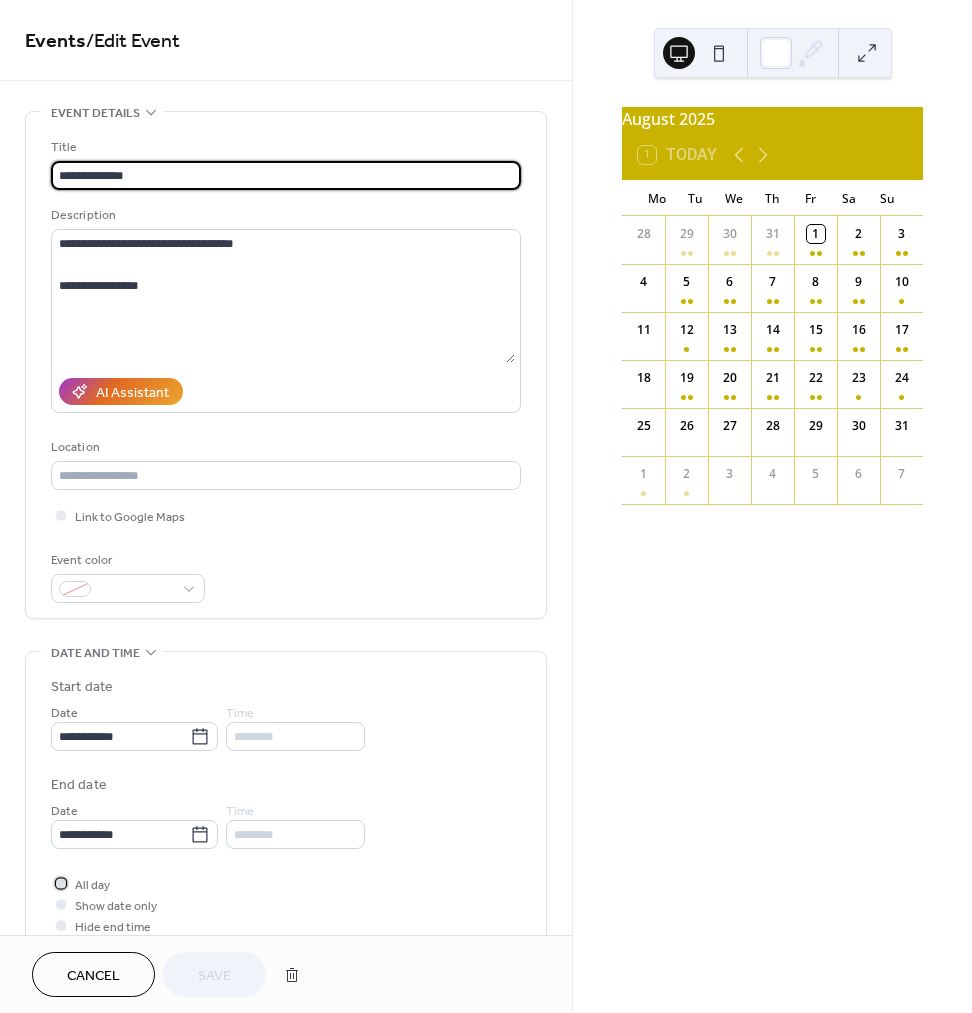 click on "All day" at bounding box center (92, 885) 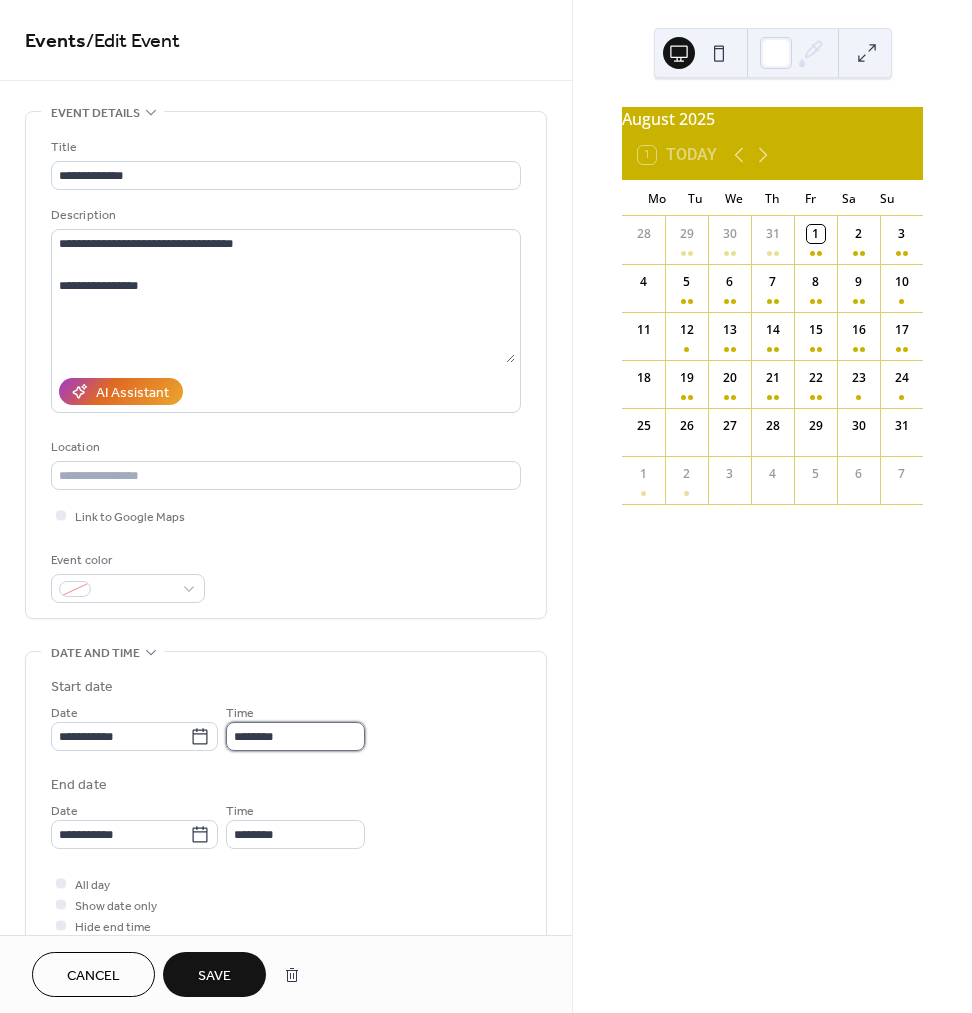 click on "********" at bounding box center [295, 736] 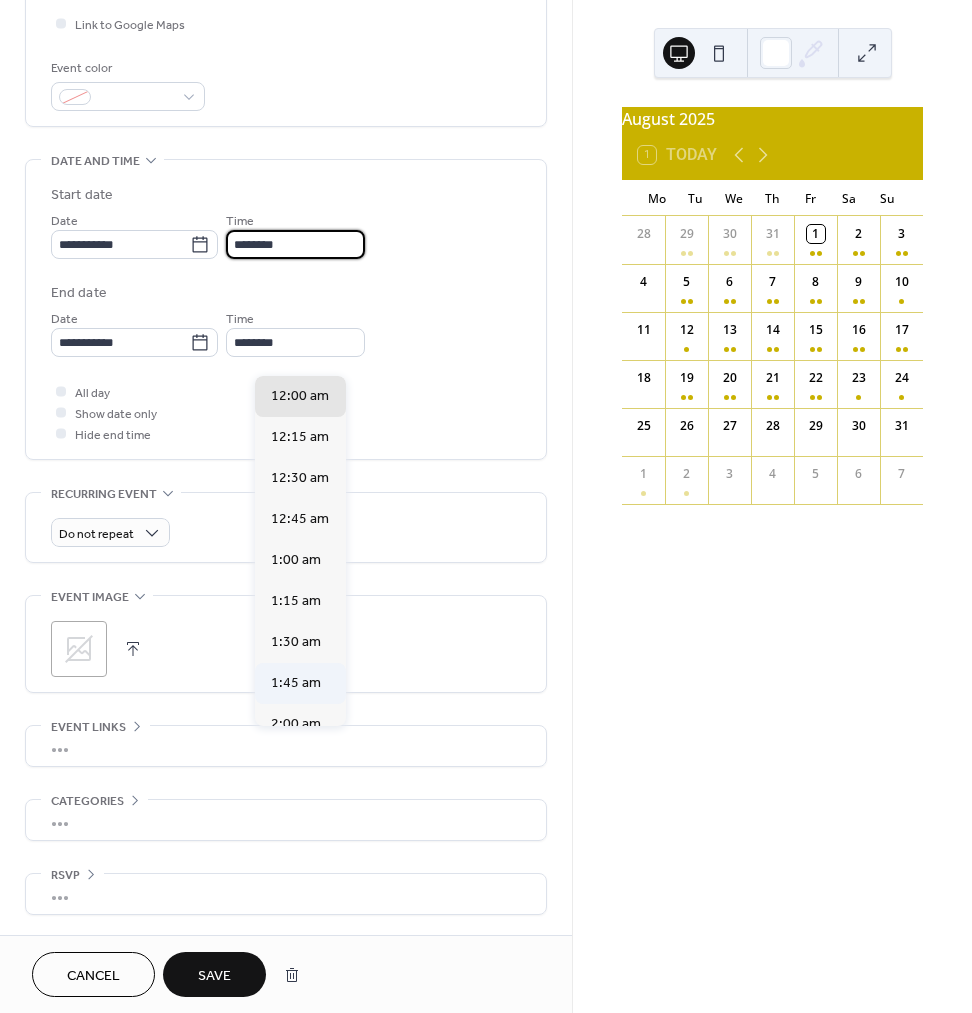 scroll, scrollTop: 501, scrollLeft: 0, axis: vertical 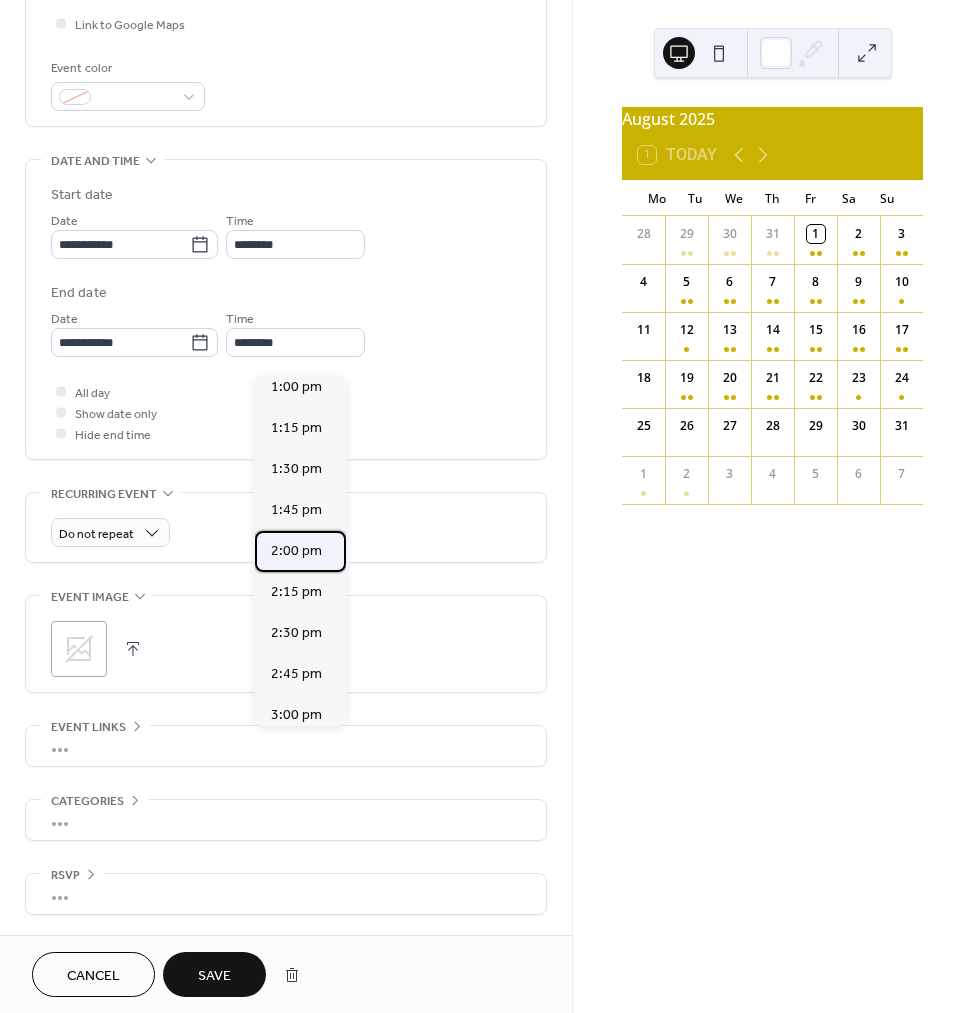 click on "2:00 pm" at bounding box center (296, 551) 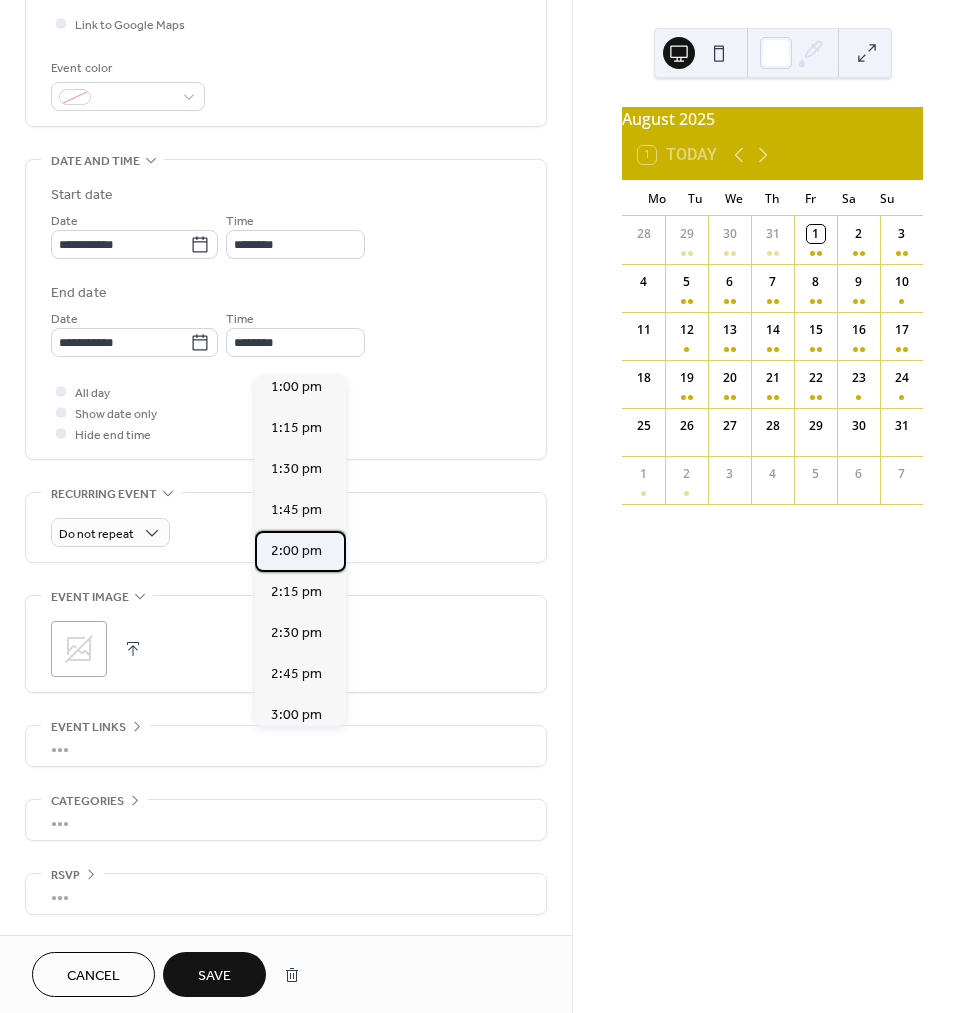 type on "*******" 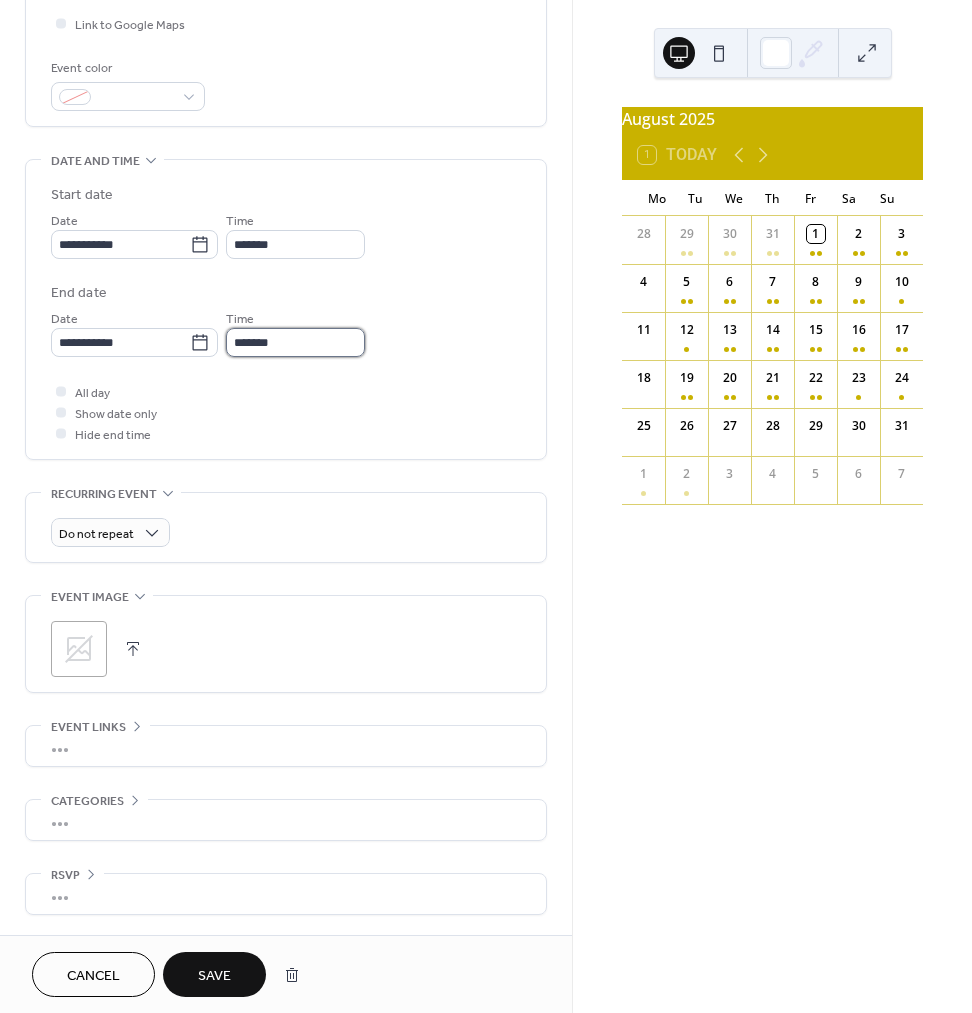 click on "*******" at bounding box center (295, 342) 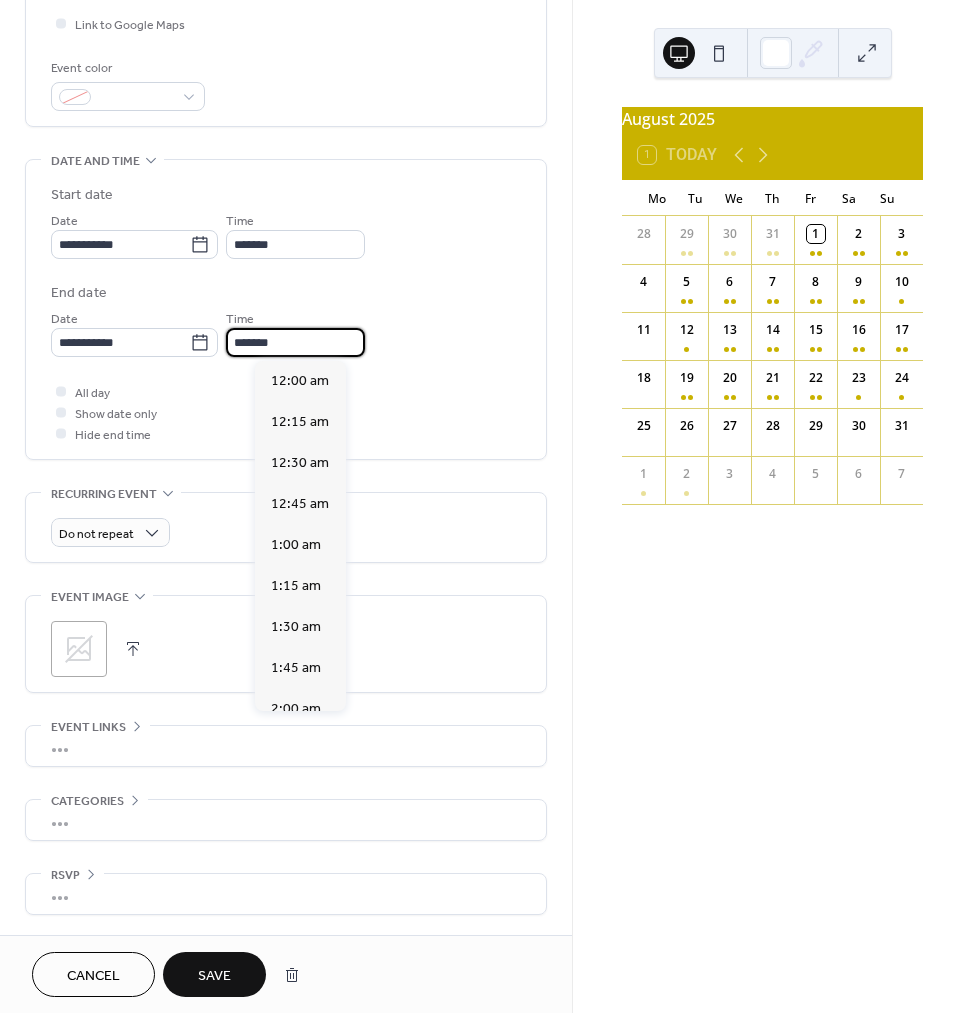 scroll, scrollTop: 2296, scrollLeft: 0, axis: vertical 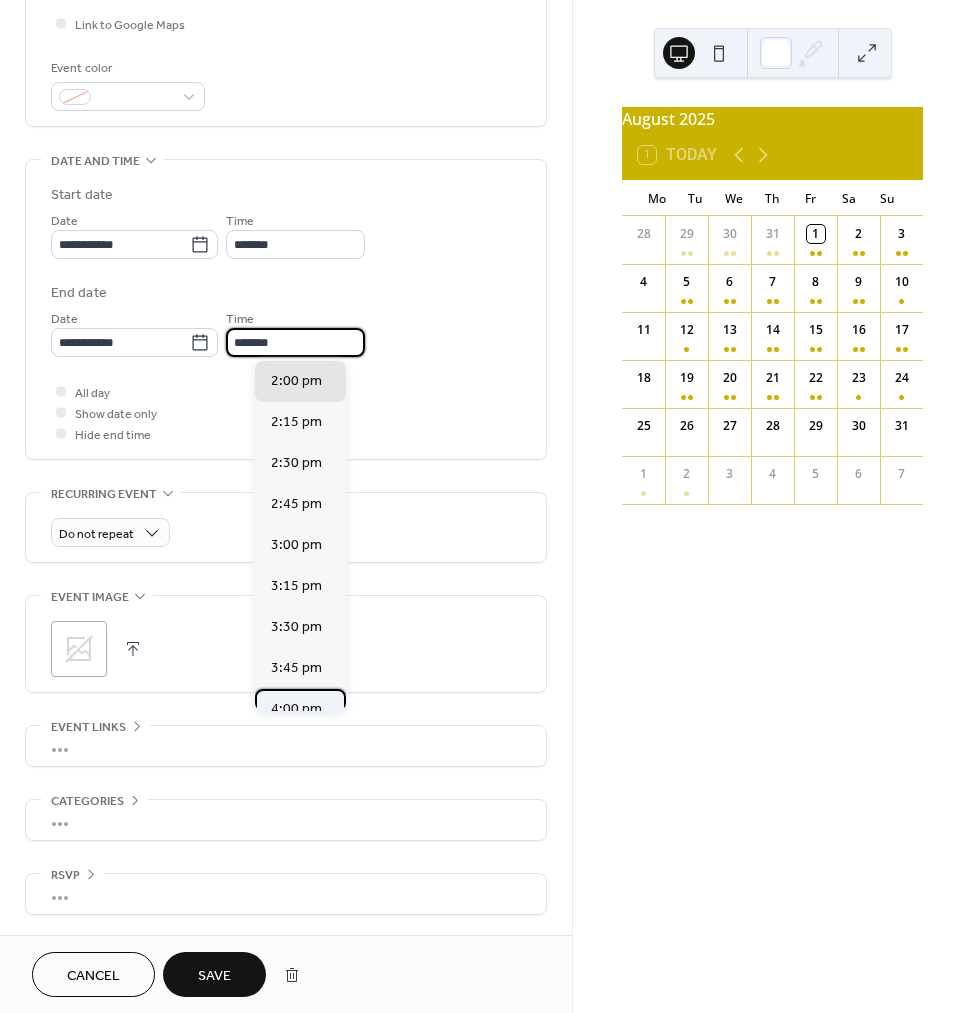 click on "4:00 pm" at bounding box center (296, 709) 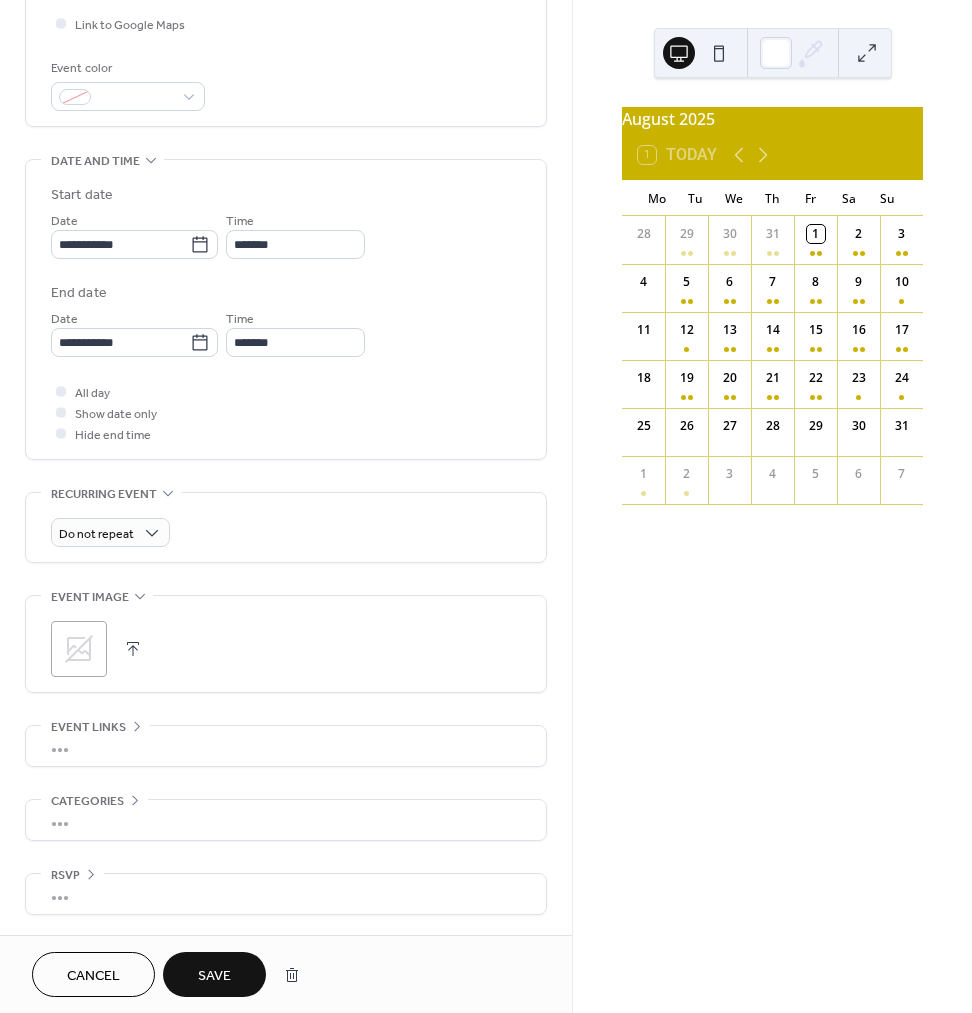 type on "*******" 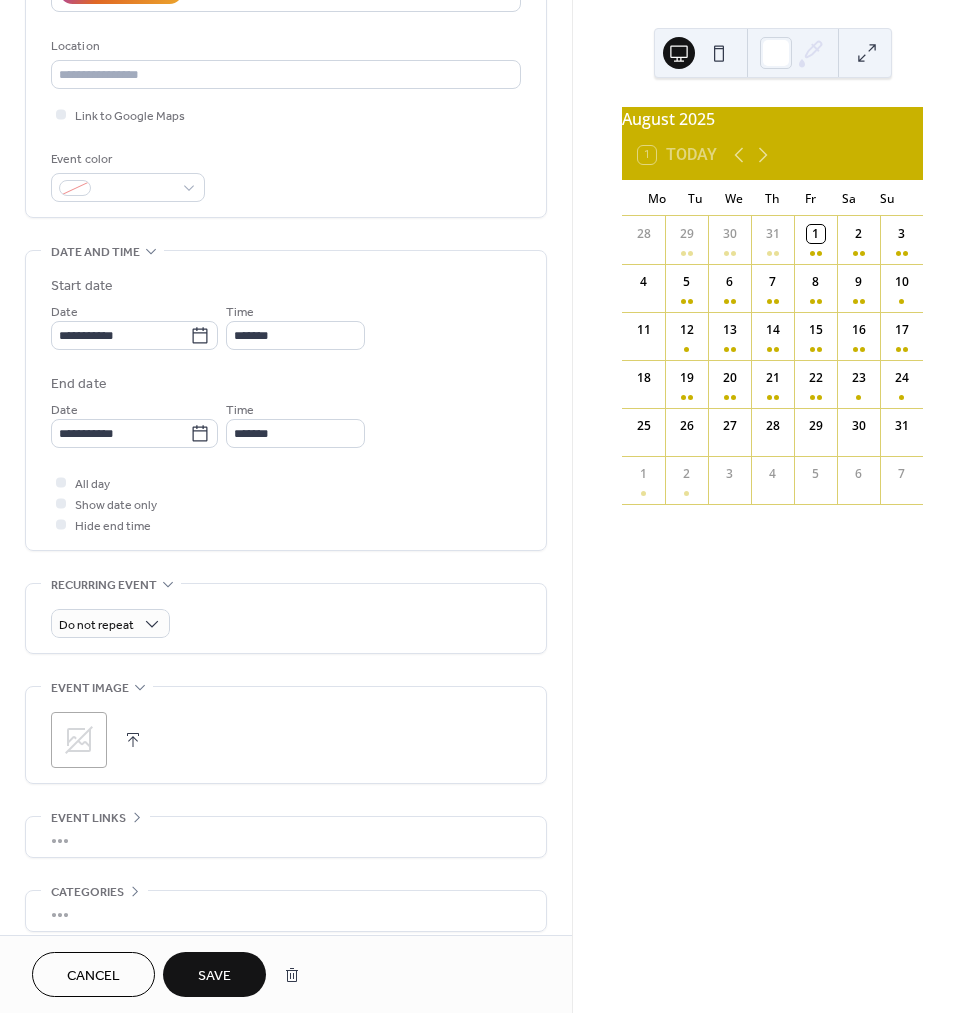 scroll, scrollTop: 364, scrollLeft: 0, axis: vertical 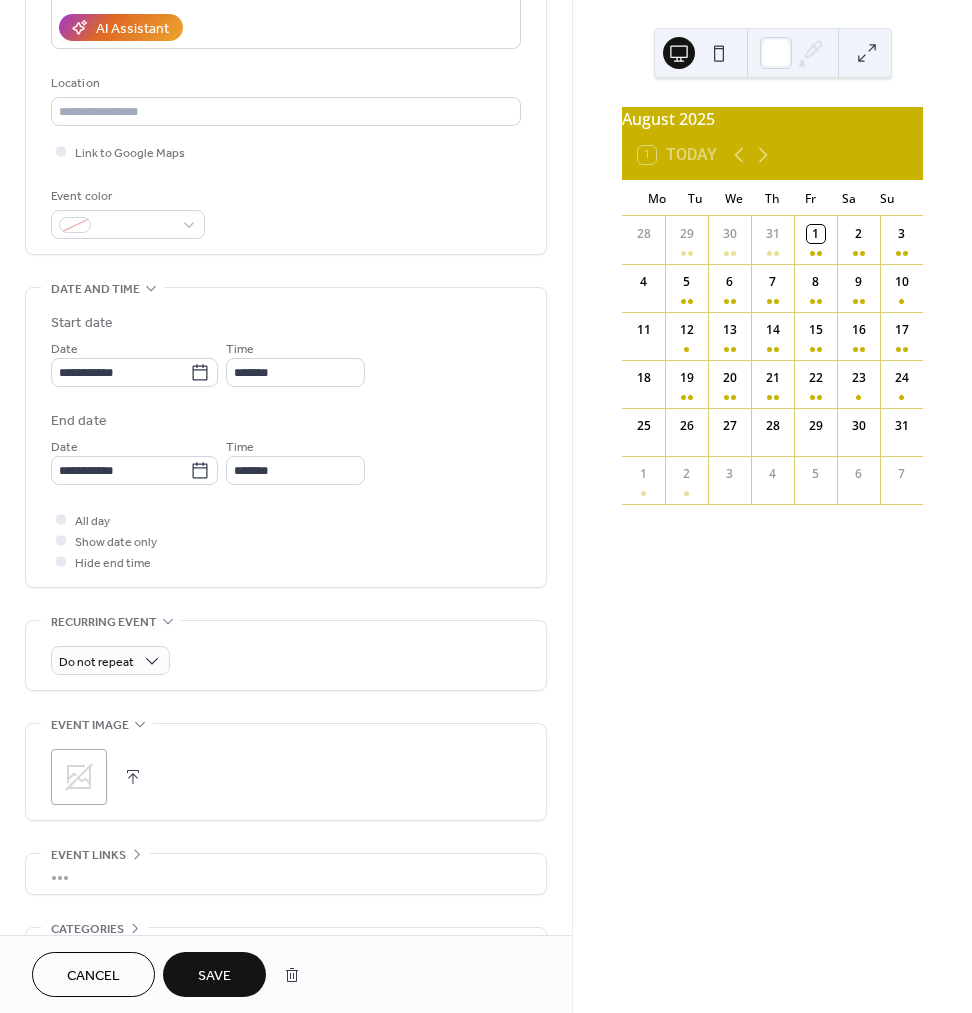 click on "Save" at bounding box center [214, 976] 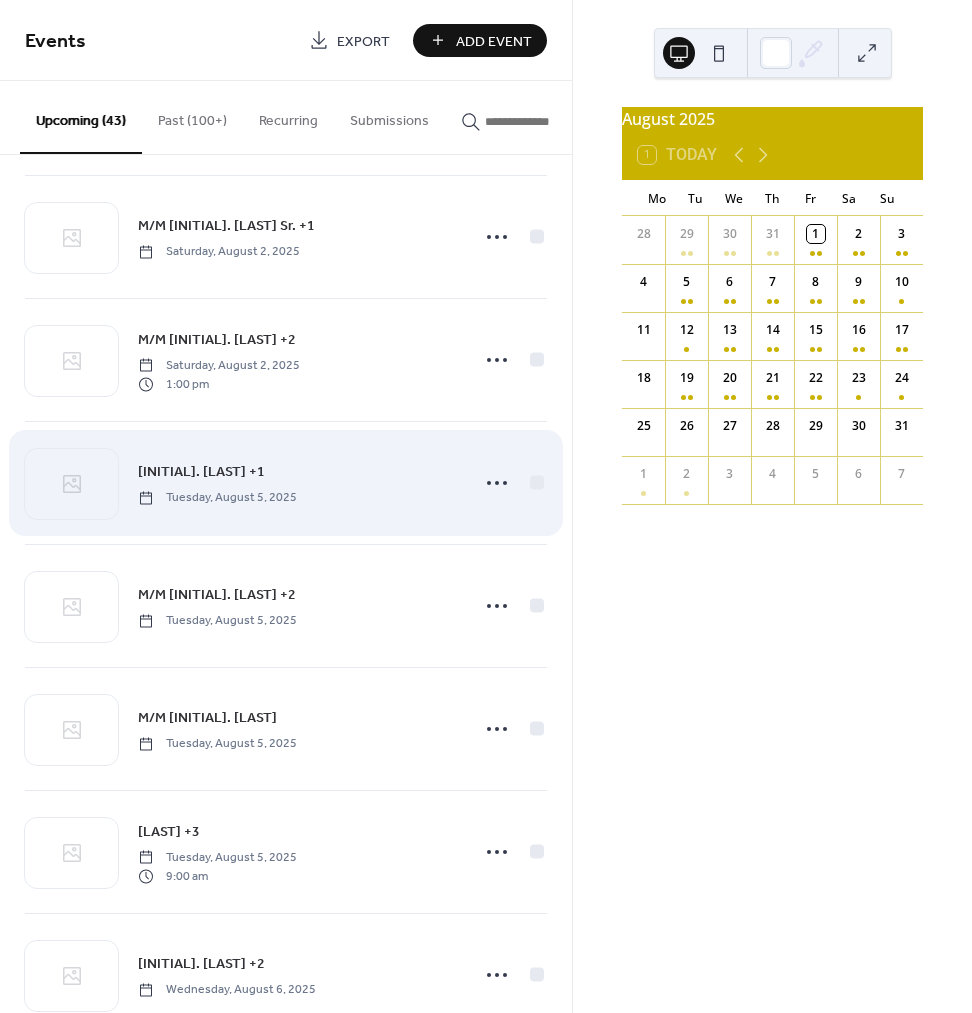 scroll, scrollTop: 619, scrollLeft: 0, axis: vertical 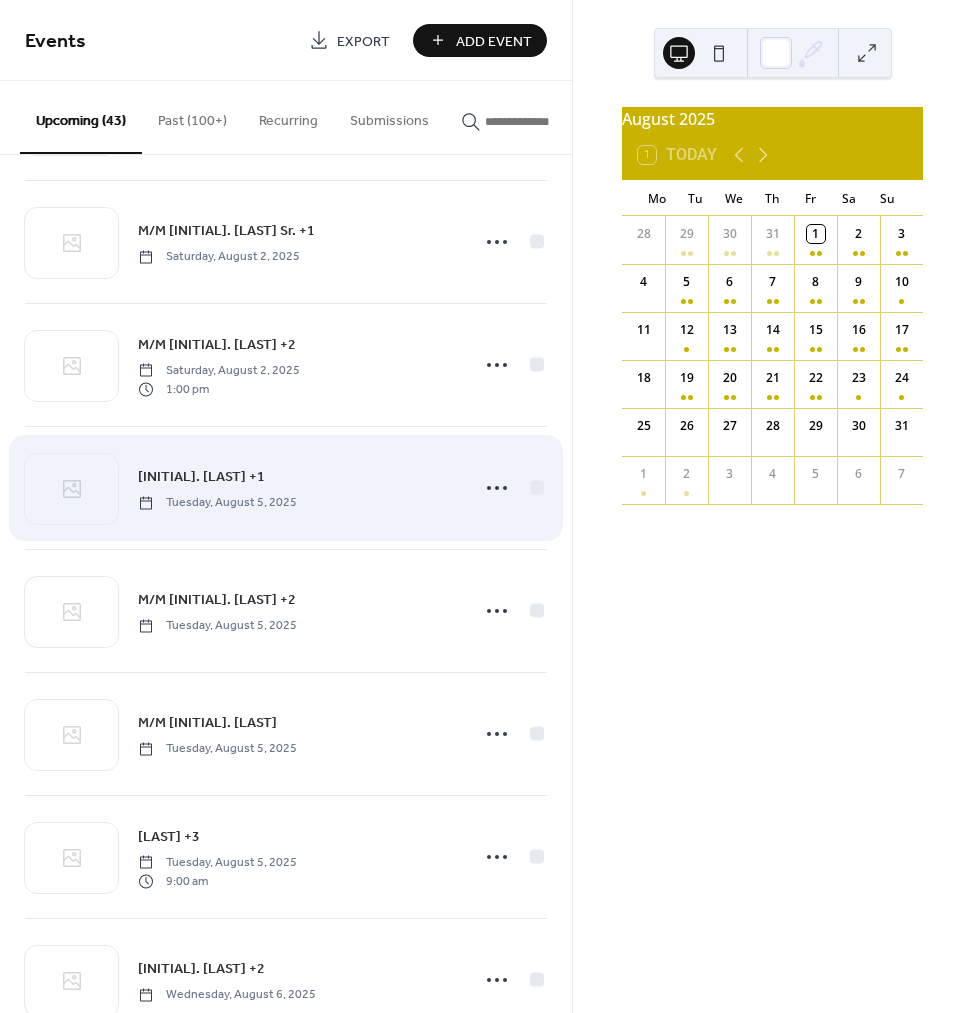 click on "[FIRST] [LAST] +1" at bounding box center (201, 477) 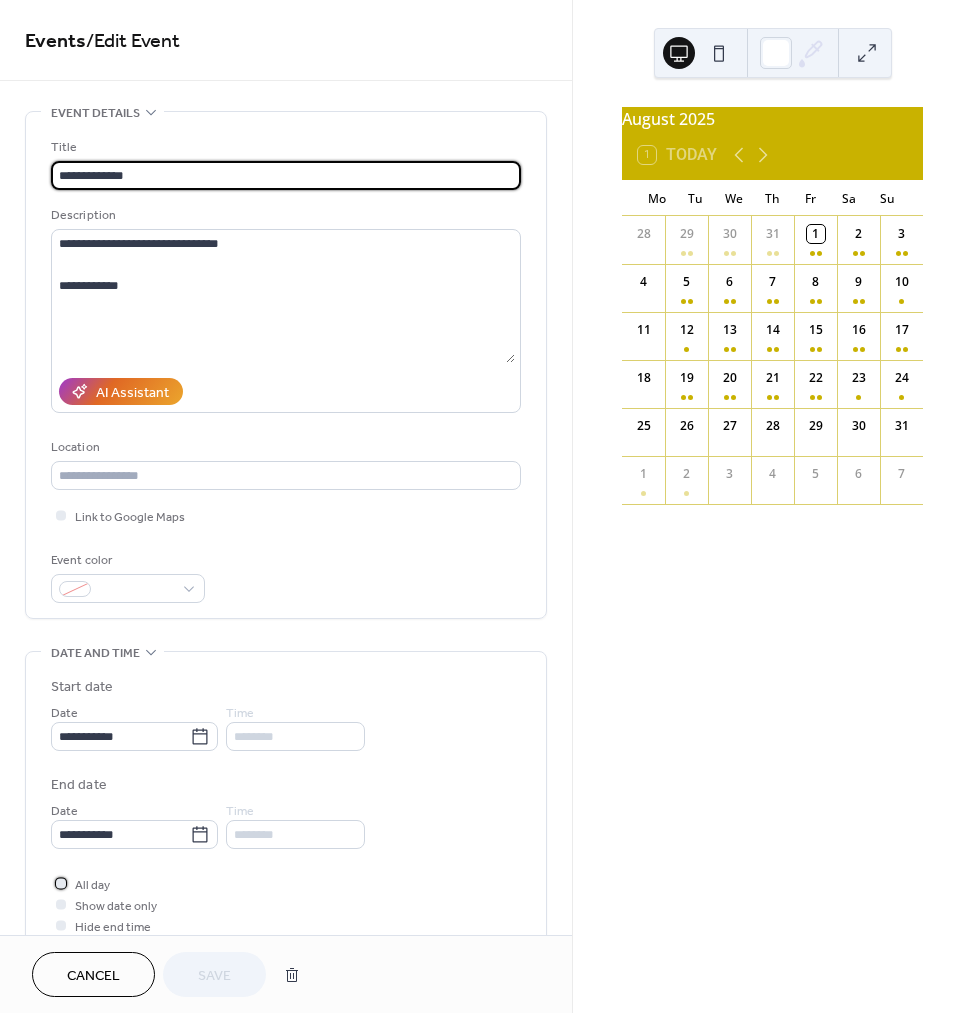 drag, startPoint x: 97, startPoint y: 888, endPoint x: 114, endPoint y: 888, distance: 17 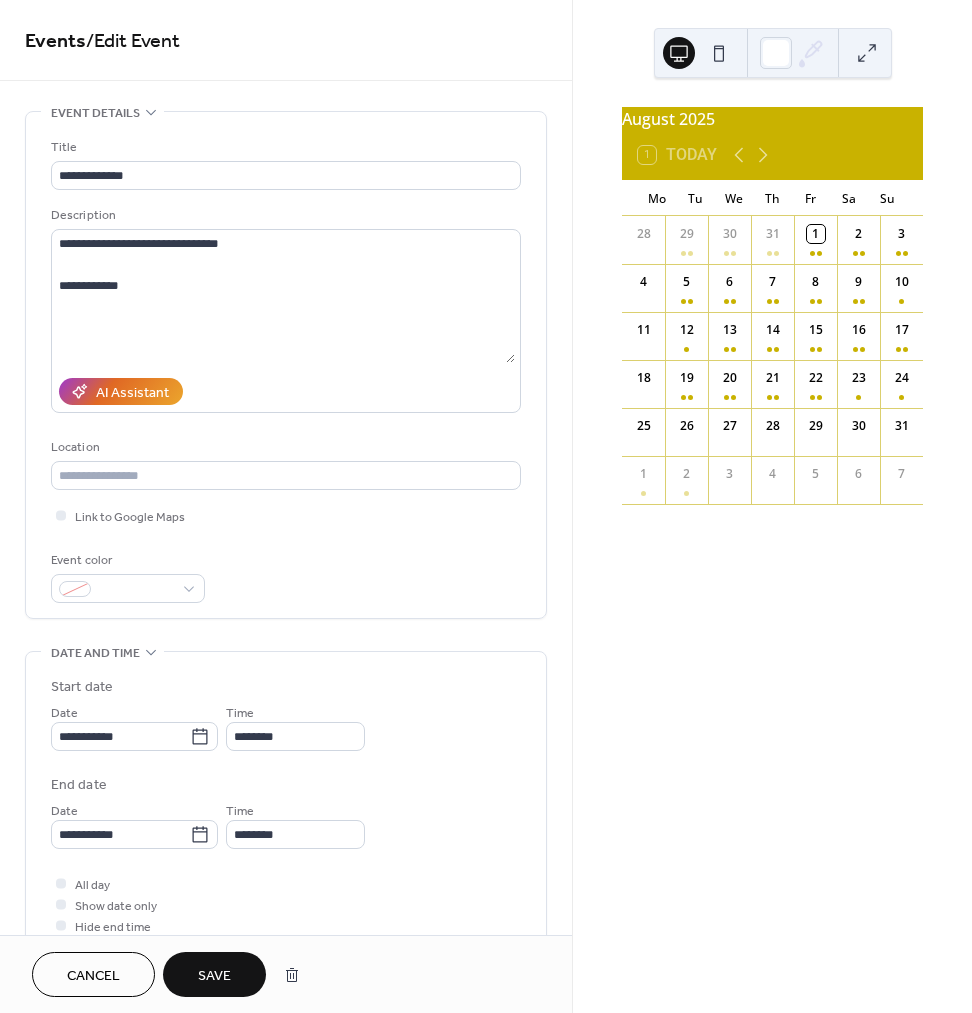 click on "Time ********" at bounding box center [295, 726] 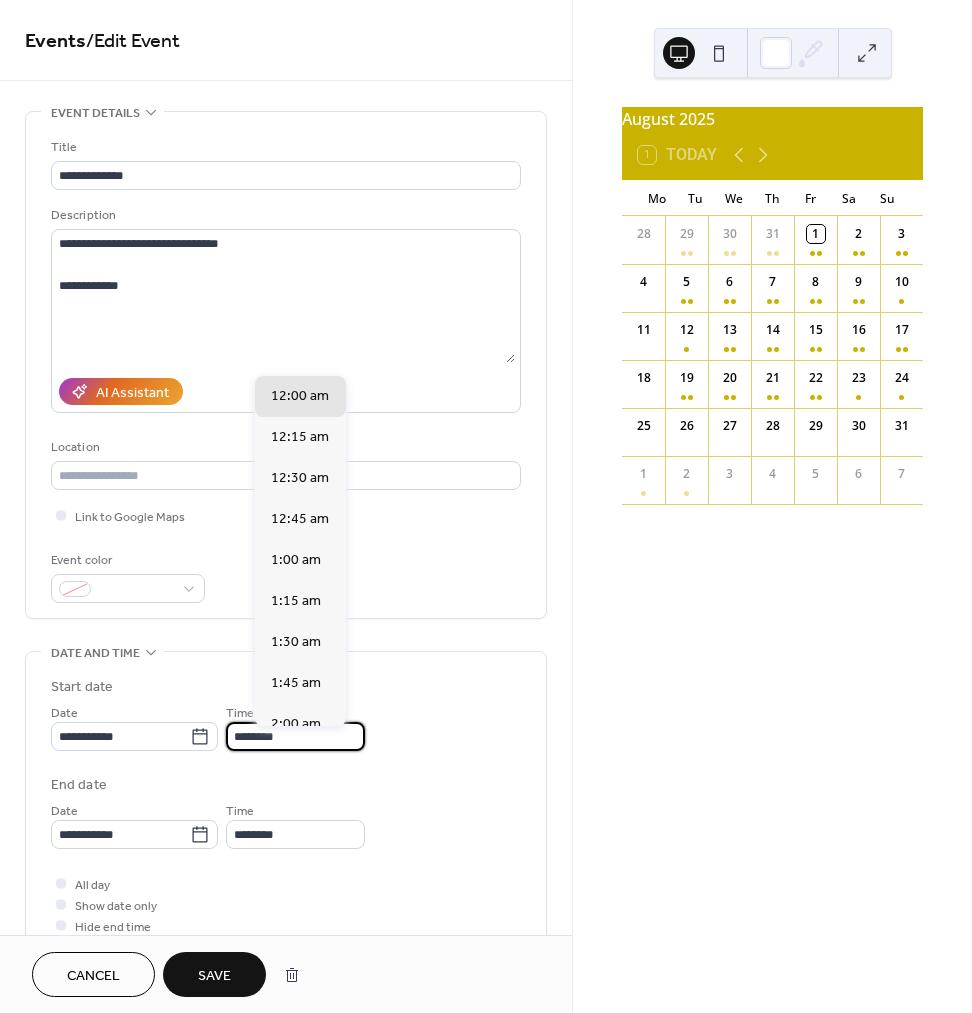 click on "********" at bounding box center [295, 736] 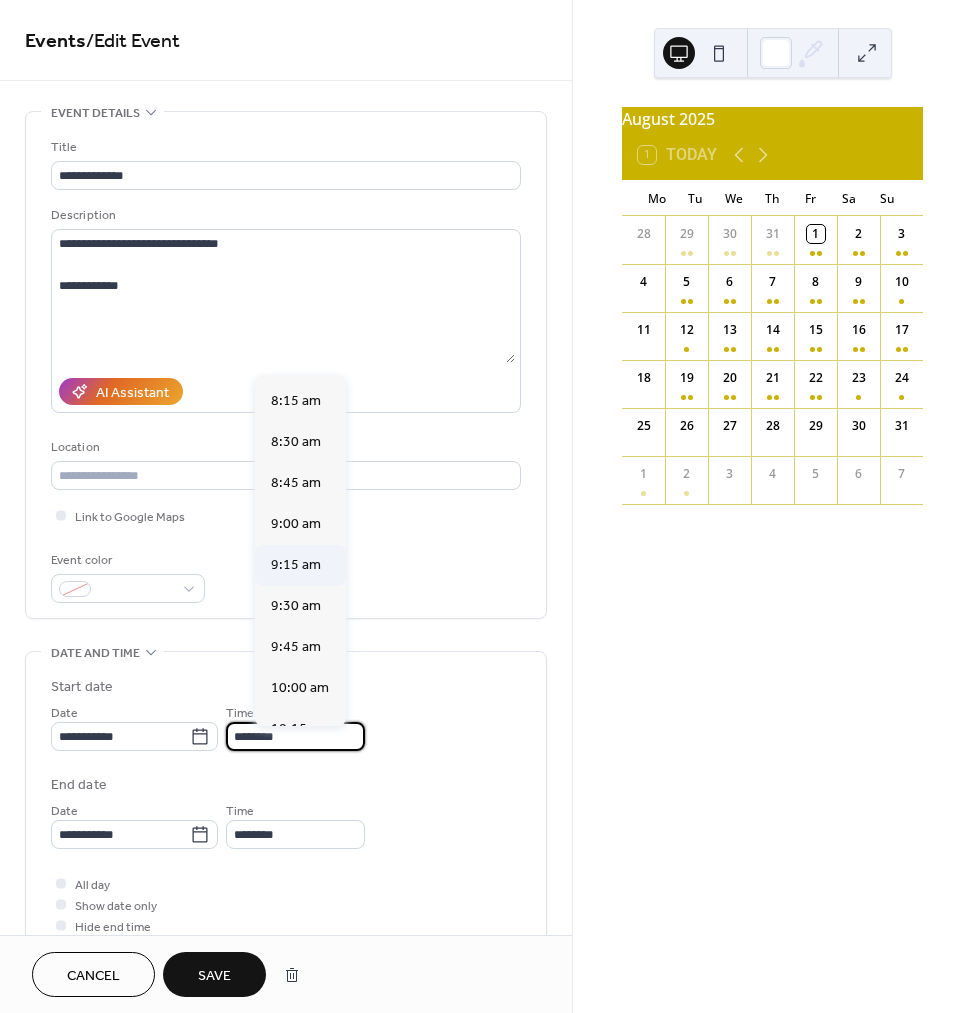 scroll, scrollTop: 1351, scrollLeft: 0, axis: vertical 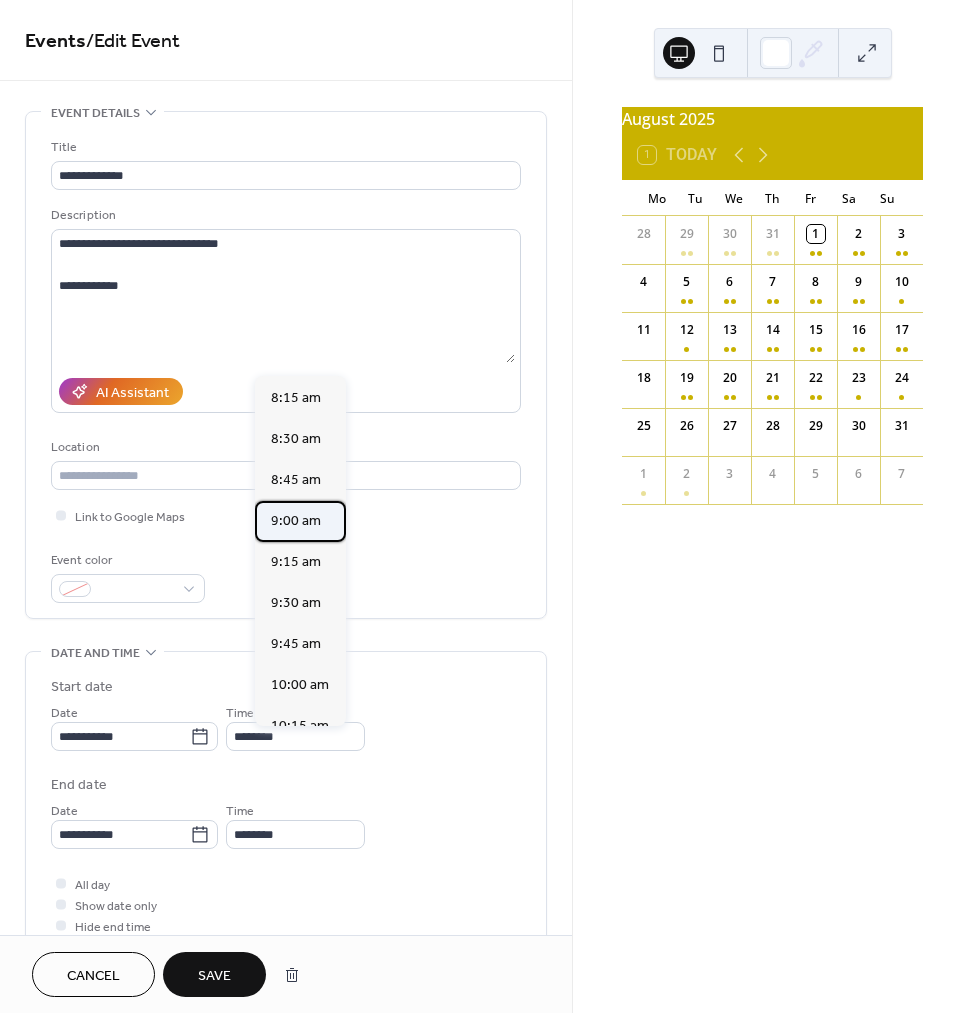 click on "9:00 am" at bounding box center [296, 521] 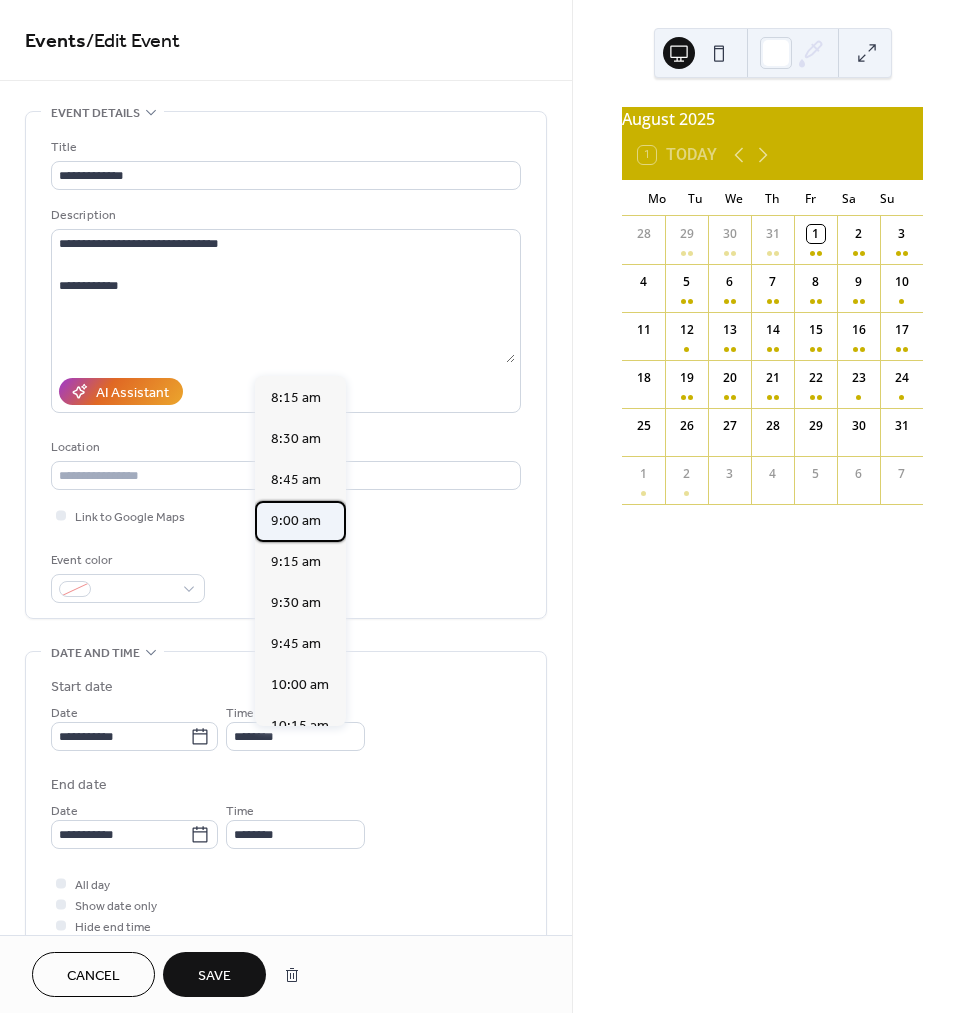 type on "*******" 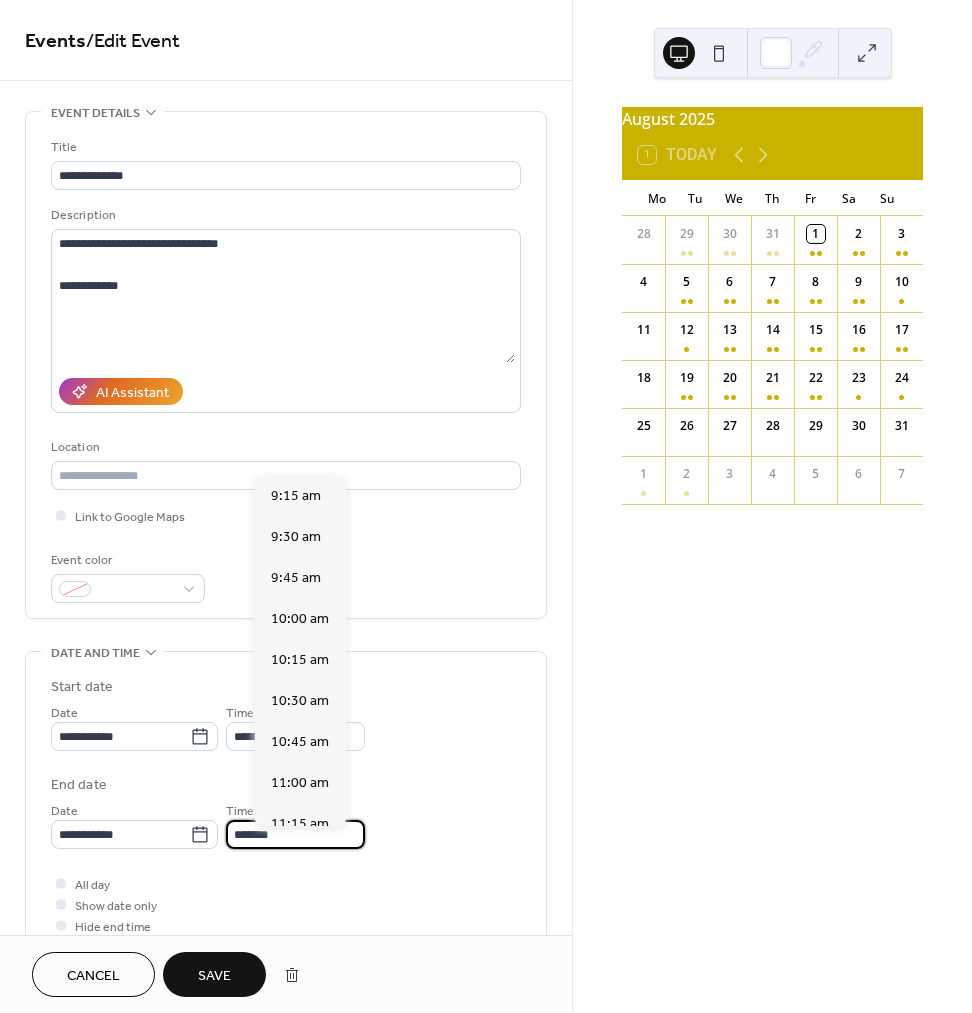 click on "*******" at bounding box center (295, 834) 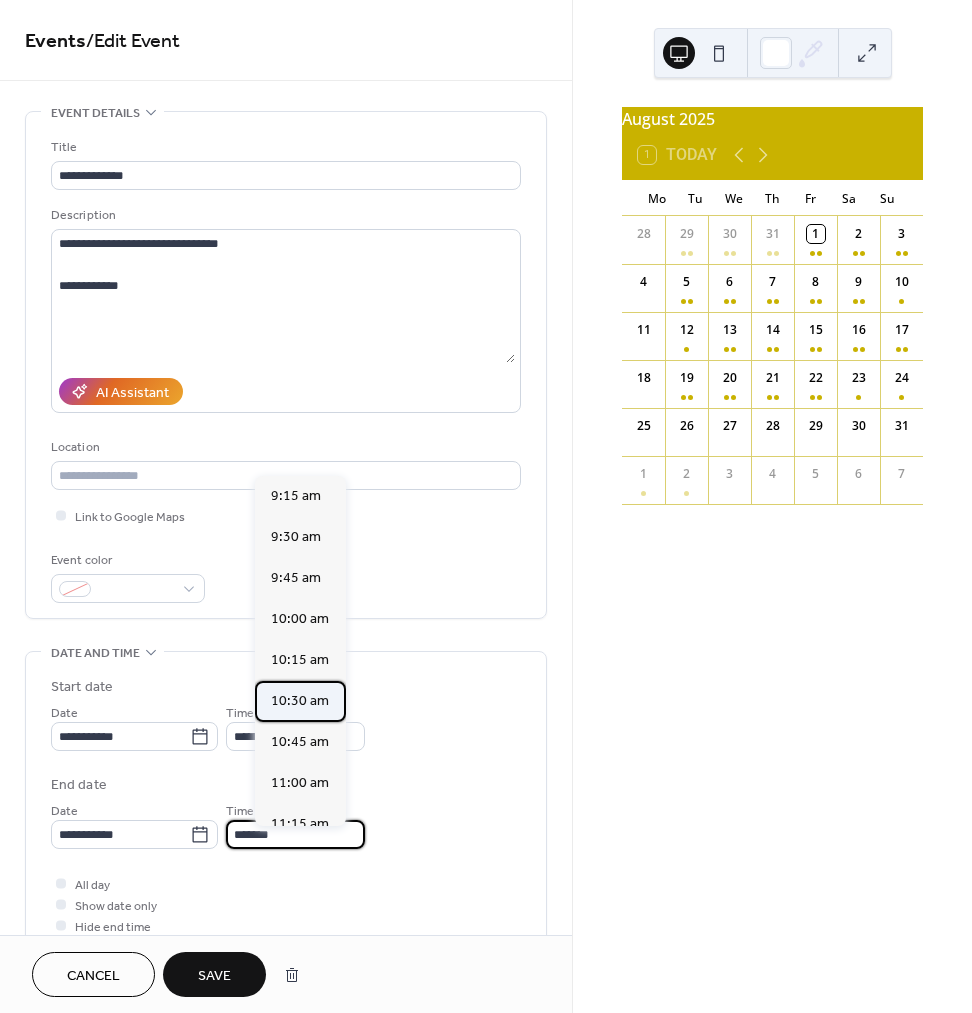 click on "10:30 am" at bounding box center [300, 701] 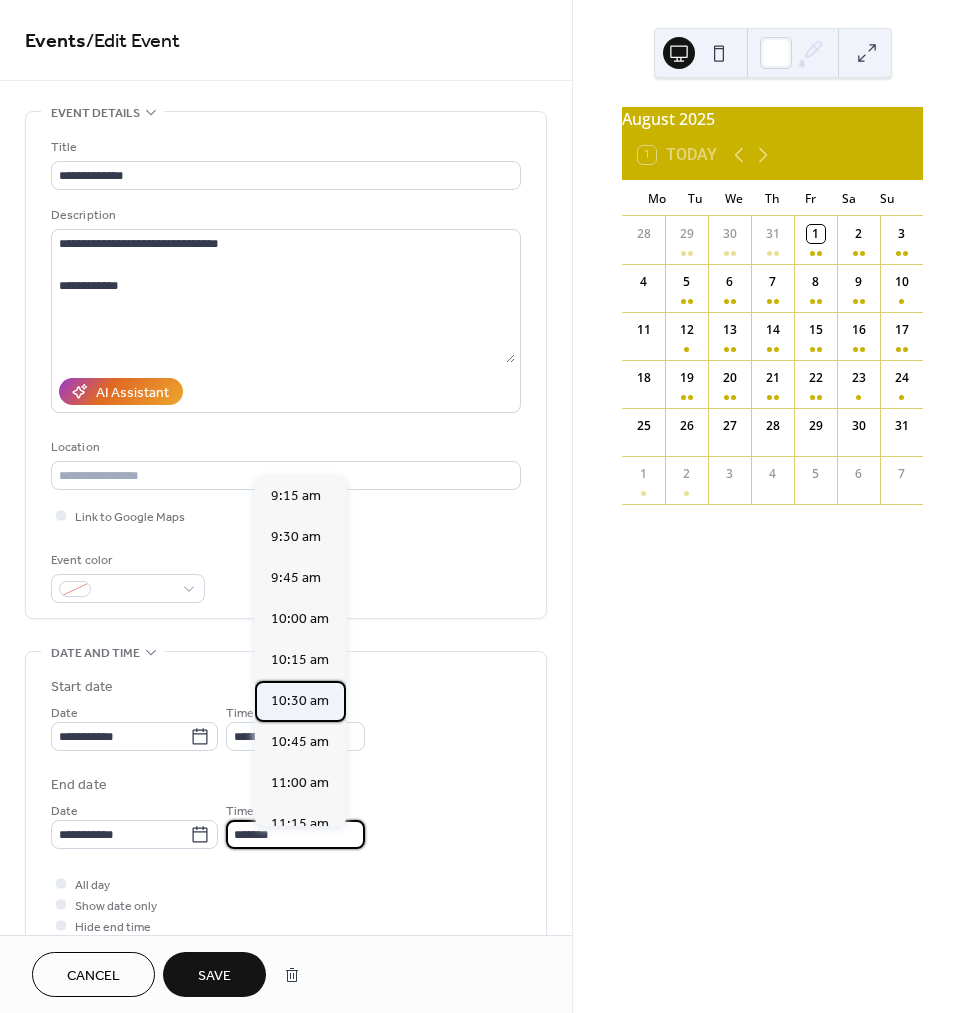 type on "********" 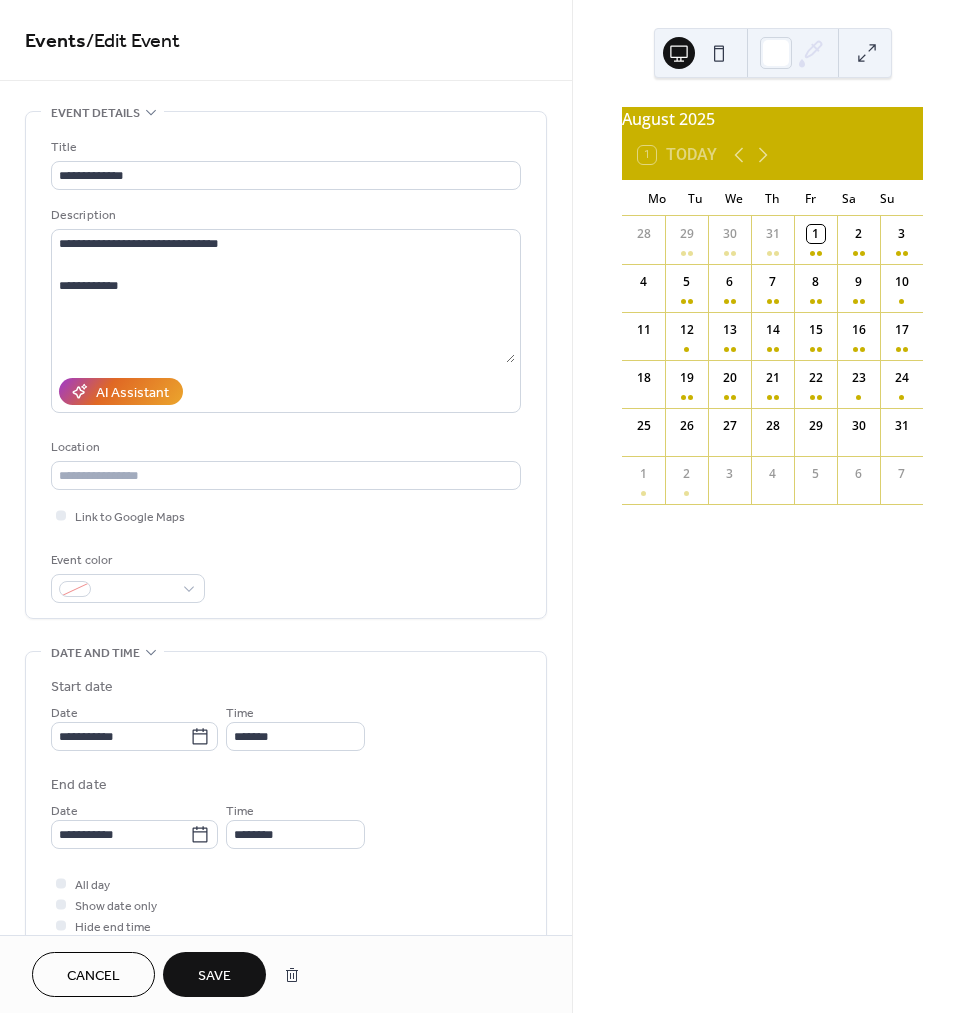 click on "Save" at bounding box center [214, 976] 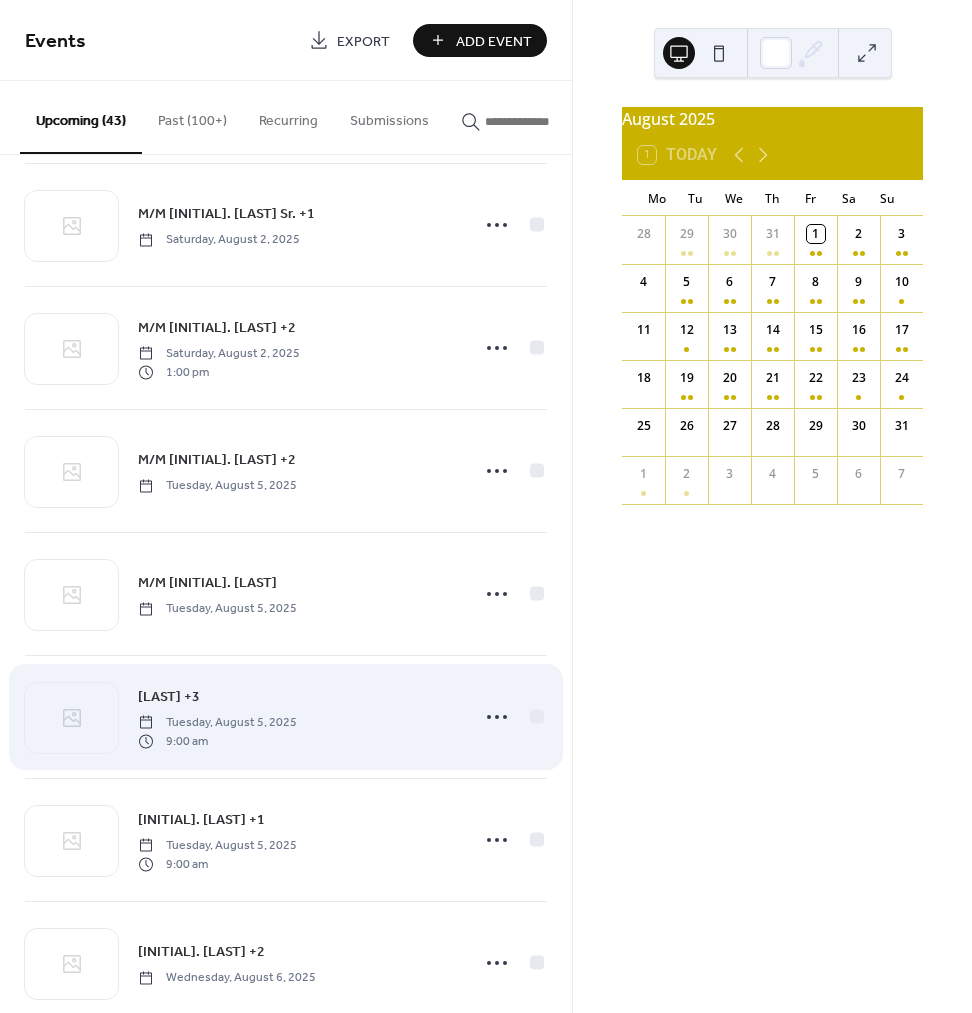 scroll, scrollTop: 638, scrollLeft: 0, axis: vertical 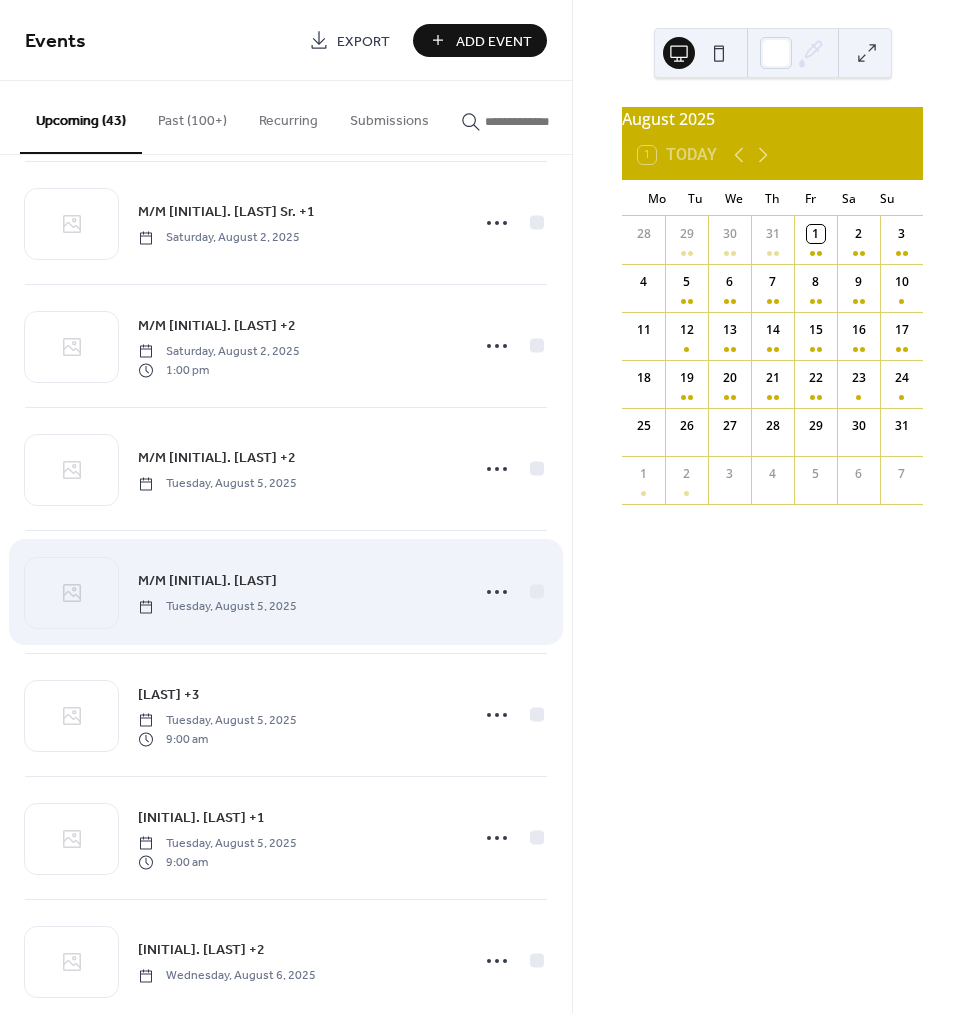 click on "M/M [FIRST] [LAST]" at bounding box center [207, 581] 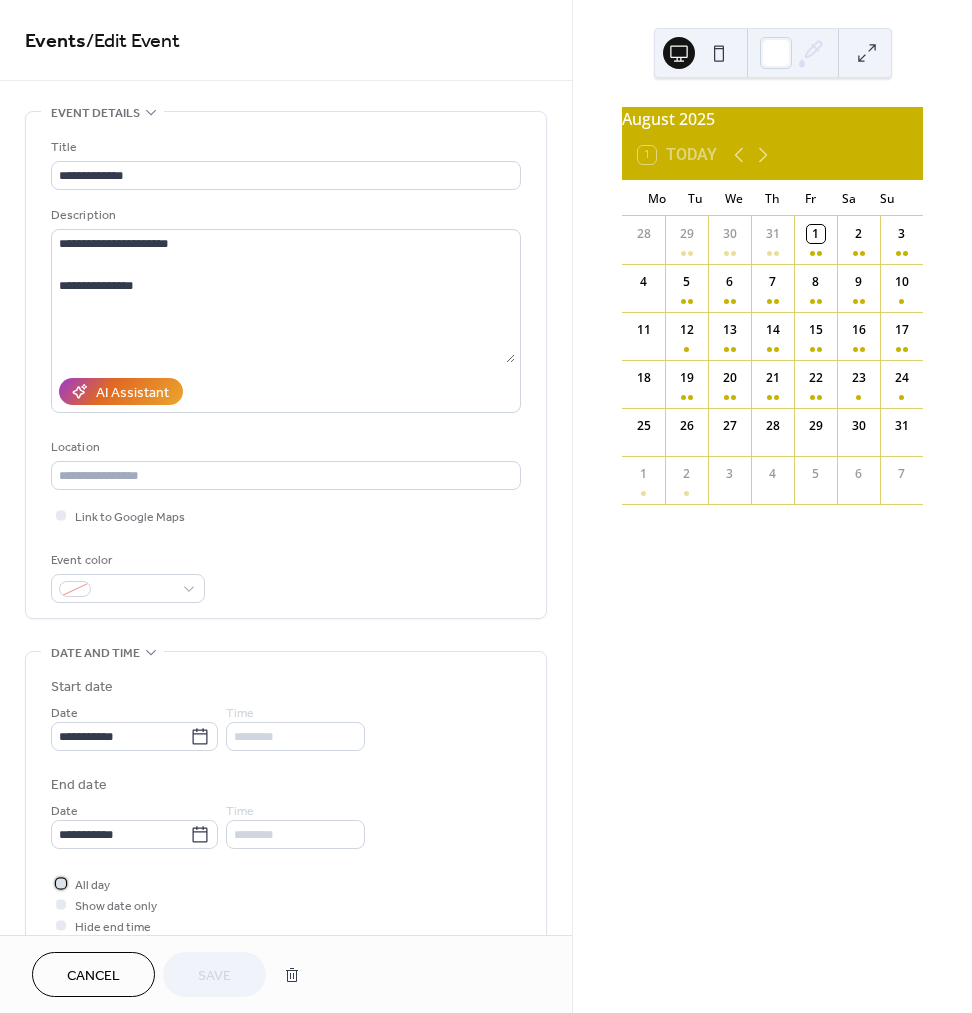 click on "All day" at bounding box center (92, 885) 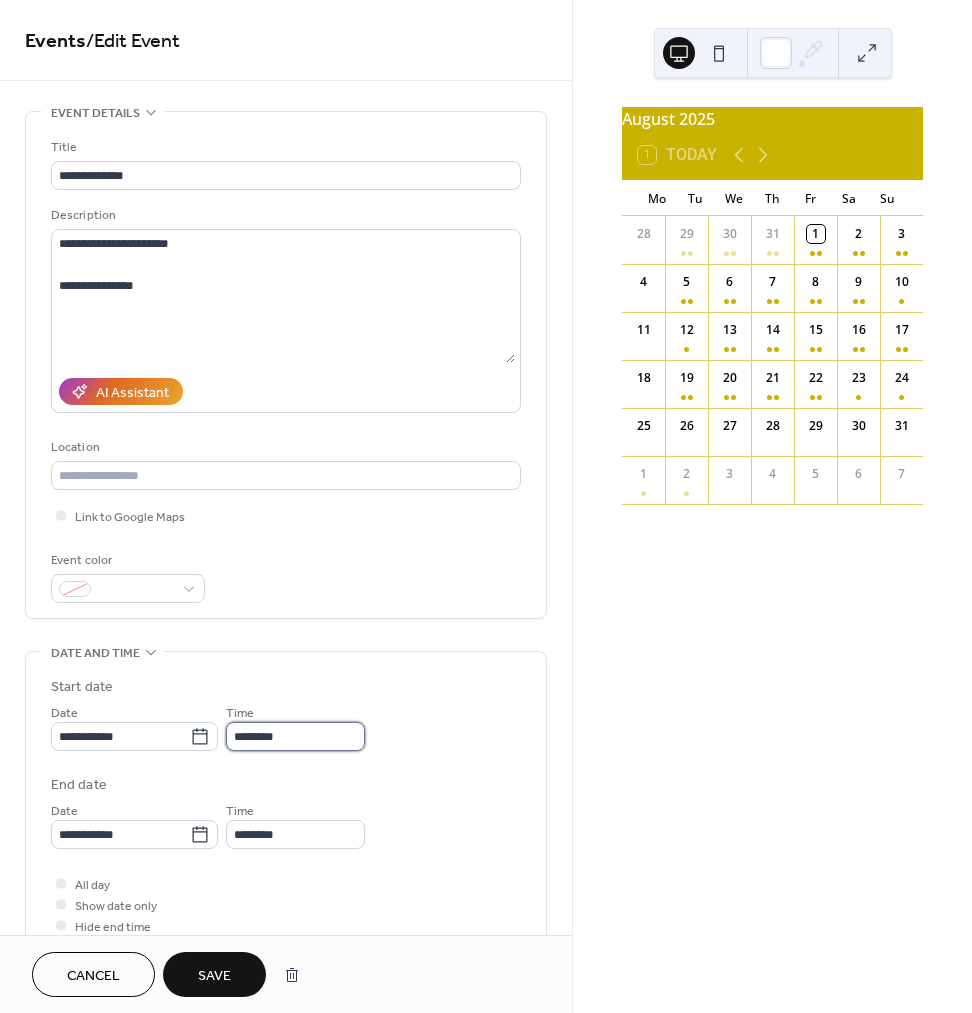 click on "********" at bounding box center (295, 736) 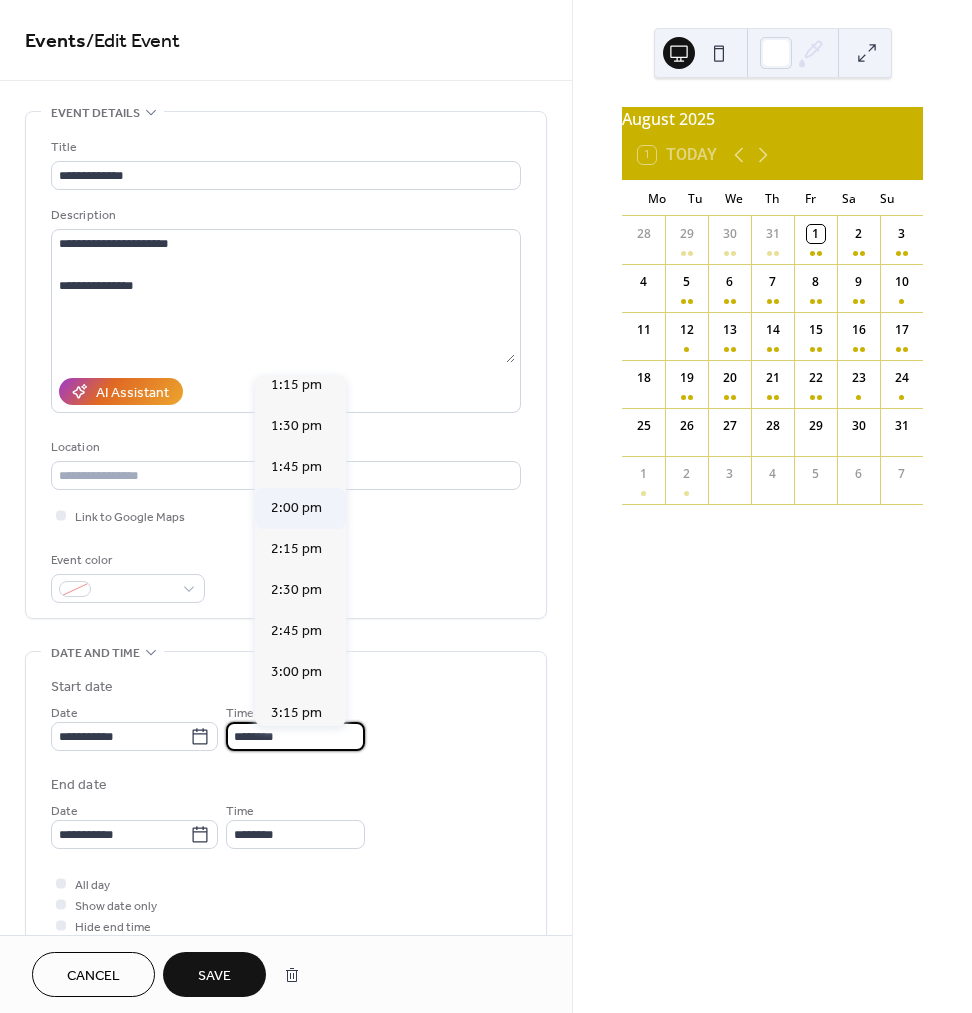 scroll, scrollTop: 2183, scrollLeft: 0, axis: vertical 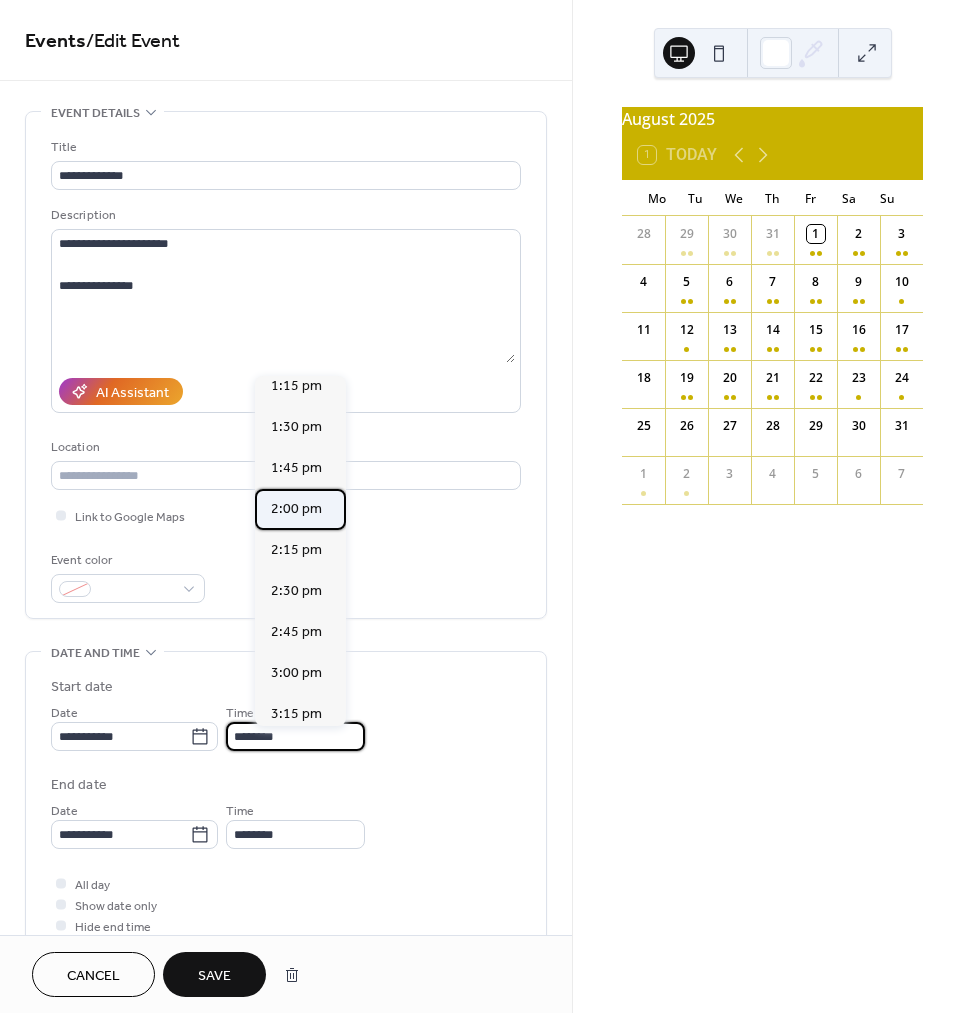 click on "2:00 pm" at bounding box center (296, 509) 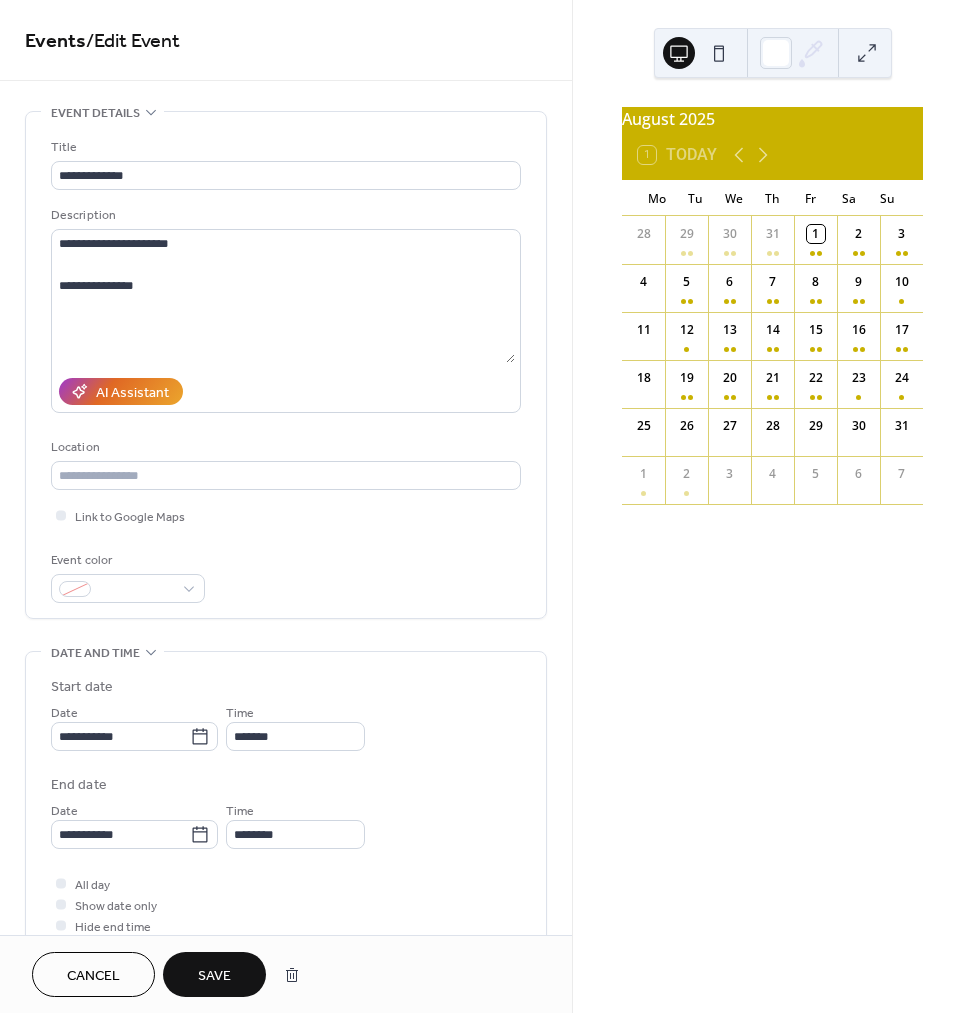type on "*******" 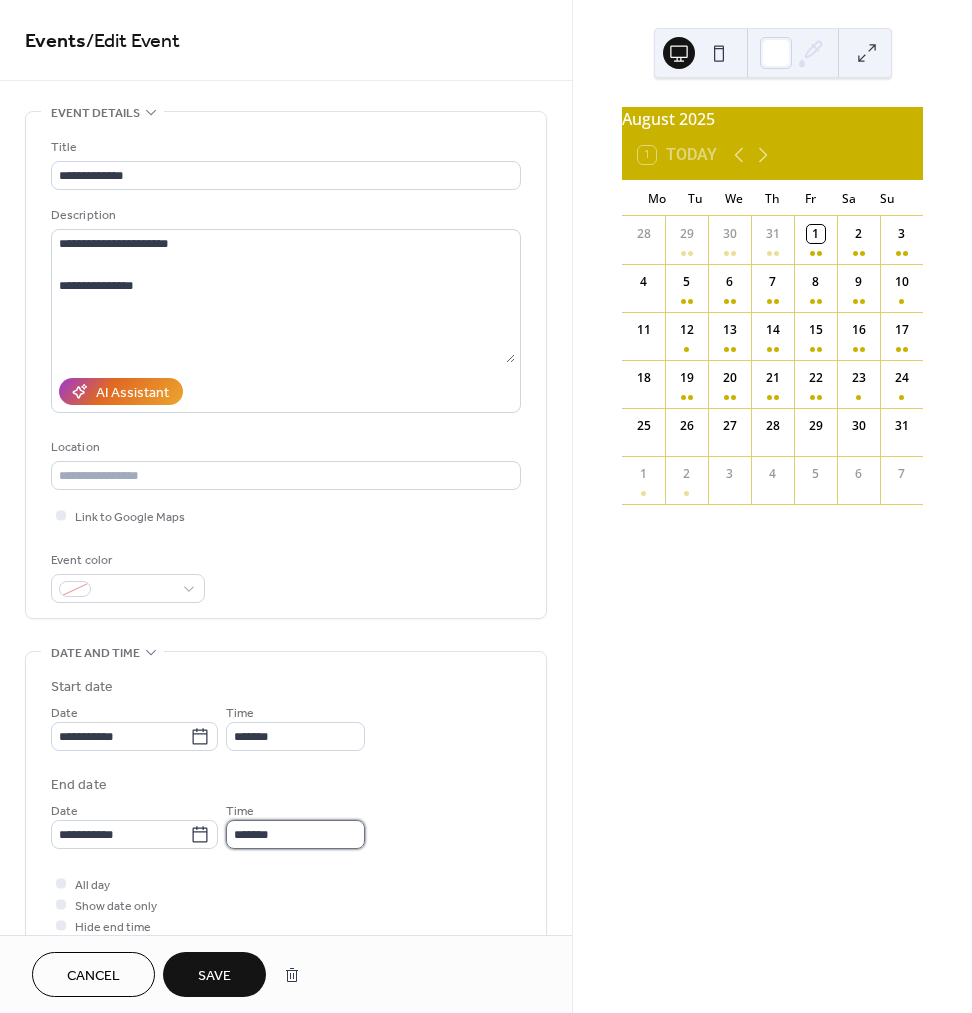 click on "*******" at bounding box center [295, 834] 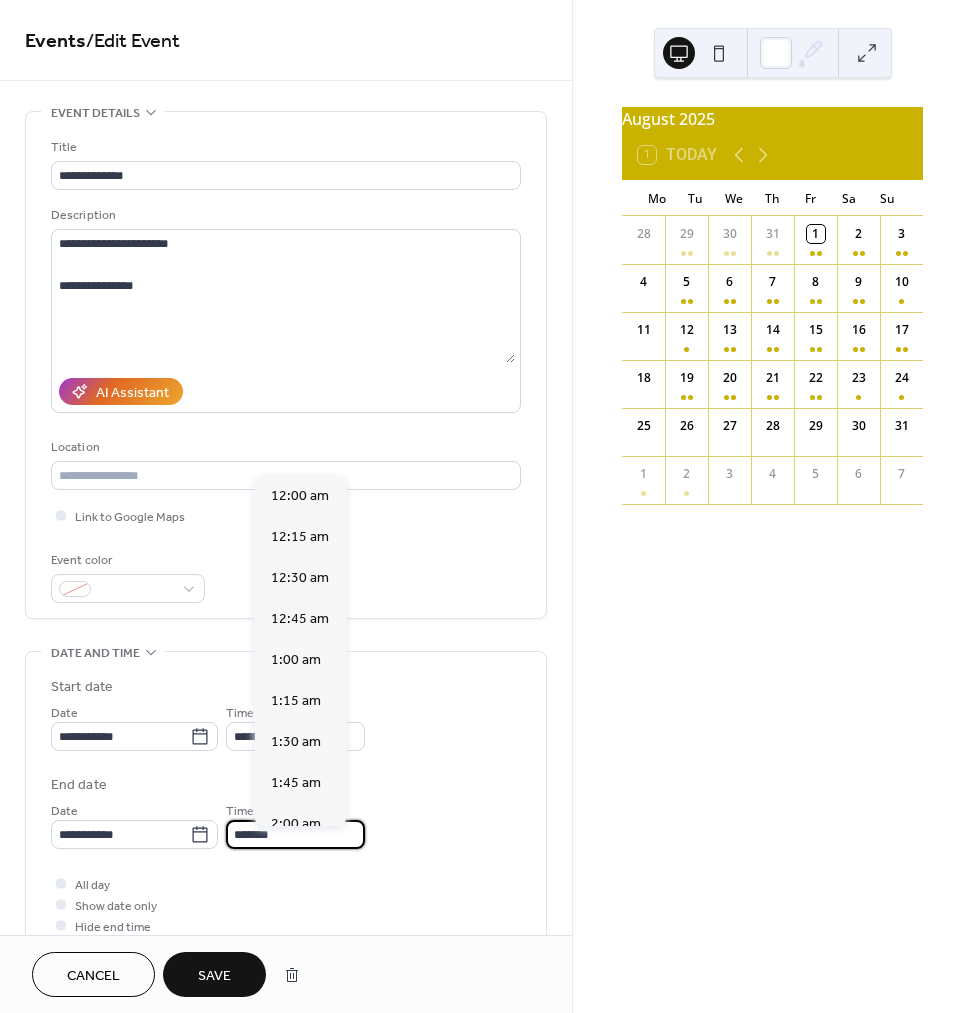 scroll, scrollTop: 2296, scrollLeft: 0, axis: vertical 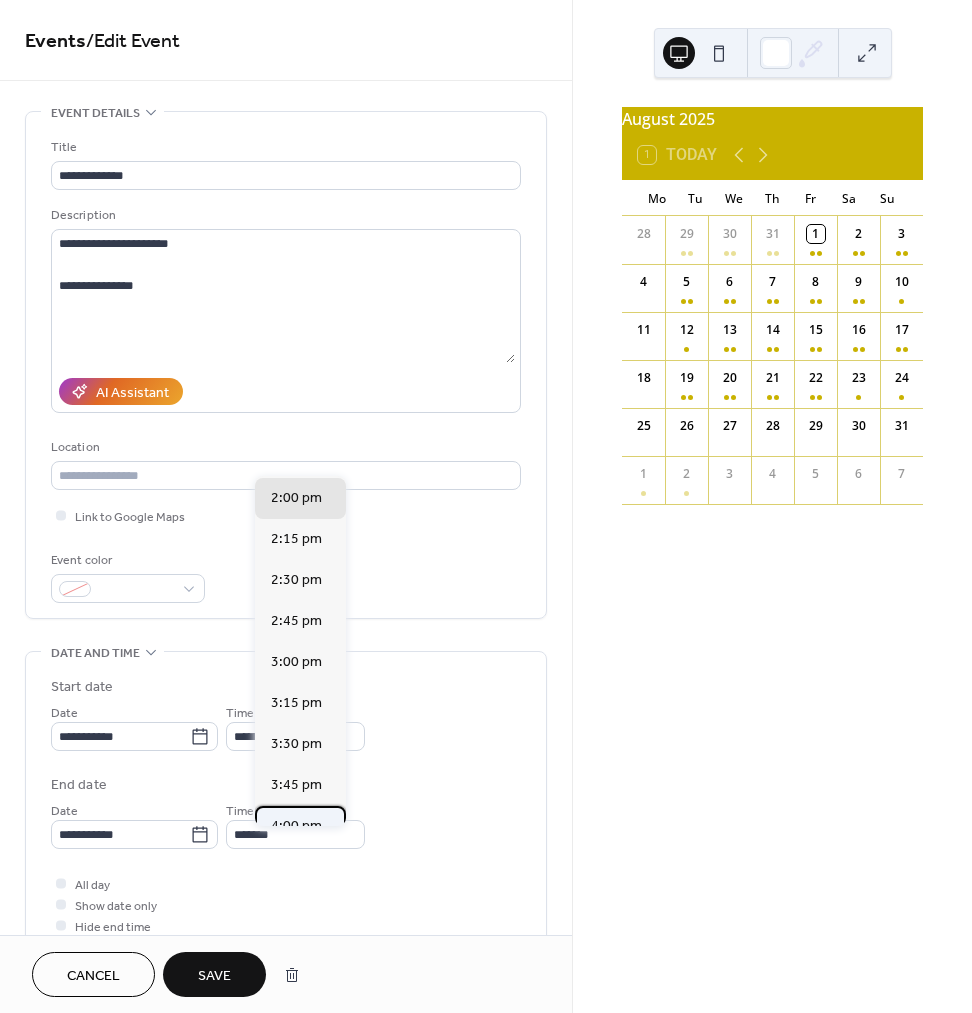 click on "4:00 pm" at bounding box center (300, 826) 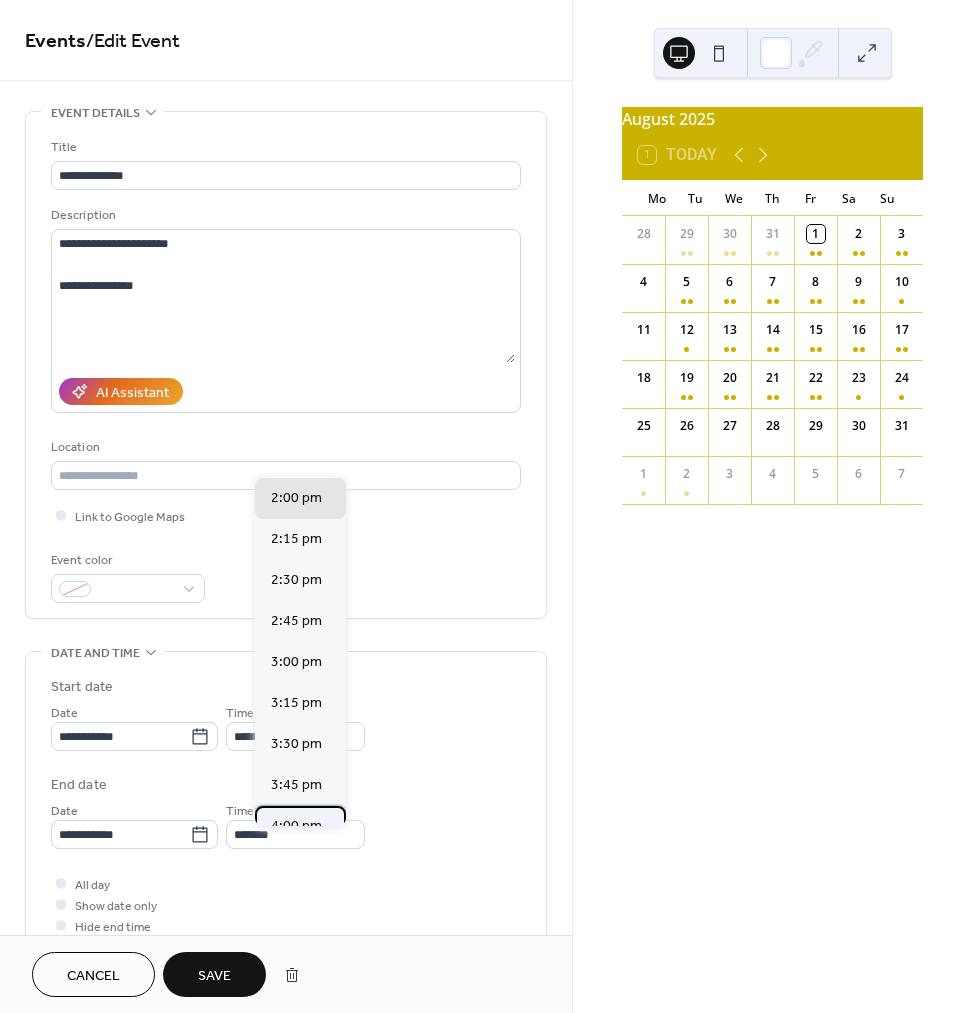 type on "*******" 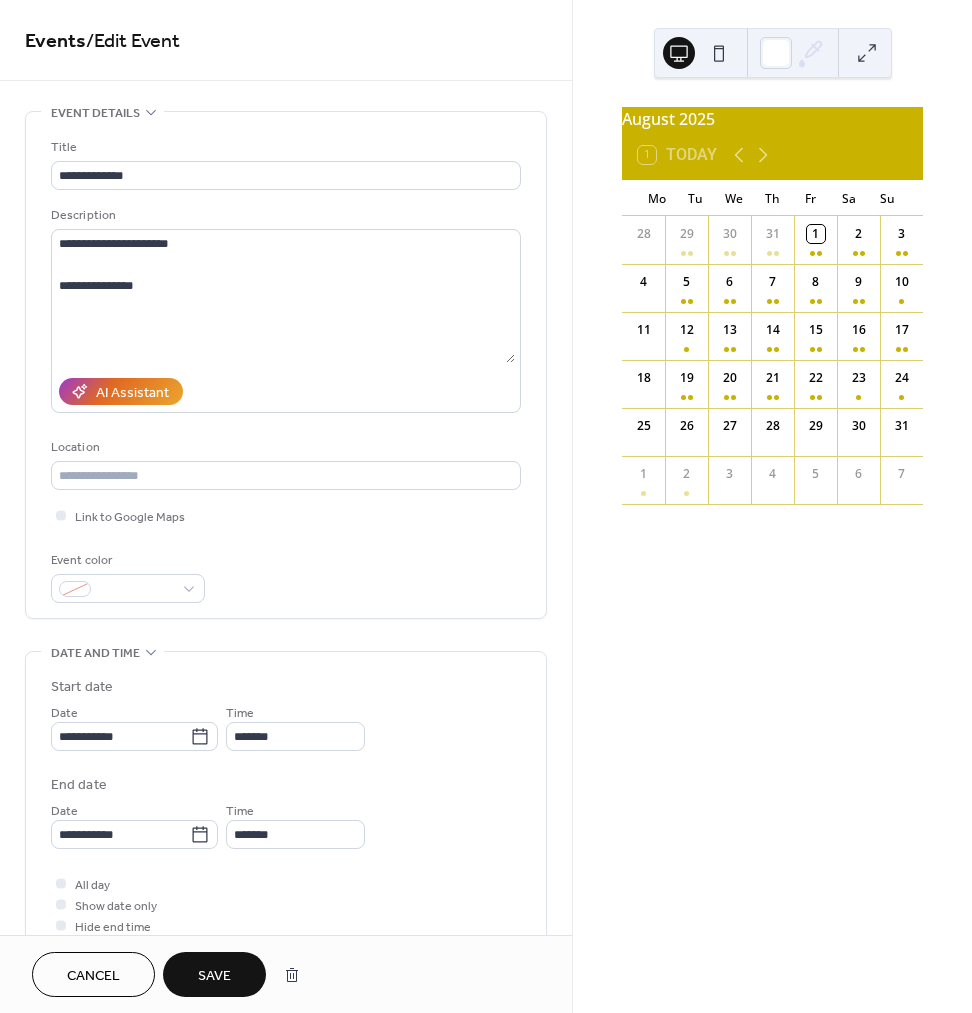 click on "Save" at bounding box center (214, 976) 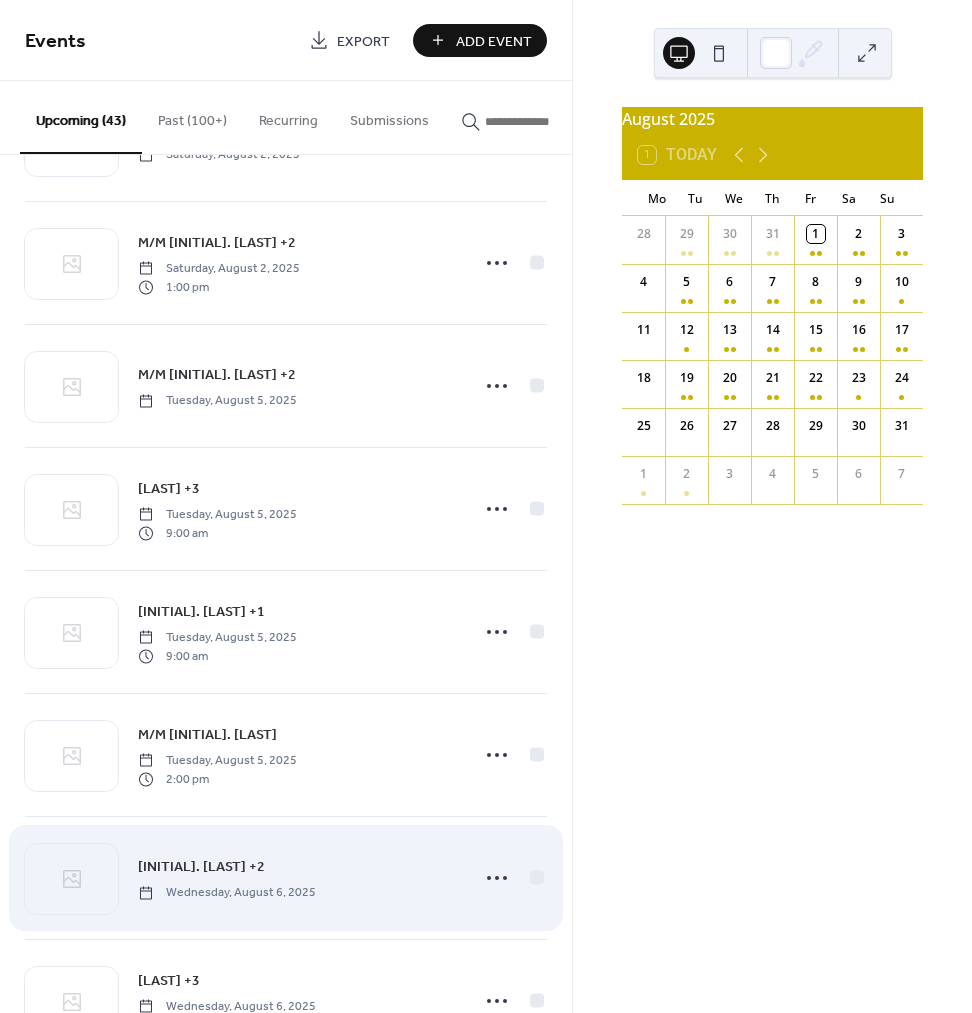 scroll, scrollTop: 723, scrollLeft: 0, axis: vertical 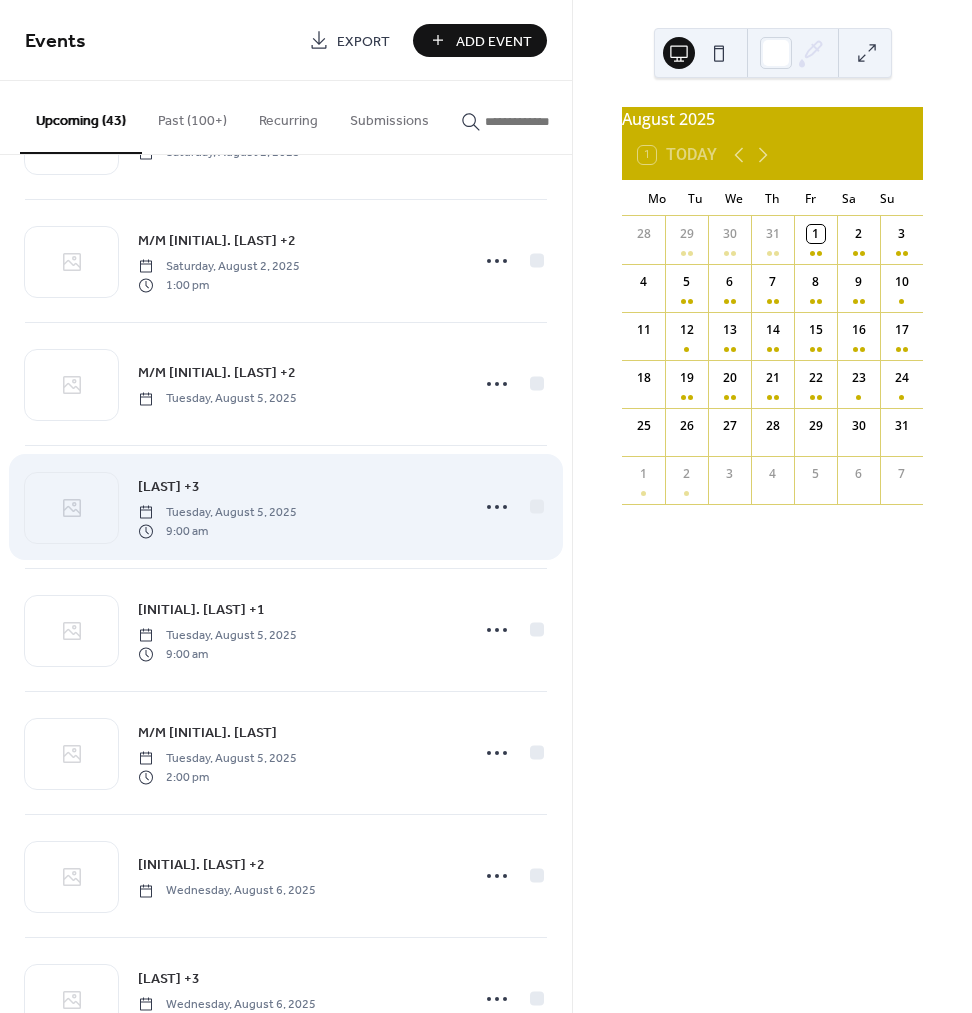 click on "[FIRST] [LAST] +3" at bounding box center [169, 487] 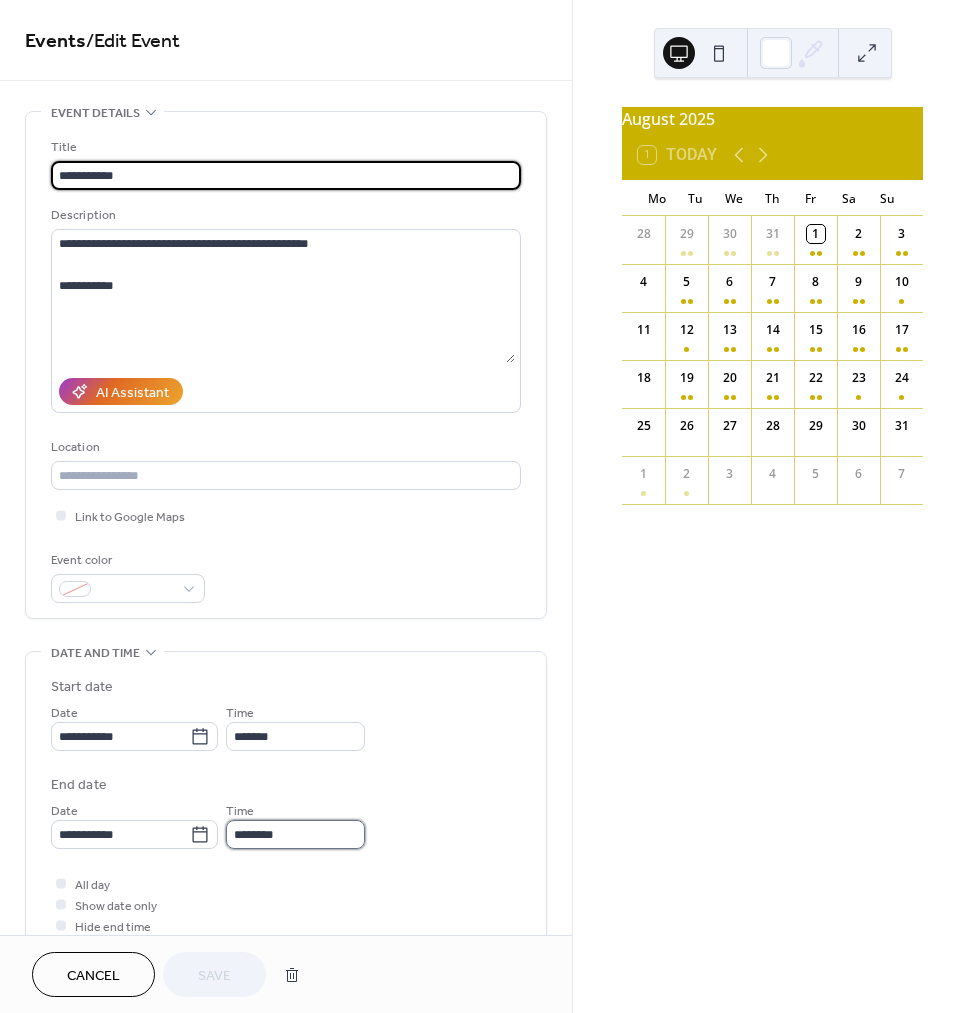 click on "********" at bounding box center [295, 834] 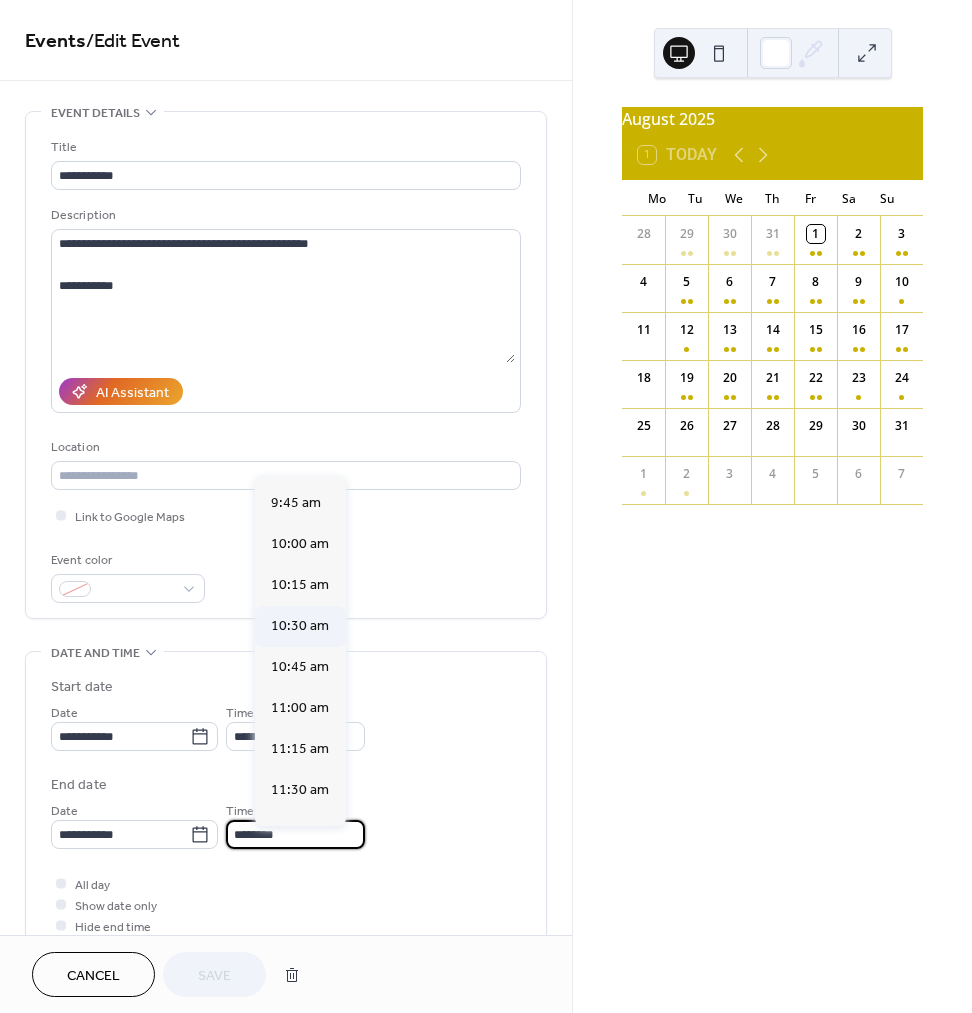 scroll, scrollTop: 1591, scrollLeft: 0, axis: vertical 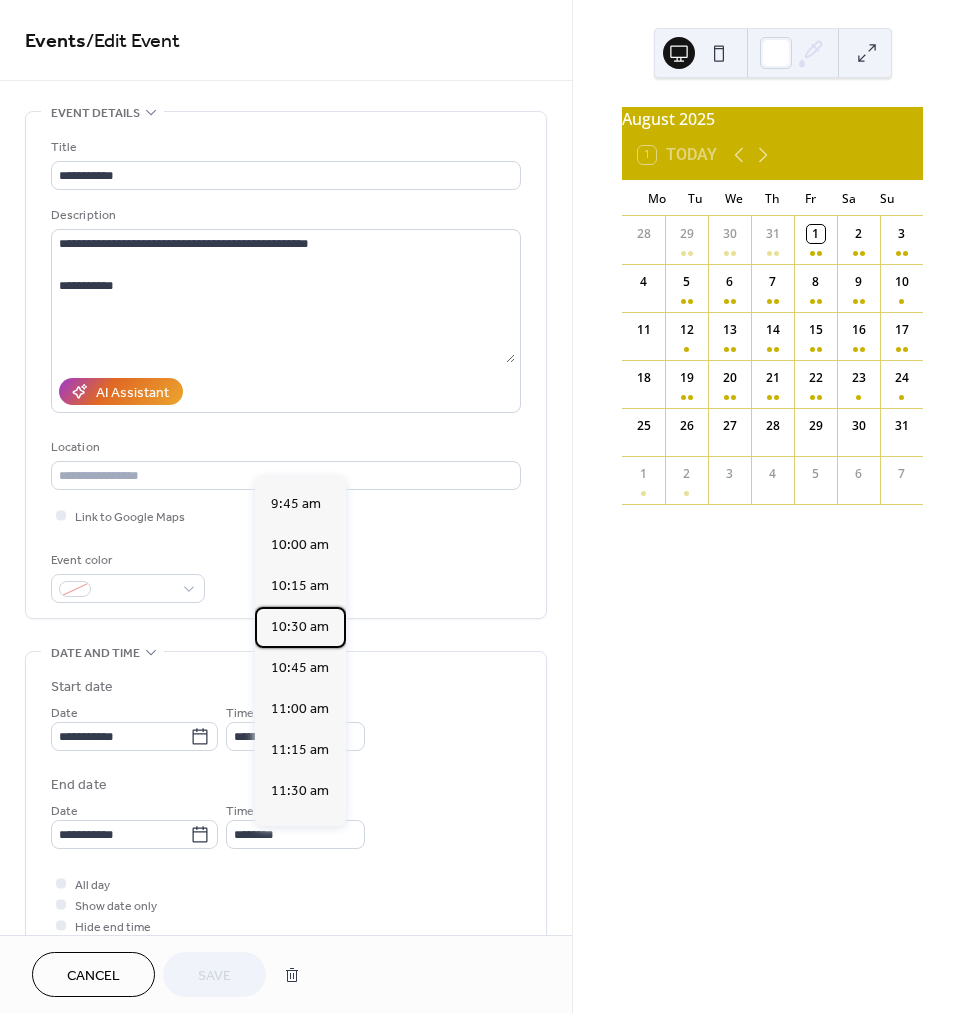 click on "10:30 am" at bounding box center [300, 627] 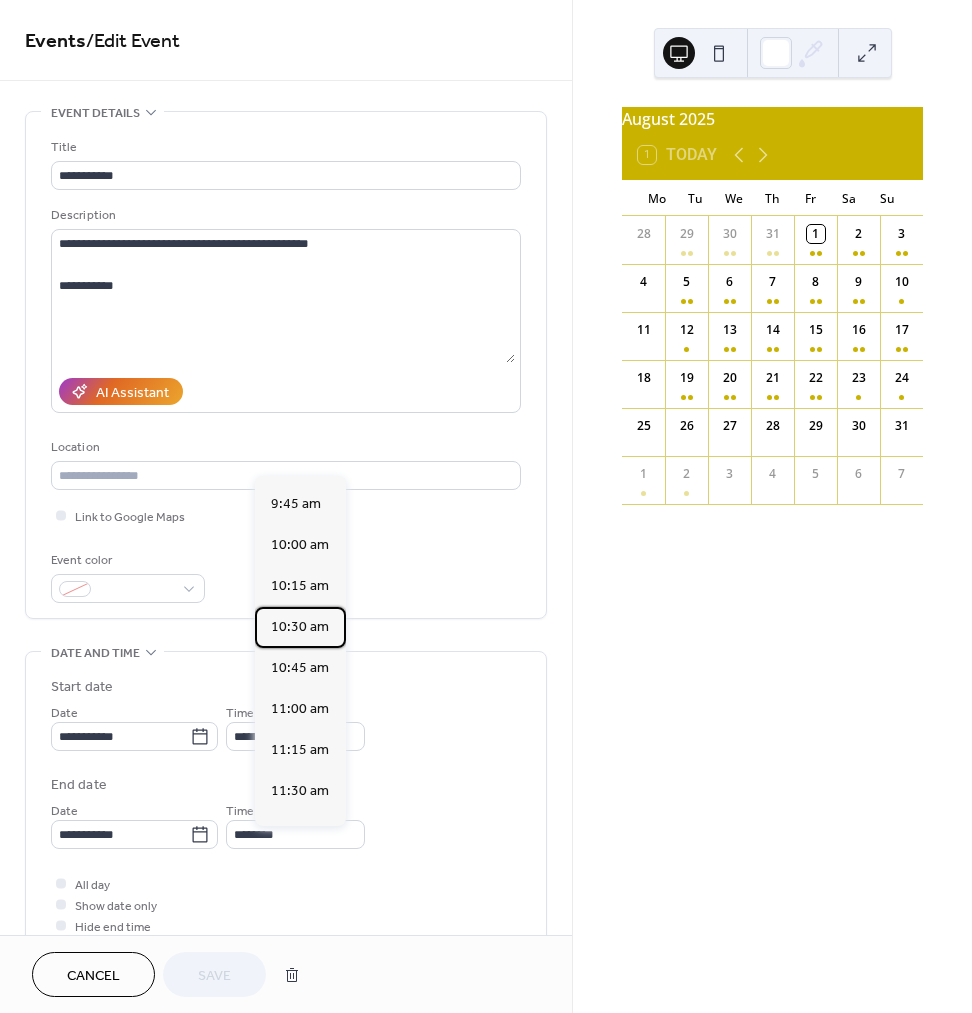 type on "********" 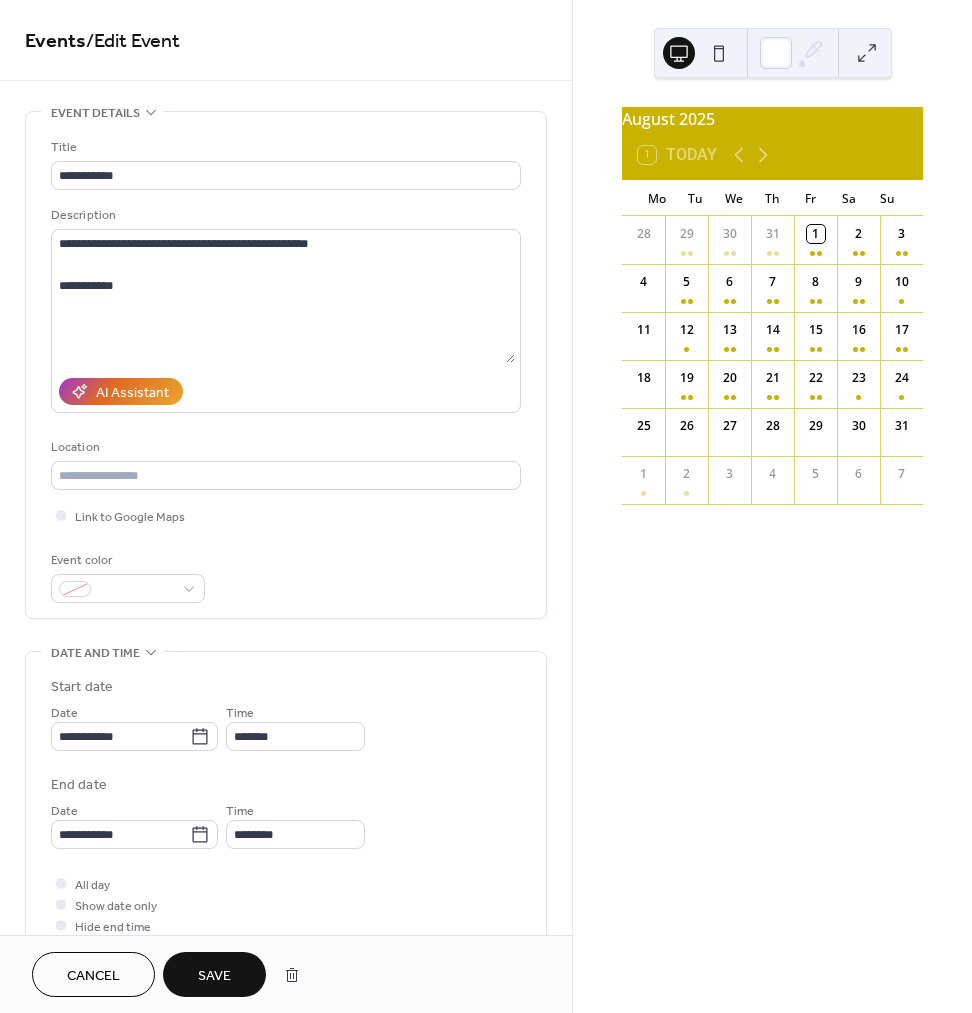 click on "Save" at bounding box center [214, 976] 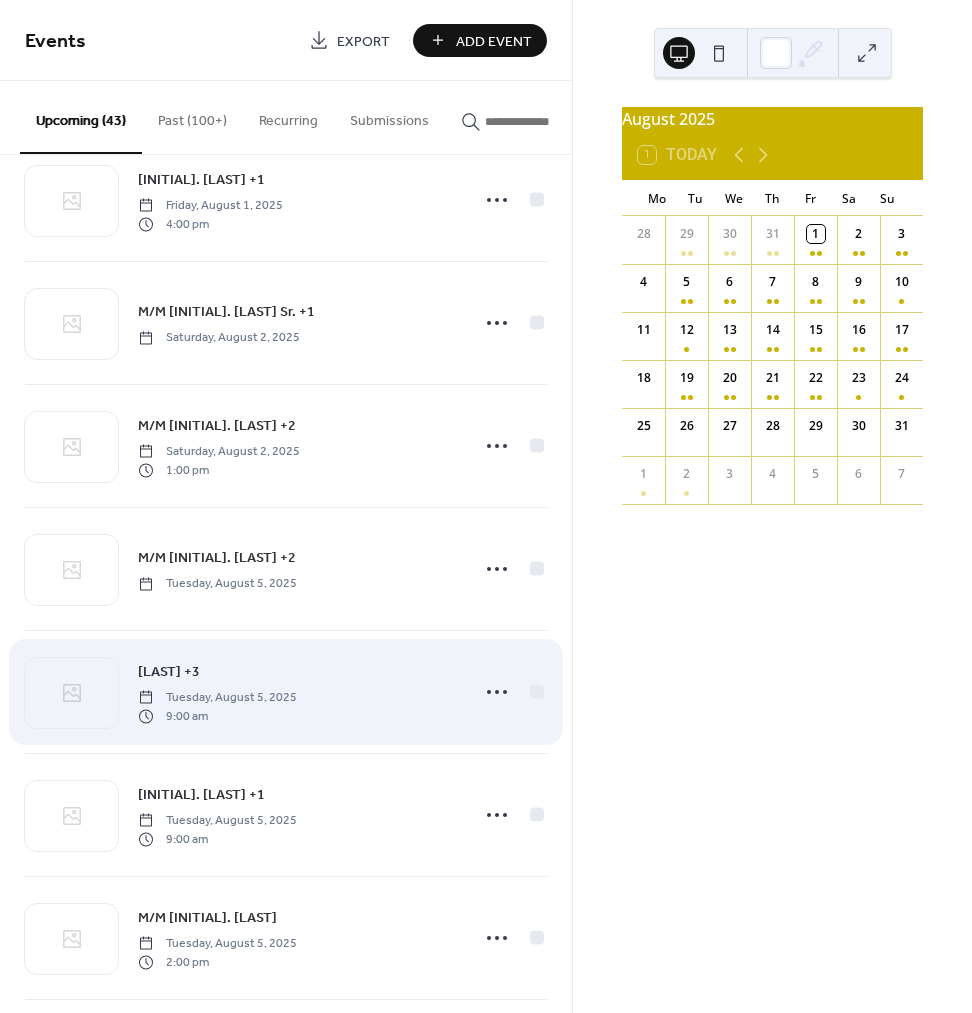 scroll, scrollTop: 541, scrollLeft: 0, axis: vertical 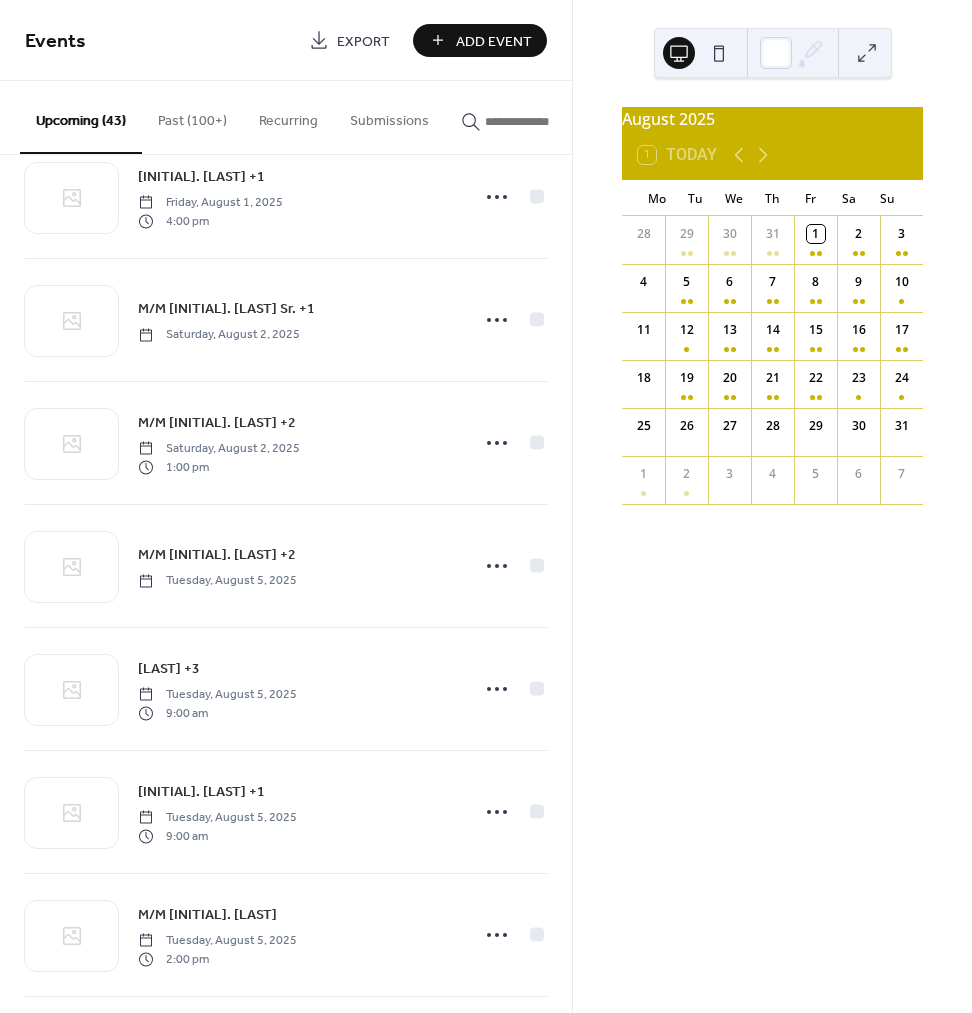 click on "[FIRST] [LAST] +3" at bounding box center [169, 669] 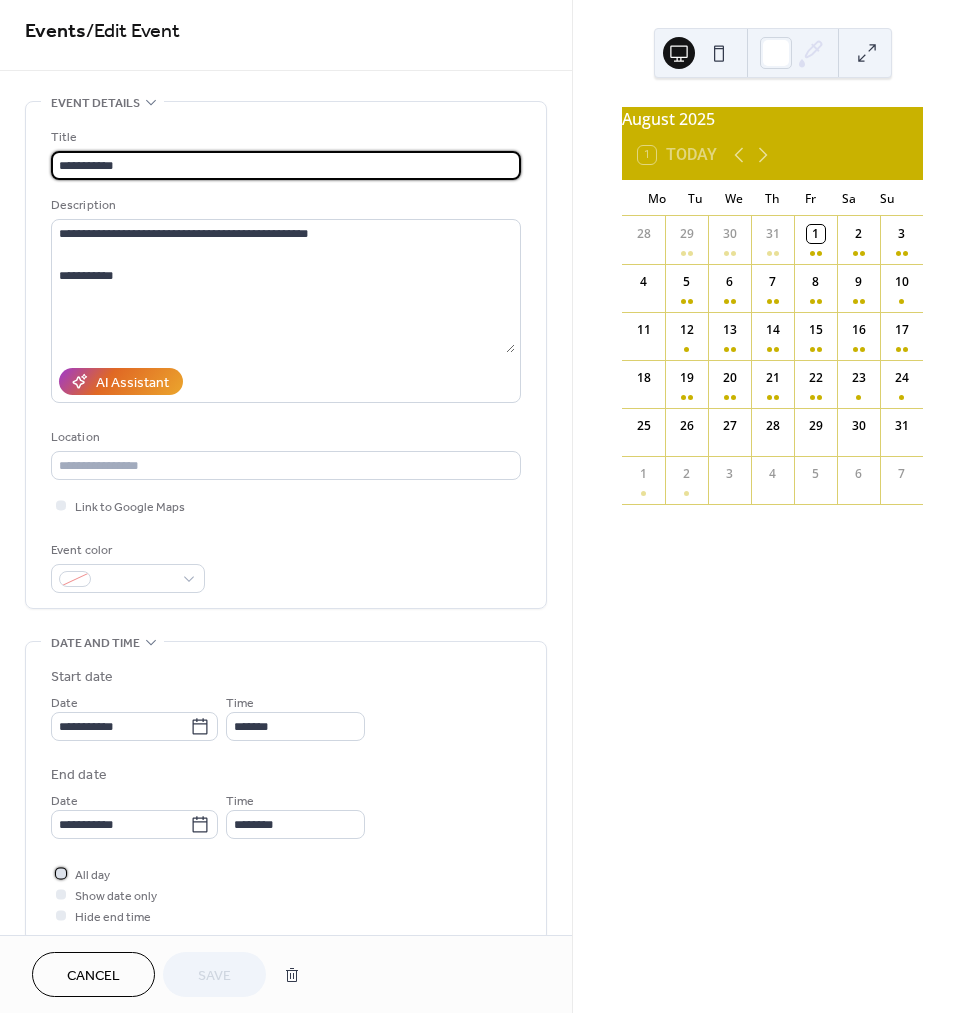 scroll, scrollTop: 7, scrollLeft: 0, axis: vertical 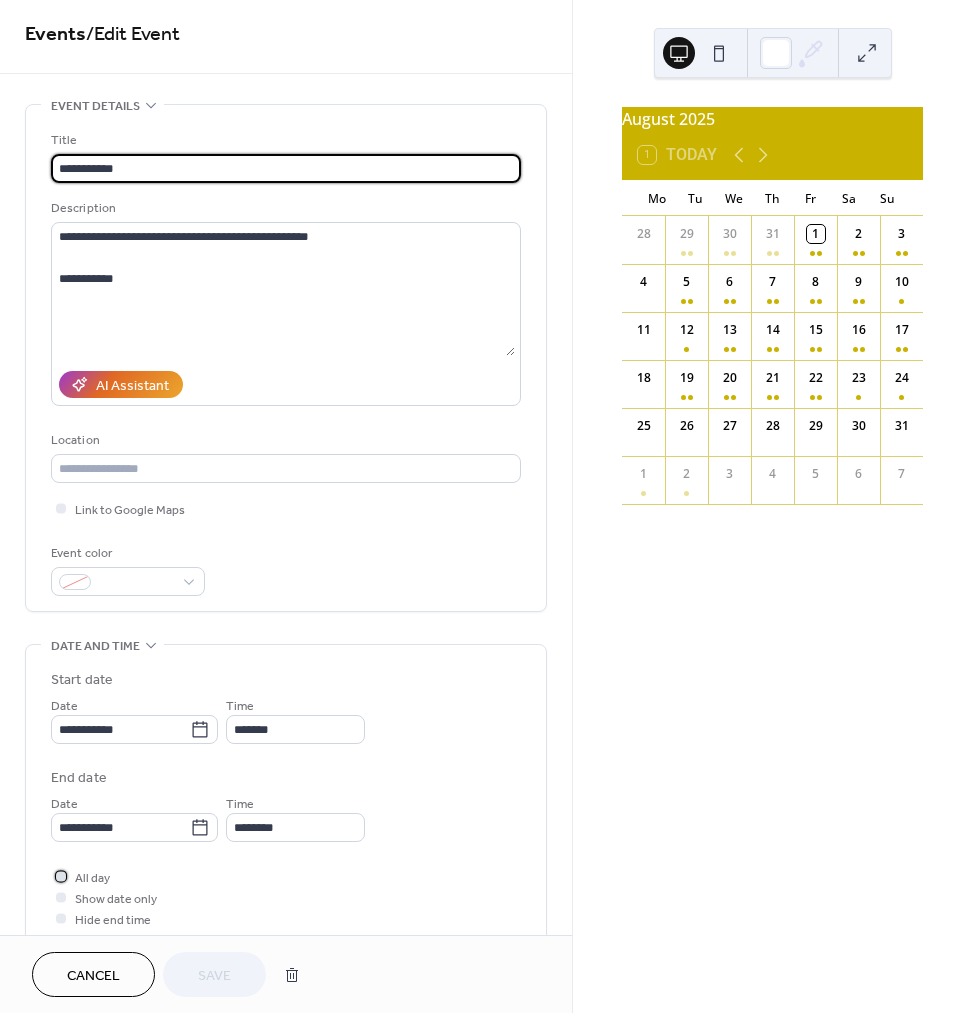 click on "All day" at bounding box center (92, 878) 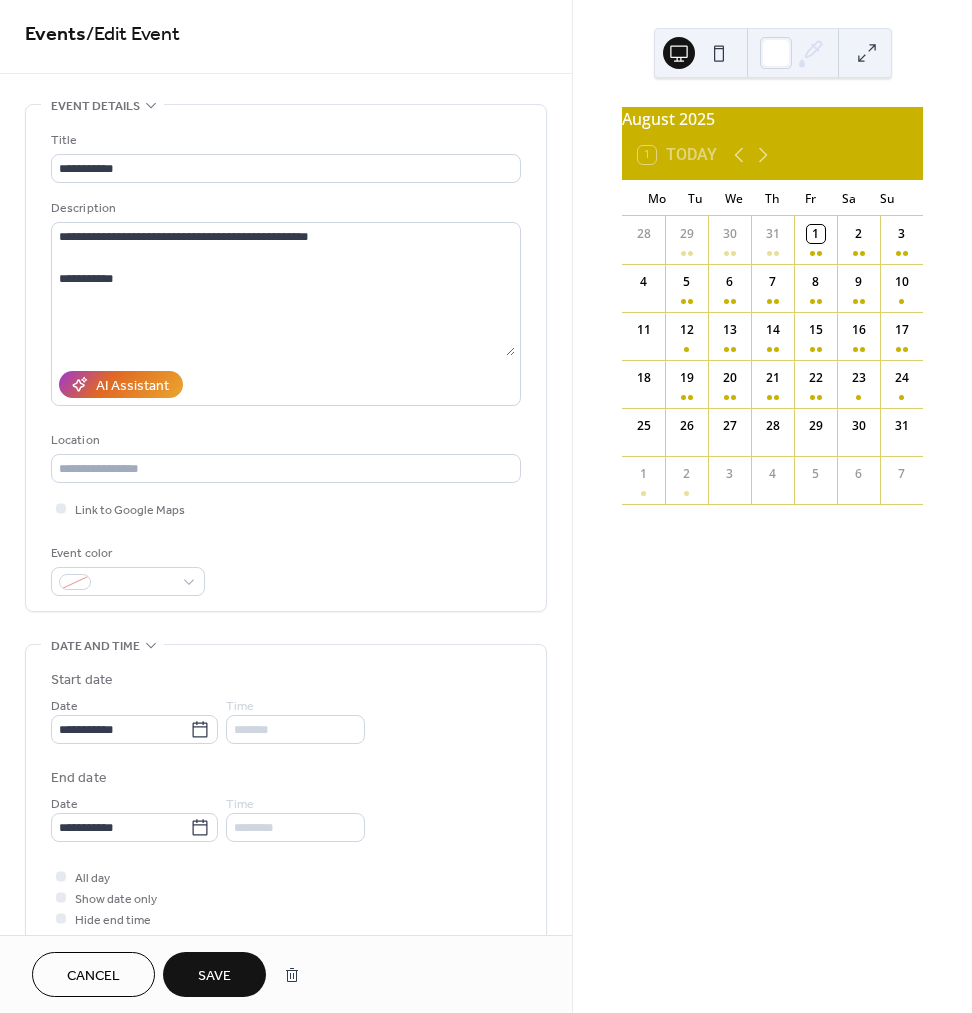 click on "Save" at bounding box center [214, 974] 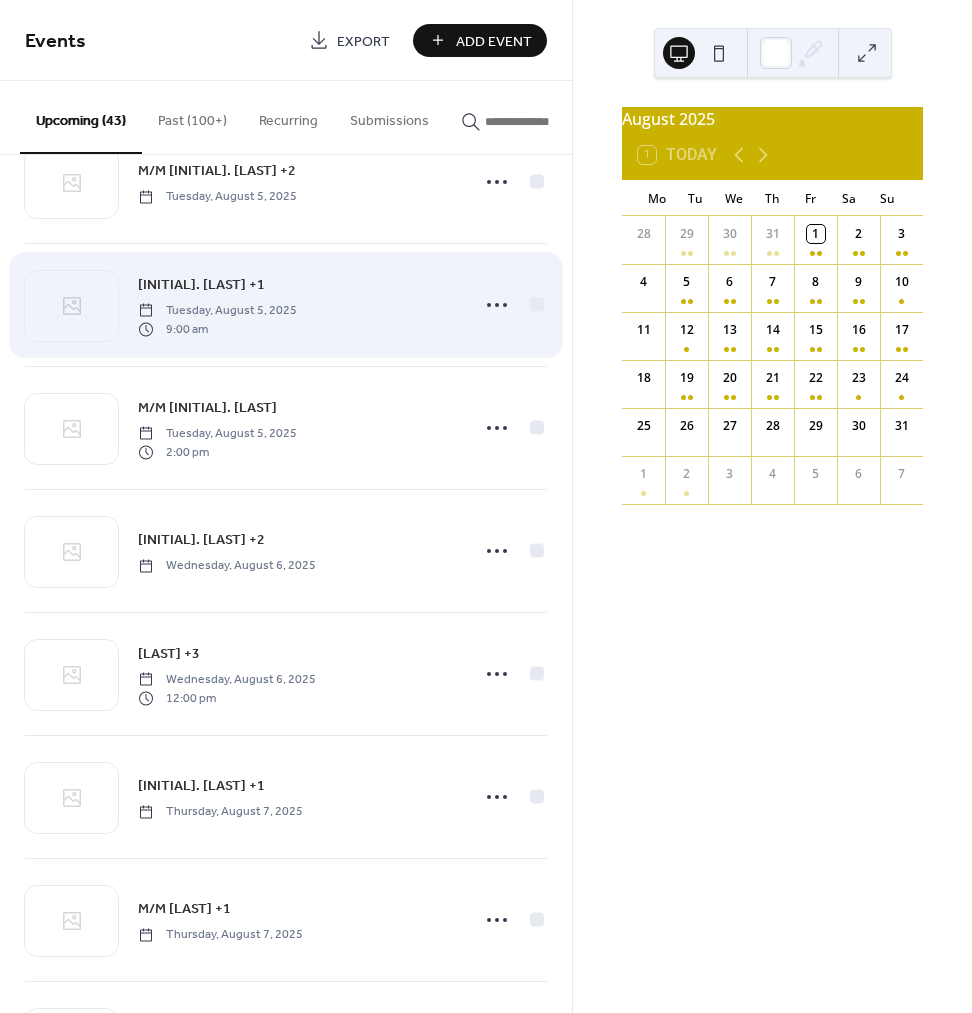 scroll, scrollTop: 997, scrollLeft: 0, axis: vertical 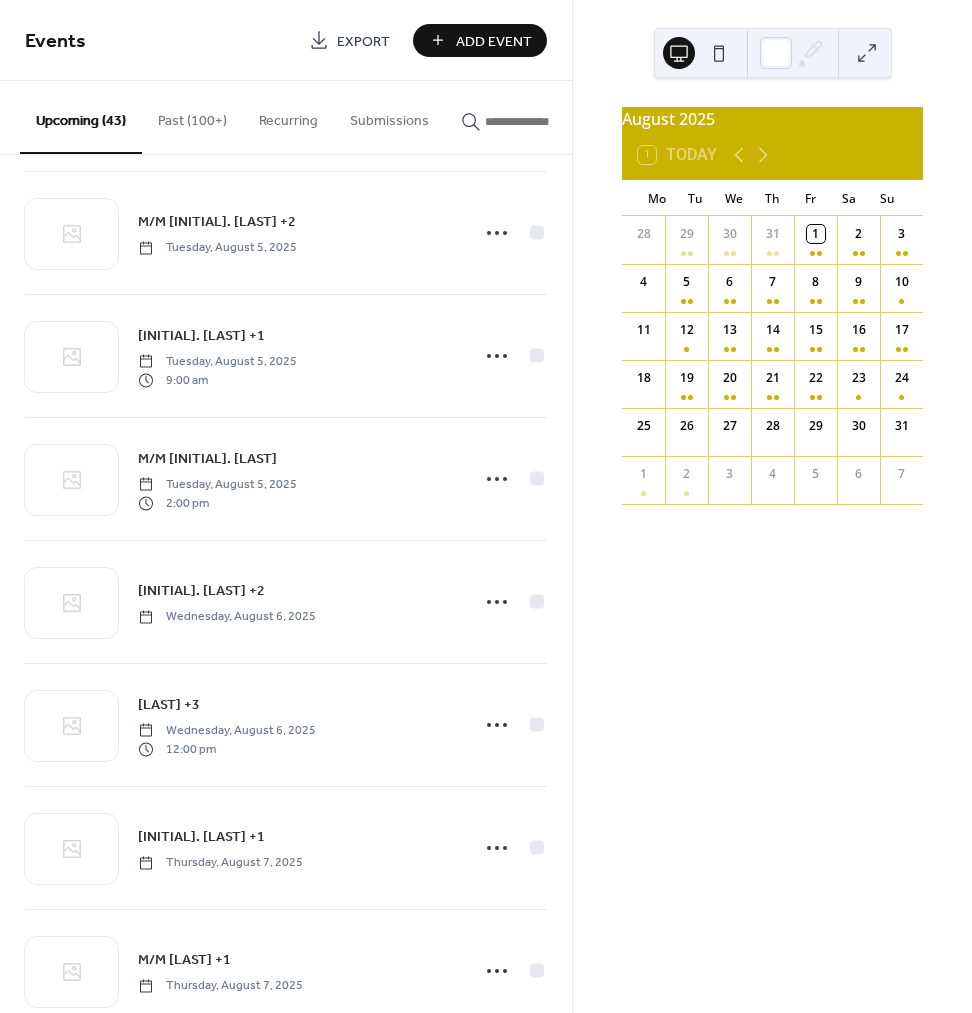 click on "[FIRST] [LAST] +1" at bounding box center (201, 336) 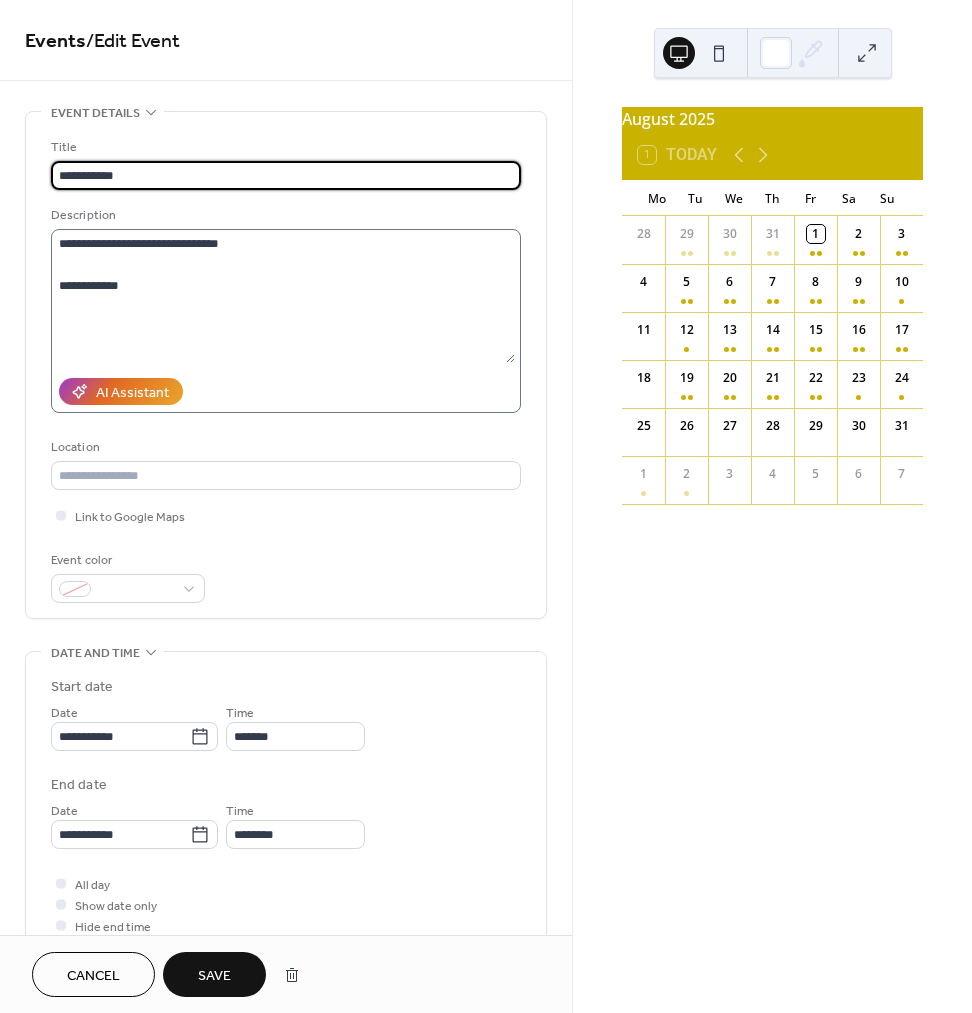 type on "**********" 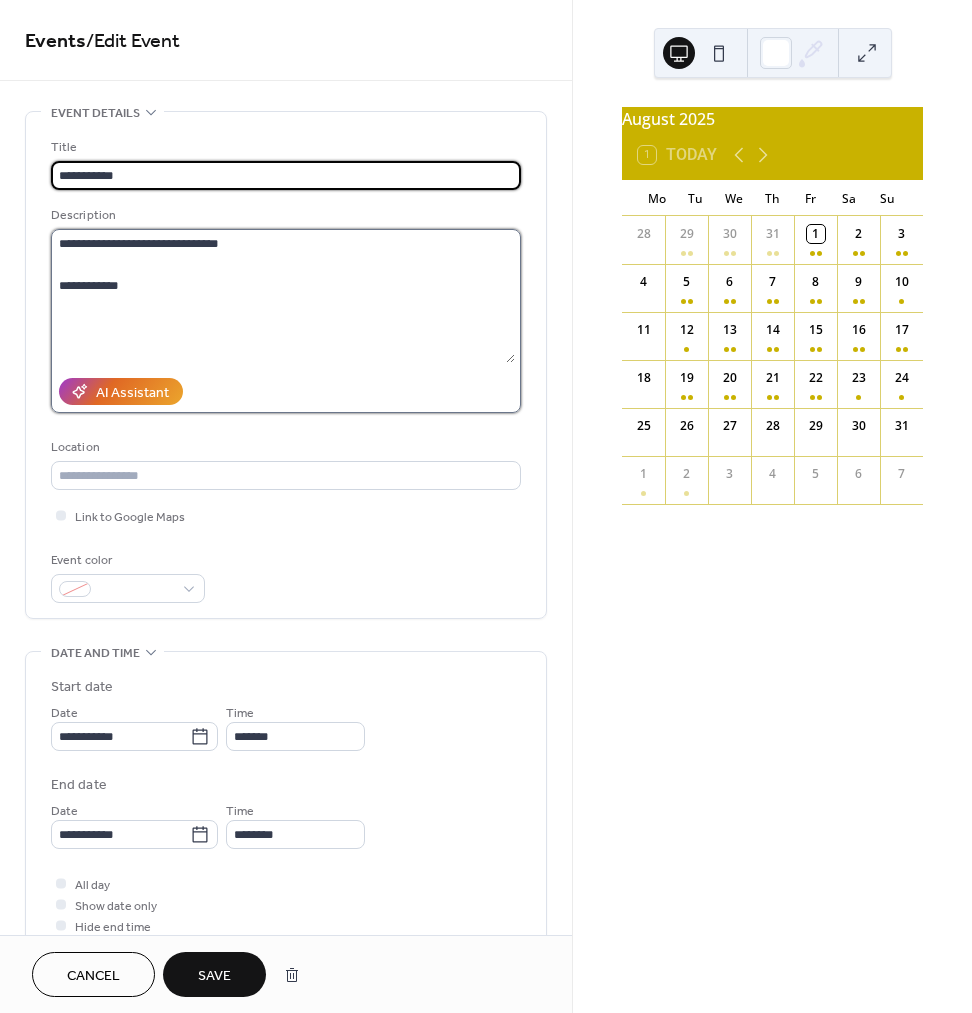 click on "**********" at bounding box center [283, 296] 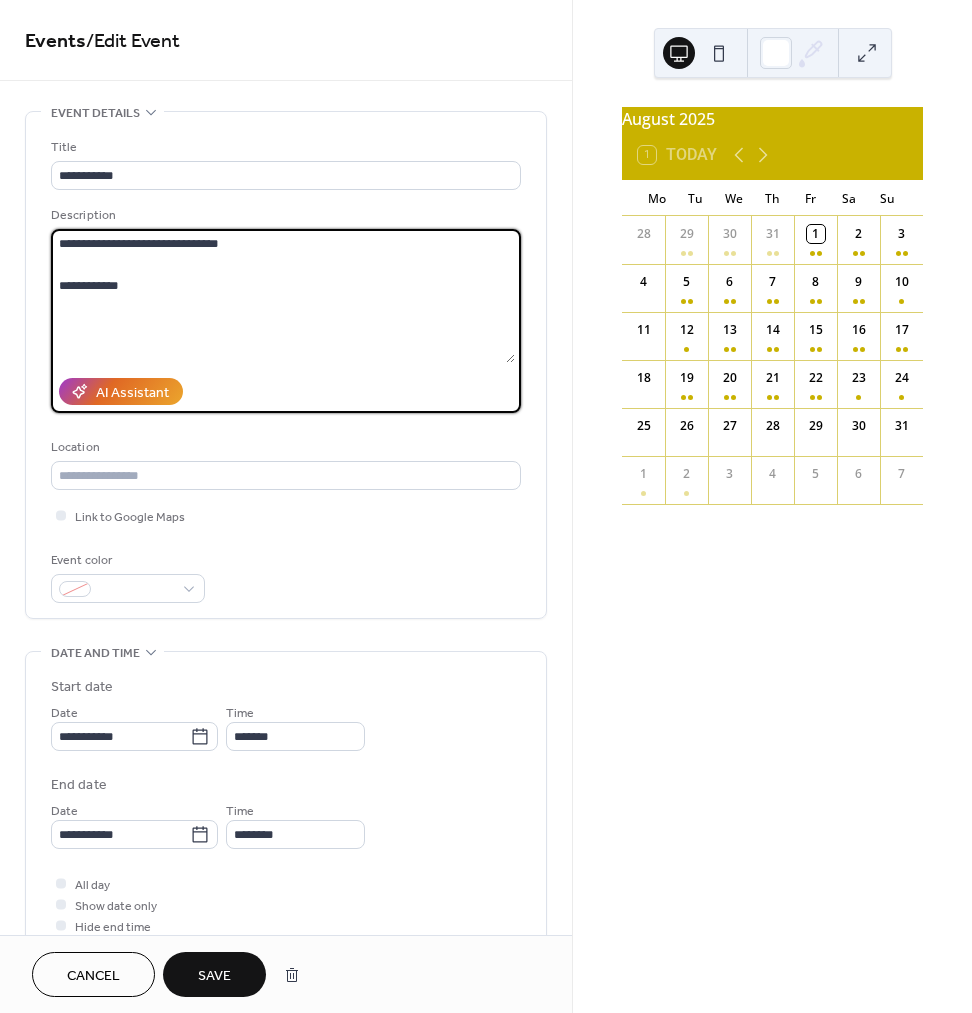 click on "**********" at bounding box center (283, 296) 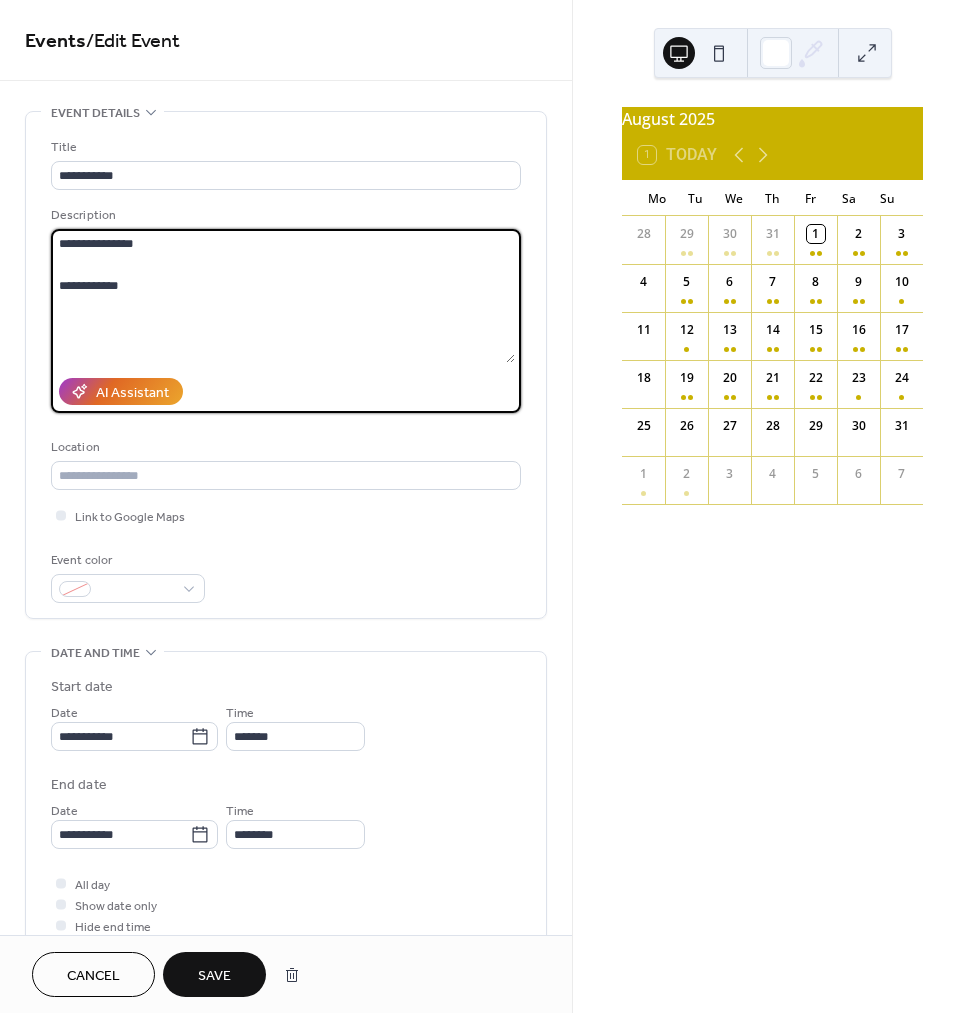 click on "**********" at bounding box center [283, 296] 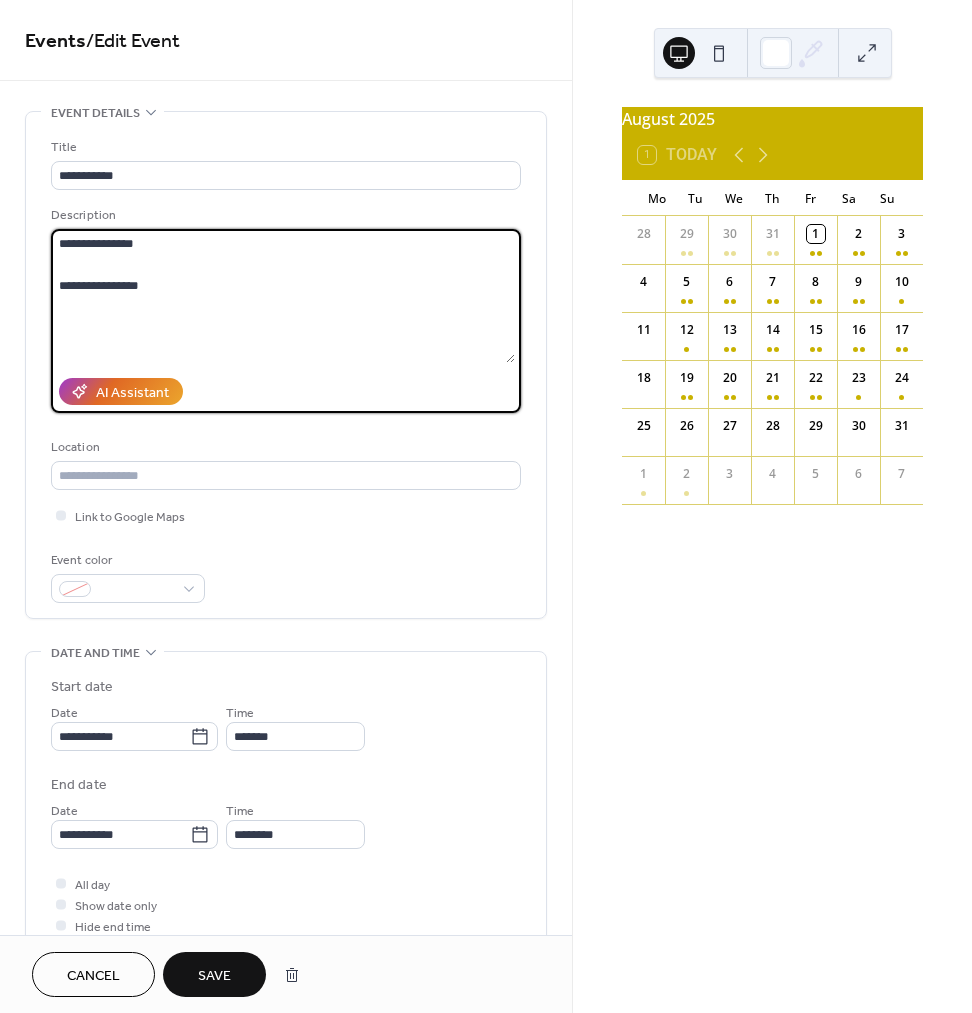 type on "**********" 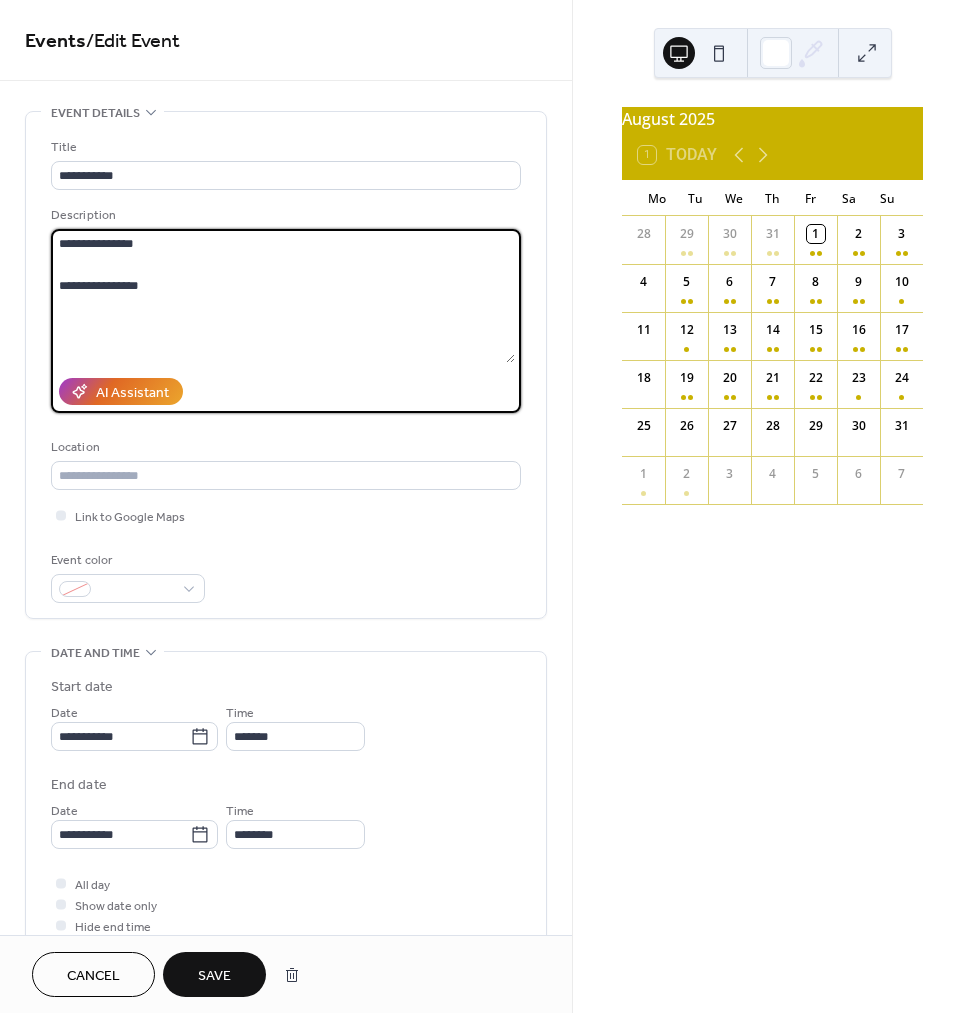 click on "Save" at bounding box center [214, 974] 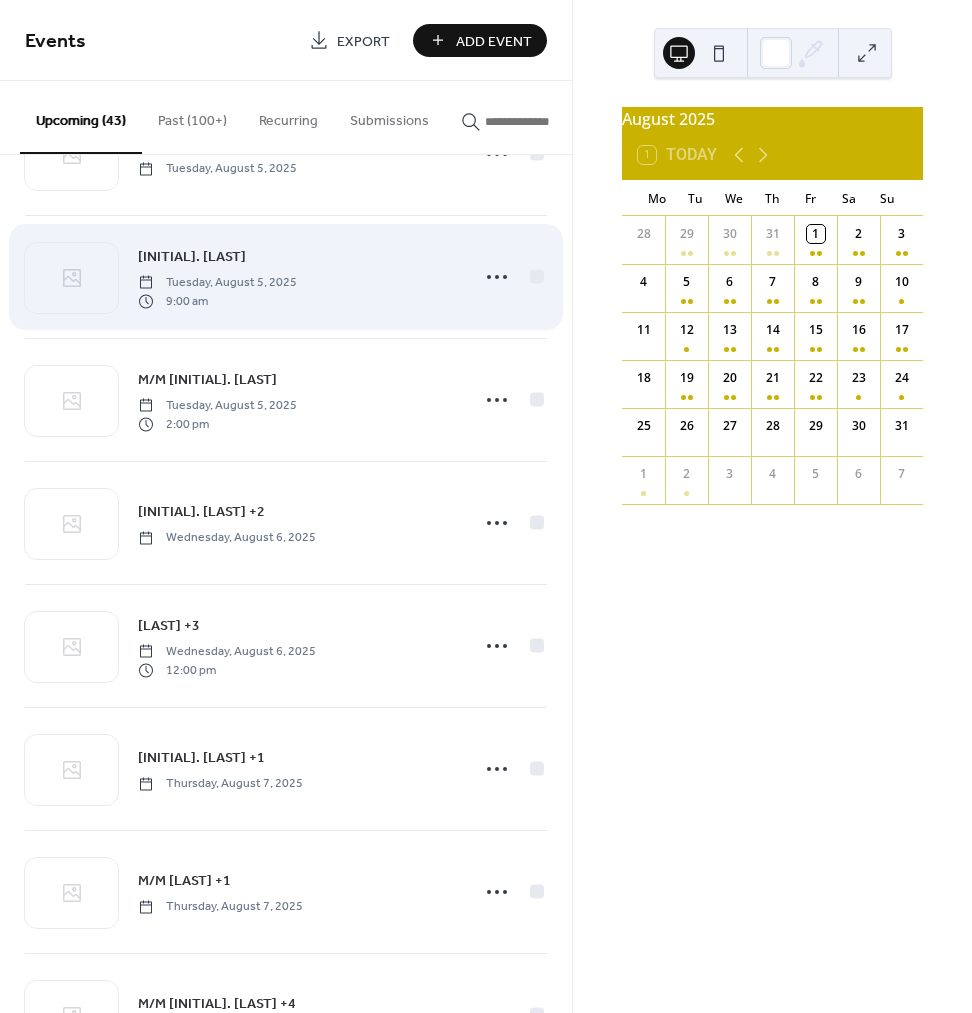scroll, scrollTop: 1063, scrollLeft: 0, axis: vertical 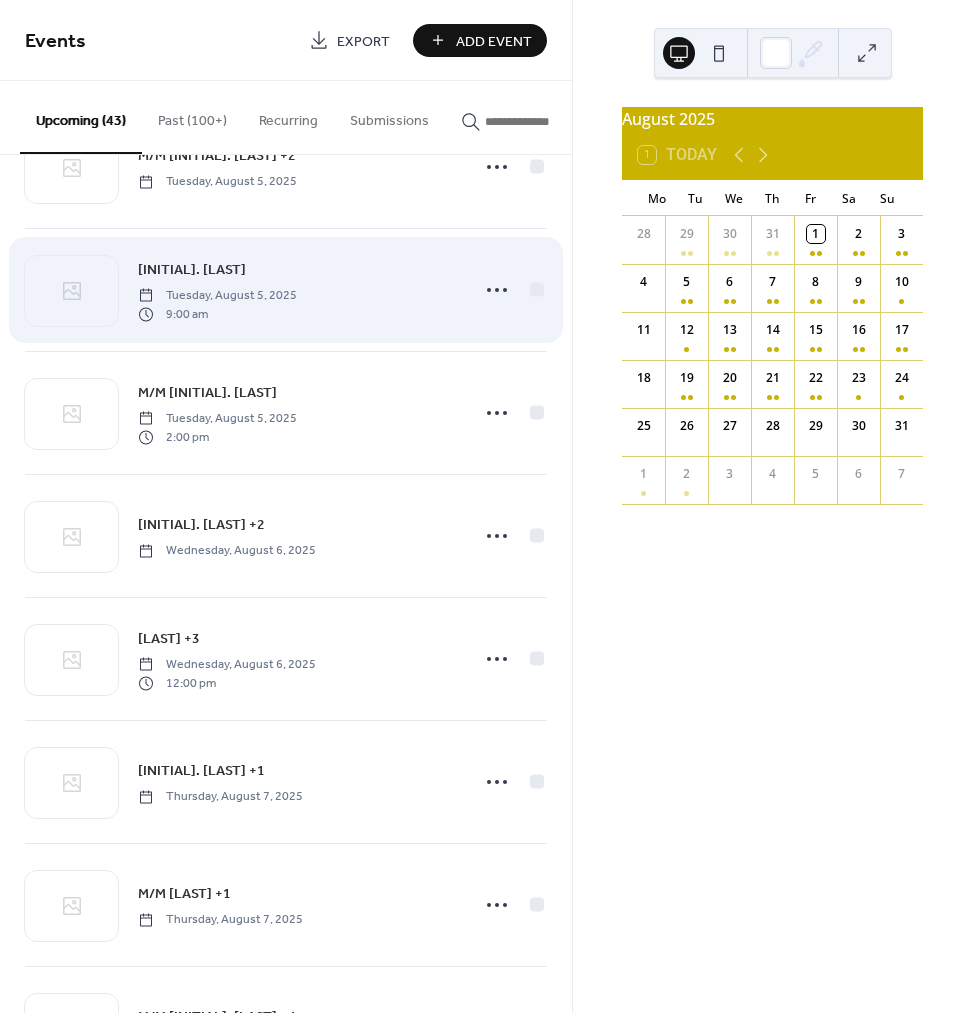 click on "[FIRST] [LAST]" at bounding box center (192, 270) 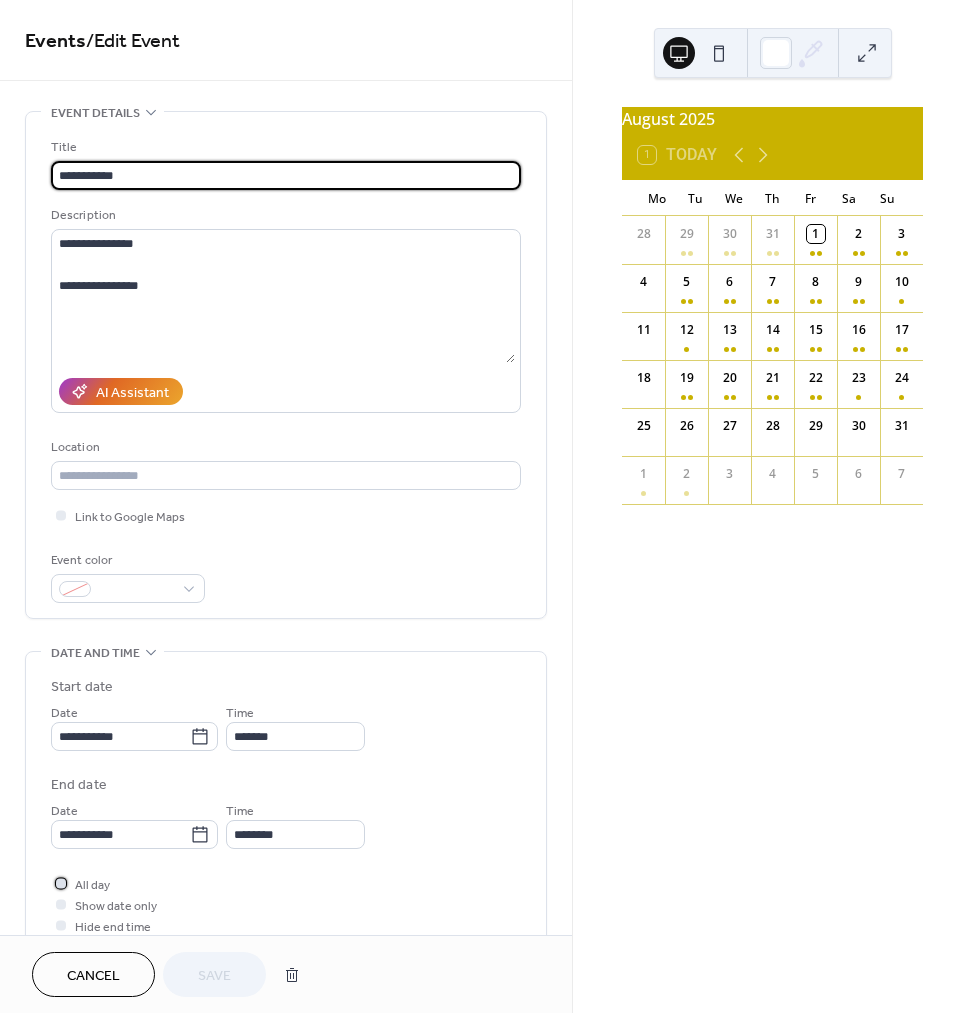 click on "All day" at bounding box center [92, 885] 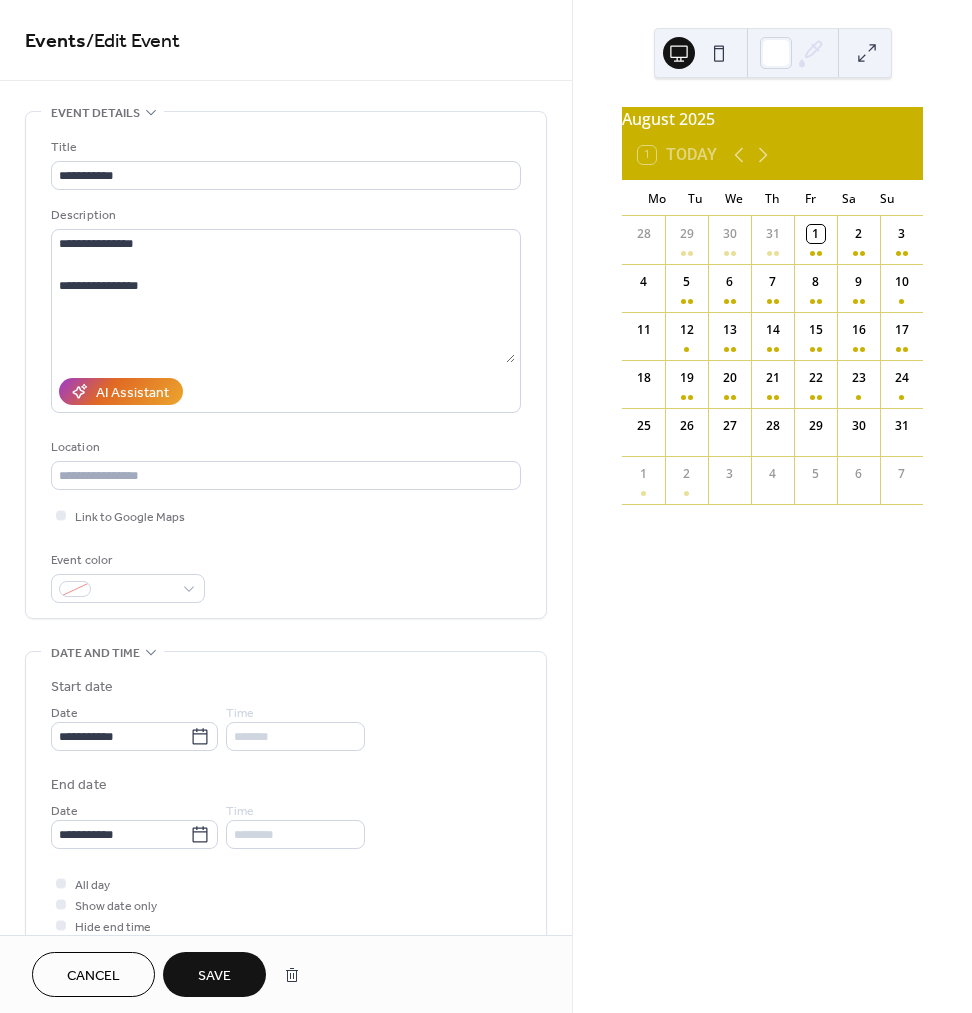 click on "Save" at bounding box center (214, 976) 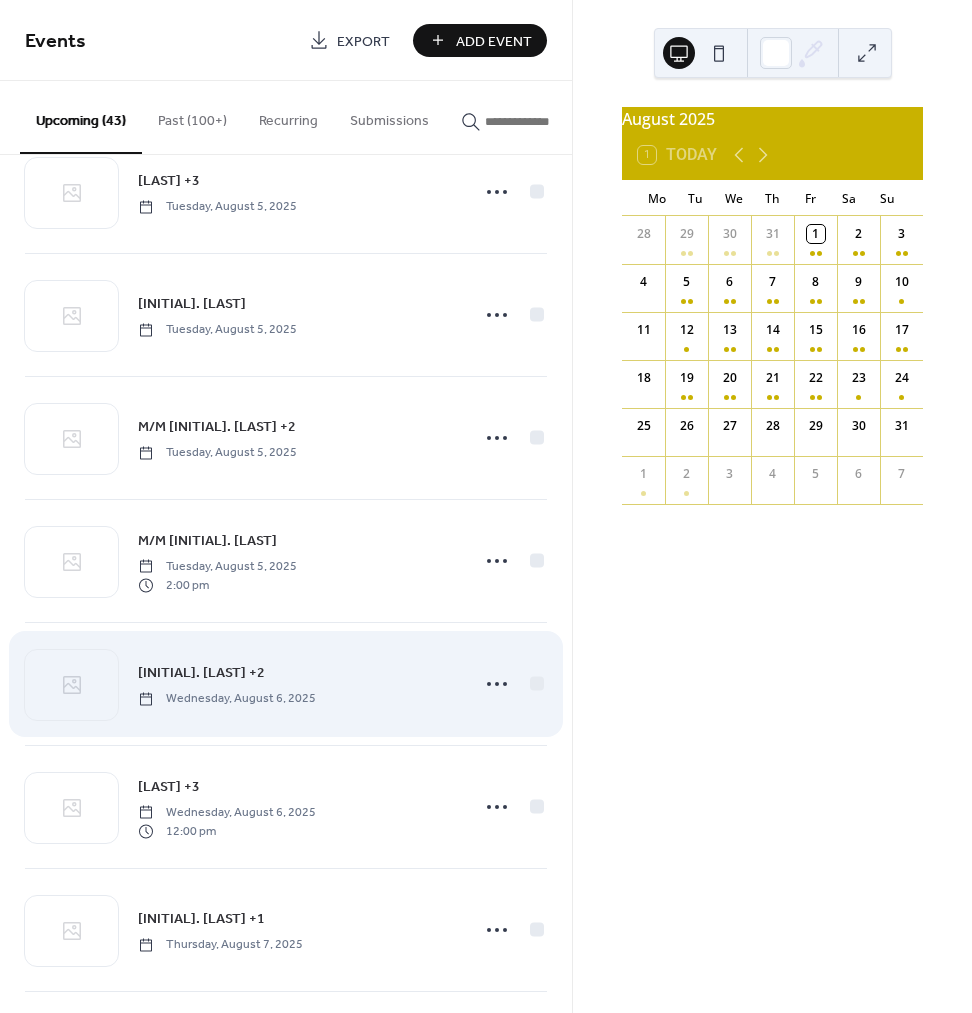 scroll, scrollTop: 921, scrollLeft: 0, axis: vertical 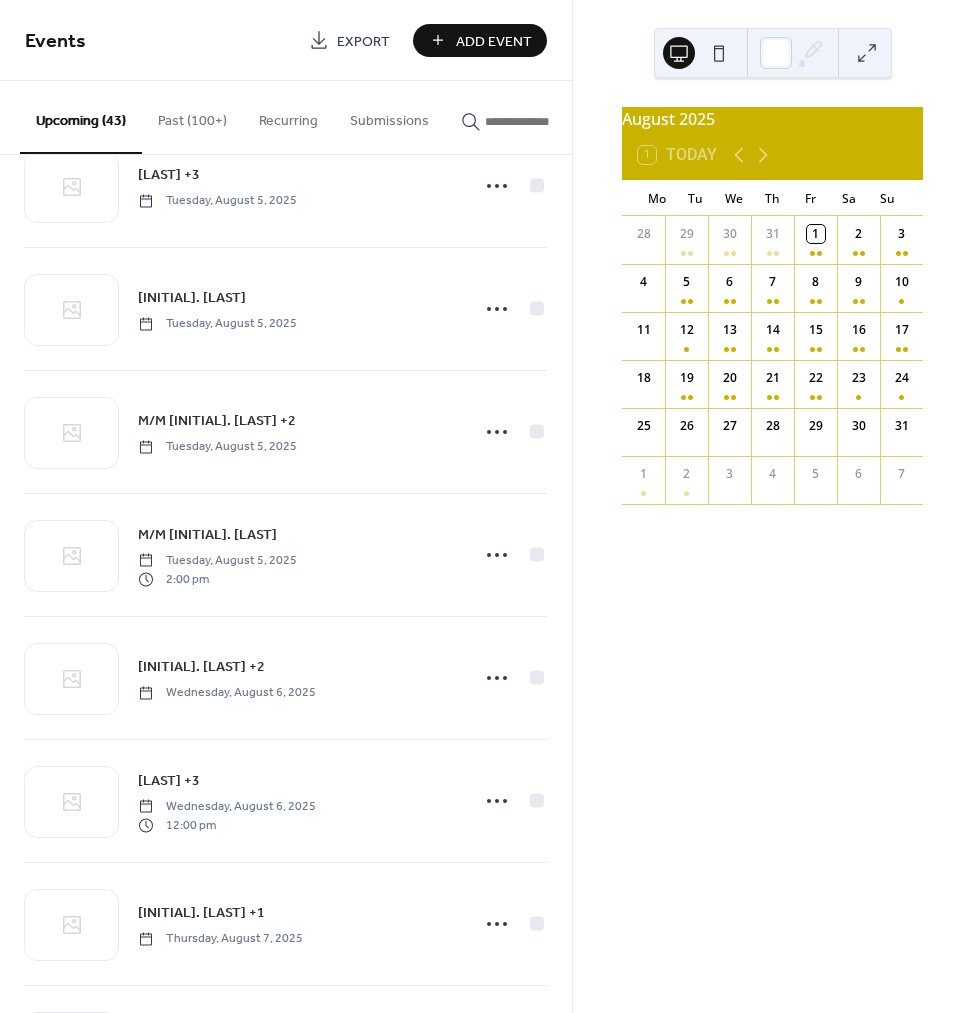 click on "J. Giltner +2" at bounding box center (201, 667) 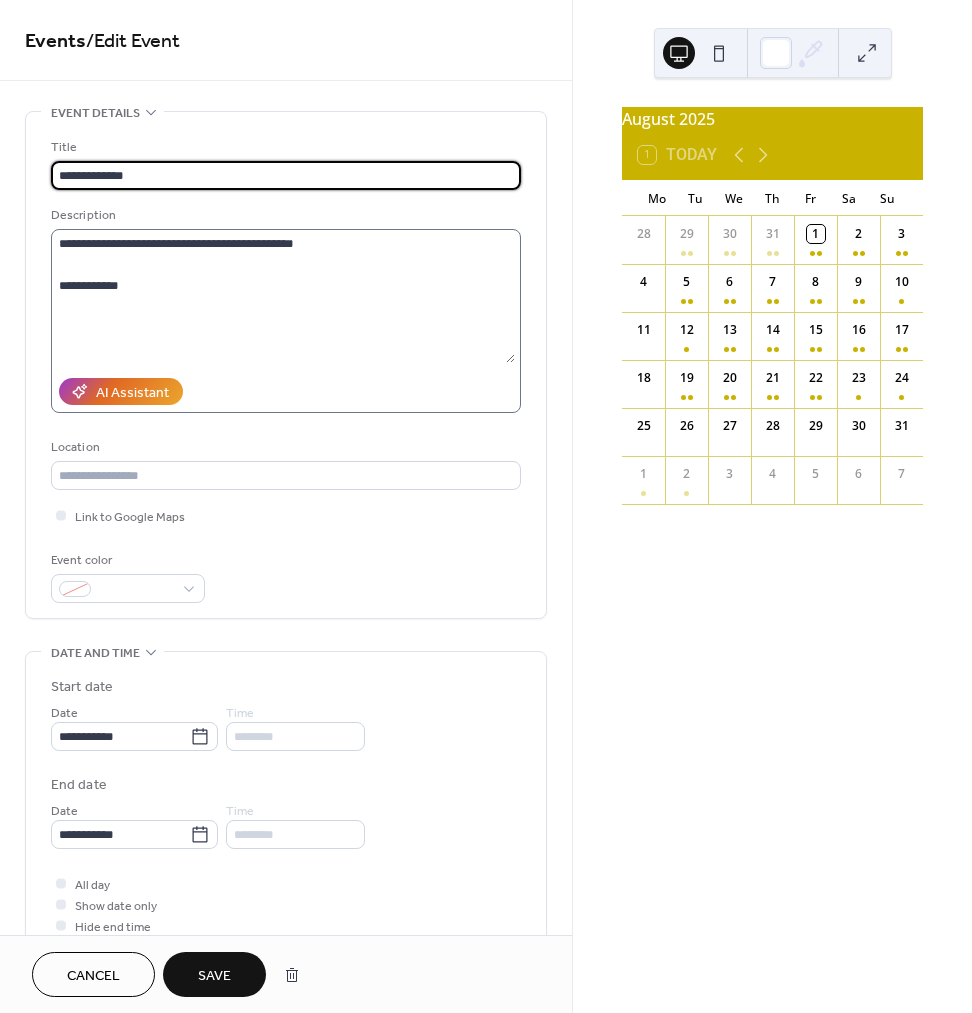 scroll, scrollTop: 4, scrollLeft: 0, axis: vertical 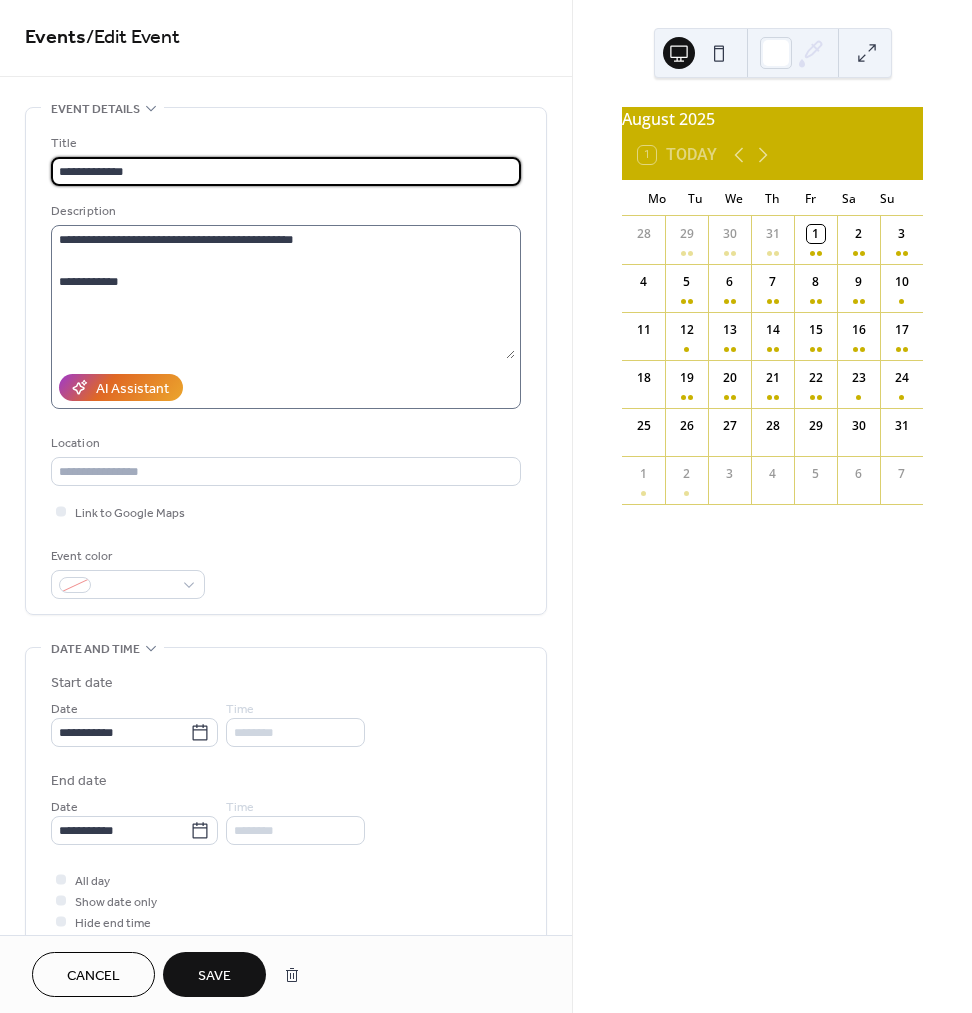 type on "**********" 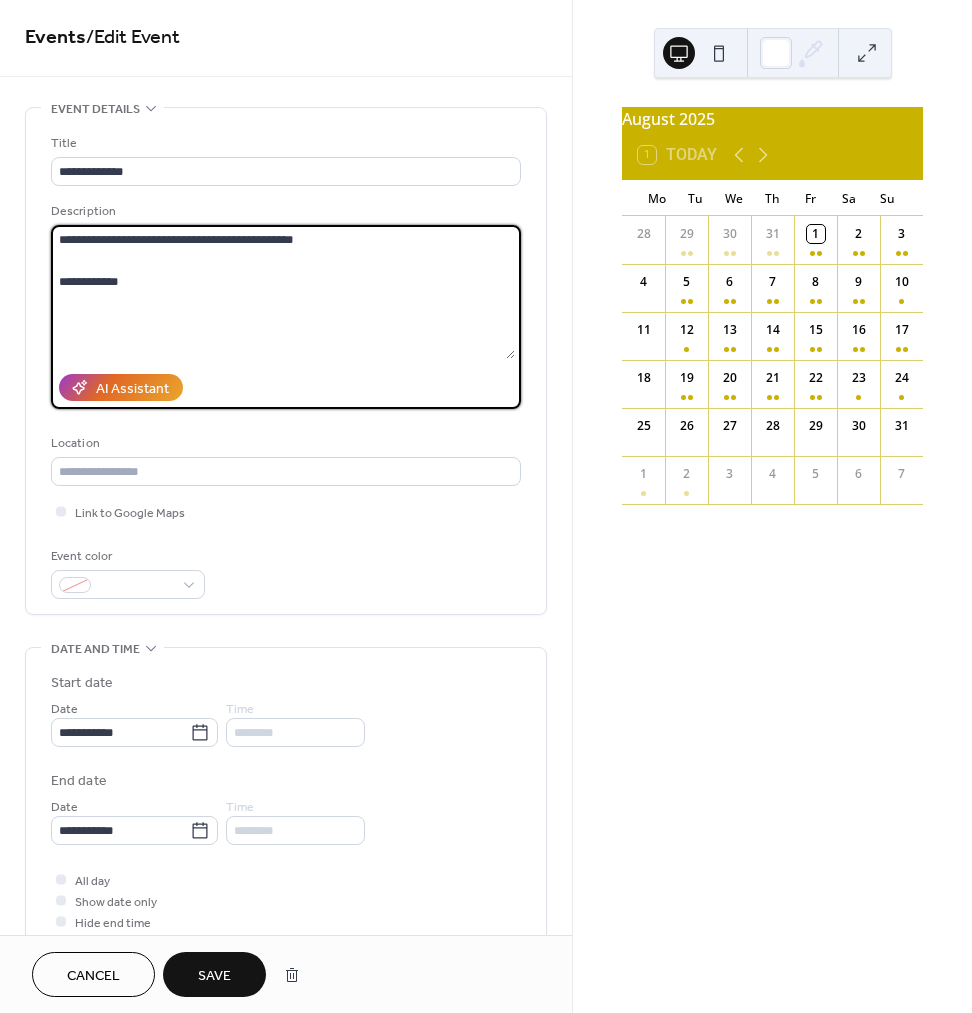 click on "**********" at bounding box center [283, 292] 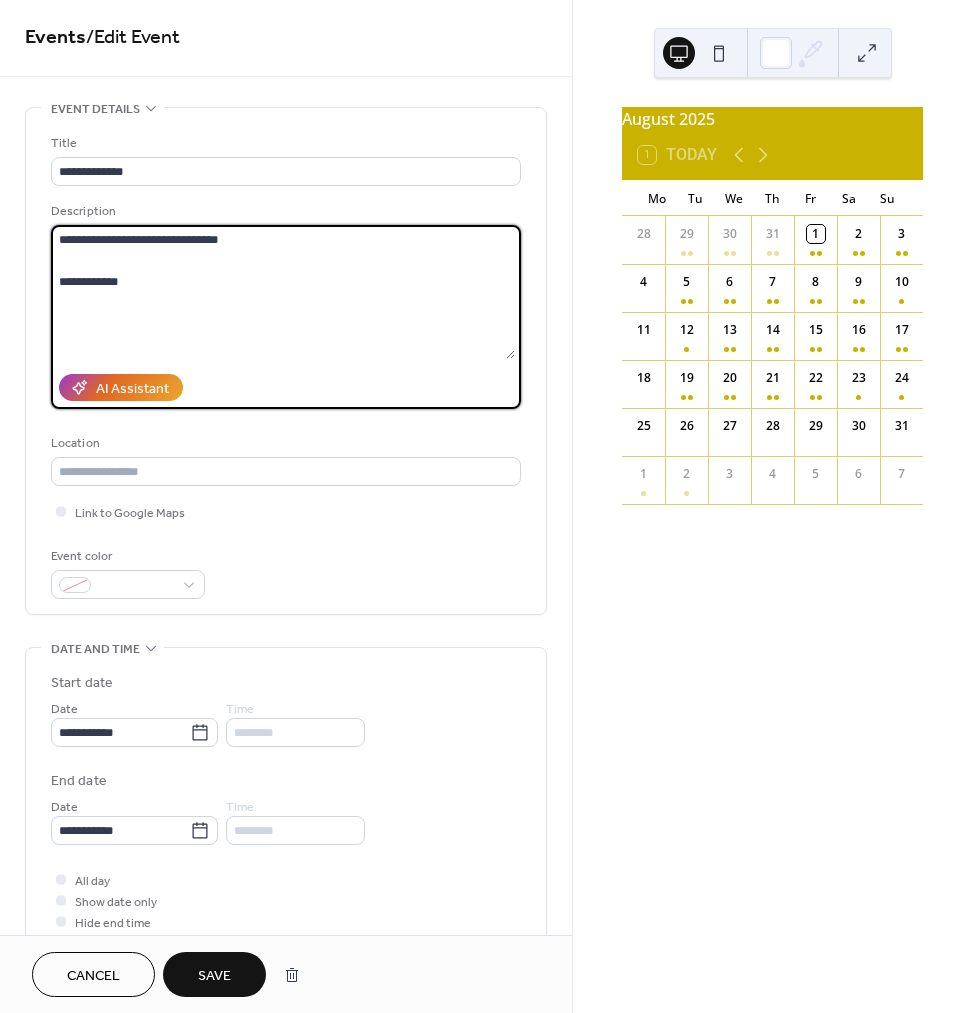 scroll, scrollTop: 3, scrollLeft: 0, axis: vertical 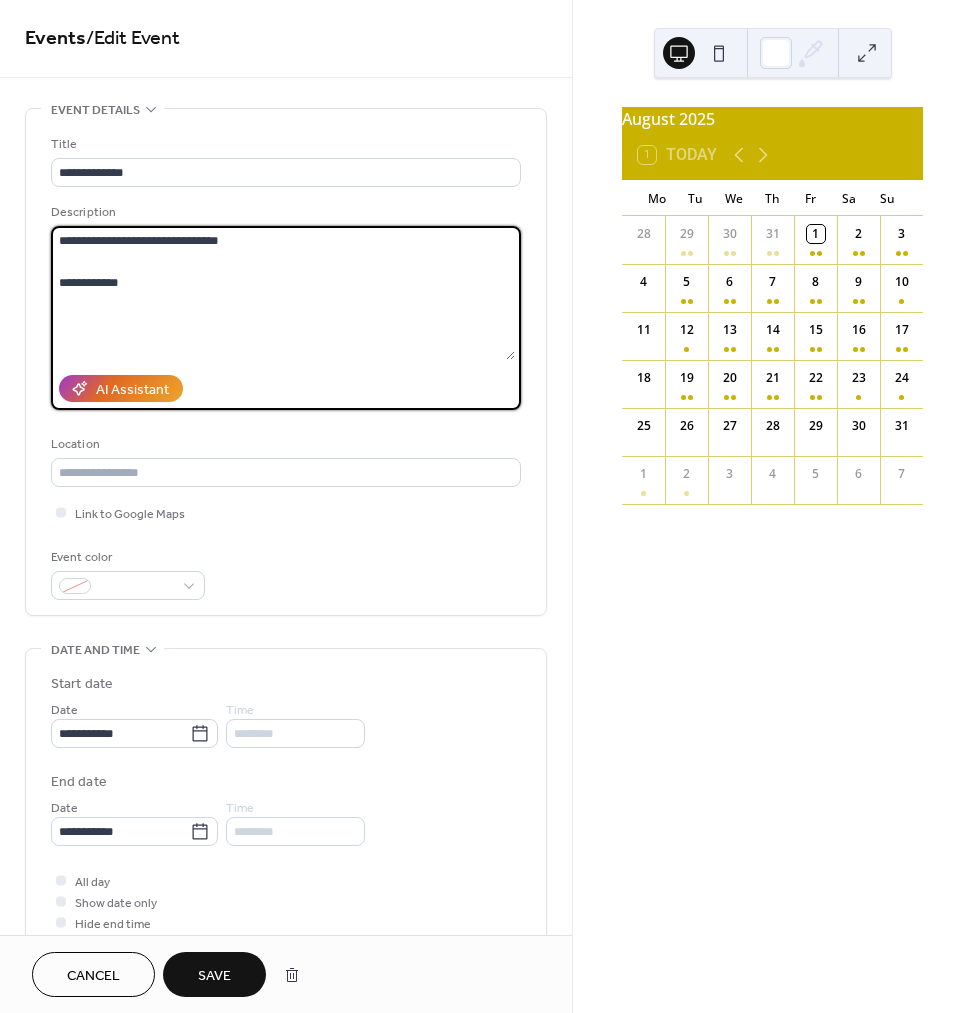 type on "**********" 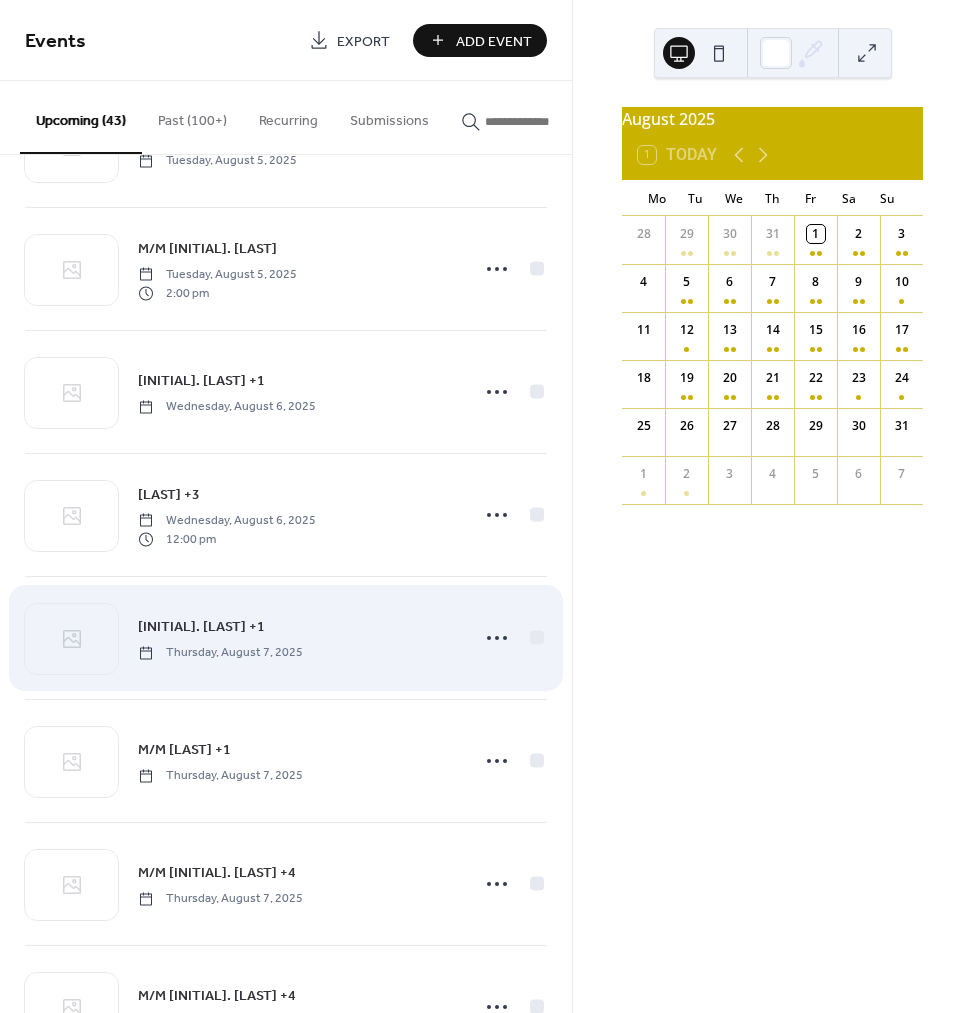 scroll, scrollTop: 1205, scrollLeft: 0, axis: vertical 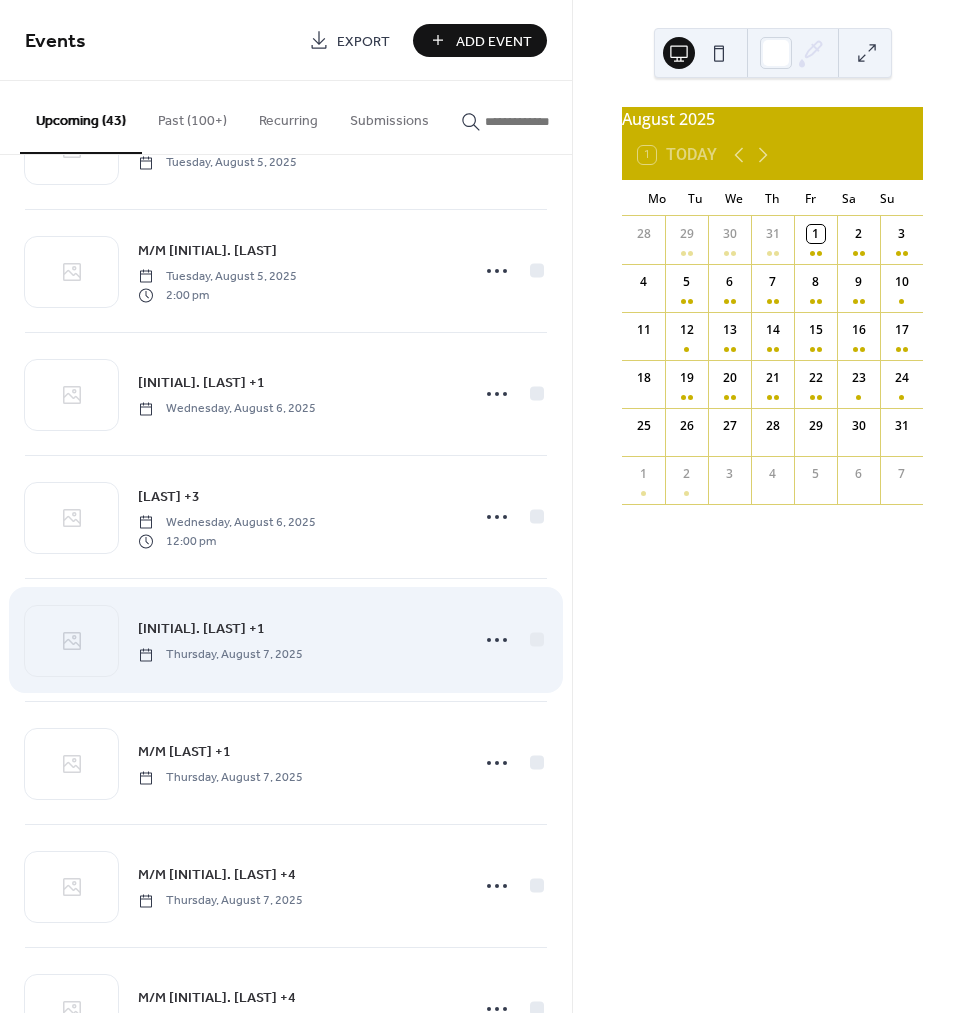 click on "[FIRST] [LAST] +1" at bounding box center (201, 629) 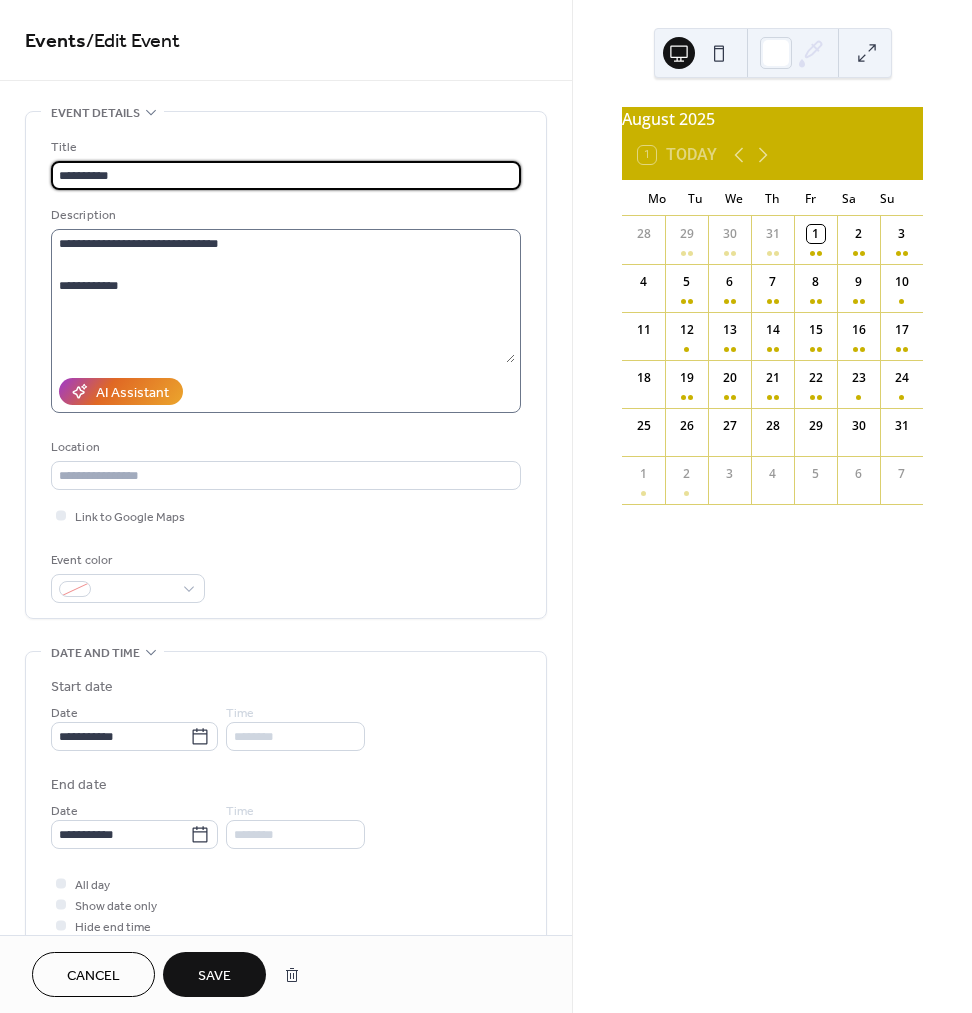 type on "**********" 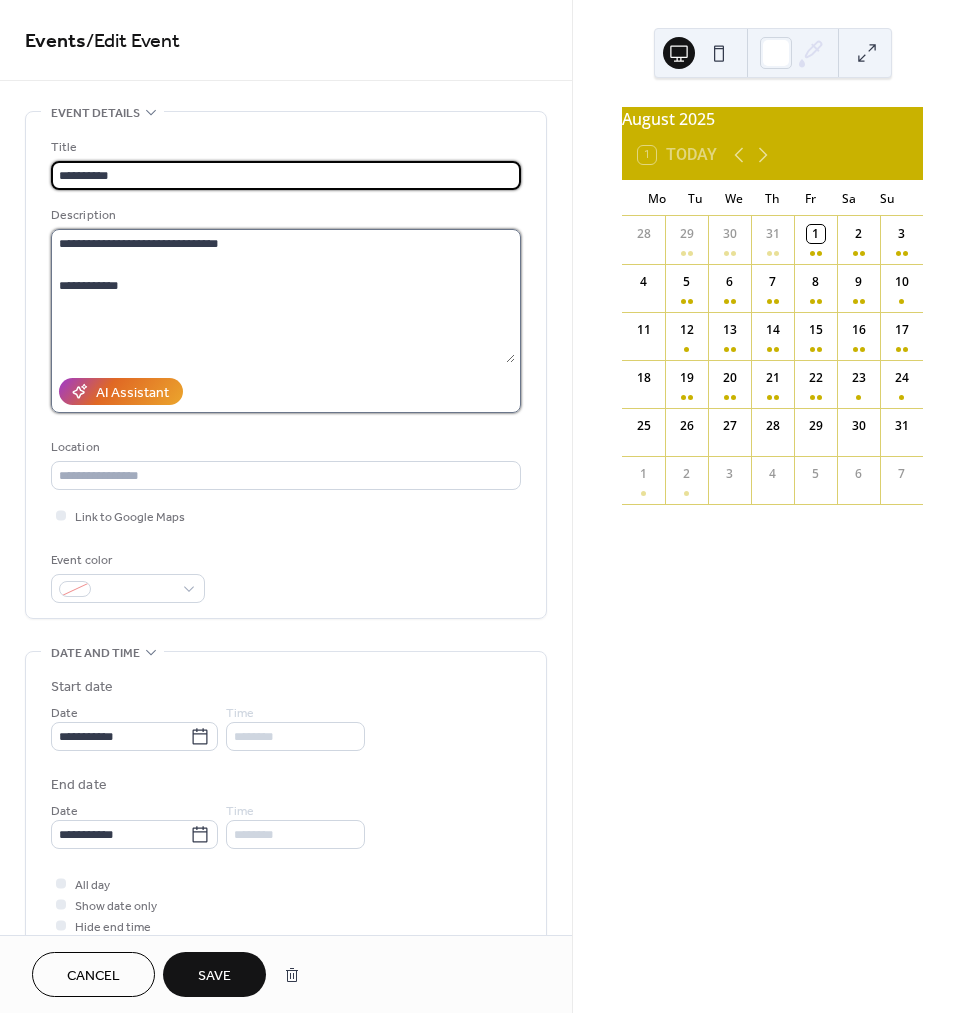 scroll, scrollTop: 2, scrollLeft: 0, axis: vertical 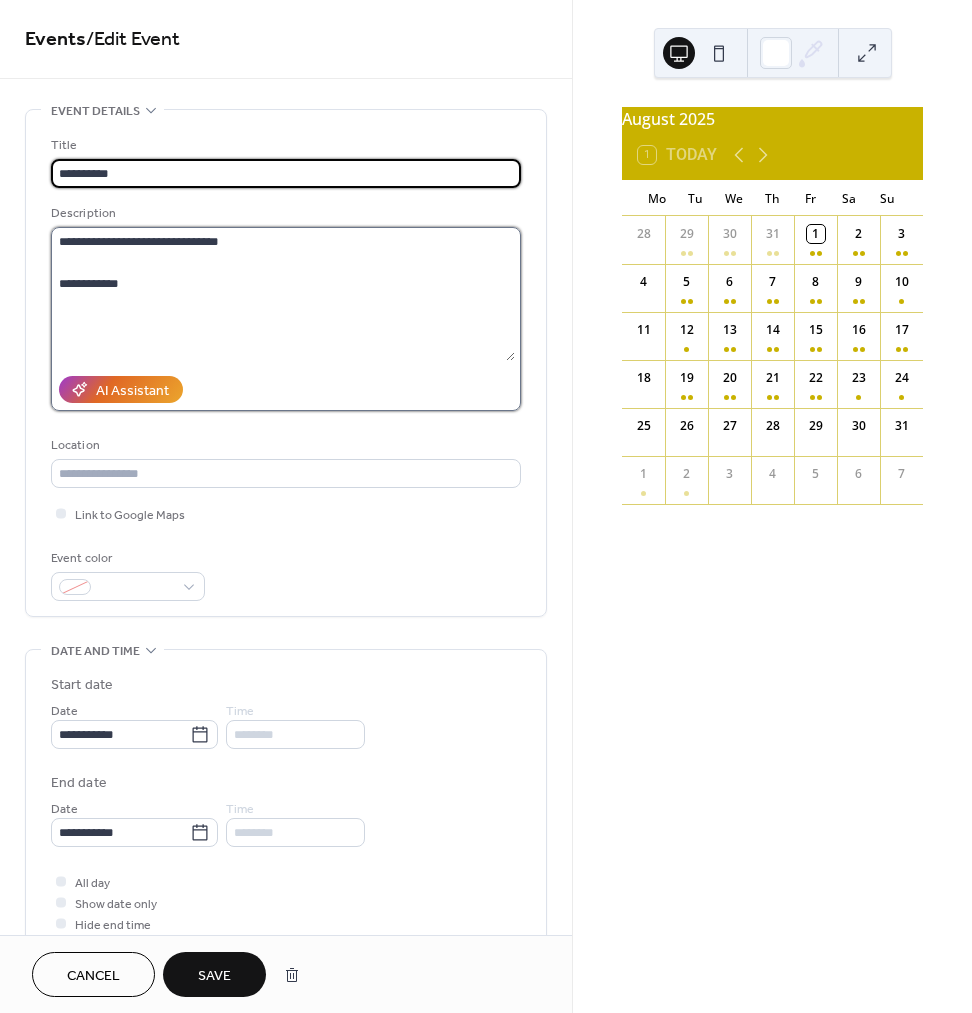 click on "**********" at bounding box center (283, 294) 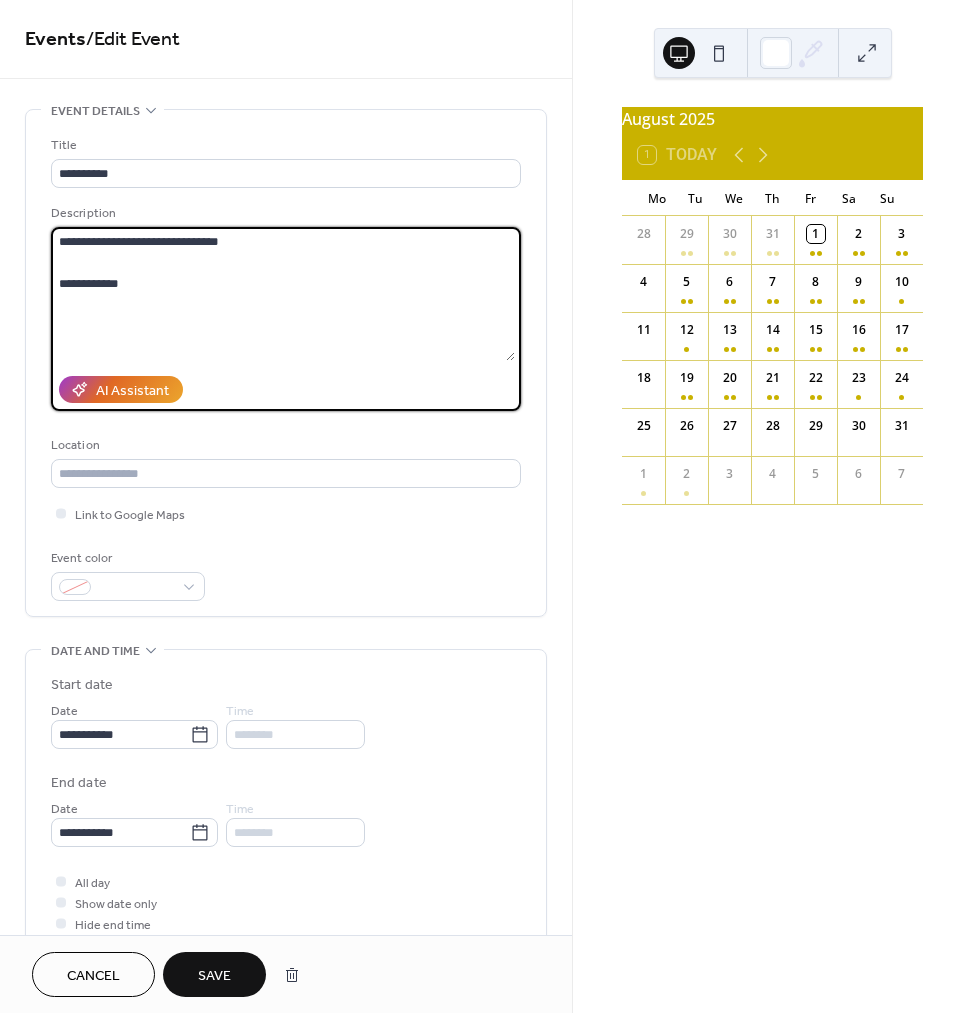 click on "**********" at bounding box center [283, 294] 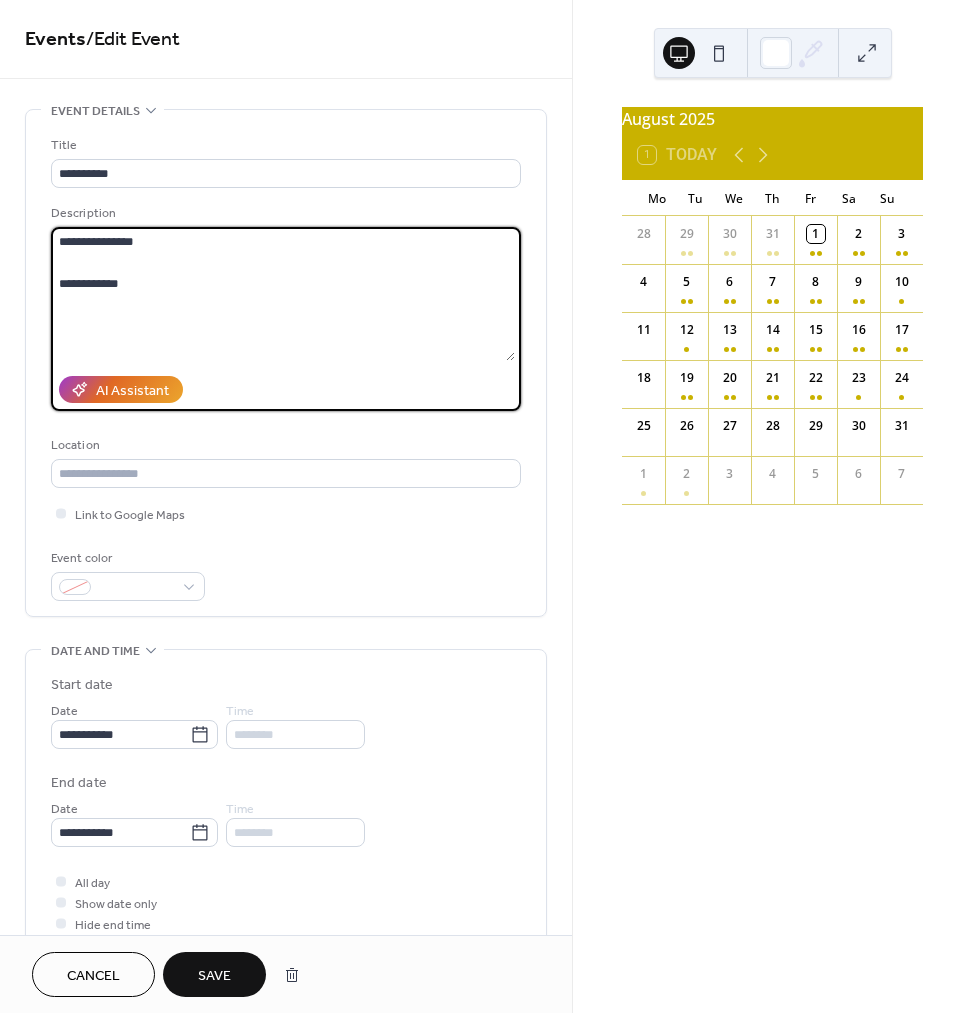 scroll, scrollTop: 0, scrollLeft: 0, axis: both 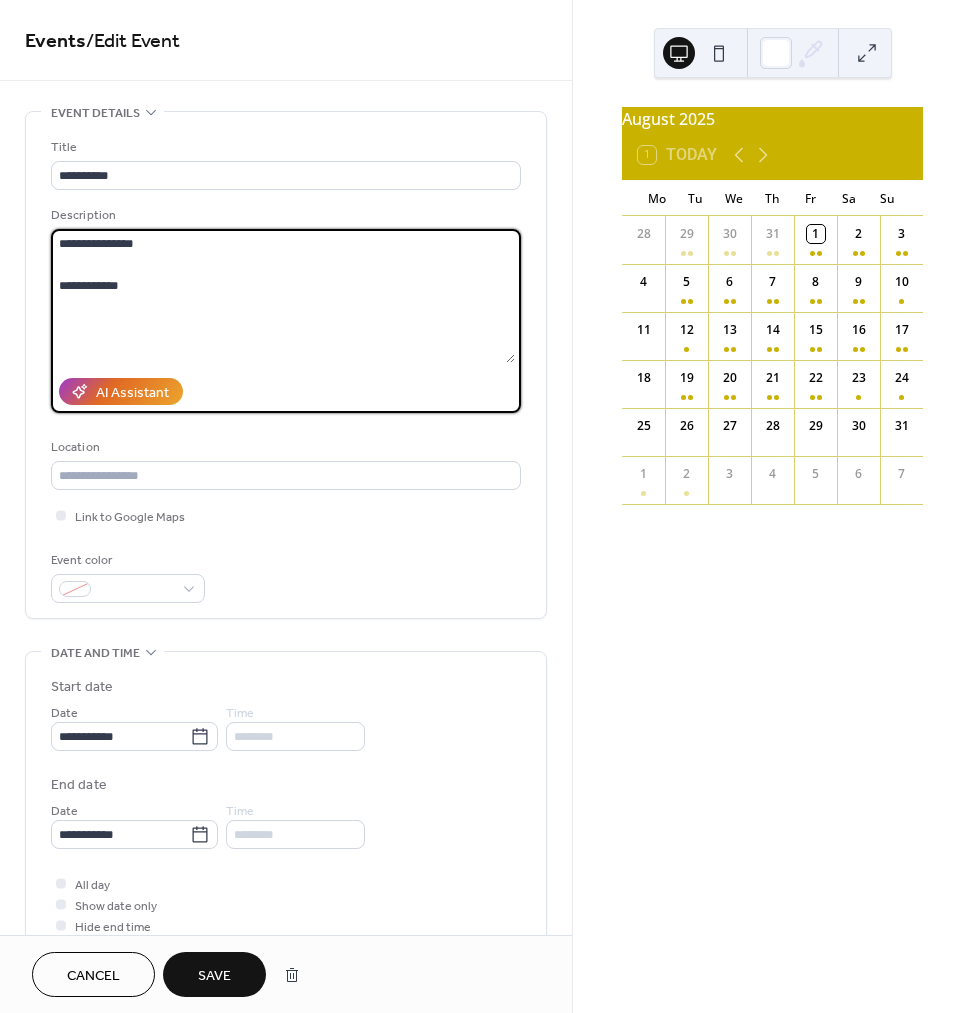 click on "**********" at bounding box center [283, 296] 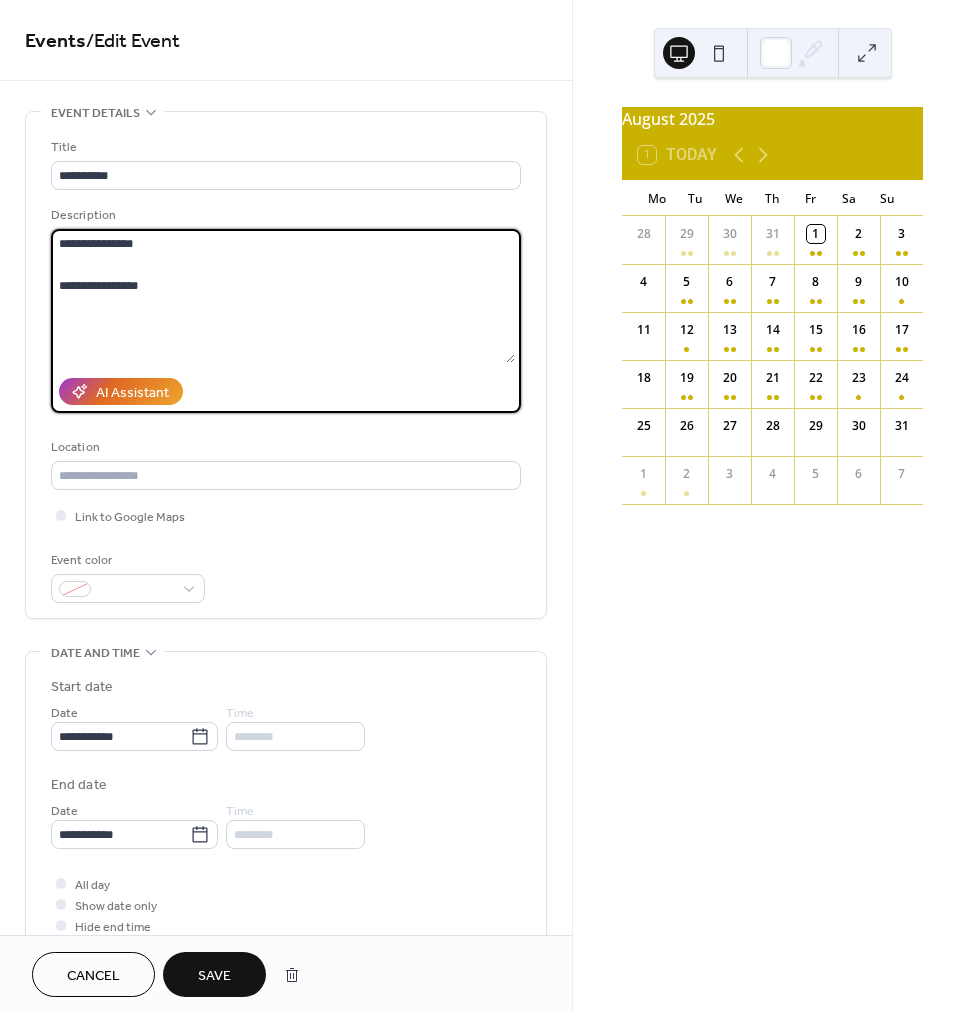 type on "**********" 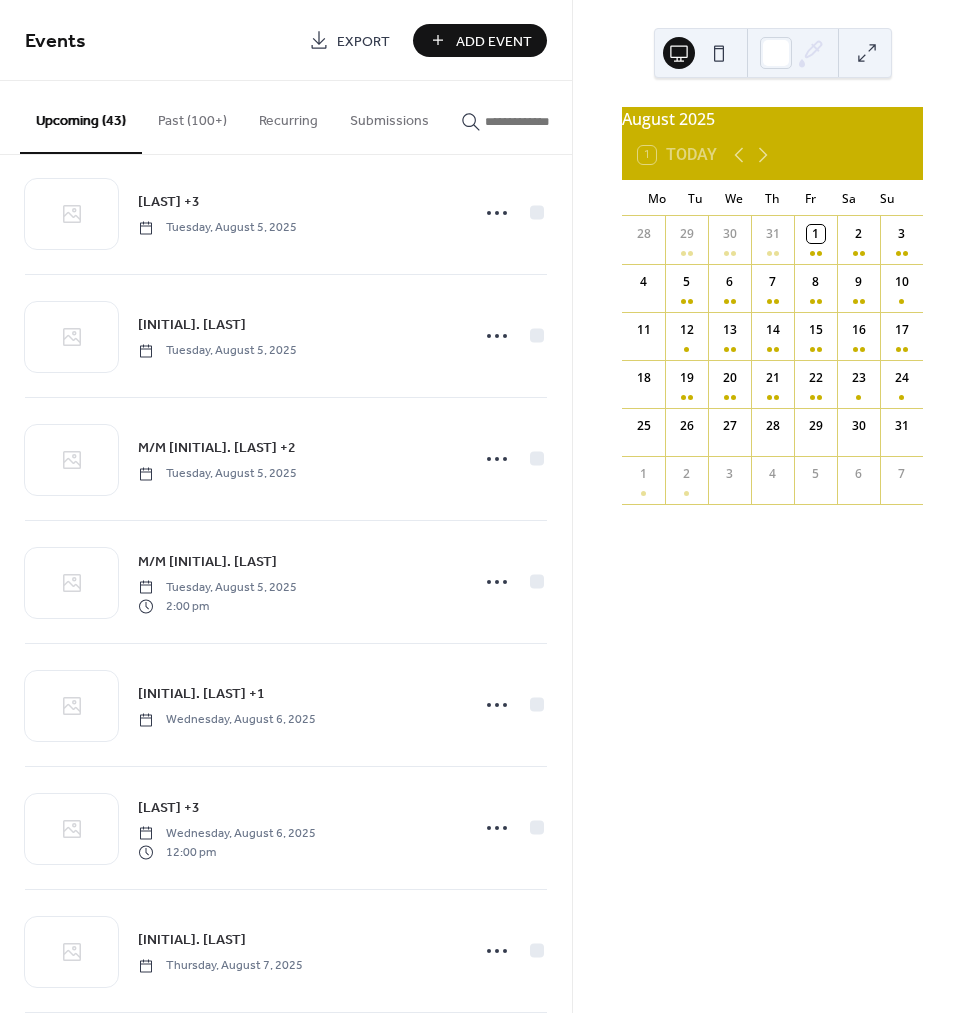 scroll, scrollTop: 895, scrollLeft: 0, axis: vertical 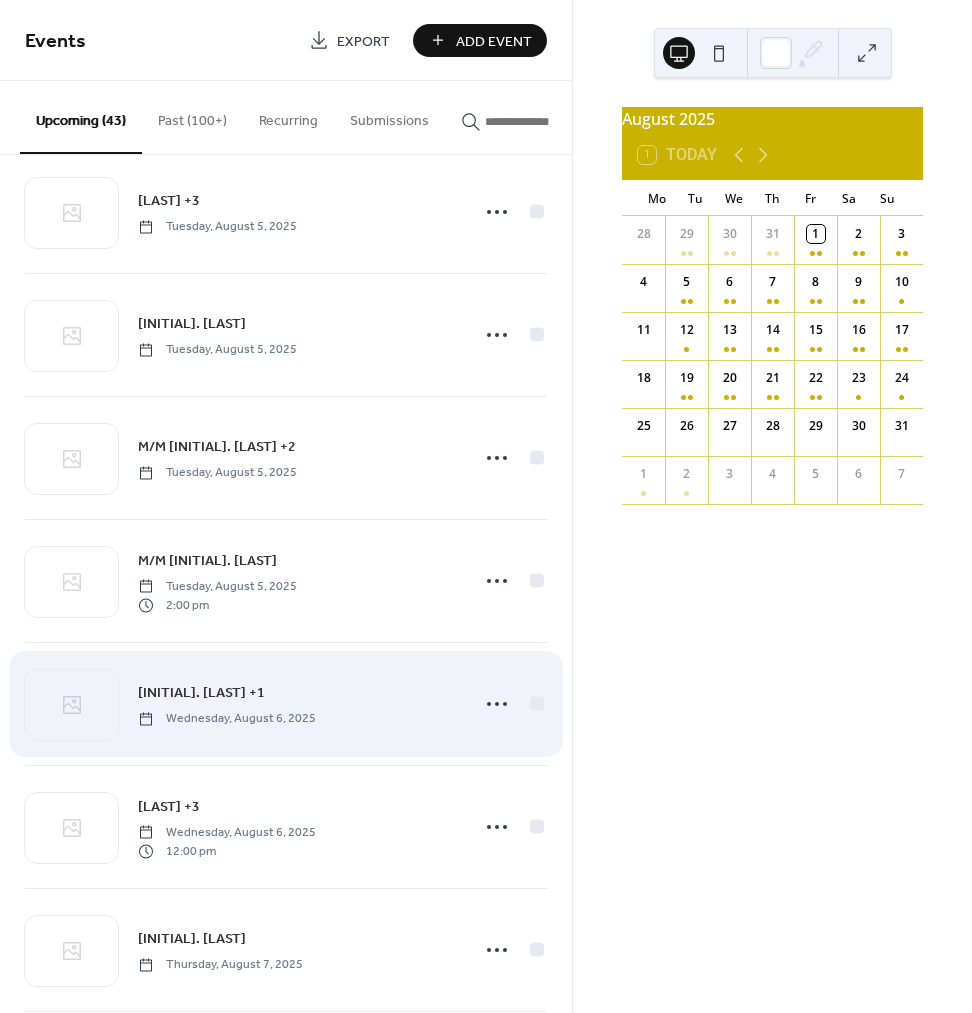 click on "[FIRST] [LAST] +1" at bounding box center (201, 693) 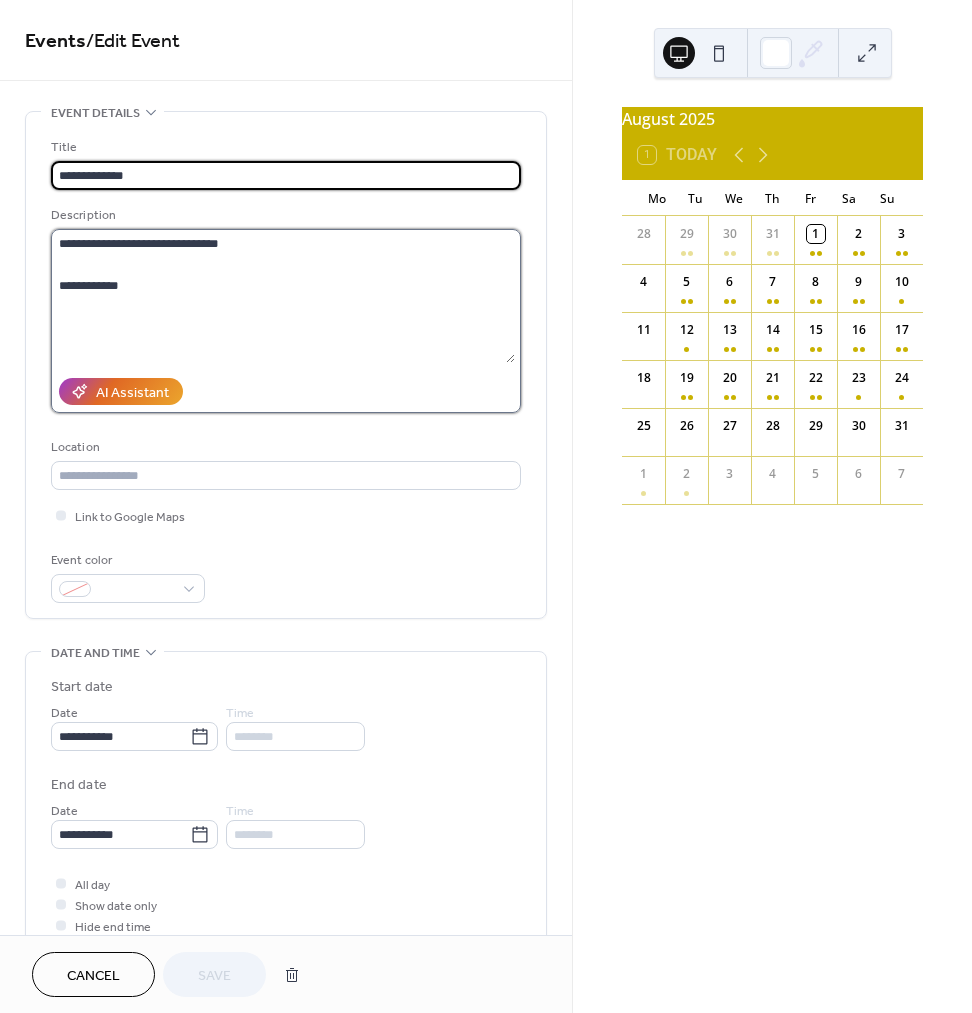 click on "**********" at bounding box center (283, 296) 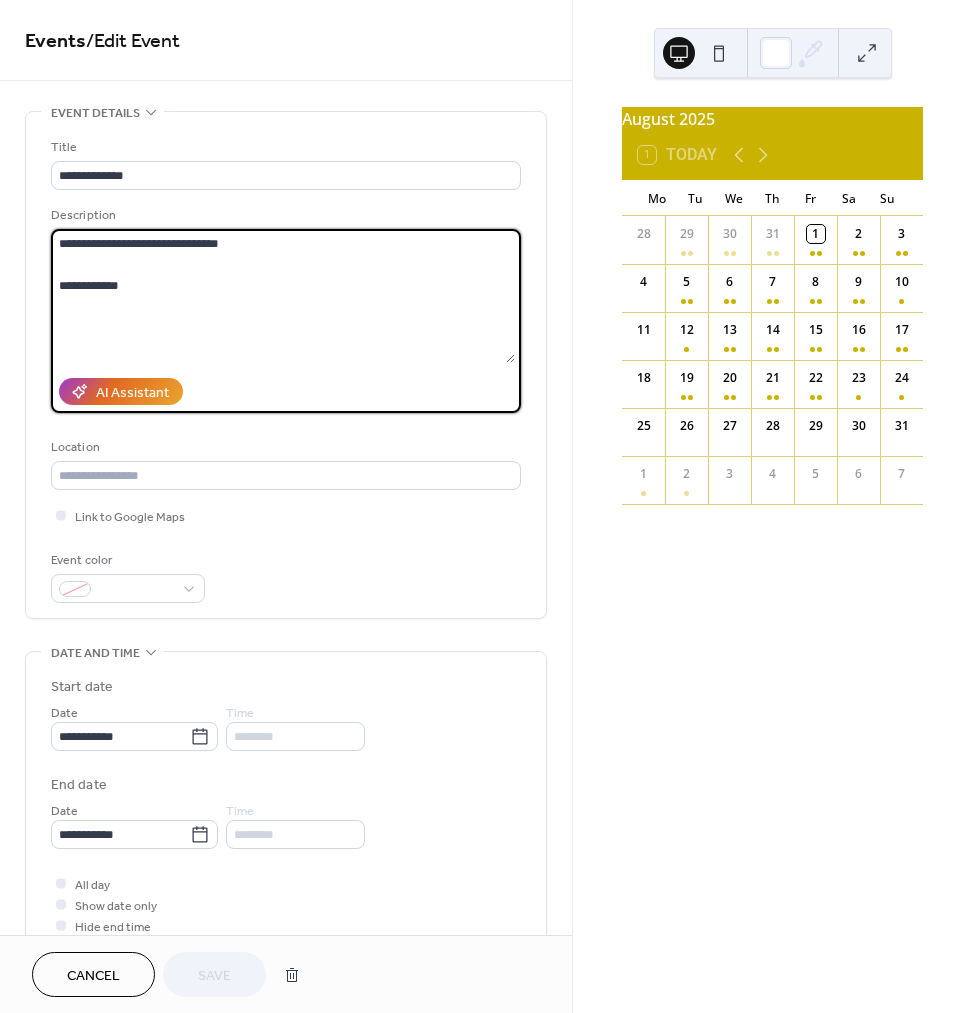 click on "**********" at bounding box center [283, 296] 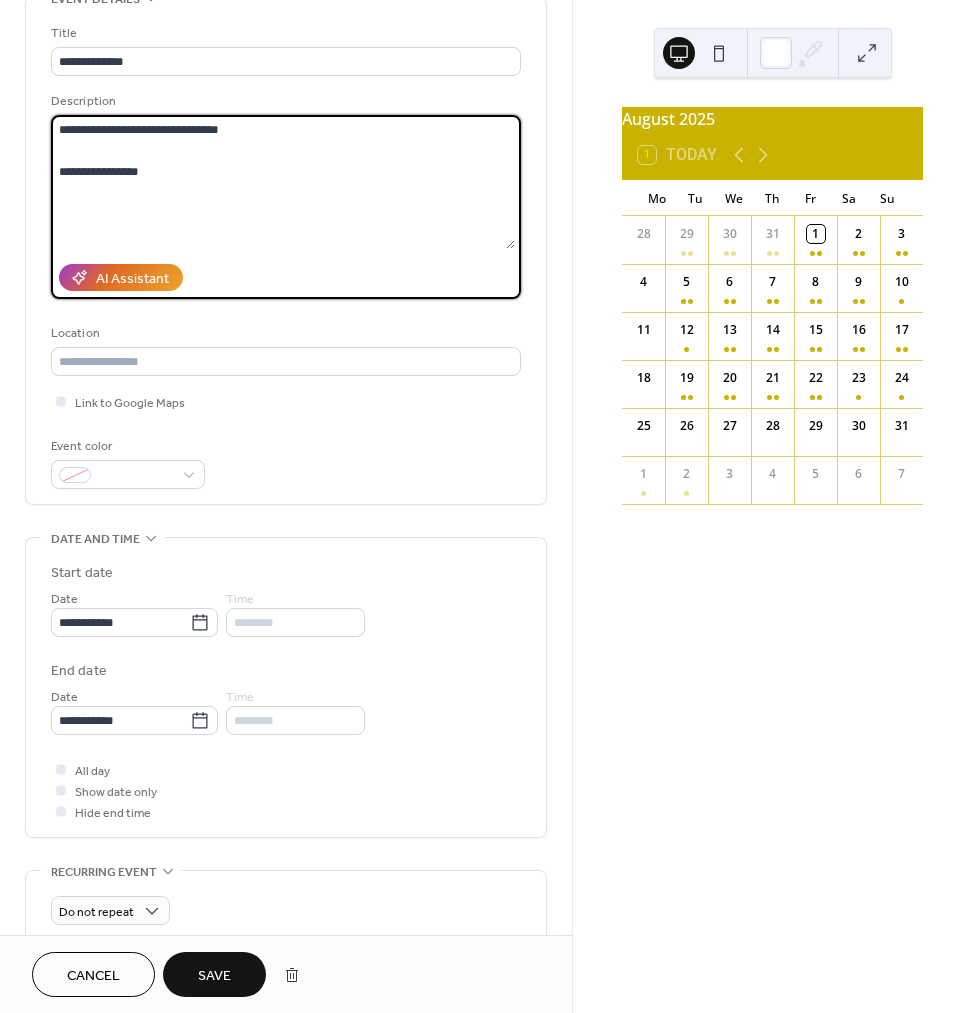 scroll, scrollTop: 115, scrollLeft: 0, axis: vertical 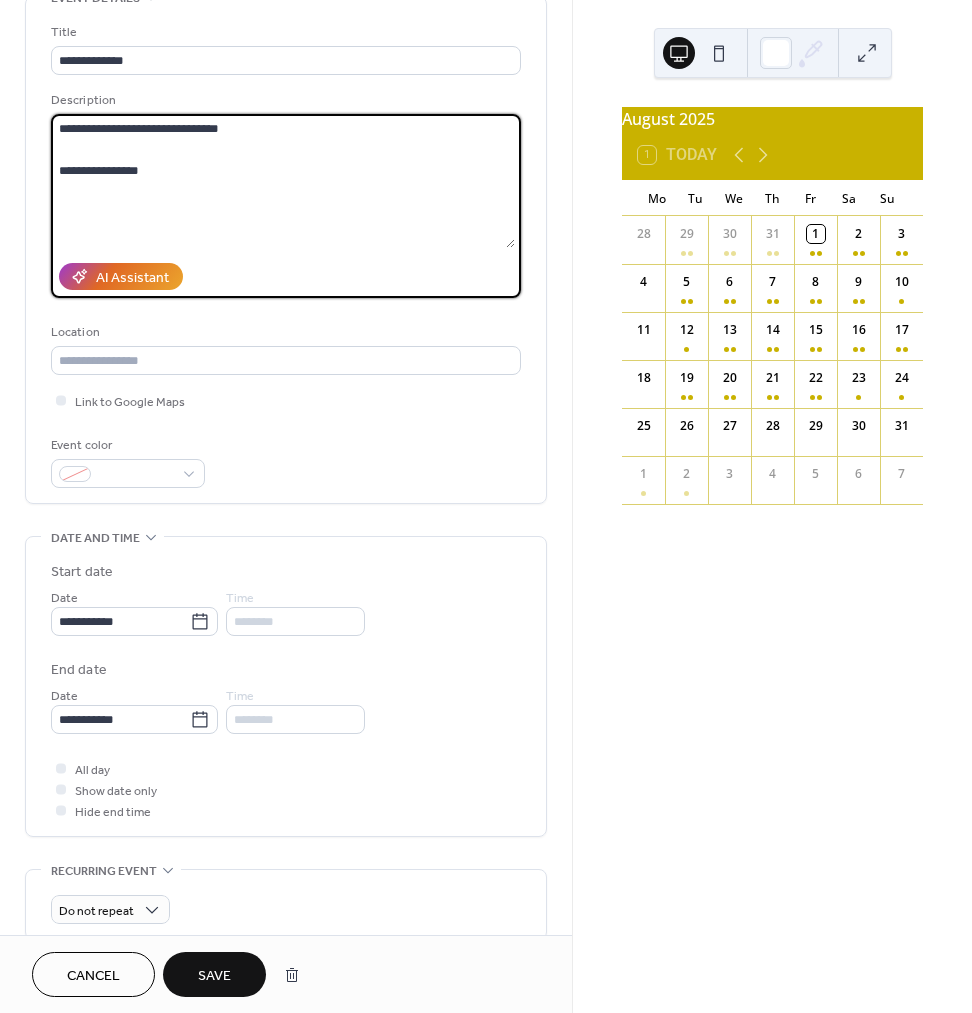 type on "**********" 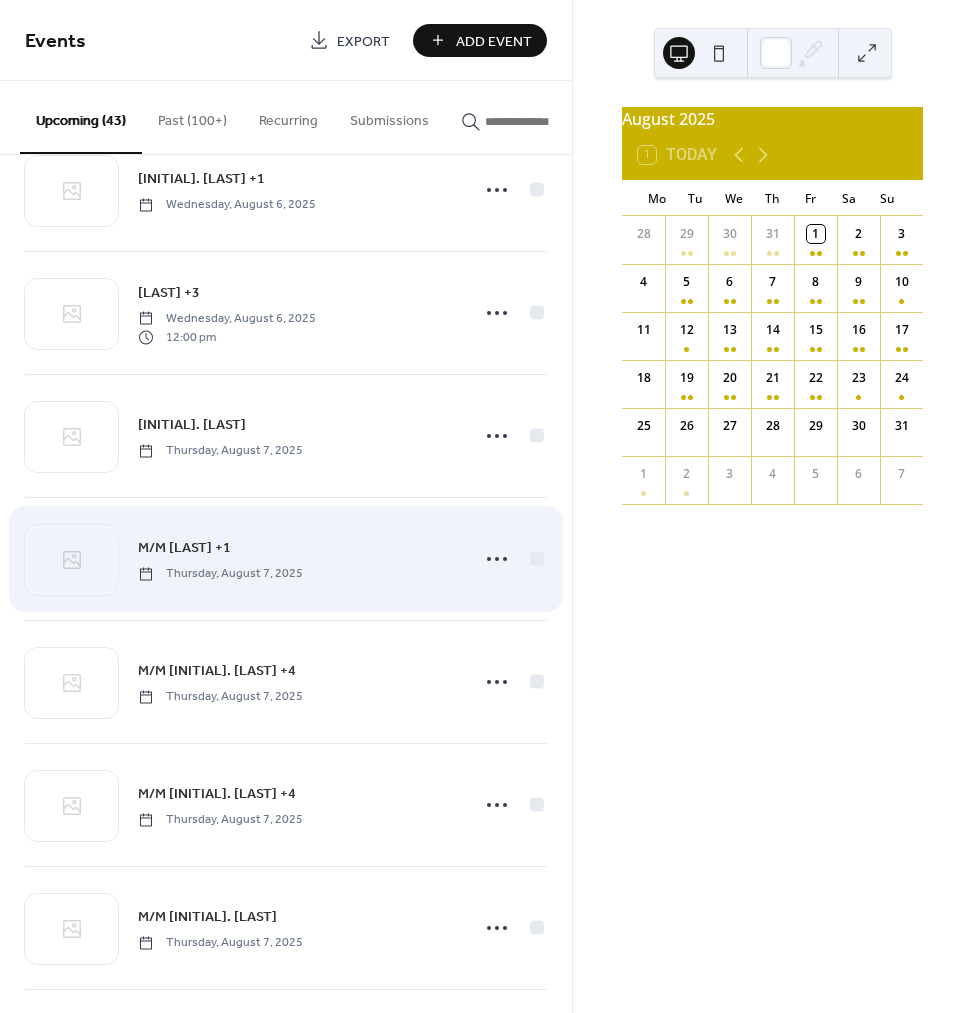 scroll, scrollTop: 1411, scrollLeft: 0, axis: vertical 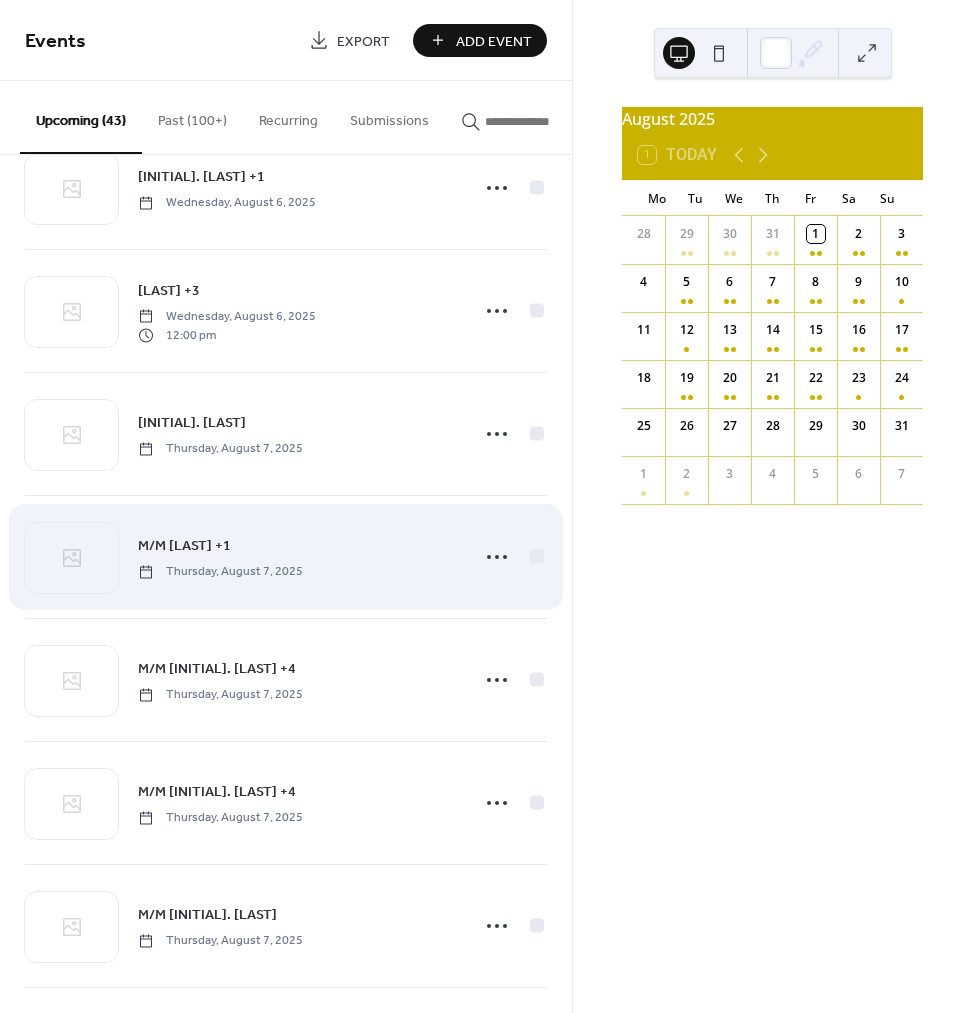 click on "M/M B. Coors +1" at bounding box center (184, 546) 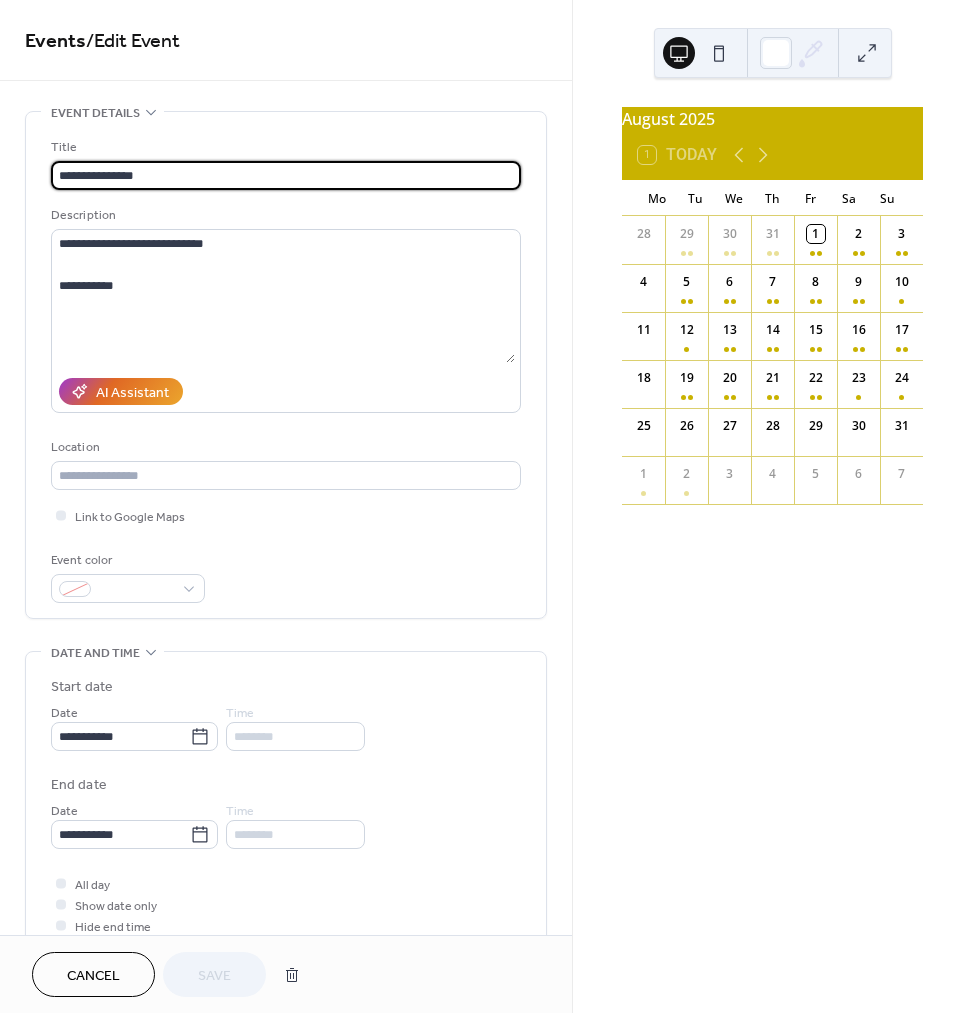 scroll, scrollTop: 8, scrollLeft: 0, axis: vertical 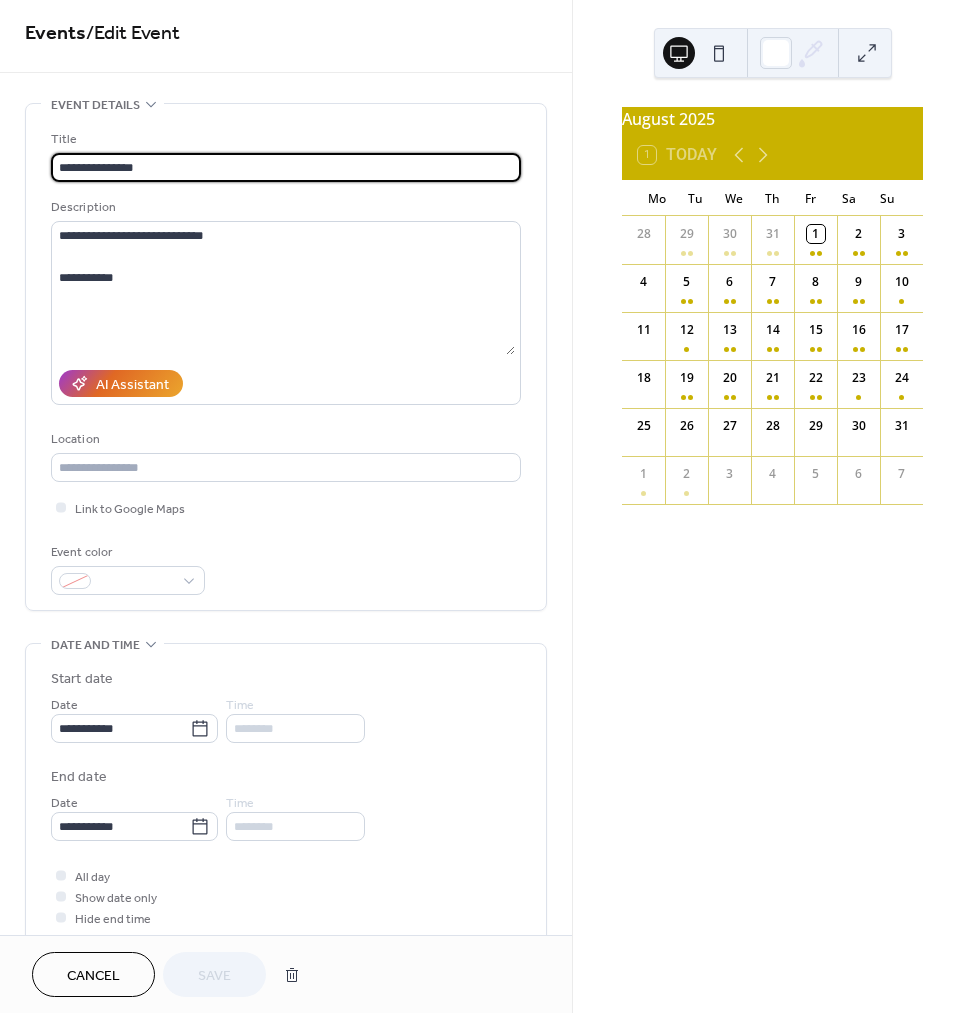 click on "Cancel" at bounding box center (93, 974) 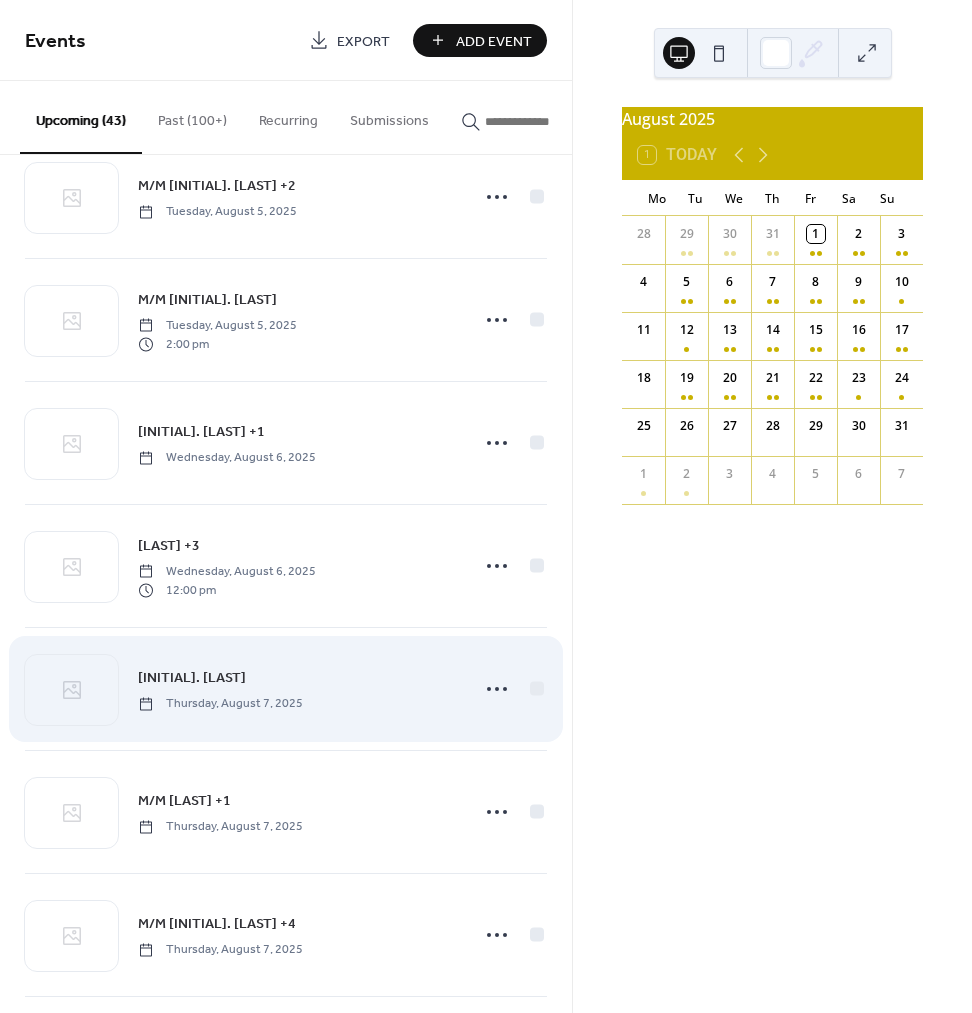 scroll, scrollTop: 1160, scrollLeft: 0, axis: vertical 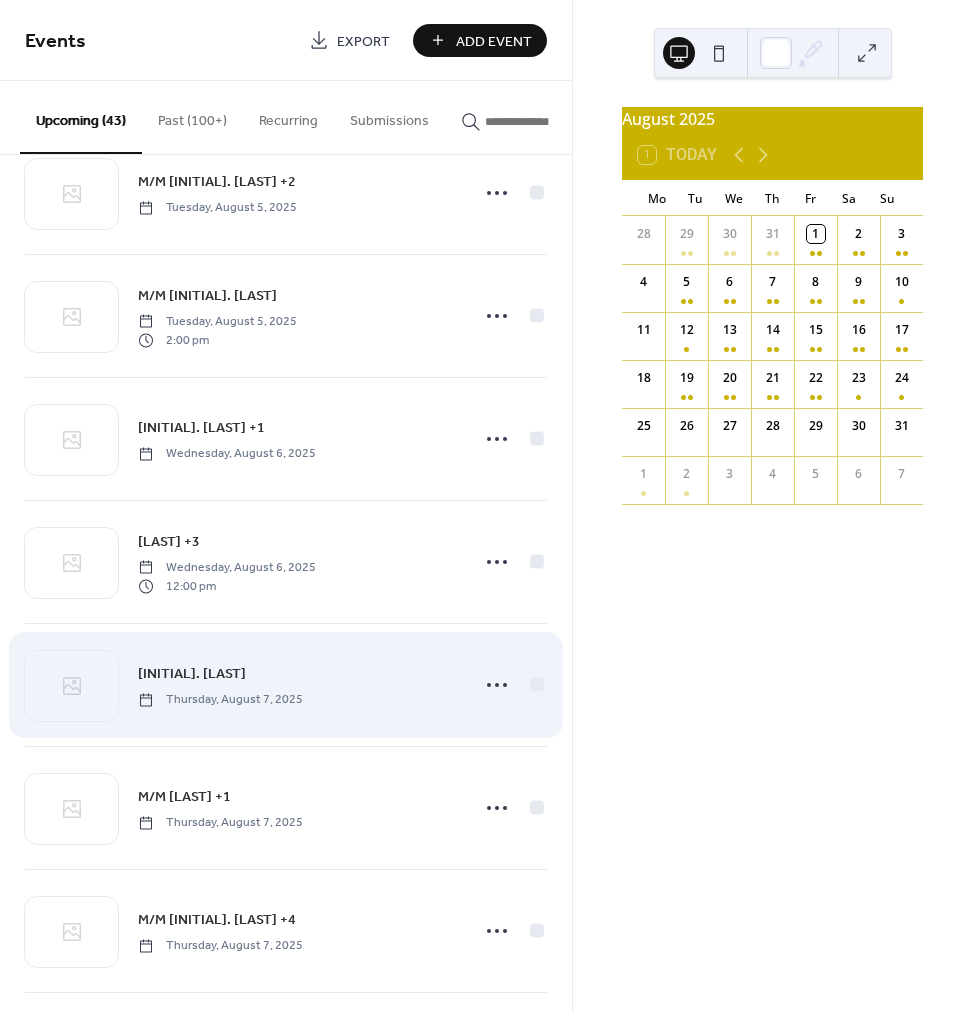 click on "[FIRST] [LAST]" at bounding box center (192, 674) 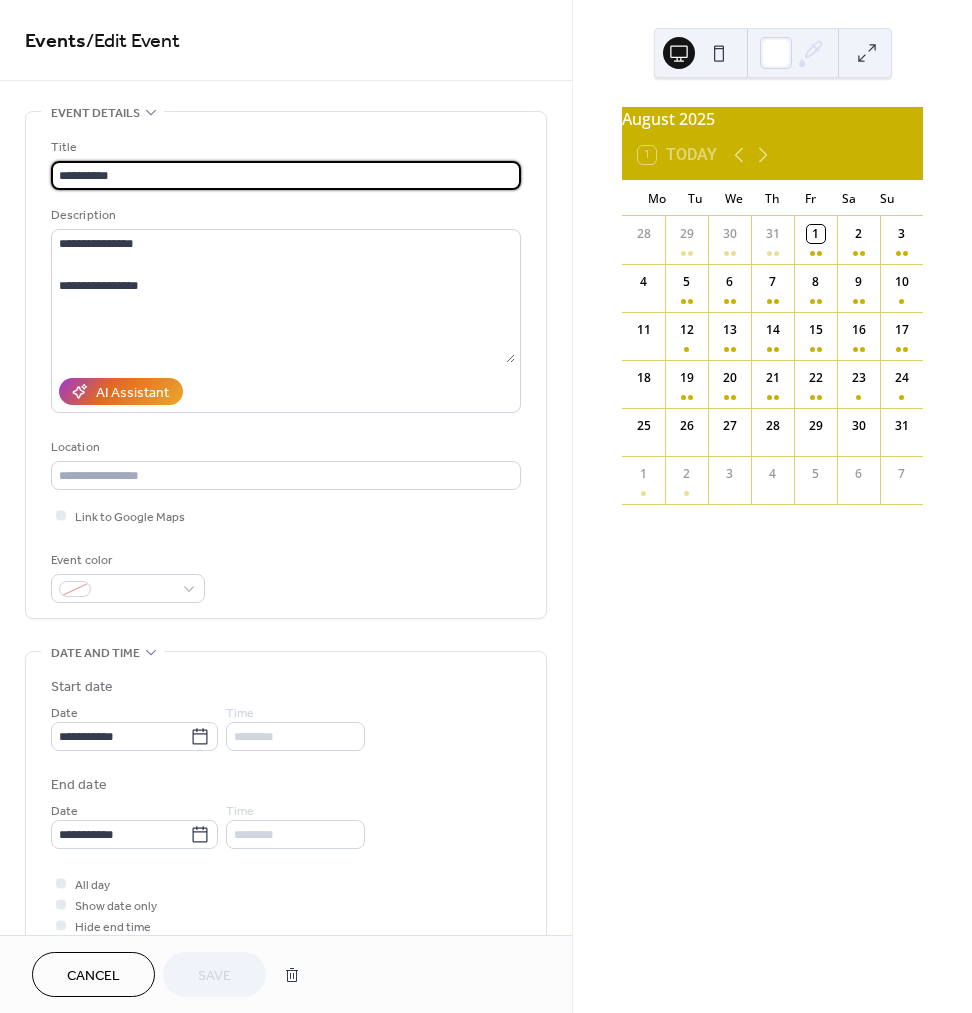 drag, startPoint x: 73, startPoint y: 982, endPoint x: 88, endPoint y: 752, distance: 230.48862 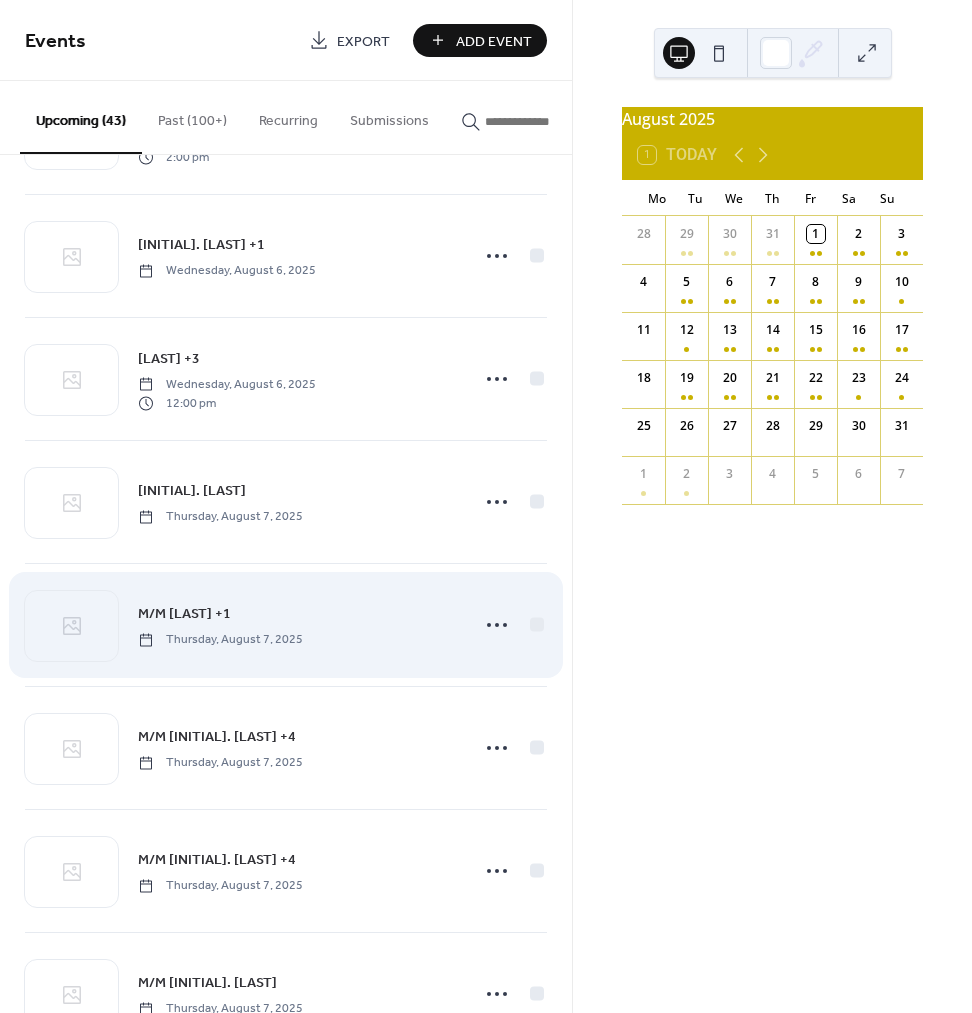 scroll, scrollTop: 1351, scrollLeft: 0, axis: vertical 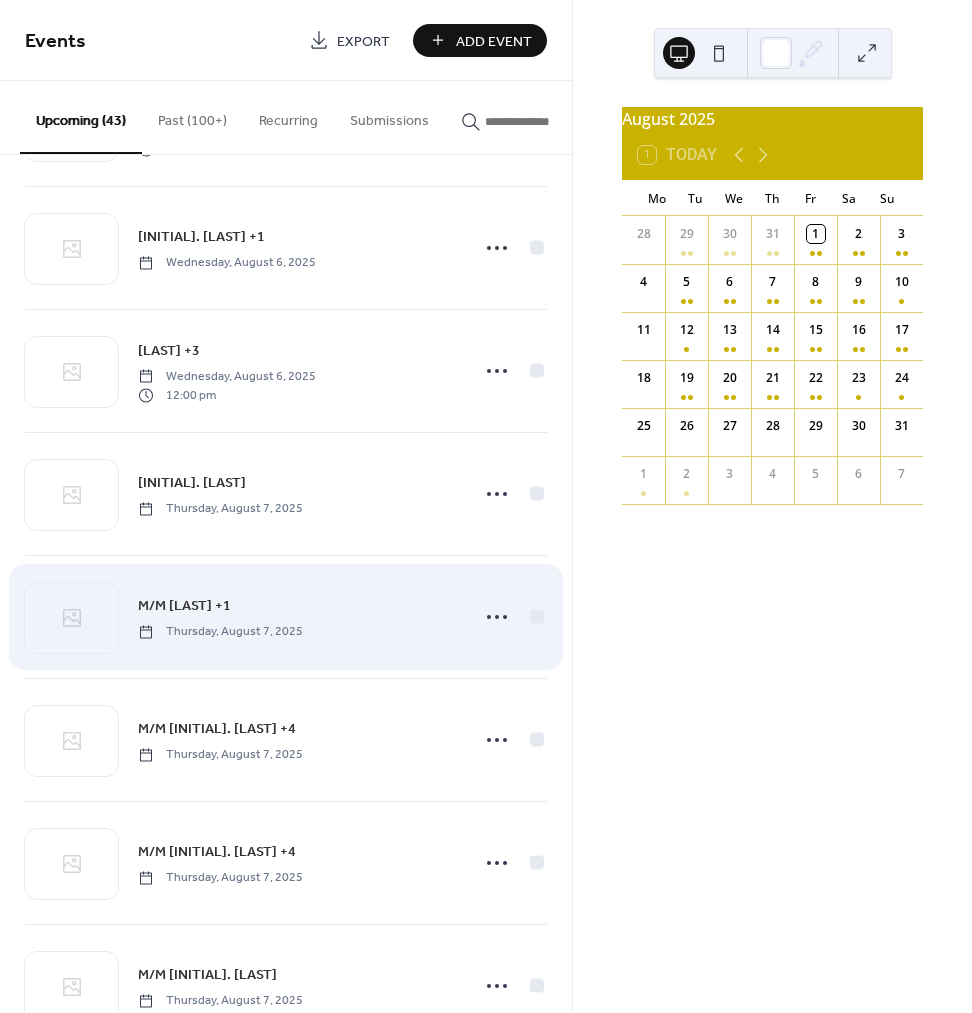 click on "M/M B. Coors +1 Thursday, August 7, 2025" at bounding box center (286, 617) 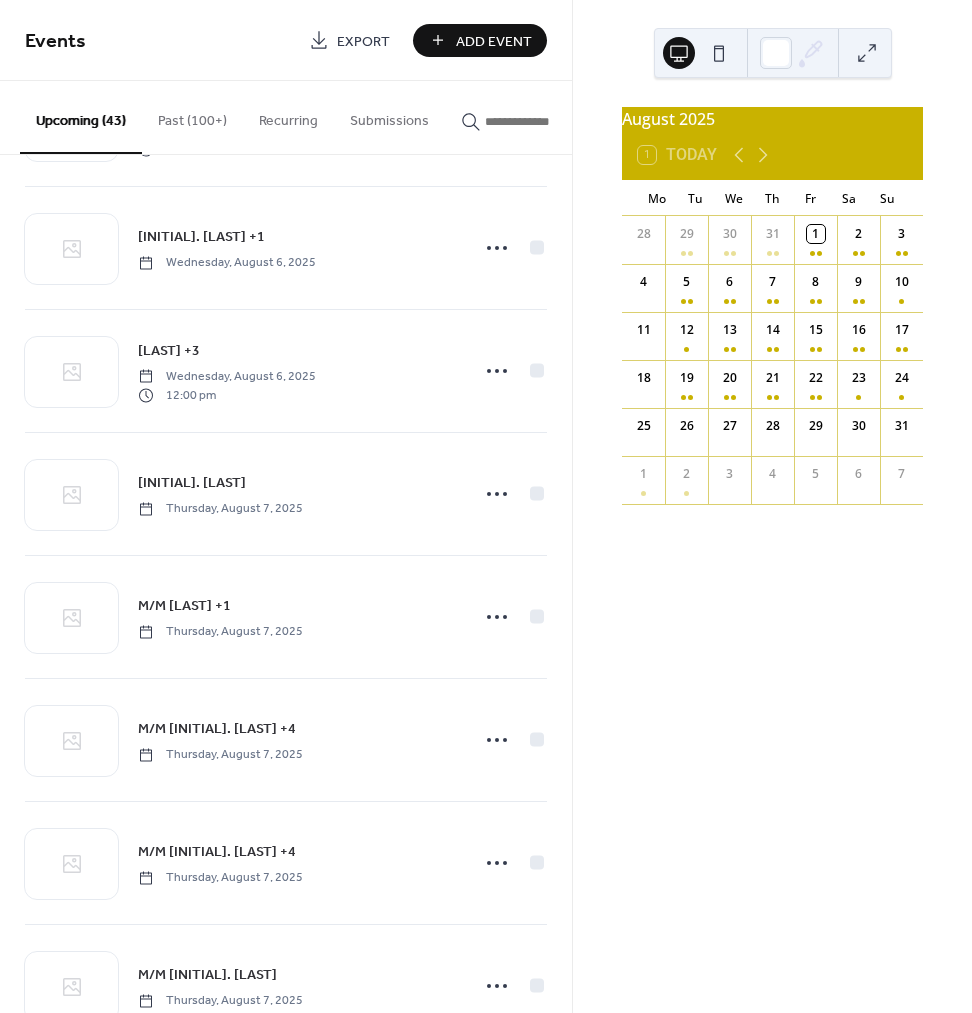 click on "M/M B. Coors +1" at bounding box center [184, 606] 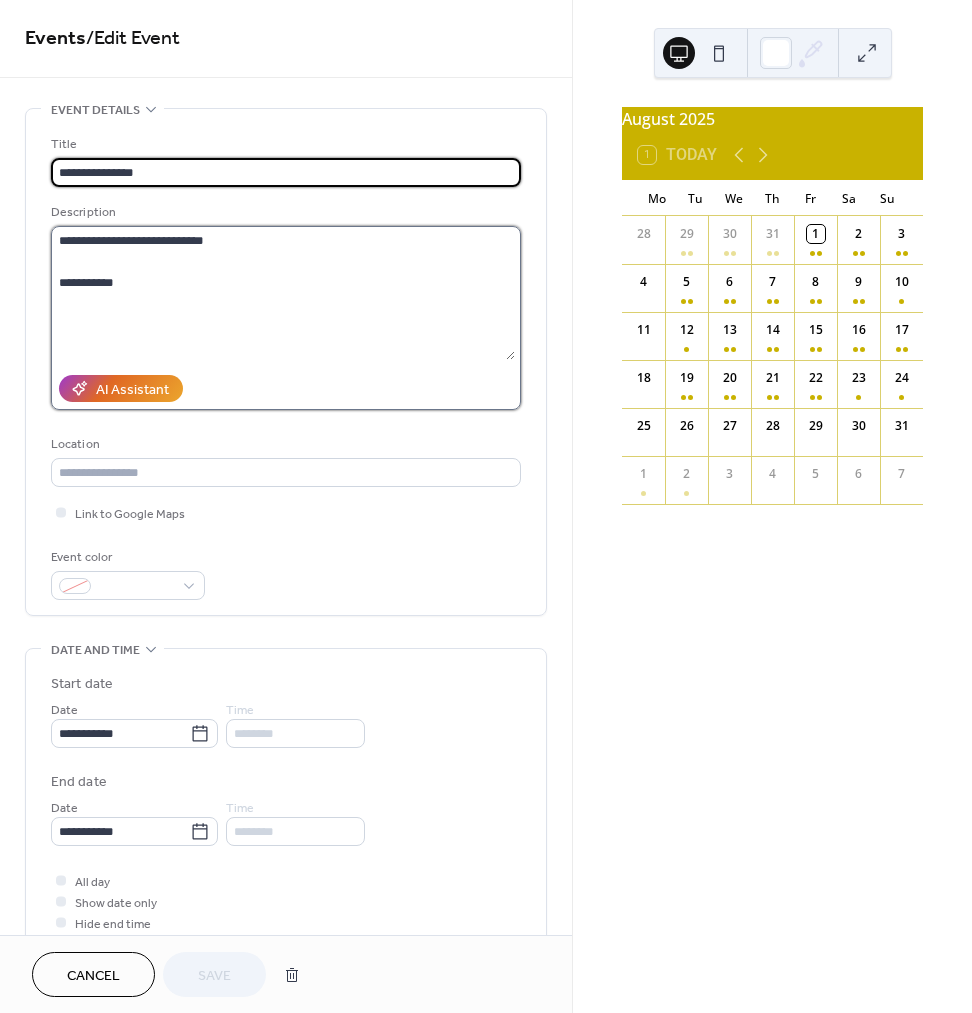 scroll, scrollTop: 7, scrollLeft: 0, axis: vertical 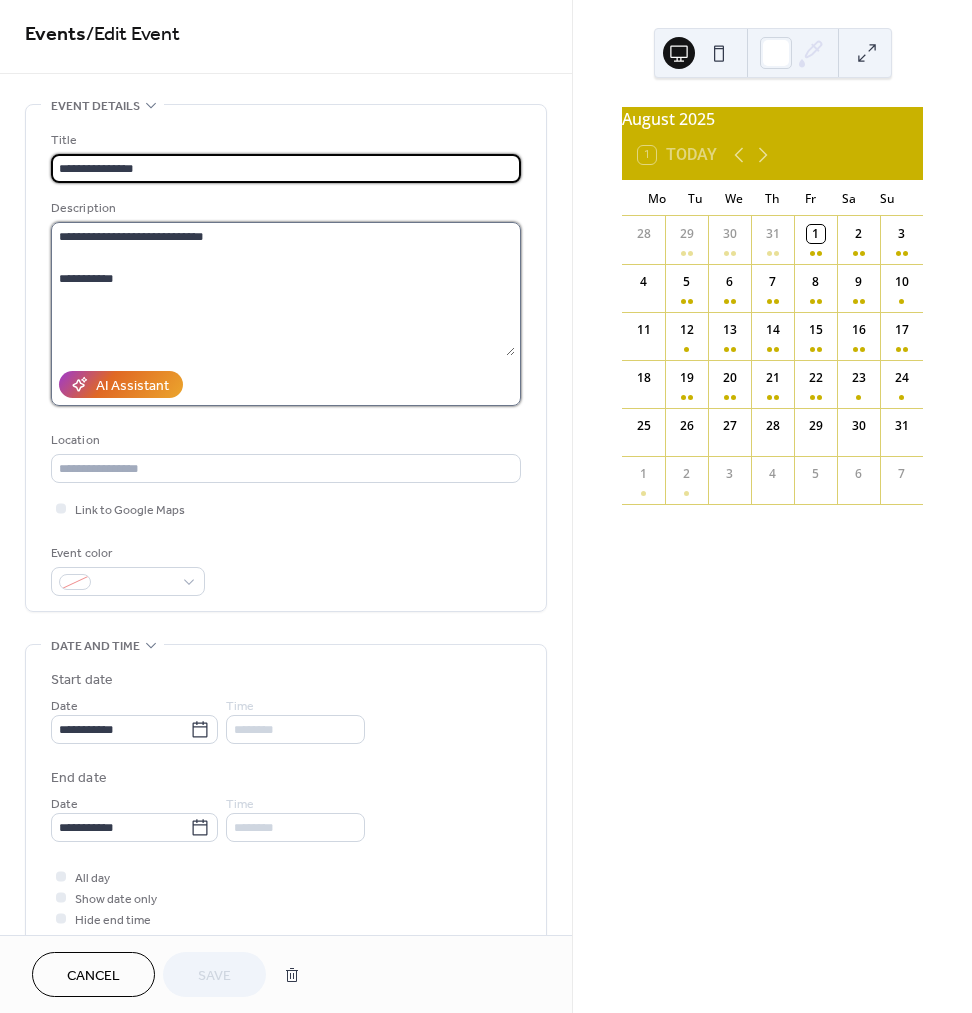 click on "**********" at bounding box center [283, 289] 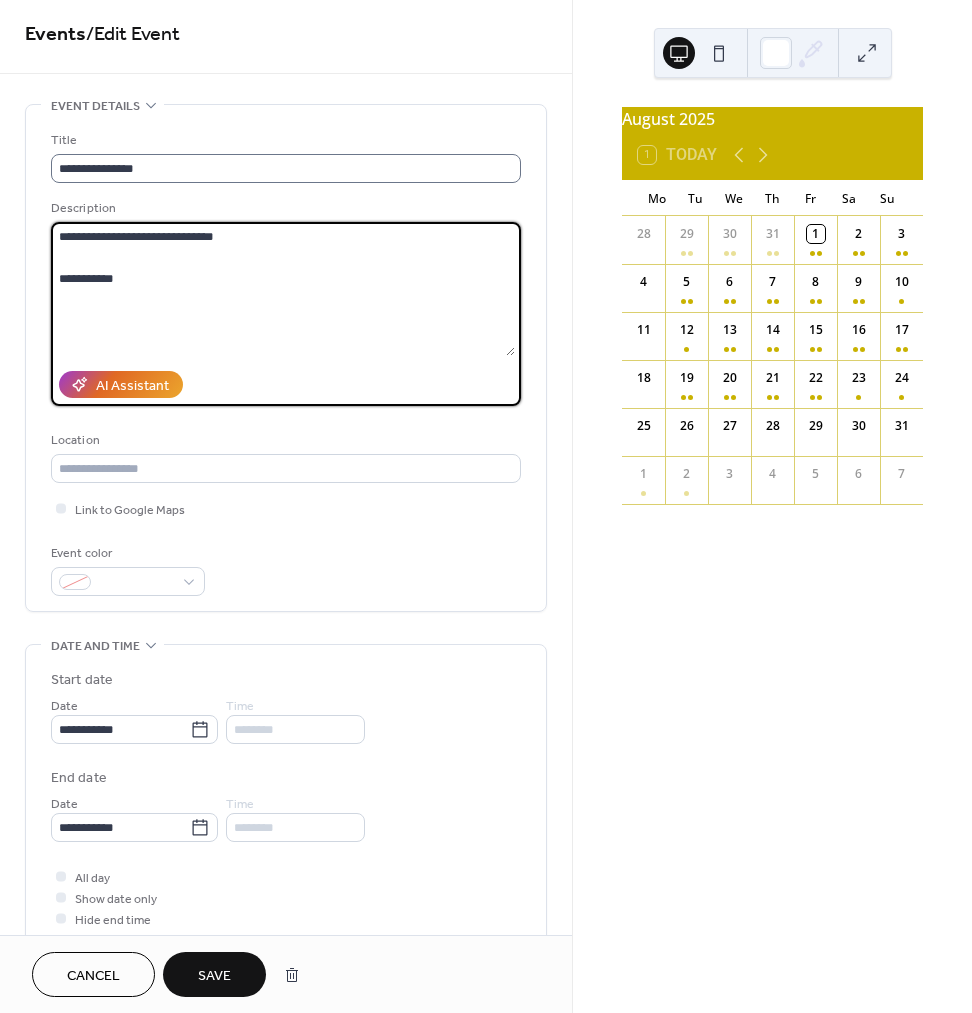 type on "**********" 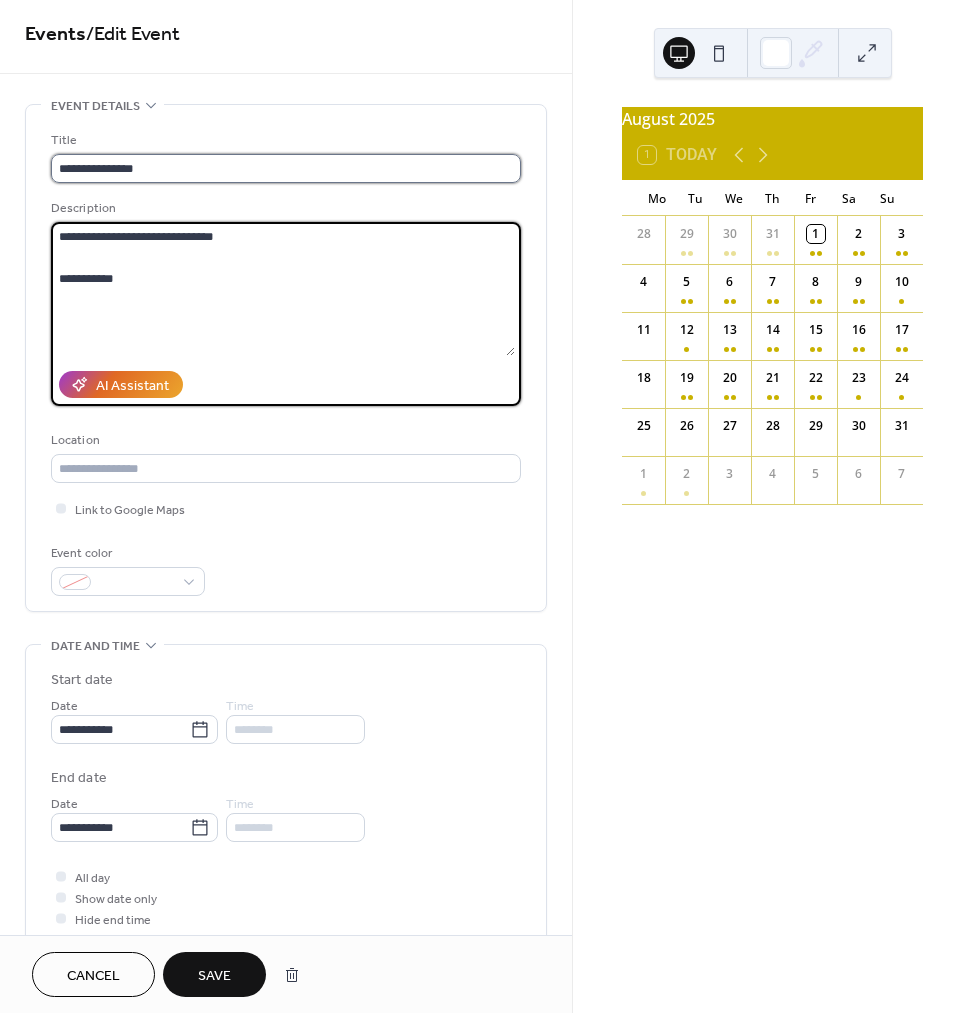 click on "**********" at bounding box center [286, 168] 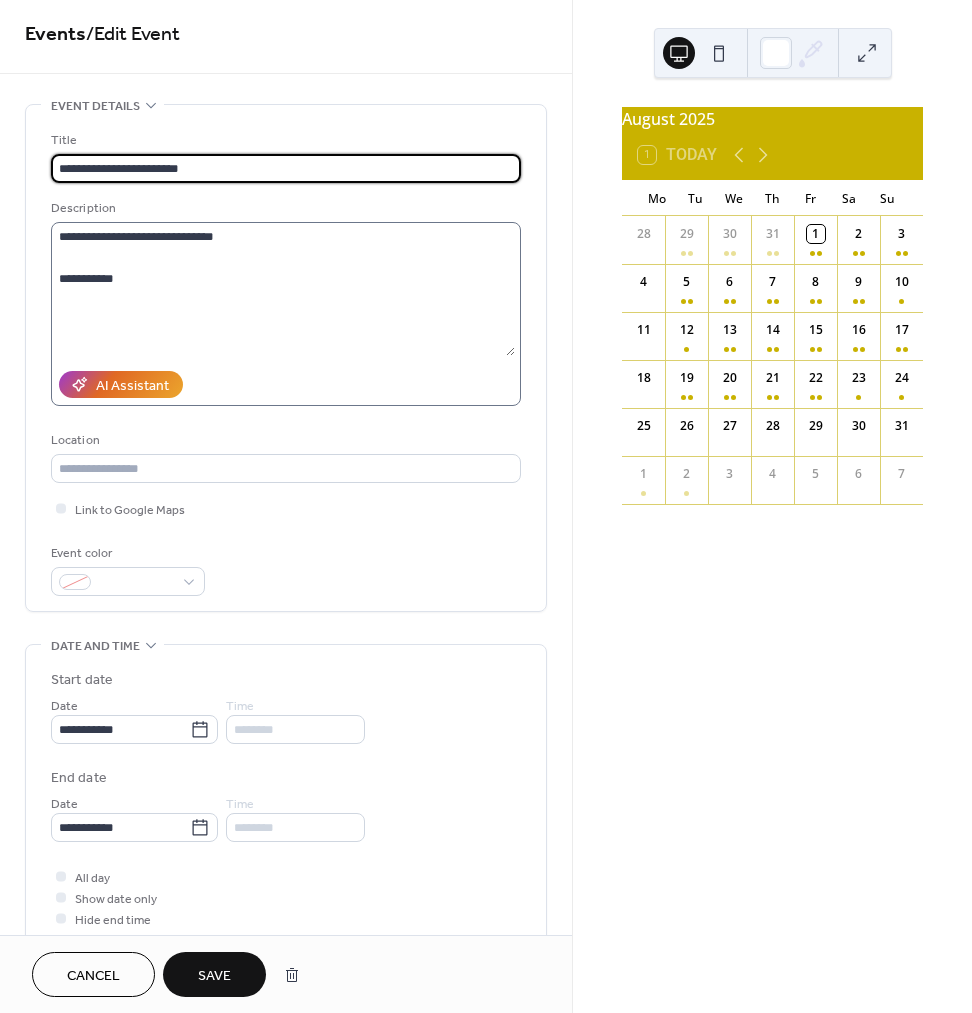 type on "**********" 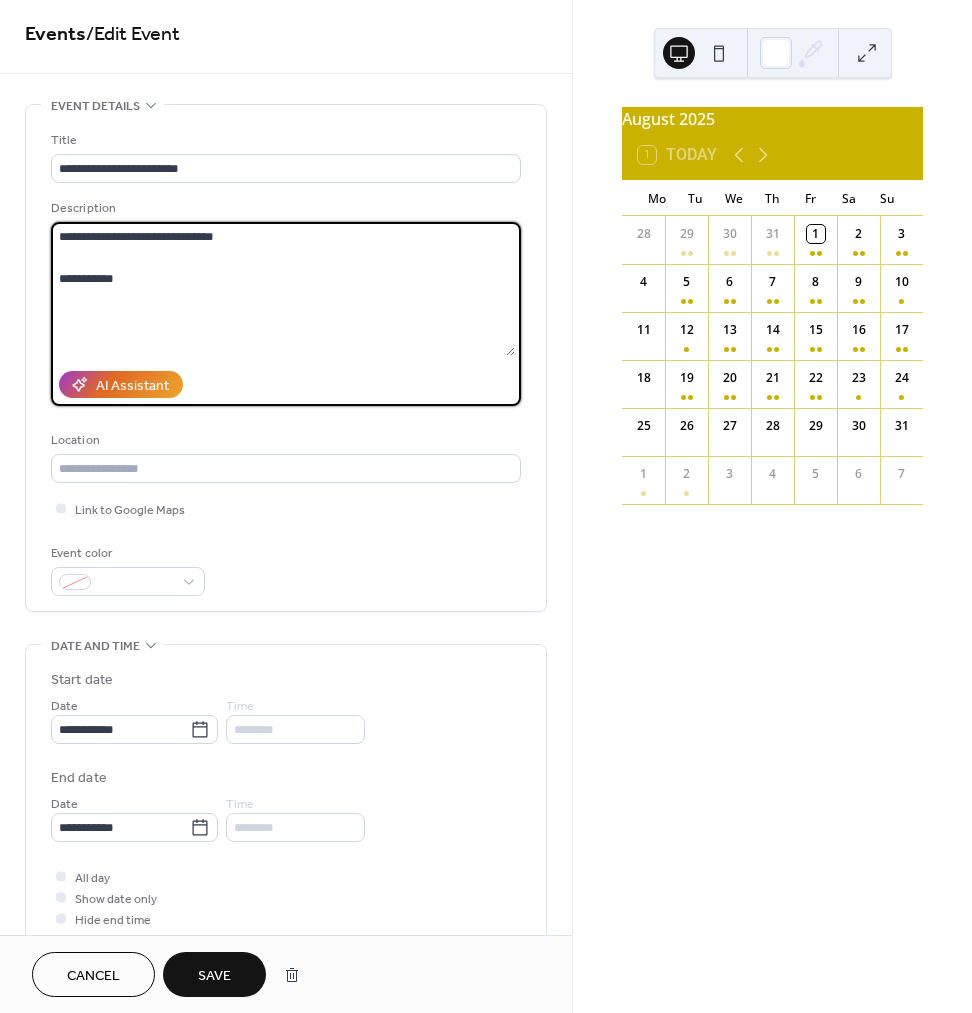 click on "**********" at bounding box center [283, 289] 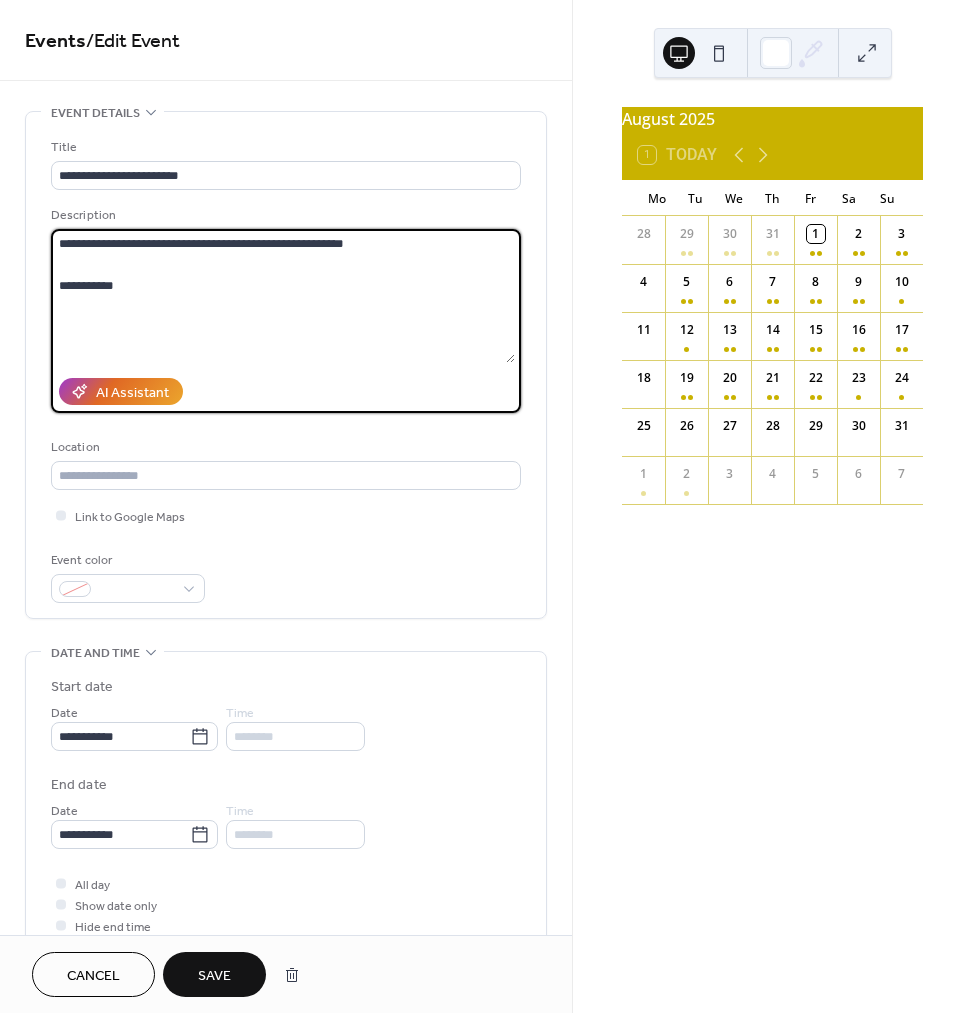 scroll, scrollTop: 0, scrollLeft: 0, axis: both 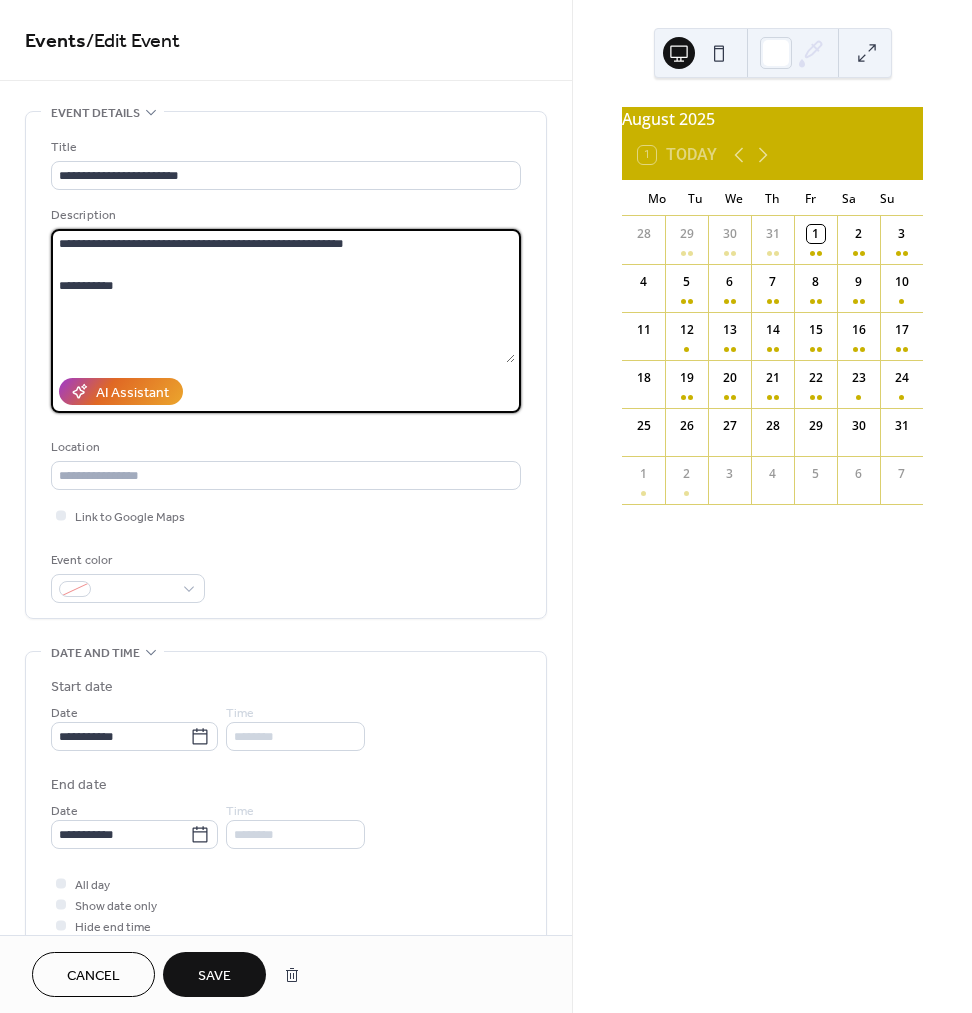type on "**********" 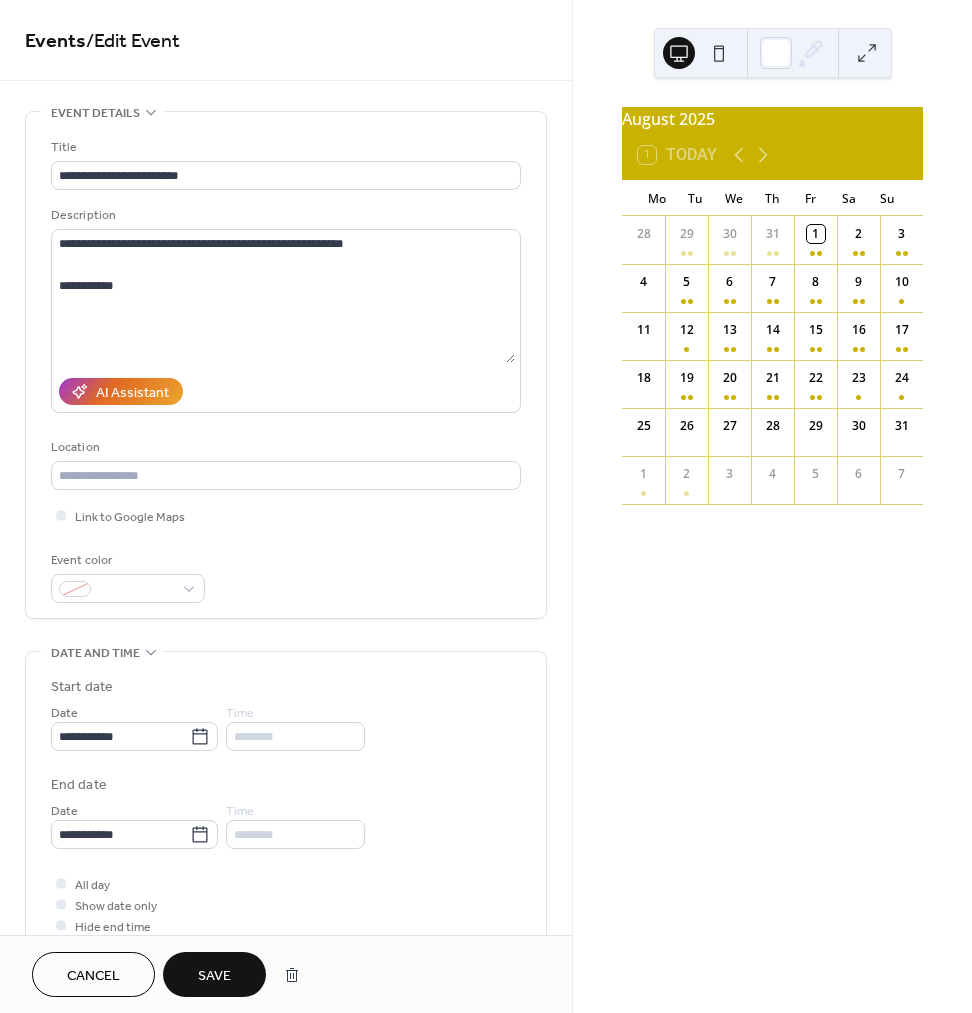 click on "Save" at bounding box center (214, 976) 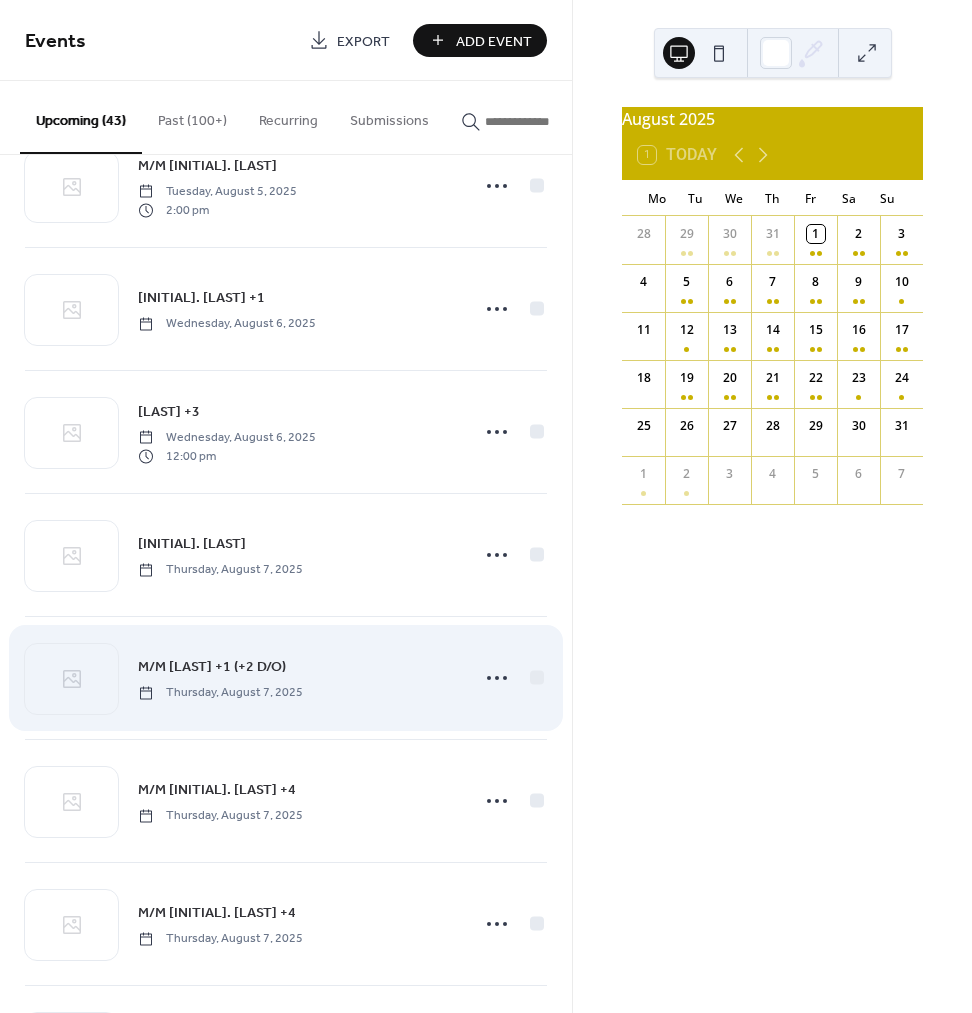scroll, scrollTop: 1289, scrollLeft: 0, axis: vertical 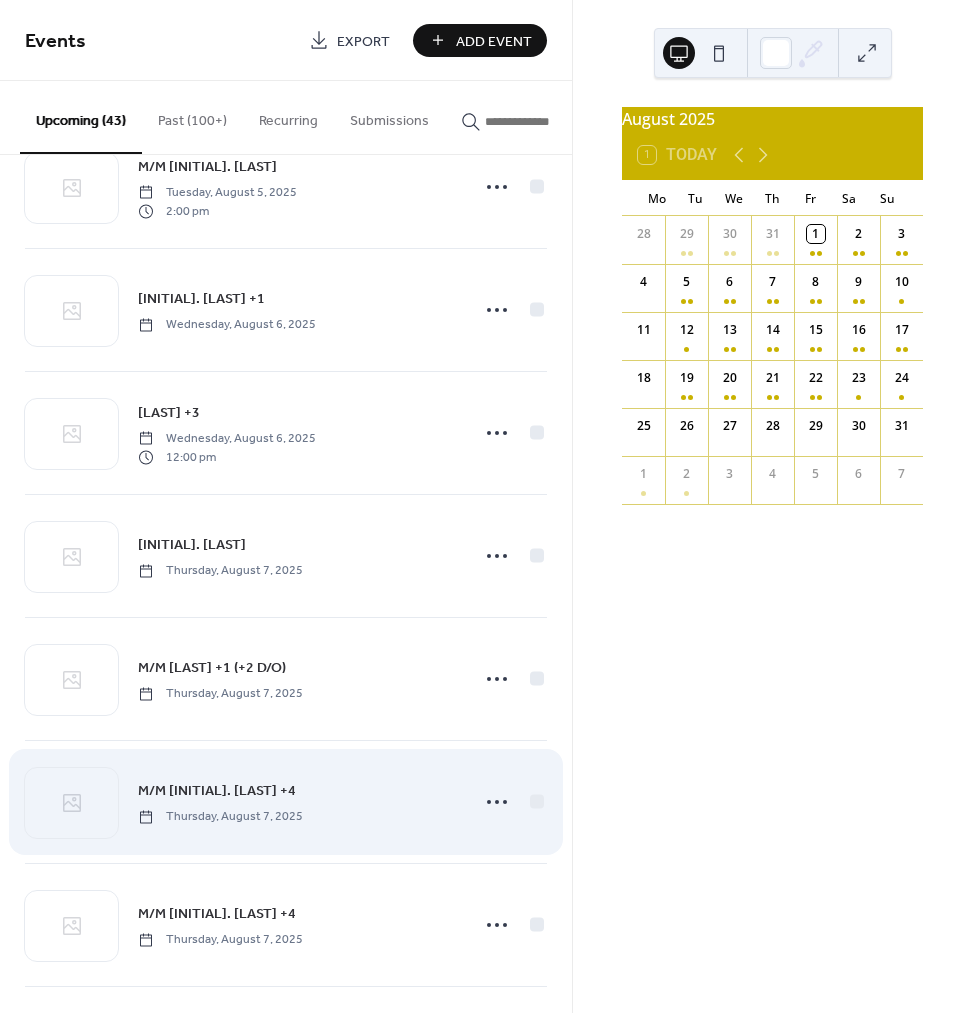 click on "M/M [FIRST] [LAST] +4" at bounding box center [217, 791] 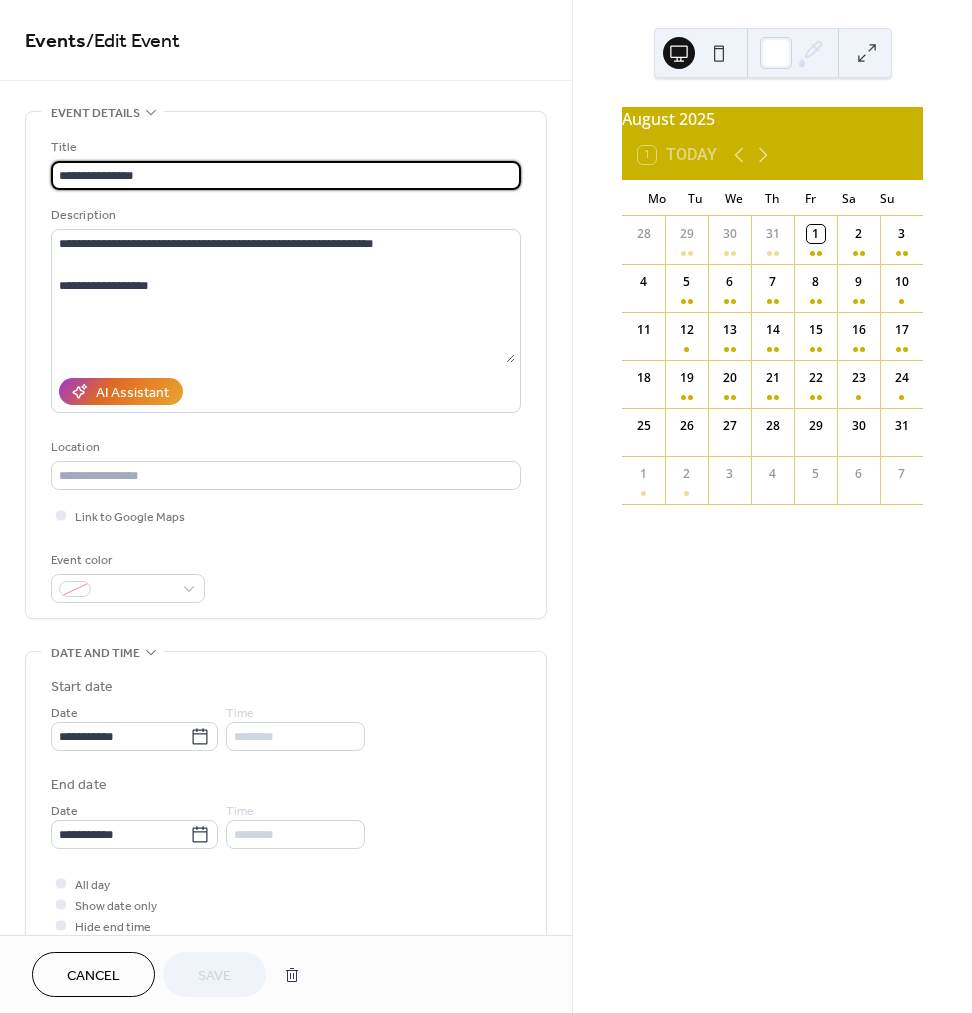 click on "Show date only" at bounding box center (116, 906) 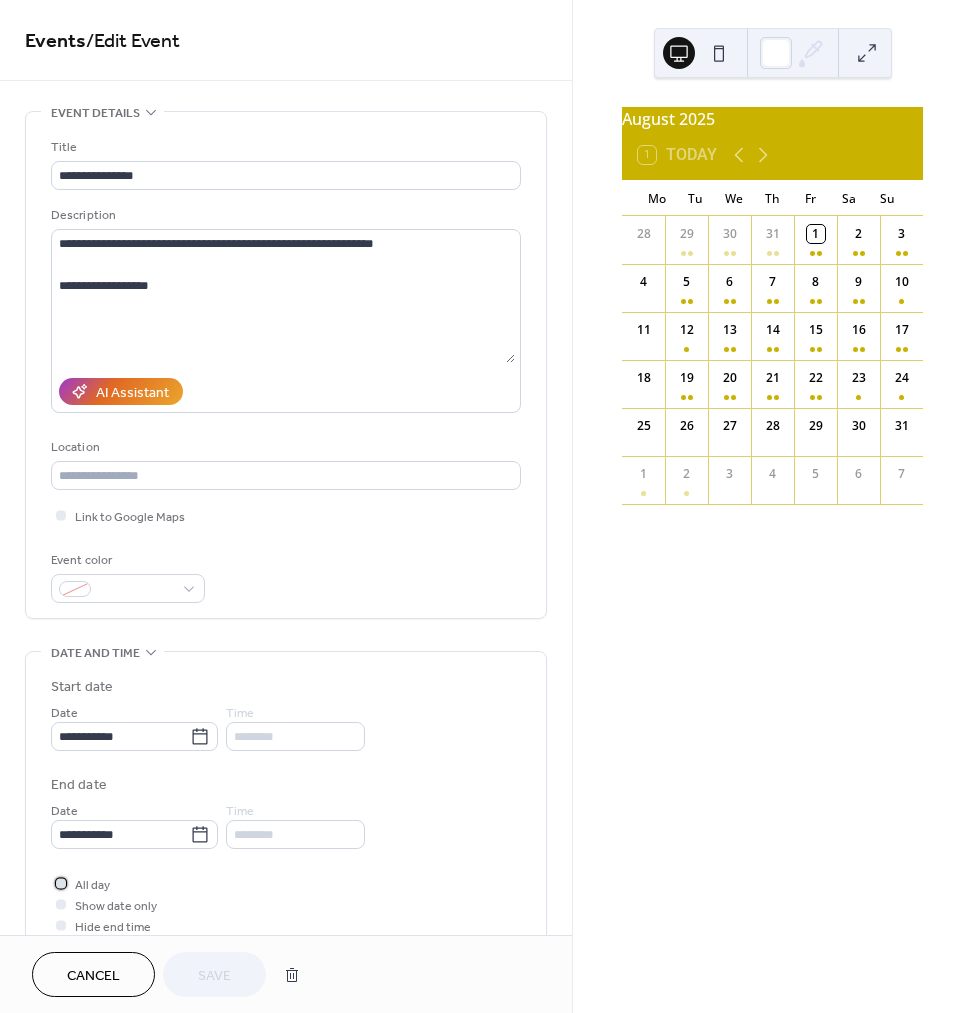 drag, startPoint x: 96, startPoint y: 896, endPoint x: 108, endPoint y: 887, distance: 15 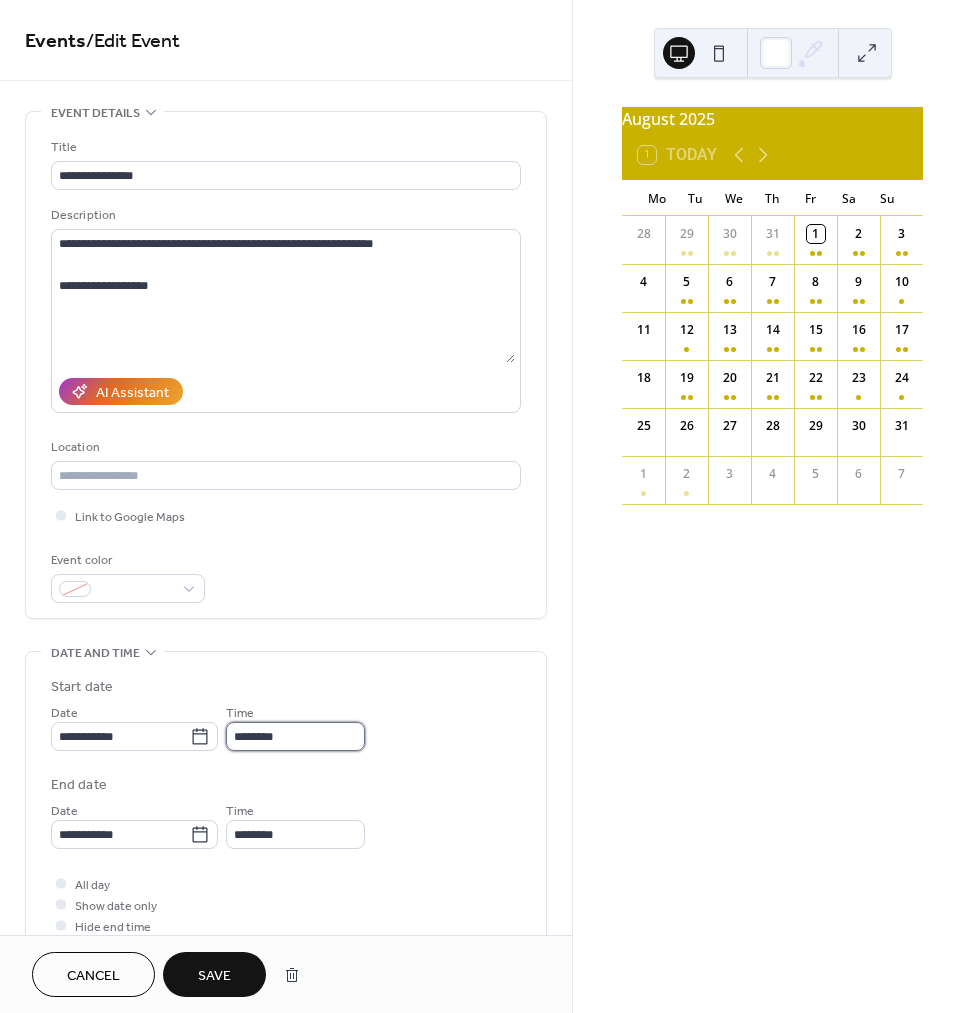 click on "********" at bounding box center [295, 736] 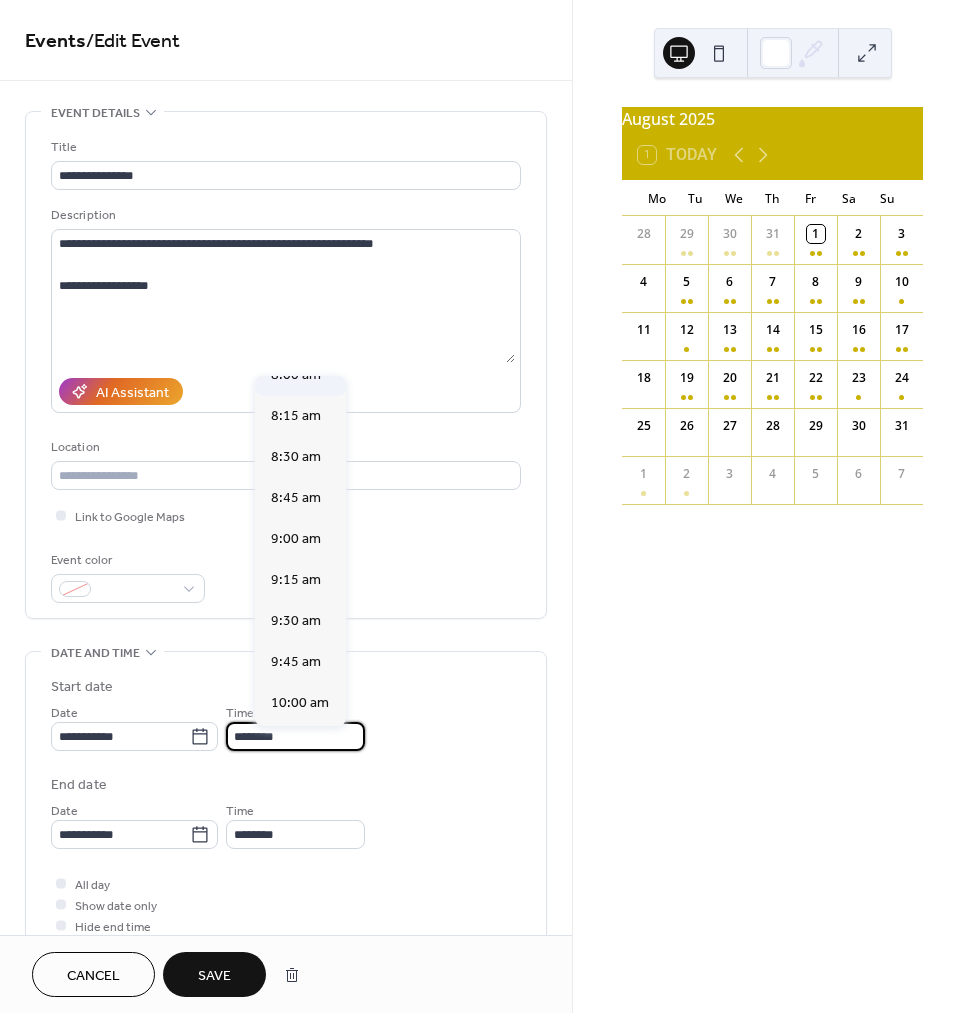 scroll, scrollTop: 1336, scrollLeft: 0, axis: vertical 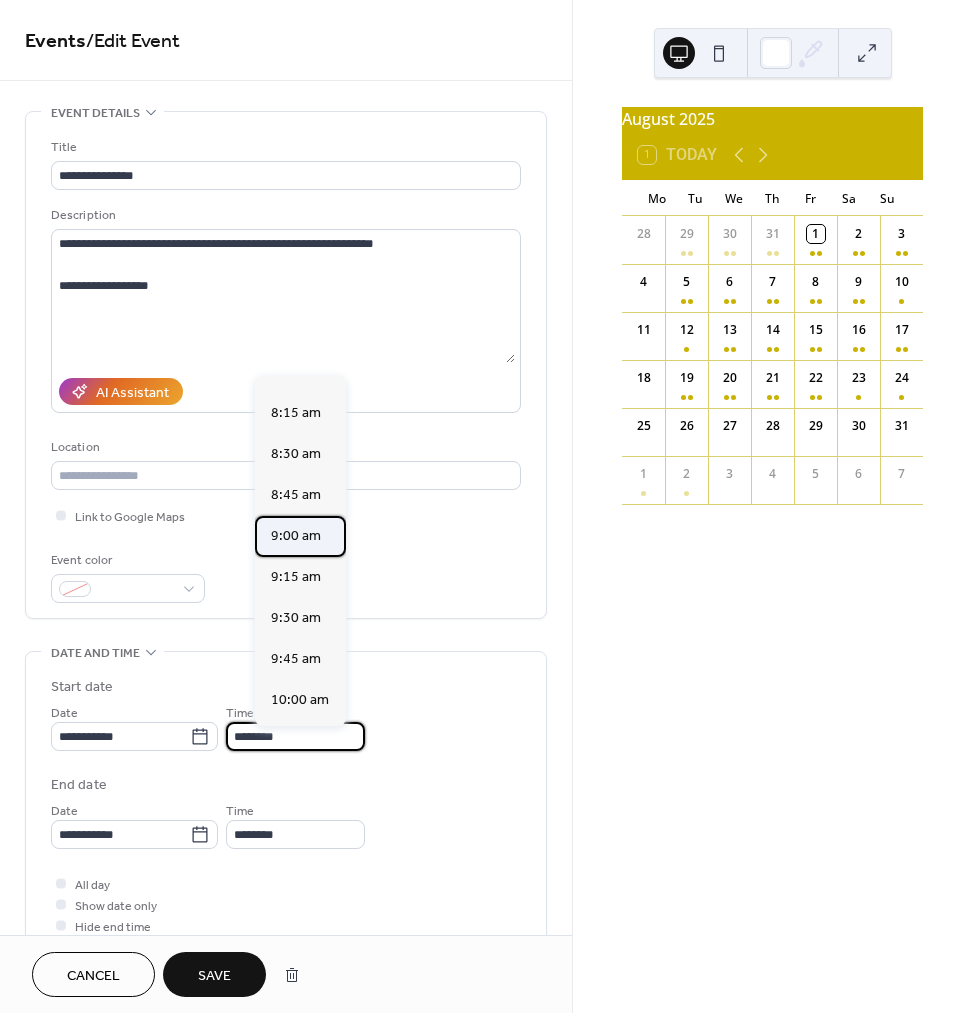click on "9:00 am" at bounding box center [296, 536] 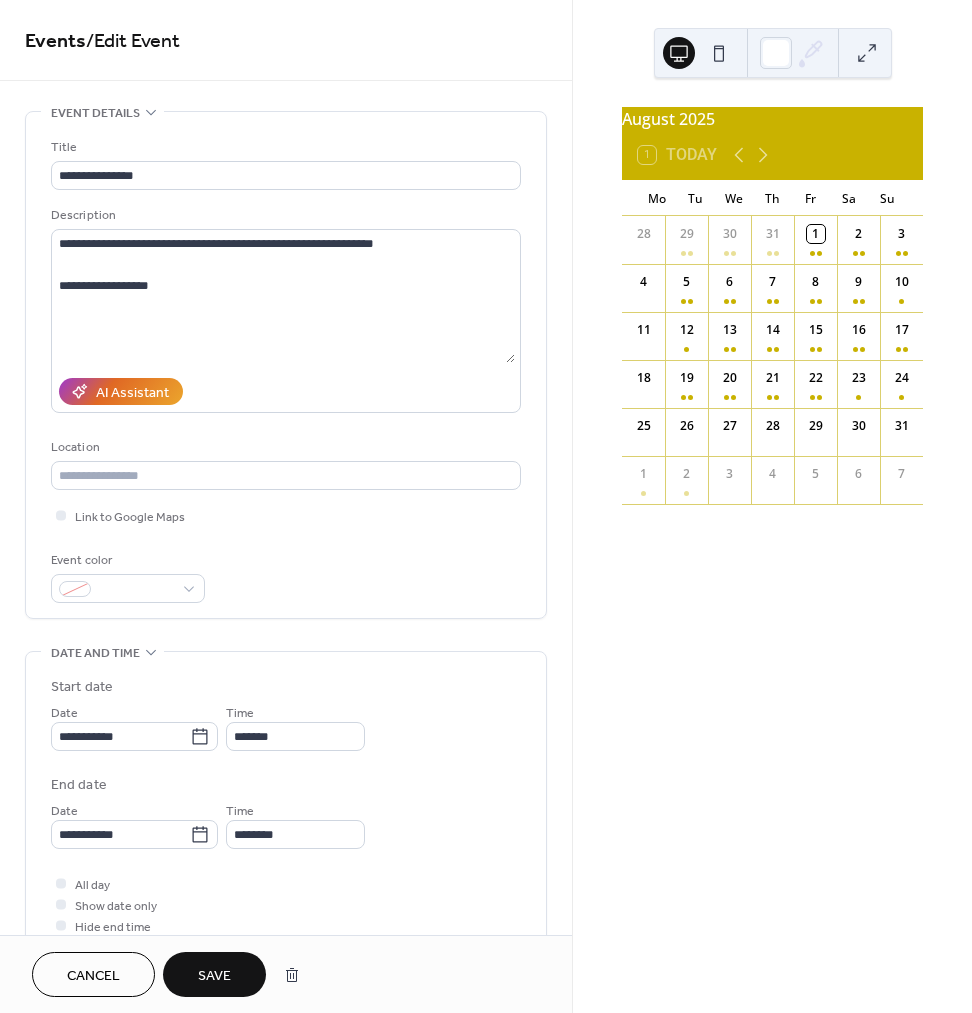 type on "*******" 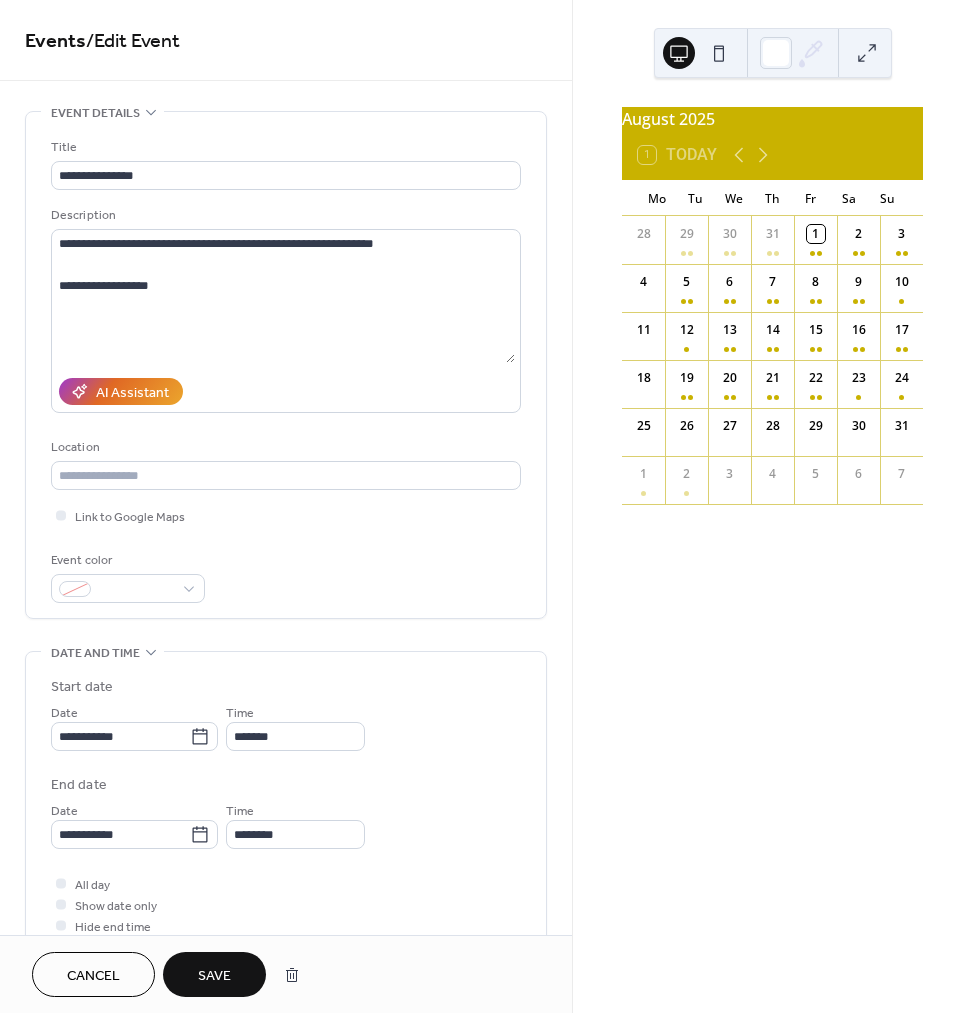type on "*******" 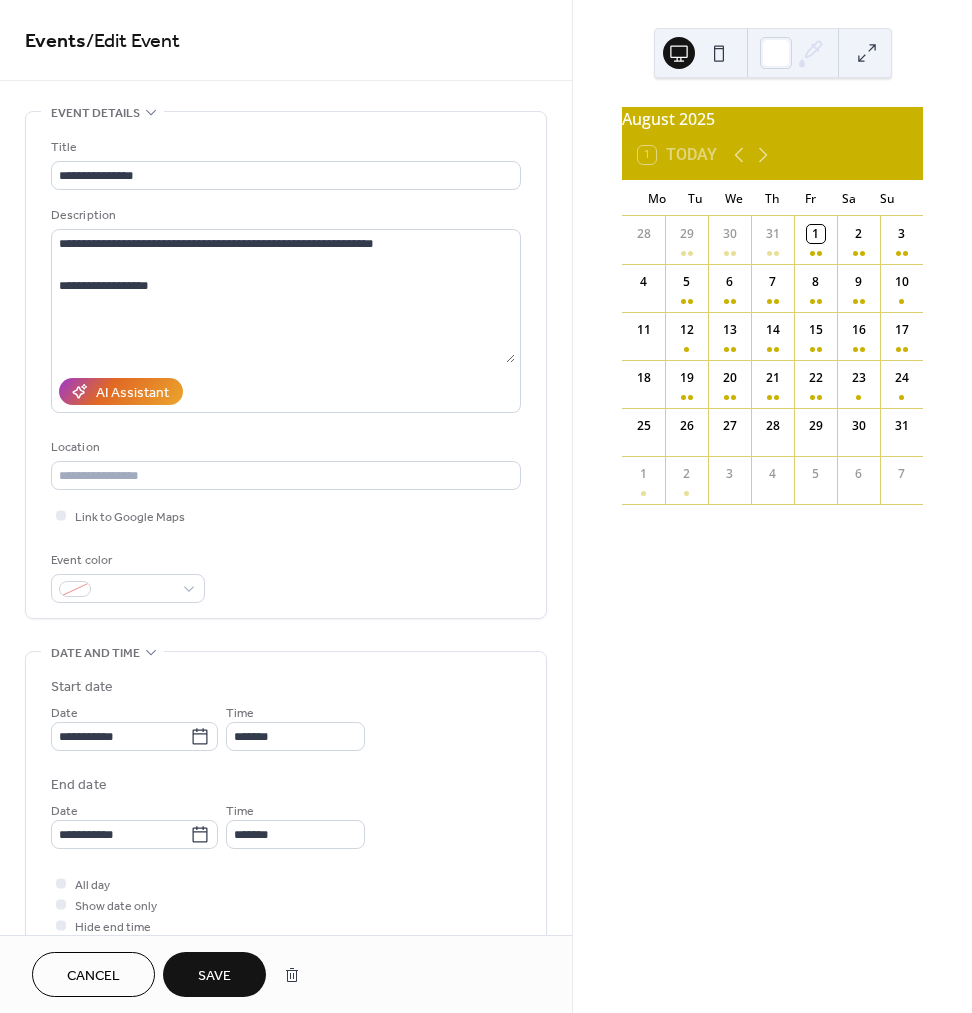 click on "Save" at bounding box center [214, 976] 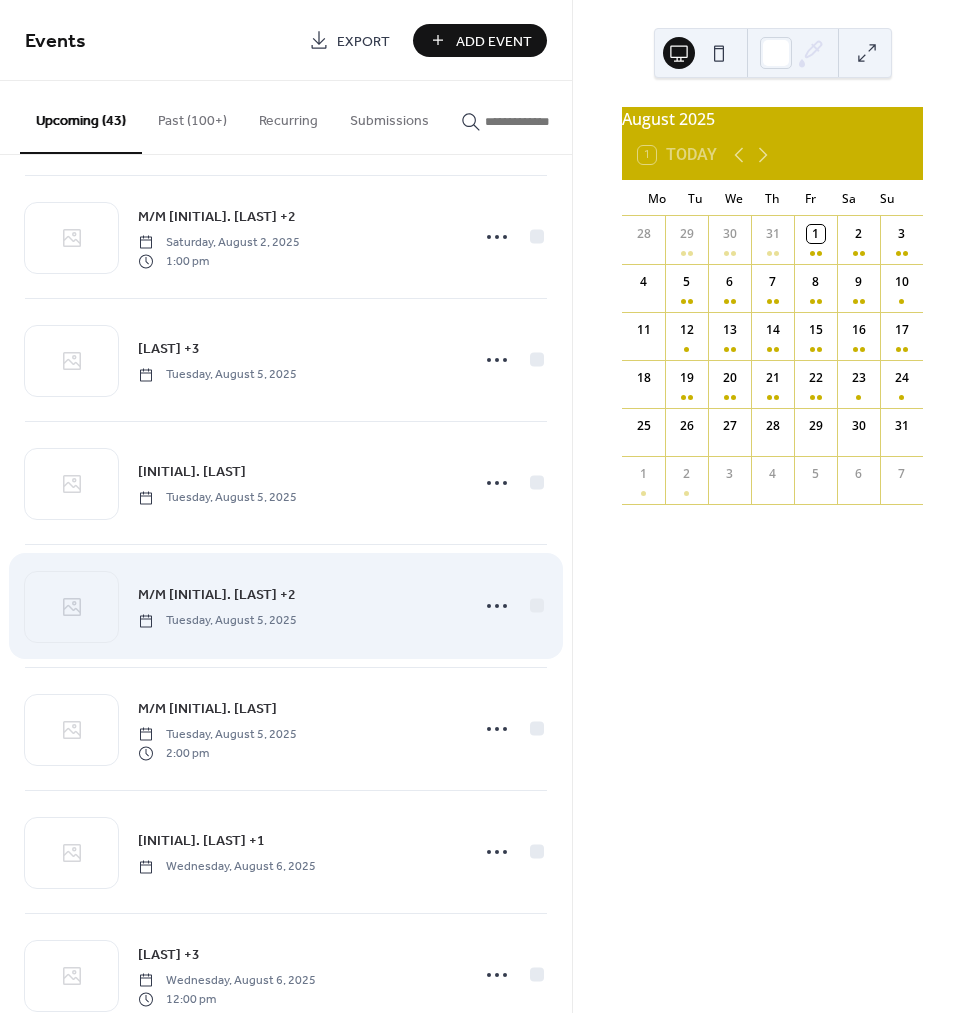 scroll, scrollTop: 754, scrollLeft: 0, axis: vertical 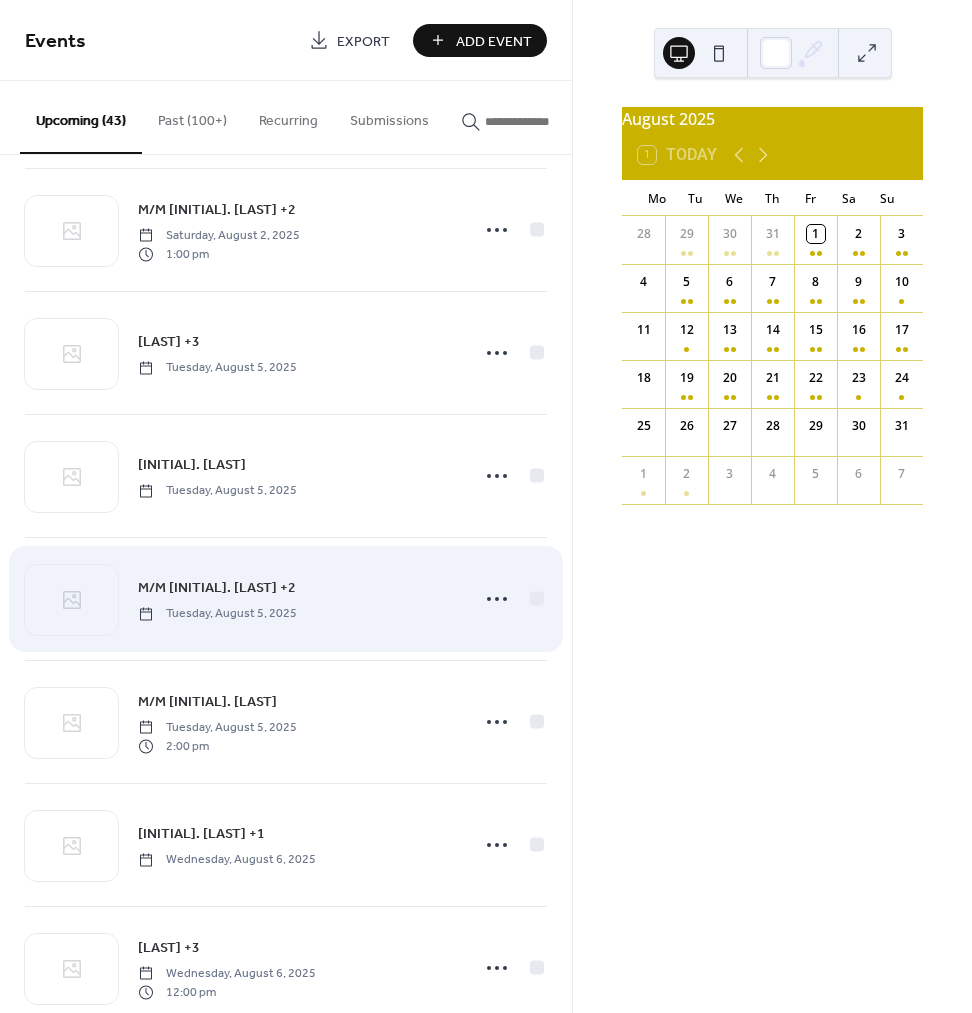 click on "M/M [FIRST] [LAST] +2" at bounding box center [217, 588] 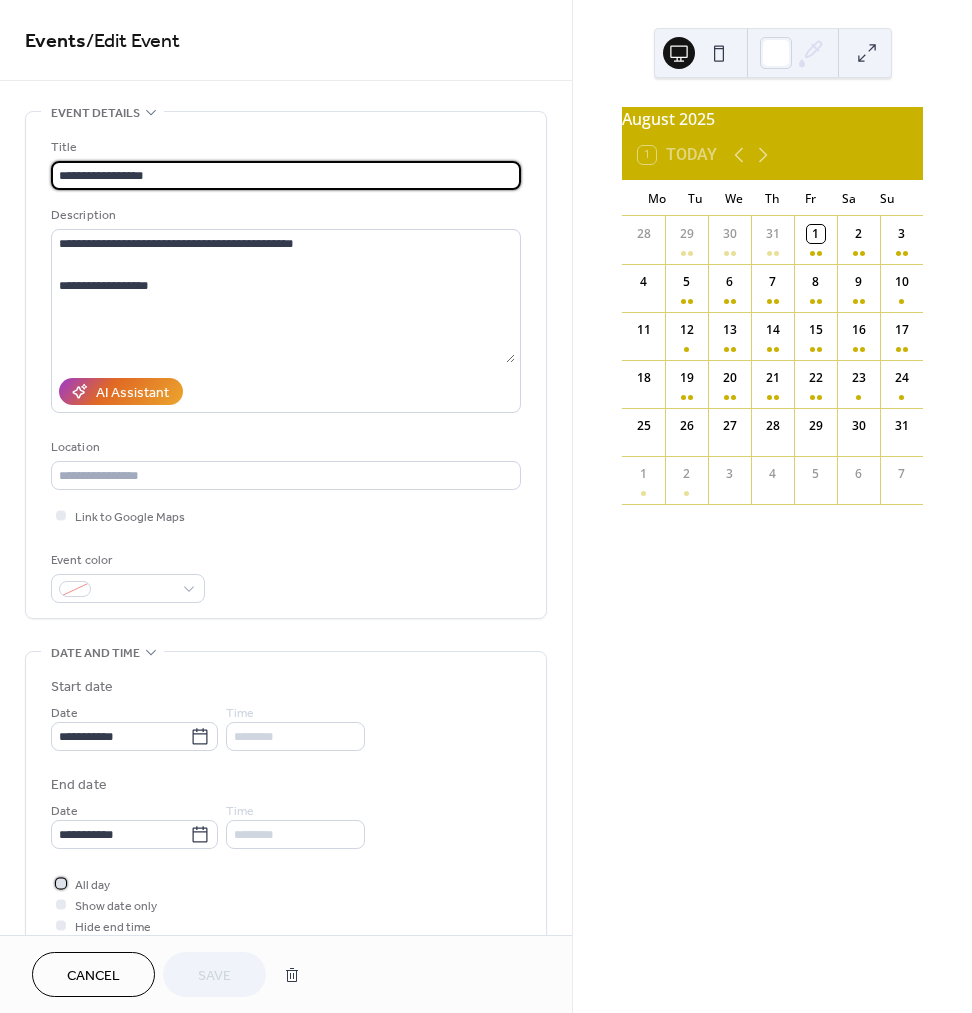 click on "All day" at bounding box center (92, 885) 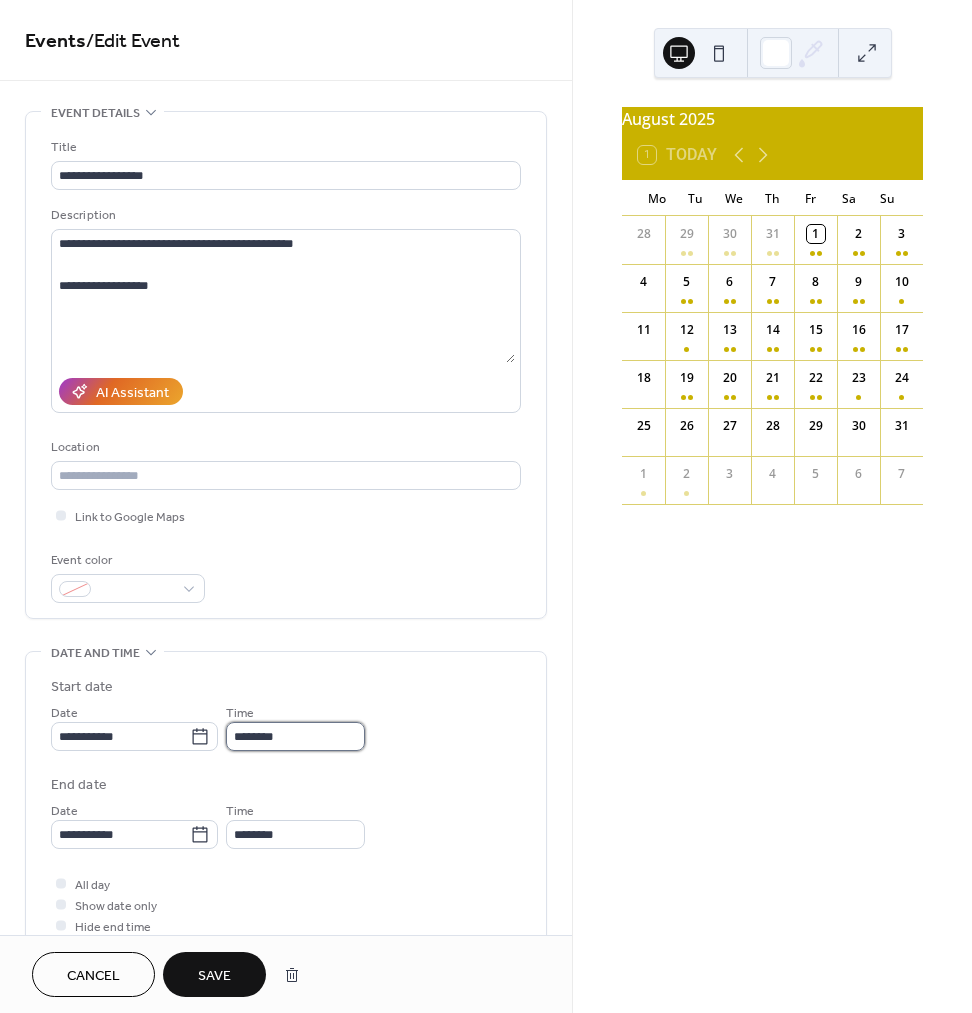 click on "********" at bounding box center (295, 736) 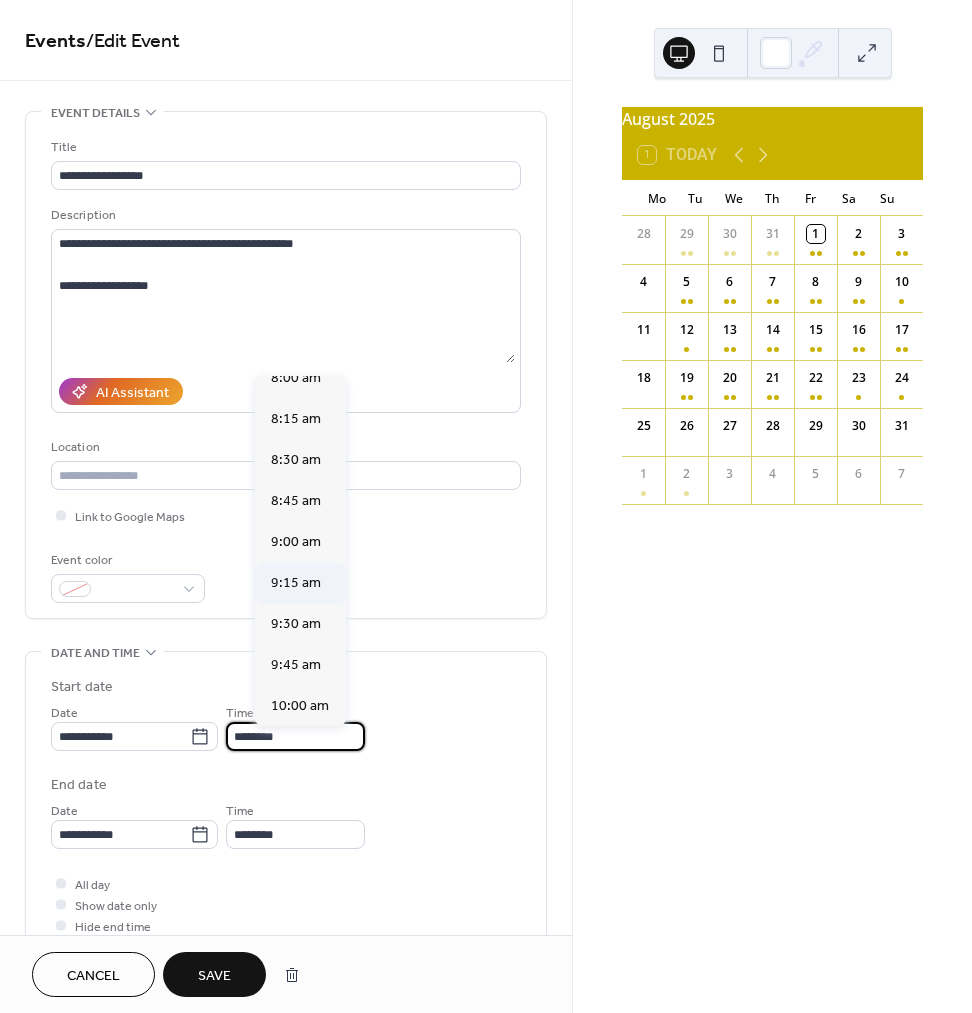 scroll, scrollTop: 1331, scrollLeft: 0, axis: vertical 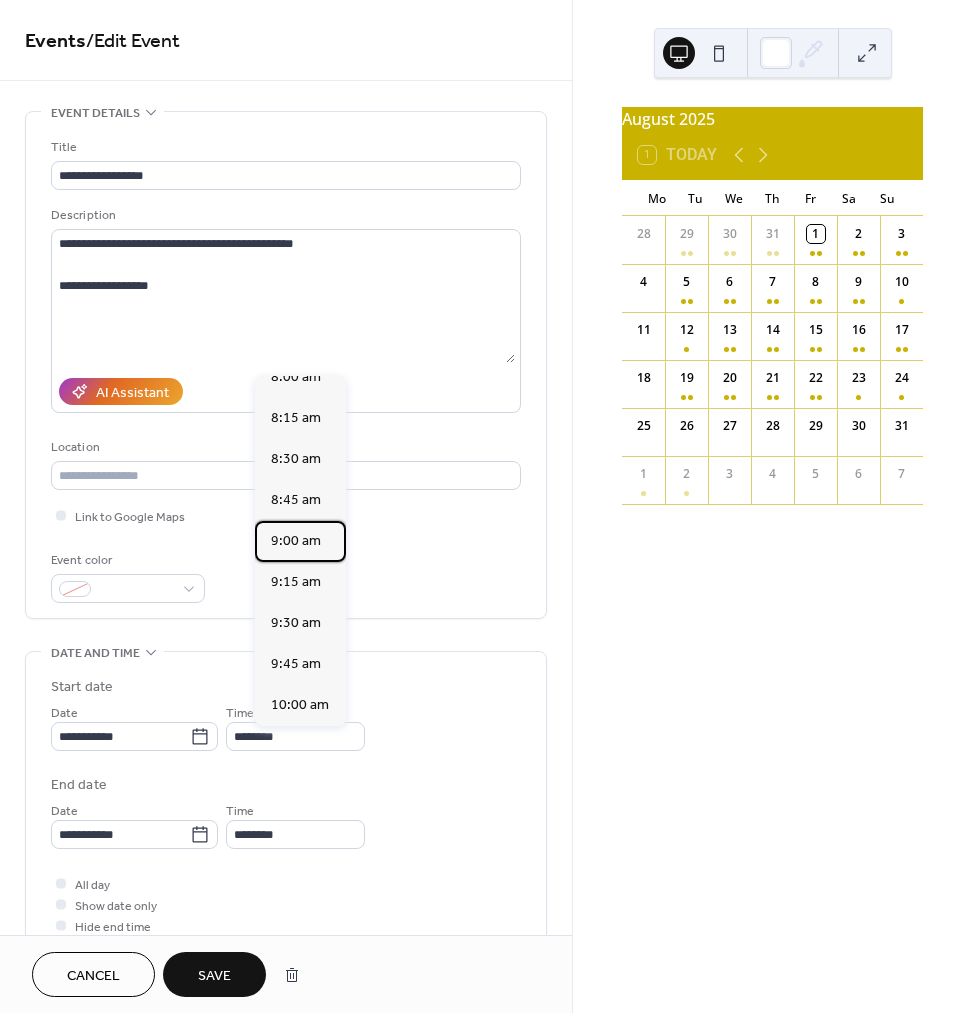 click on "9:00 am" at bounding box center (296, 541) 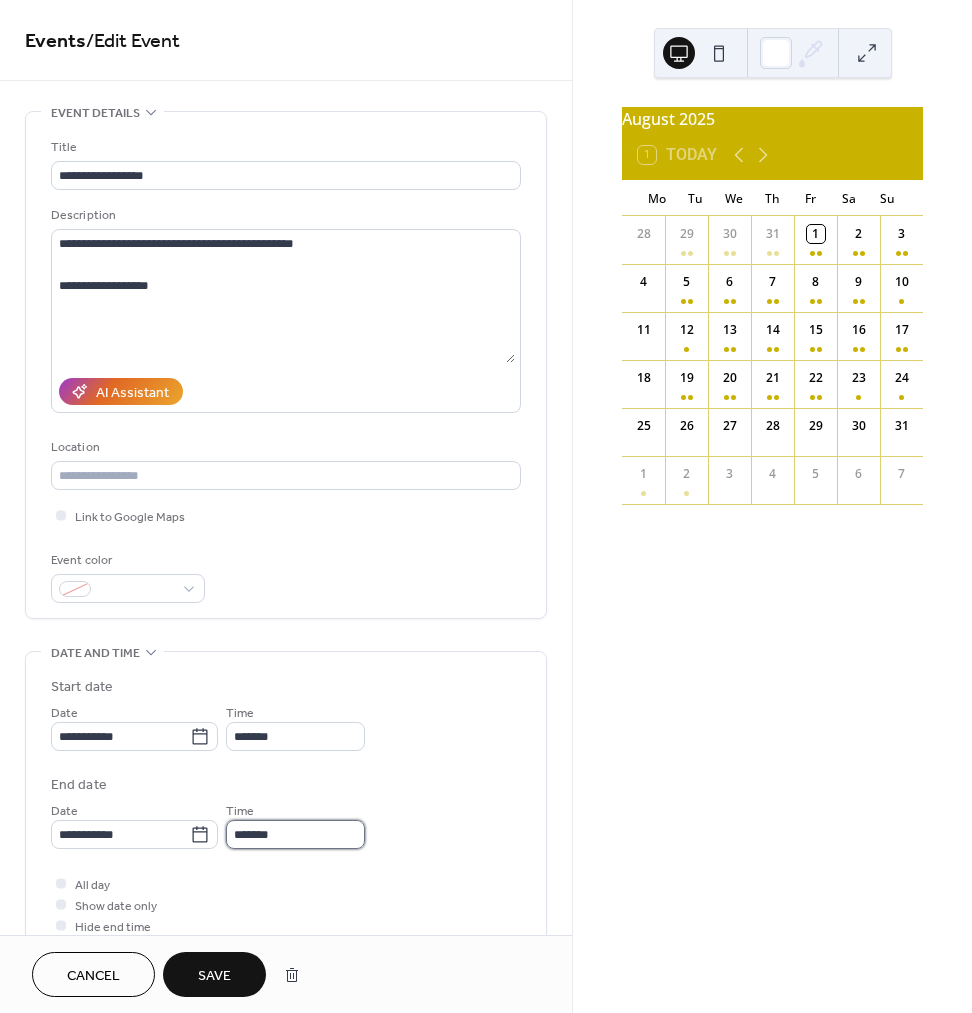 click on "*******" at bounding box center (295, 834) 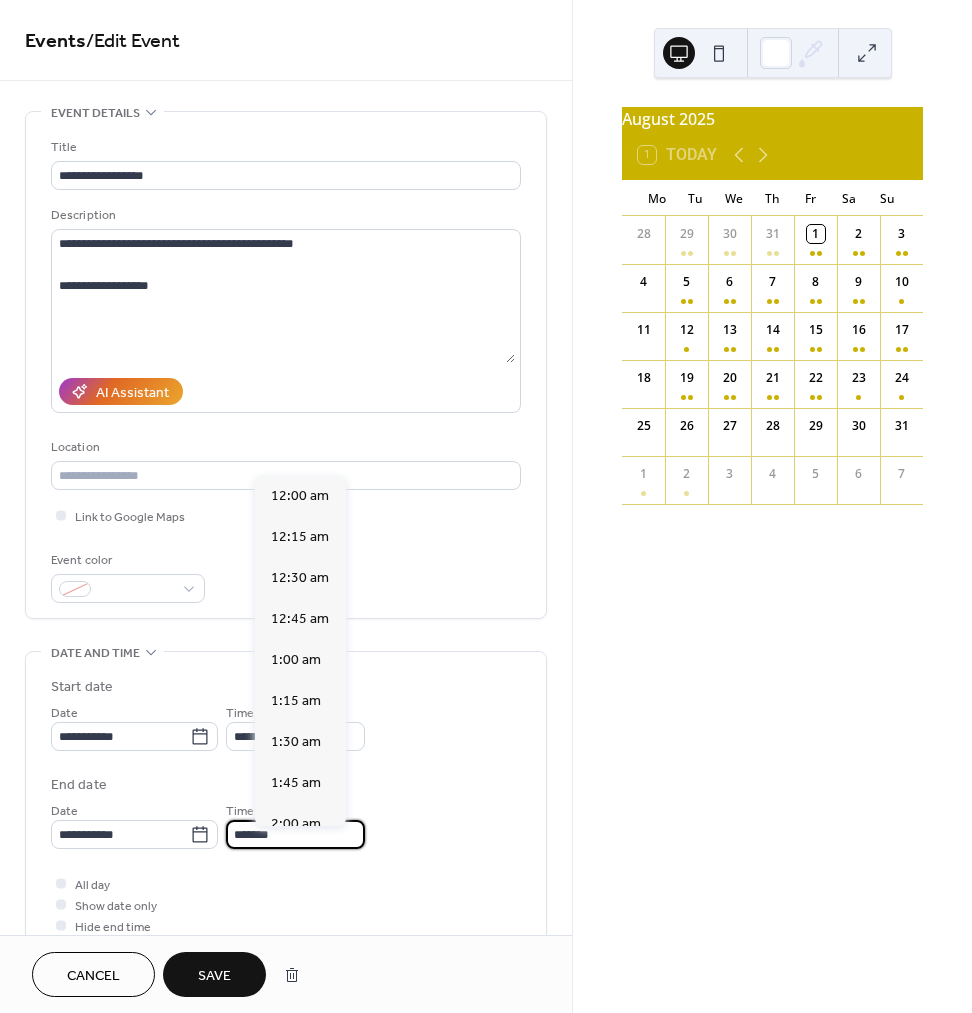 scroll, scrollTop: 1476, scrollLeft: 0, axis: vertical 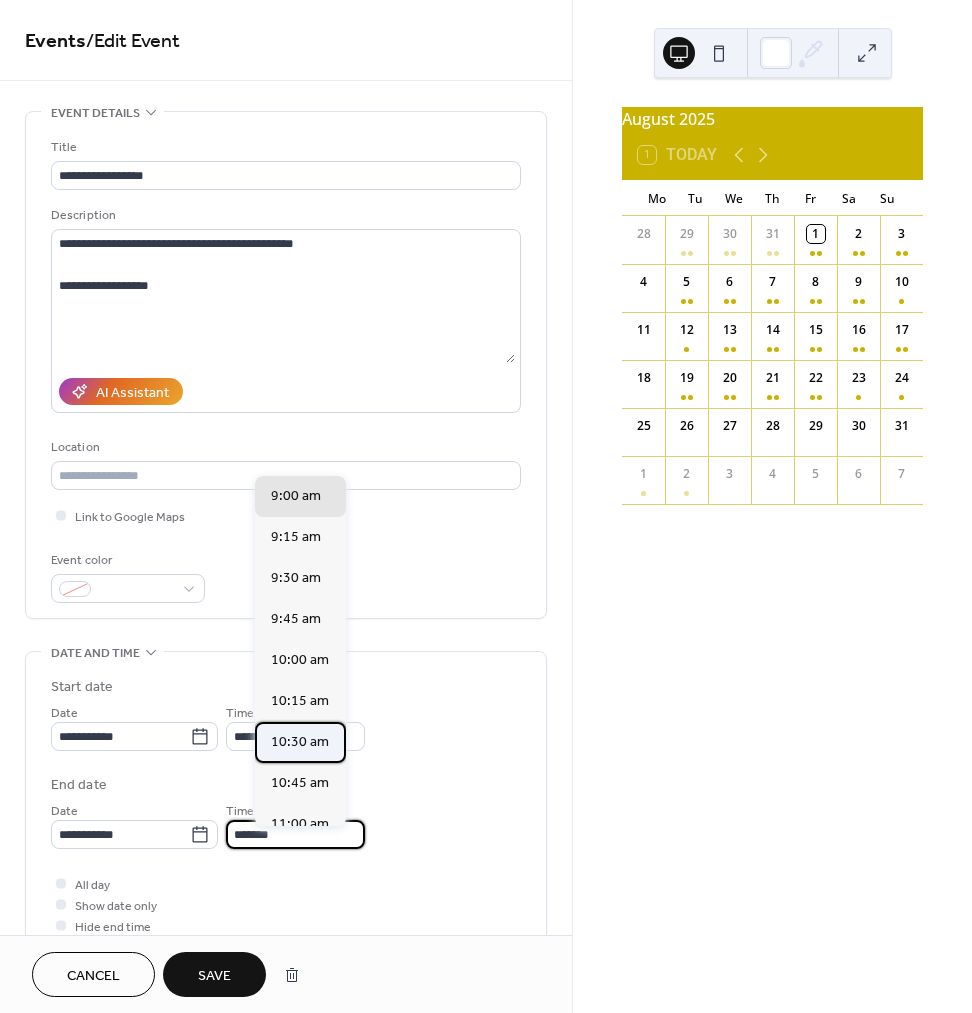 click on "10:30 am" at bounding box center (300, 742) 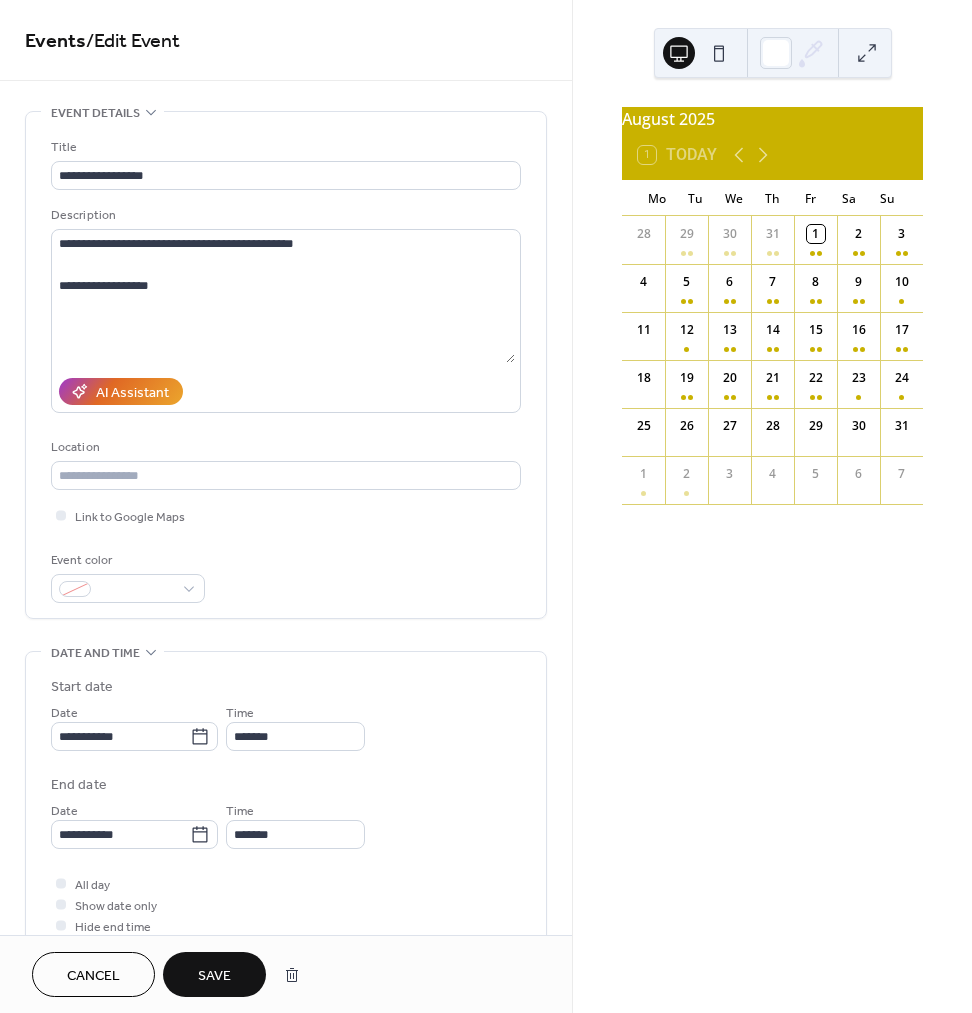 type on "********" 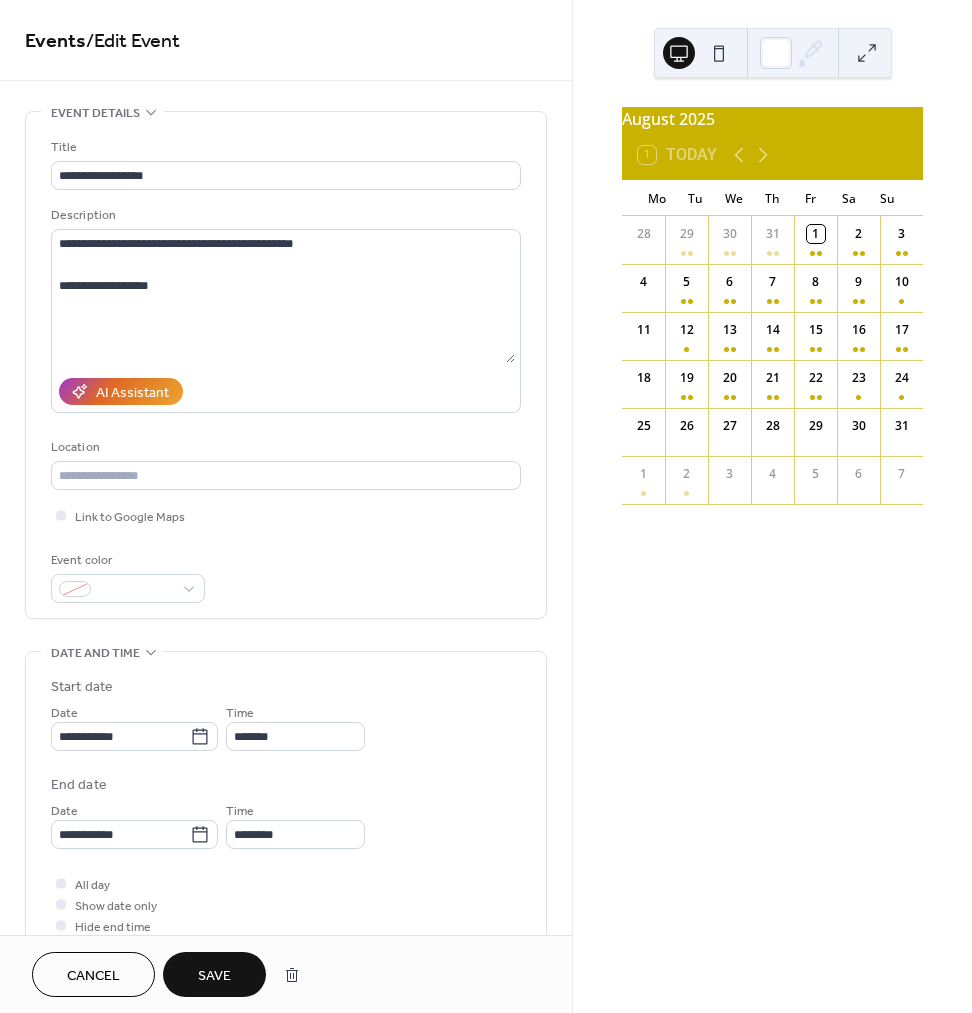 click on "Save" at bounding box center (214, 974) 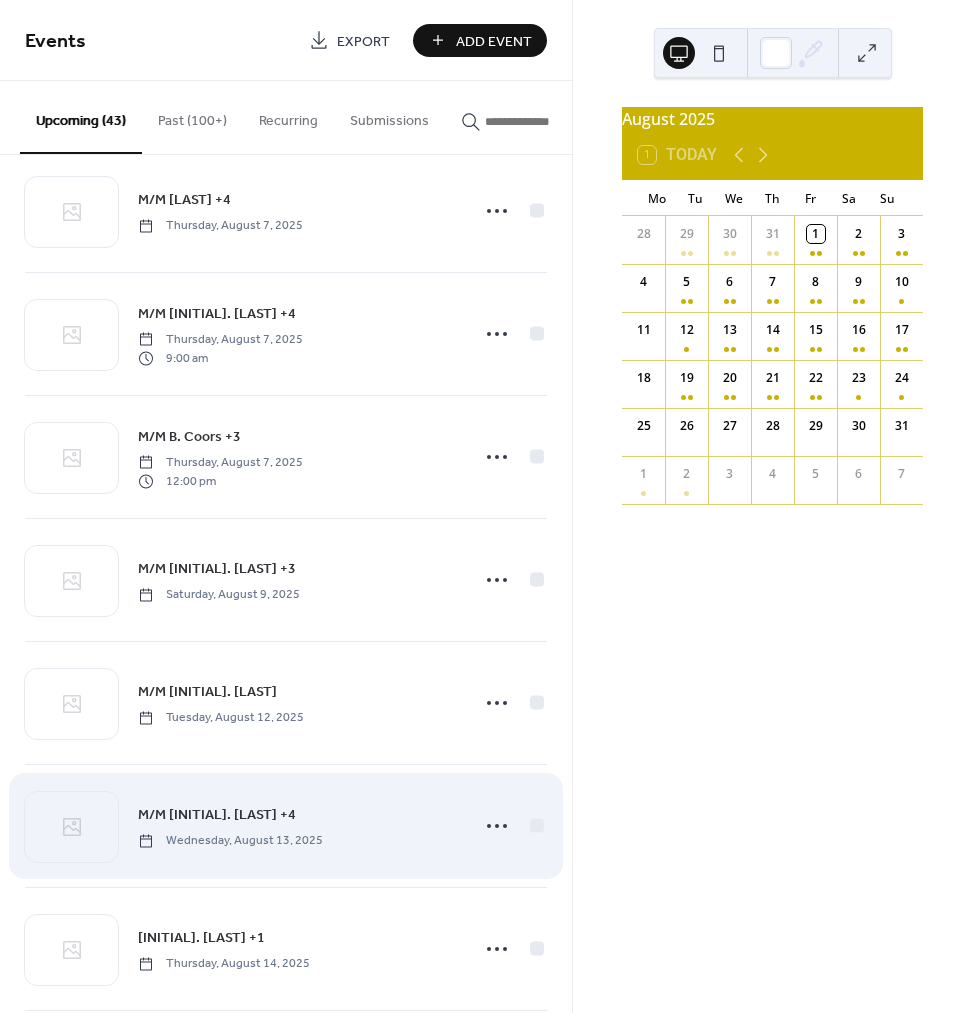 scroll, scrollTop: 2252, scrollLeft: 0, axis: vertical 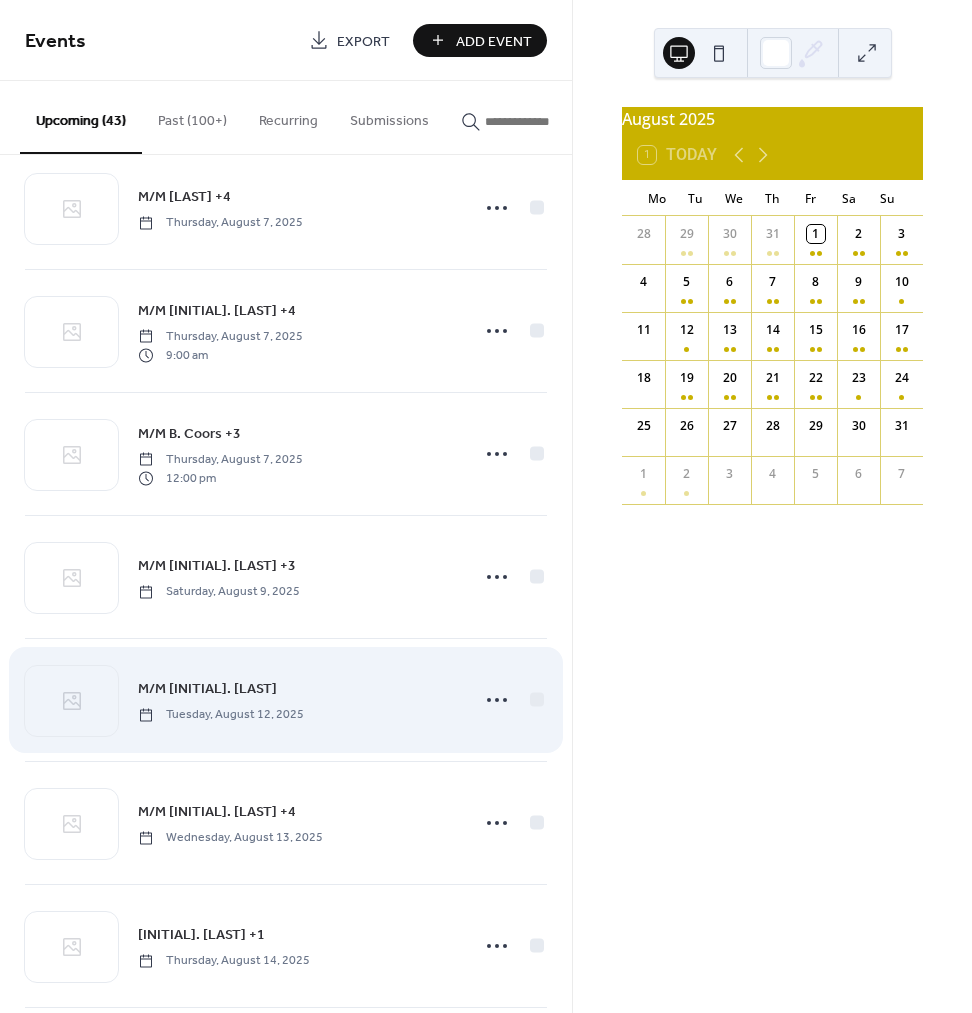 click on "M/M [FIRST] [LAST]" at bounding box center (207, 689) 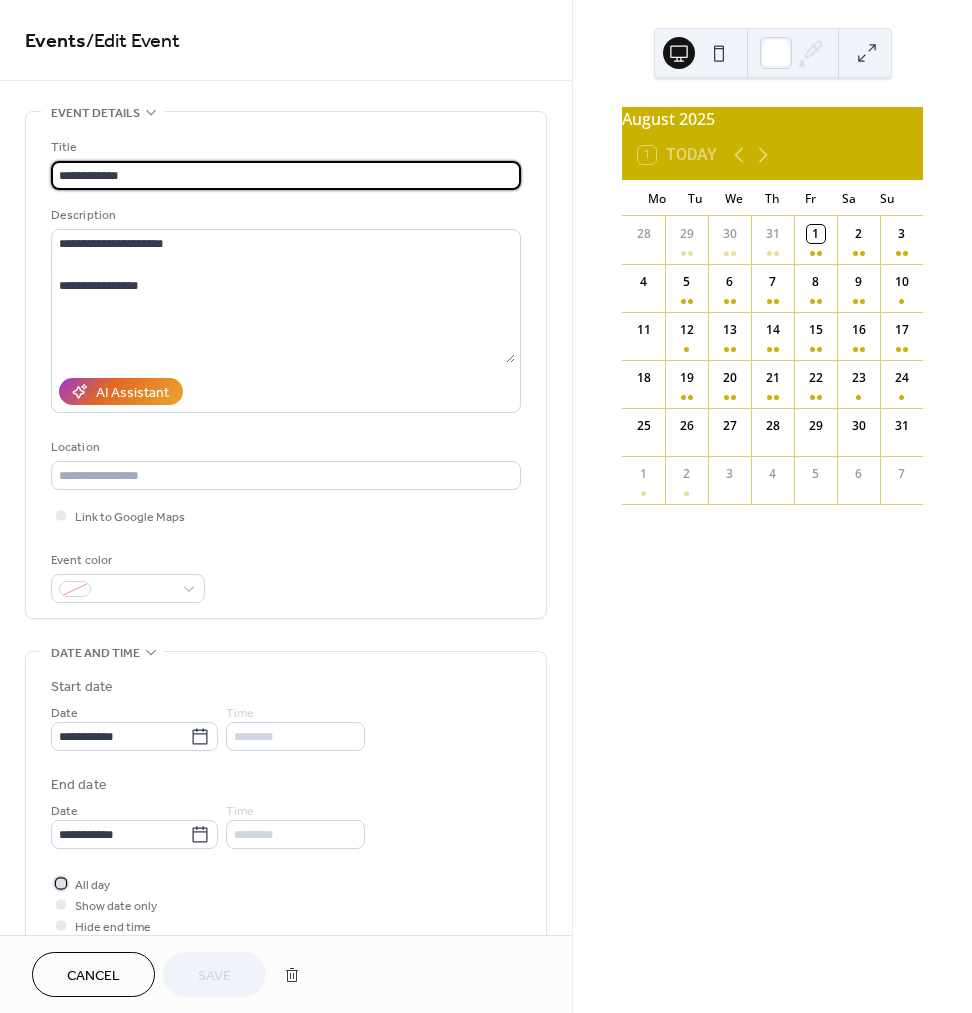 click on "All day" at bounding box center [92, 885] 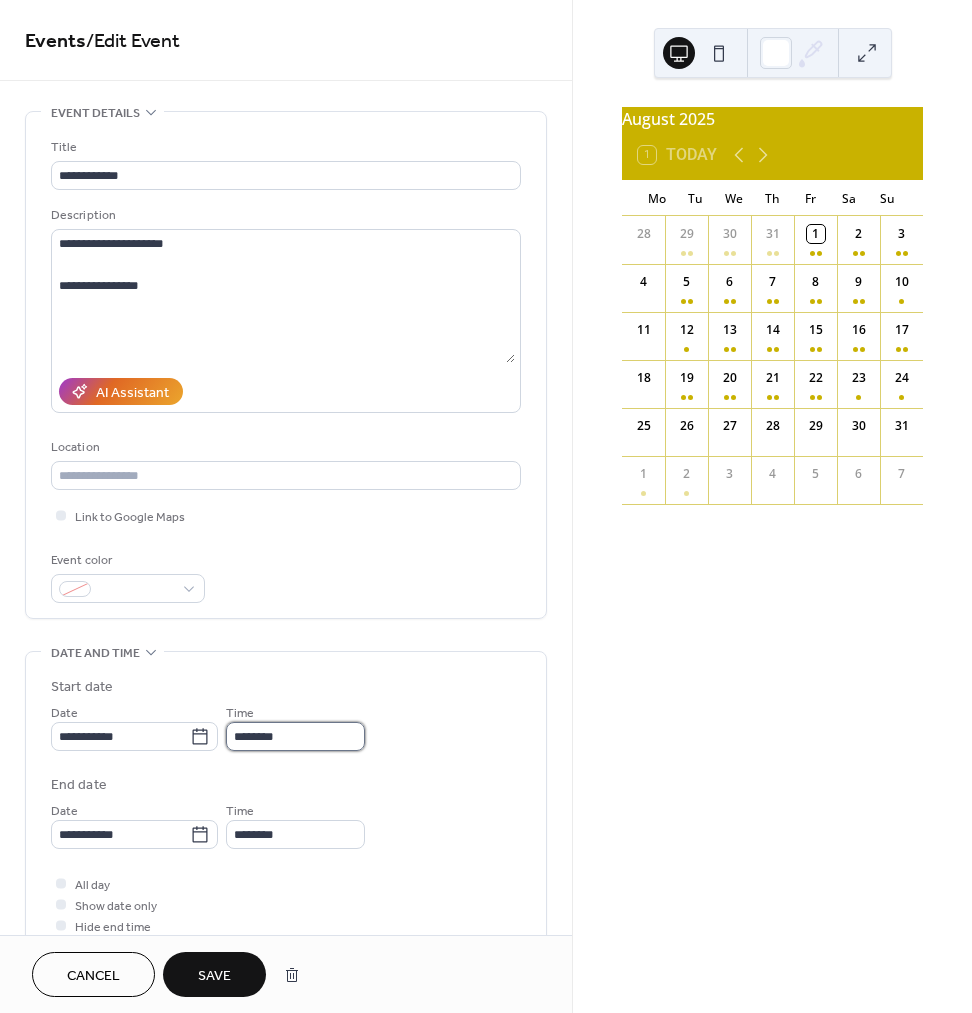 click on "********" at bounding box center [295, 736] 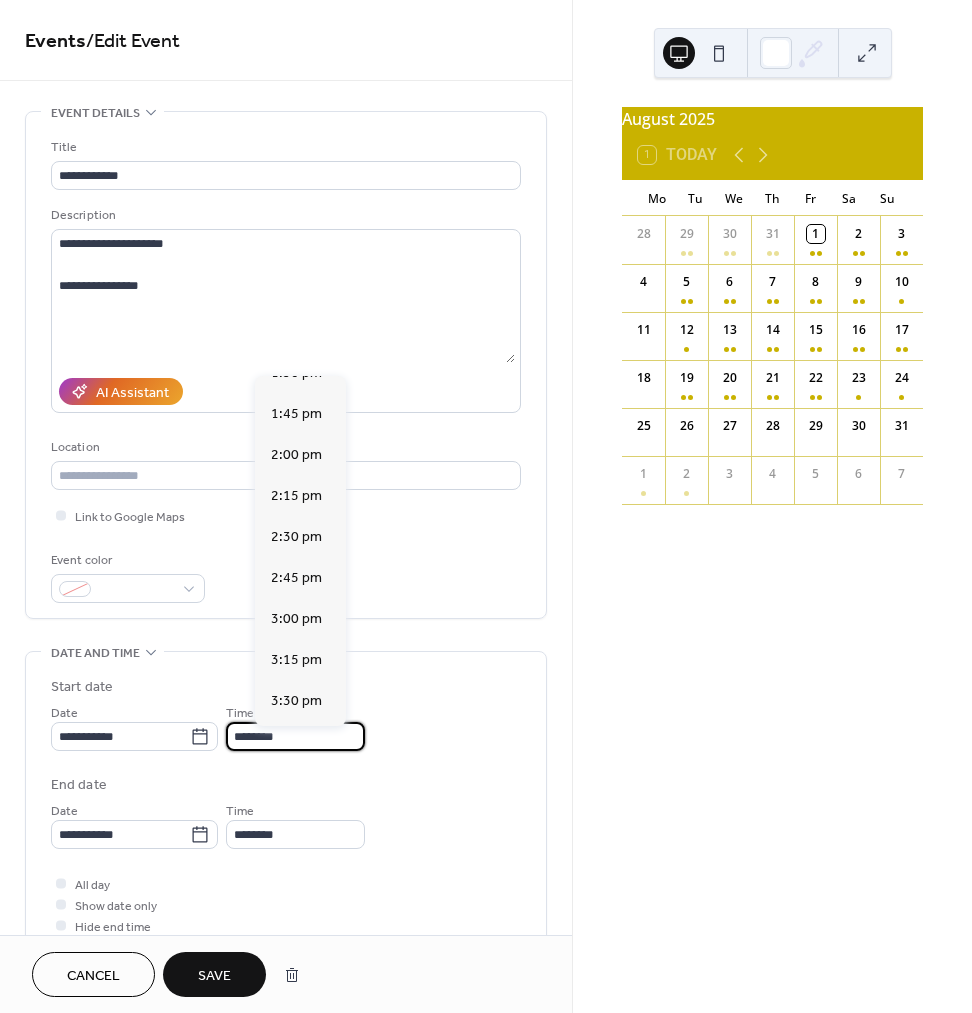scroll, scrollTop: 2239, scrollLeft: 0, axis: vertical 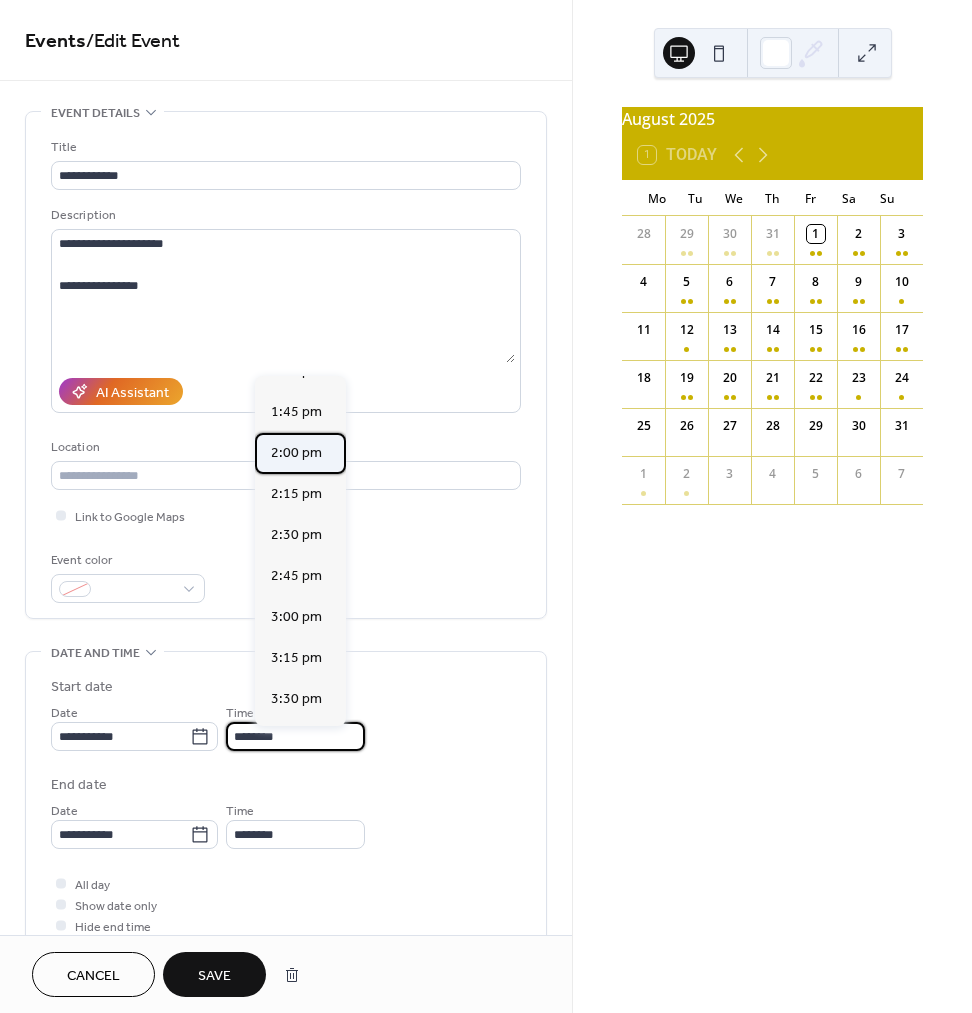 click on "2:00 pm" at bounding box center [296, 453] 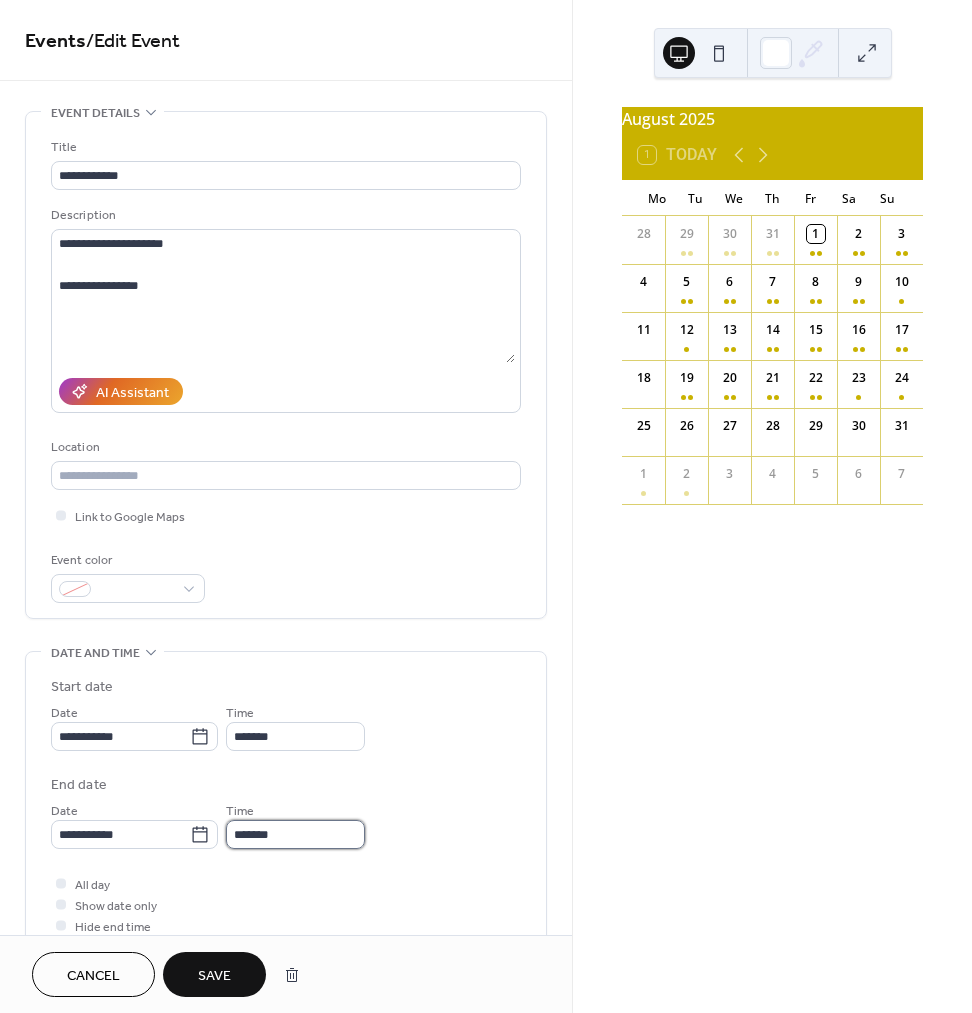click on "*******" at bounding box center [295, 834] 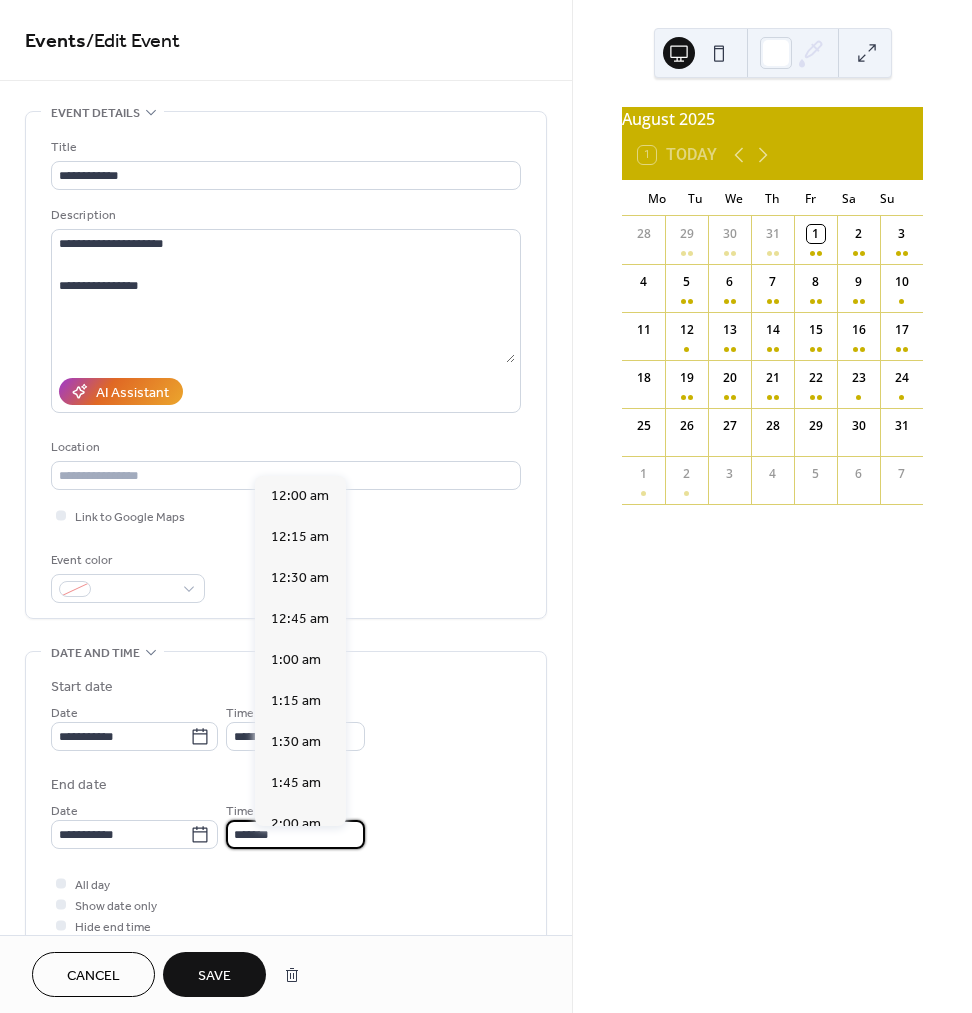 scroll, scrollTop: 2296, scrollLeft: 0, axis: vertical 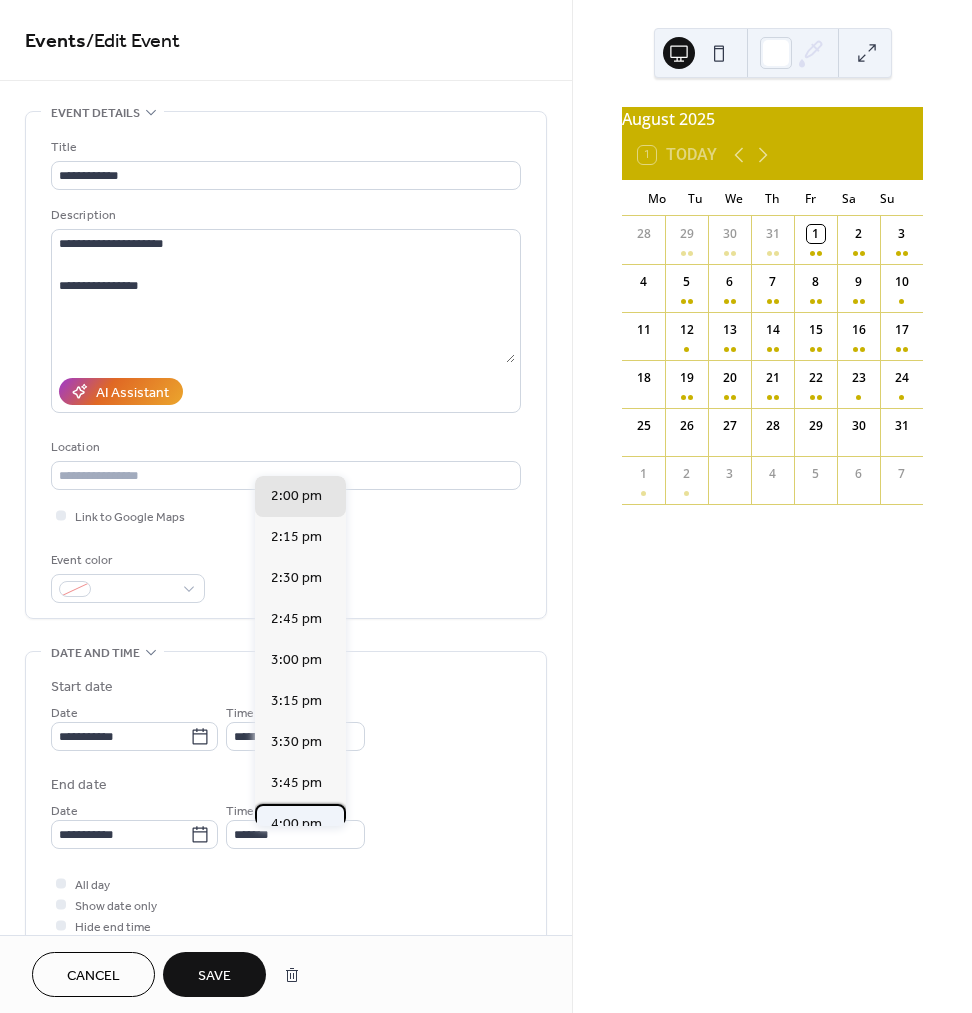 click on "4:00 pm" at bounding box center (300, 824) 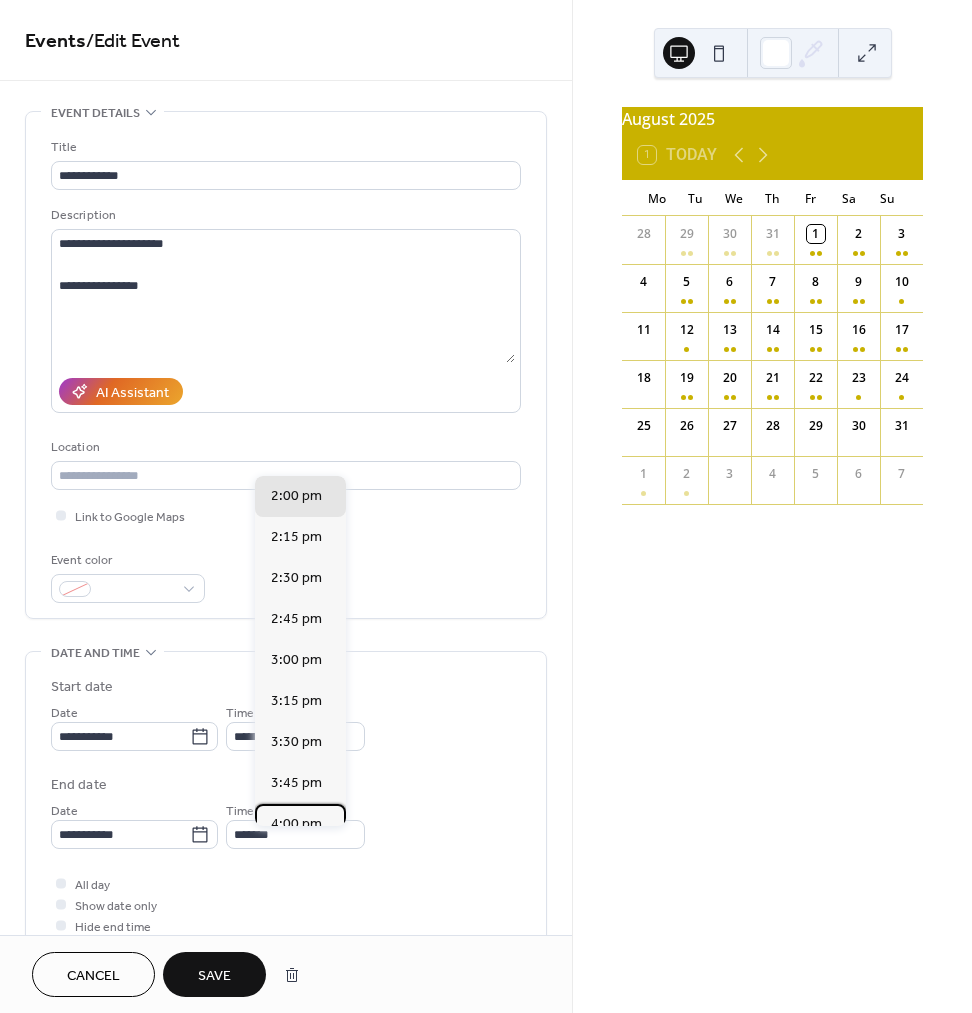 scroll, scrollTop: 0, scrollLeft: 0, axis: both 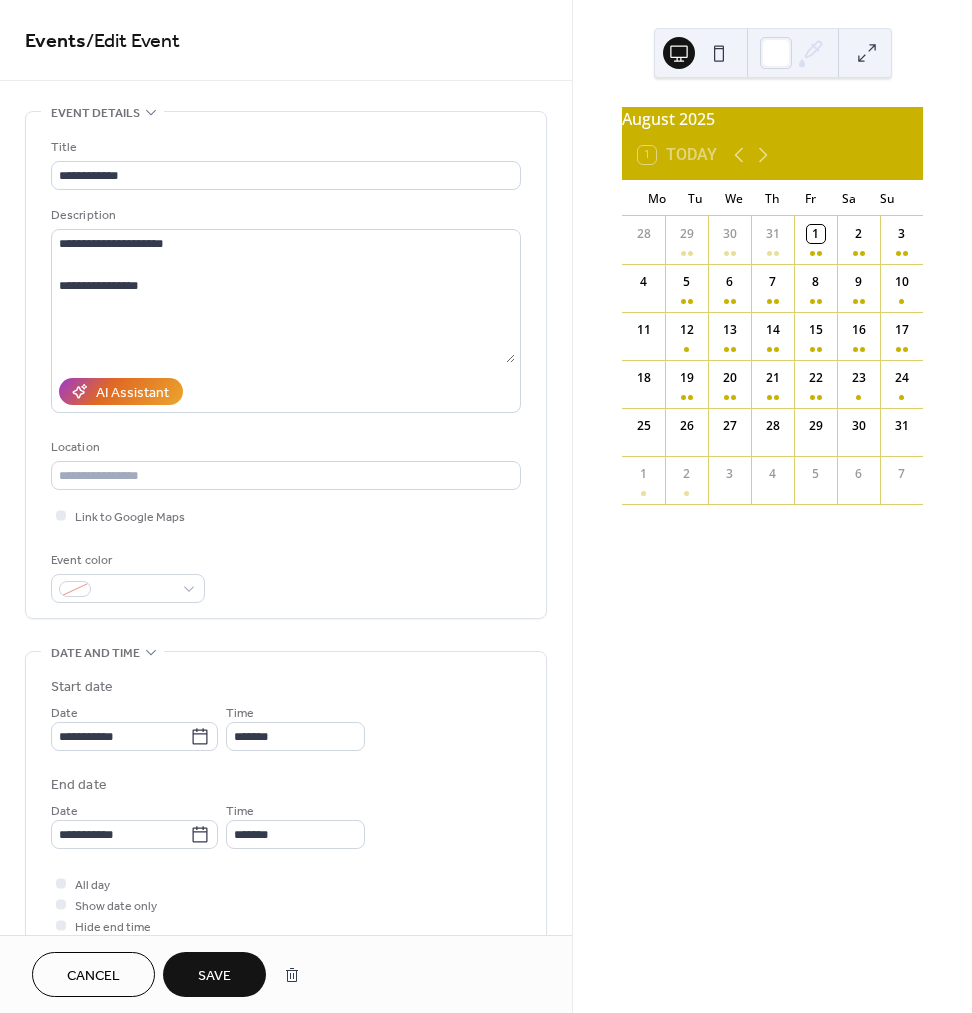 click on "Save" at bounding box center [214, 974] 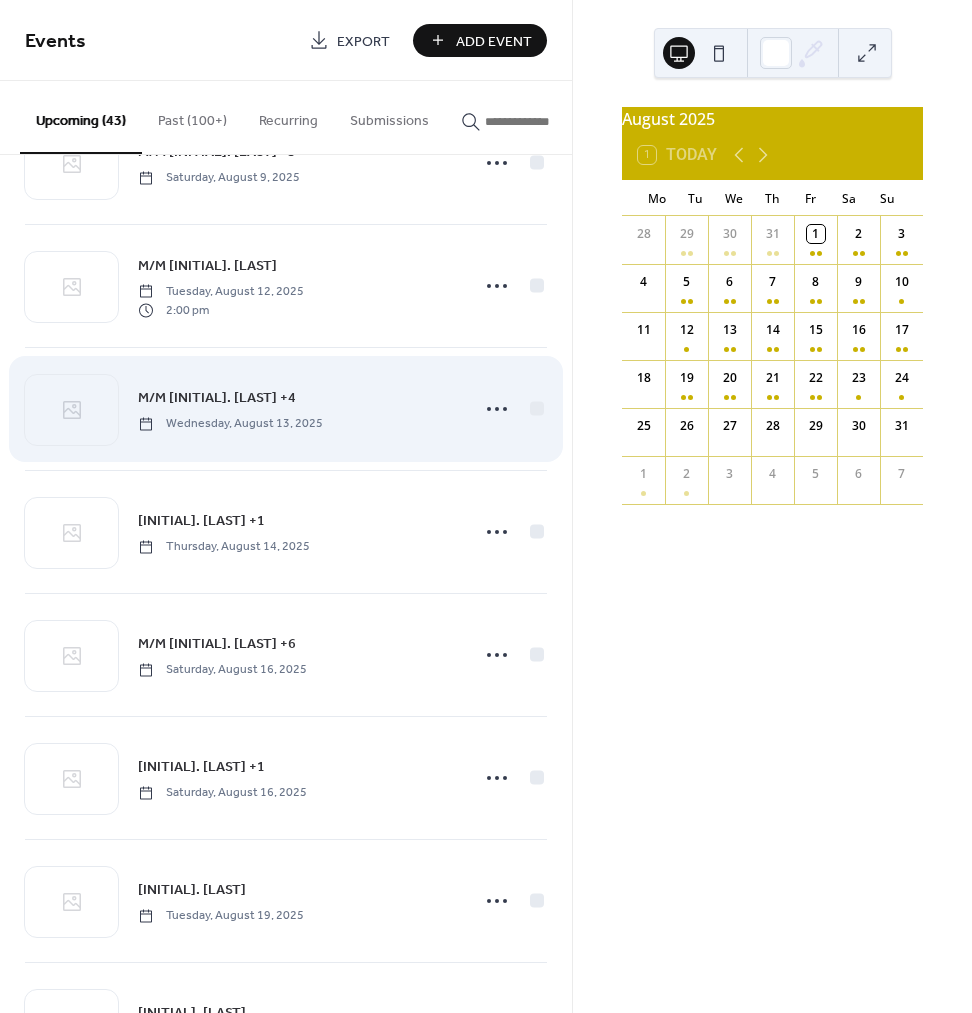 scroll, scrollTop: 2670, scrollLeft: 0, axis: vertical 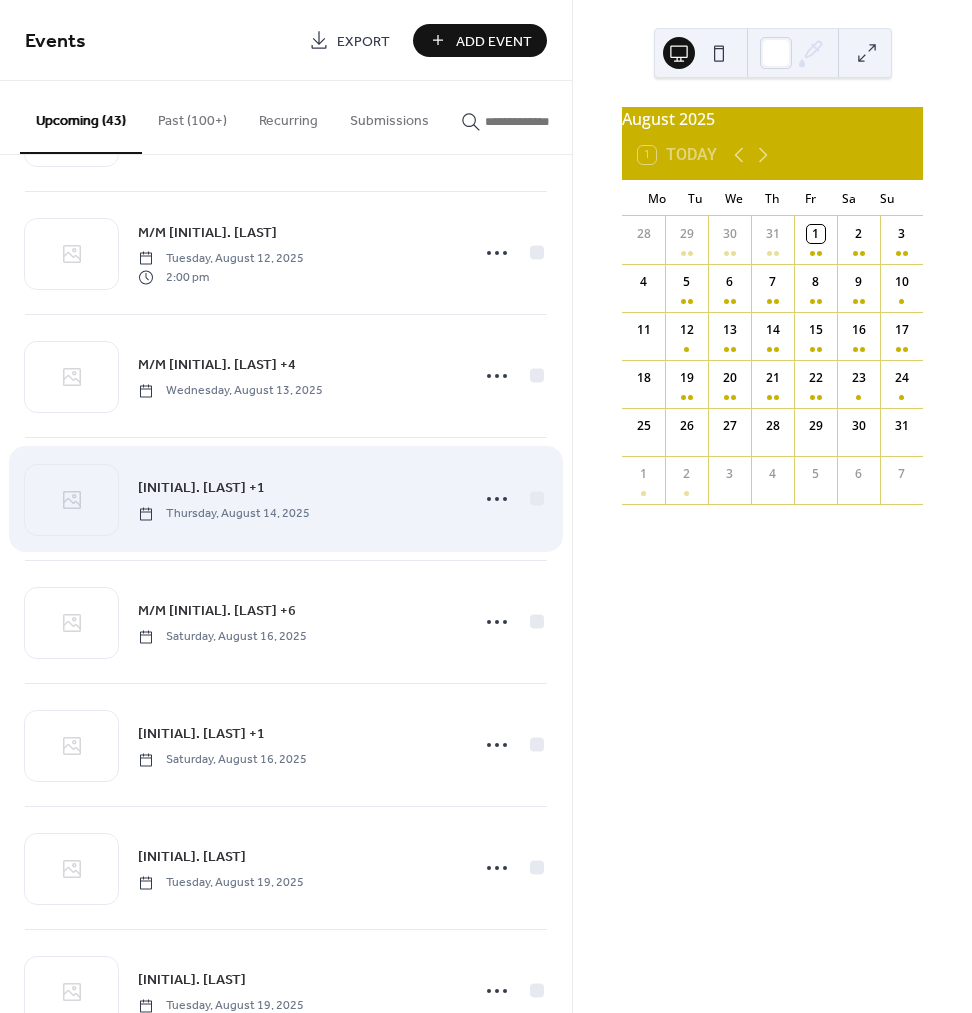 click on "D. Wollard +1 Thursday, August 14, 2025" at bounding box center [297, 498] 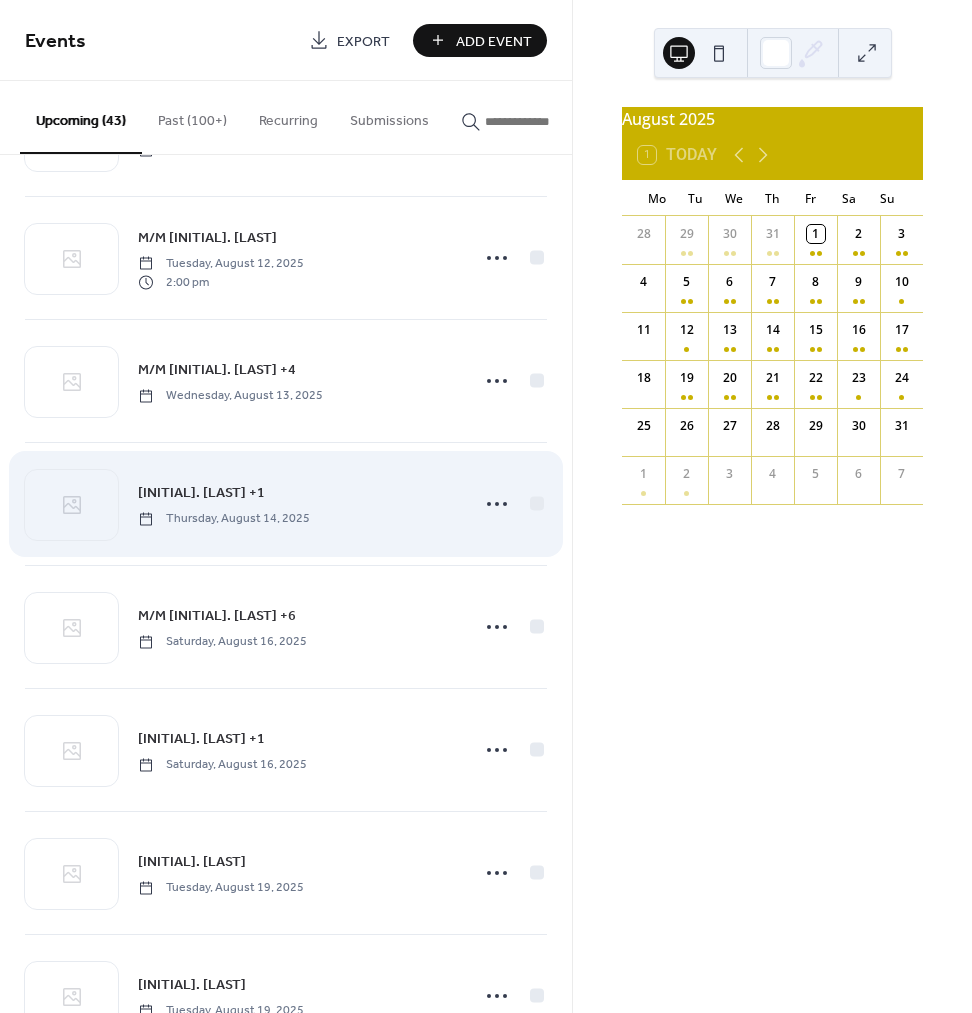 click on "[FIRST] [LAST] +1" at bounding box center (201, 493) 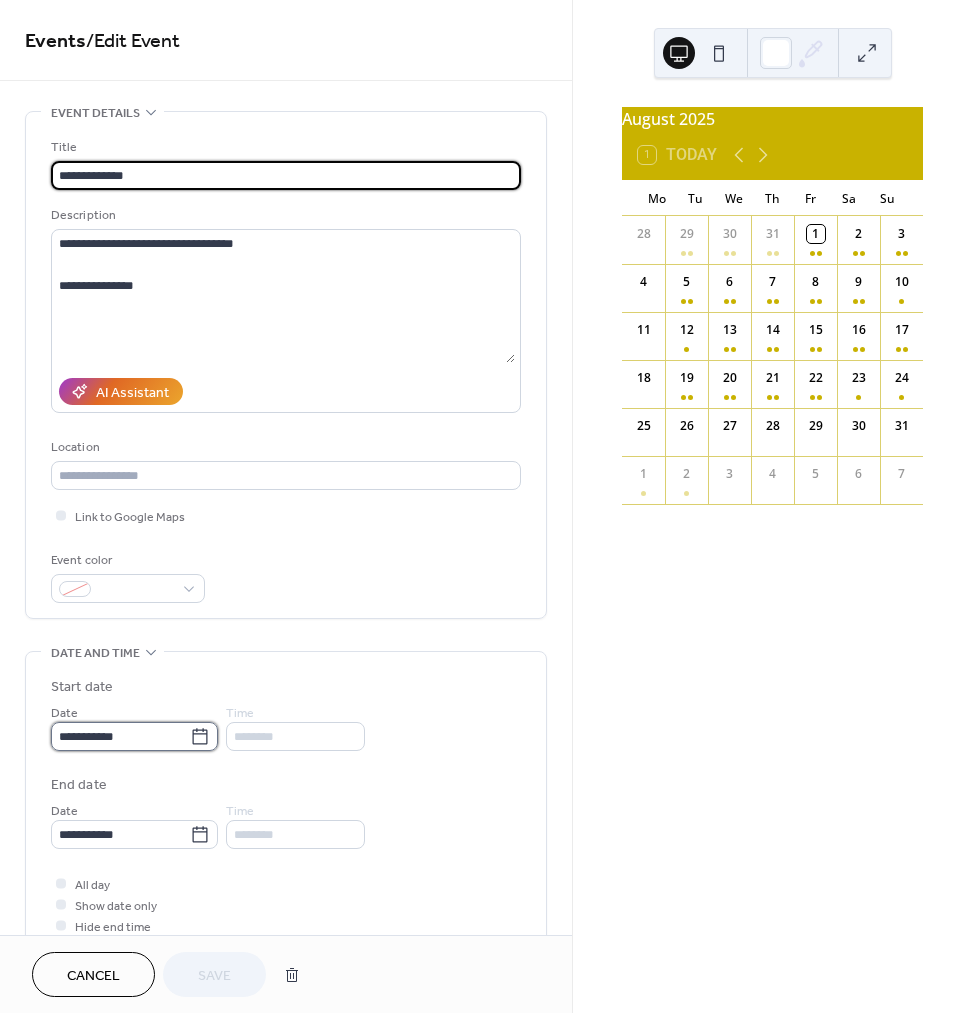 click on "**********" at bounding box center (120, 736) 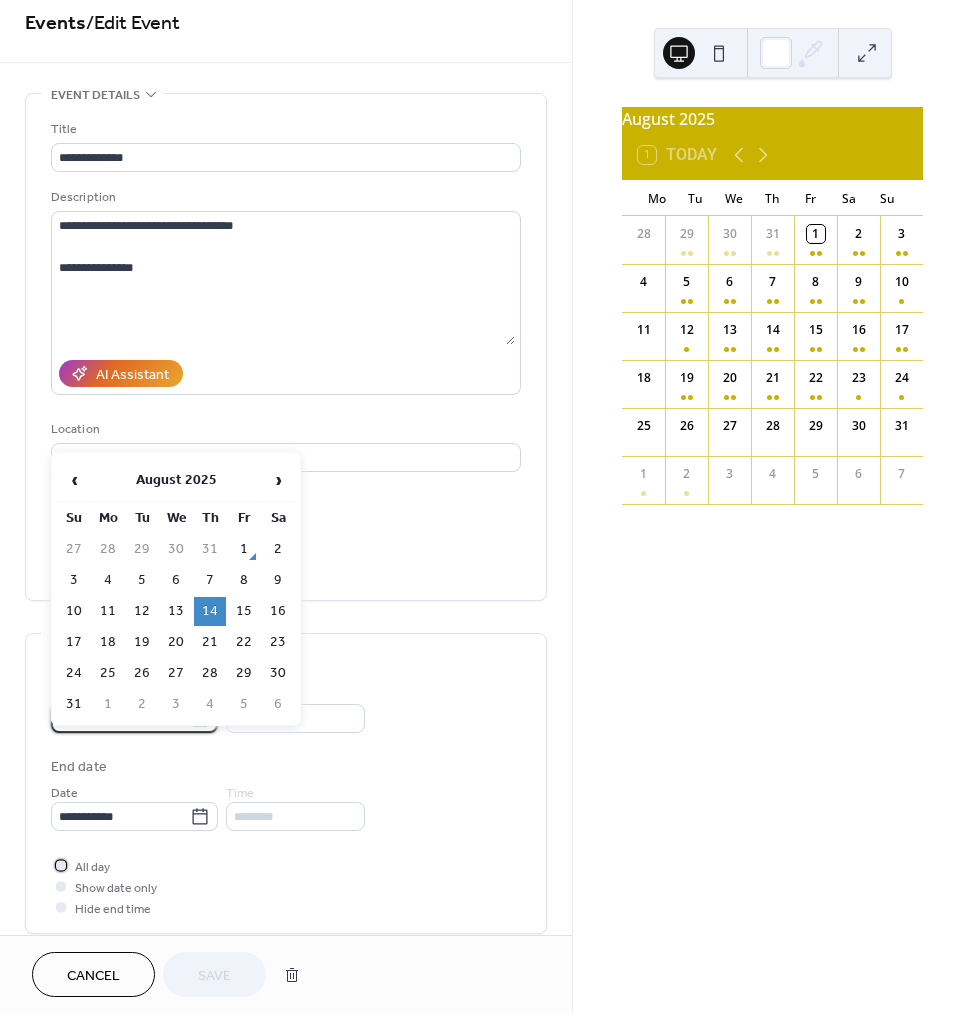 drag, startPoint x: 92, startPoint y: 872, endPoint x: 157, endPoint y: 855, distance: 67.18631 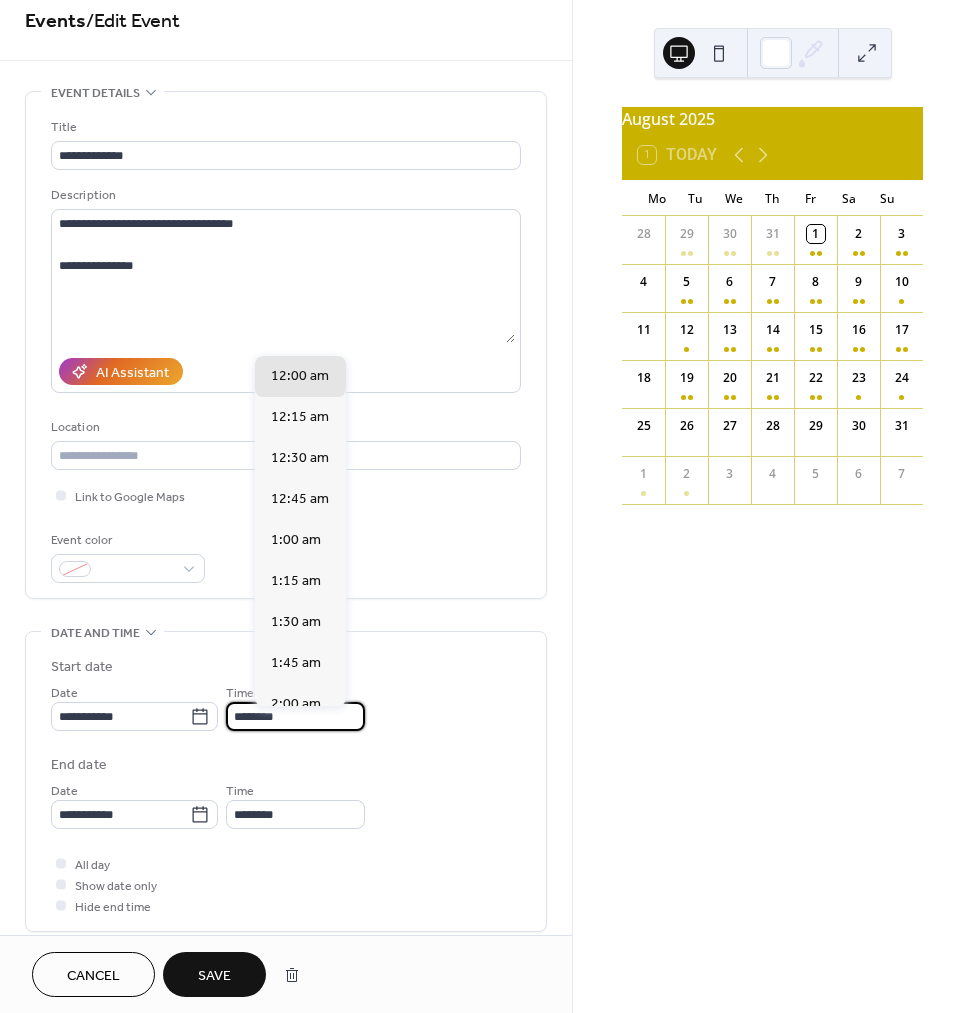 click on "********" at bounding box center (295, 716) 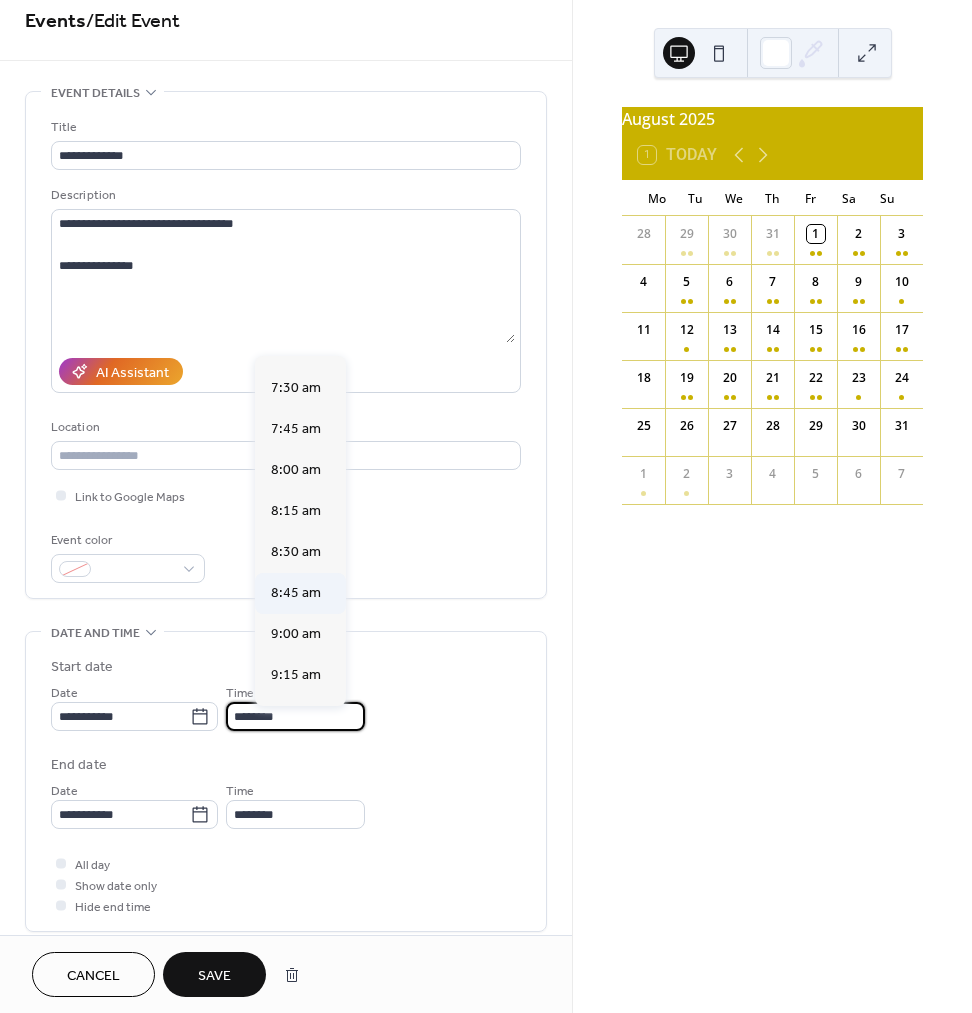 scroll, scrollTop: 1289, scrollLeft: 0, axis: vertical 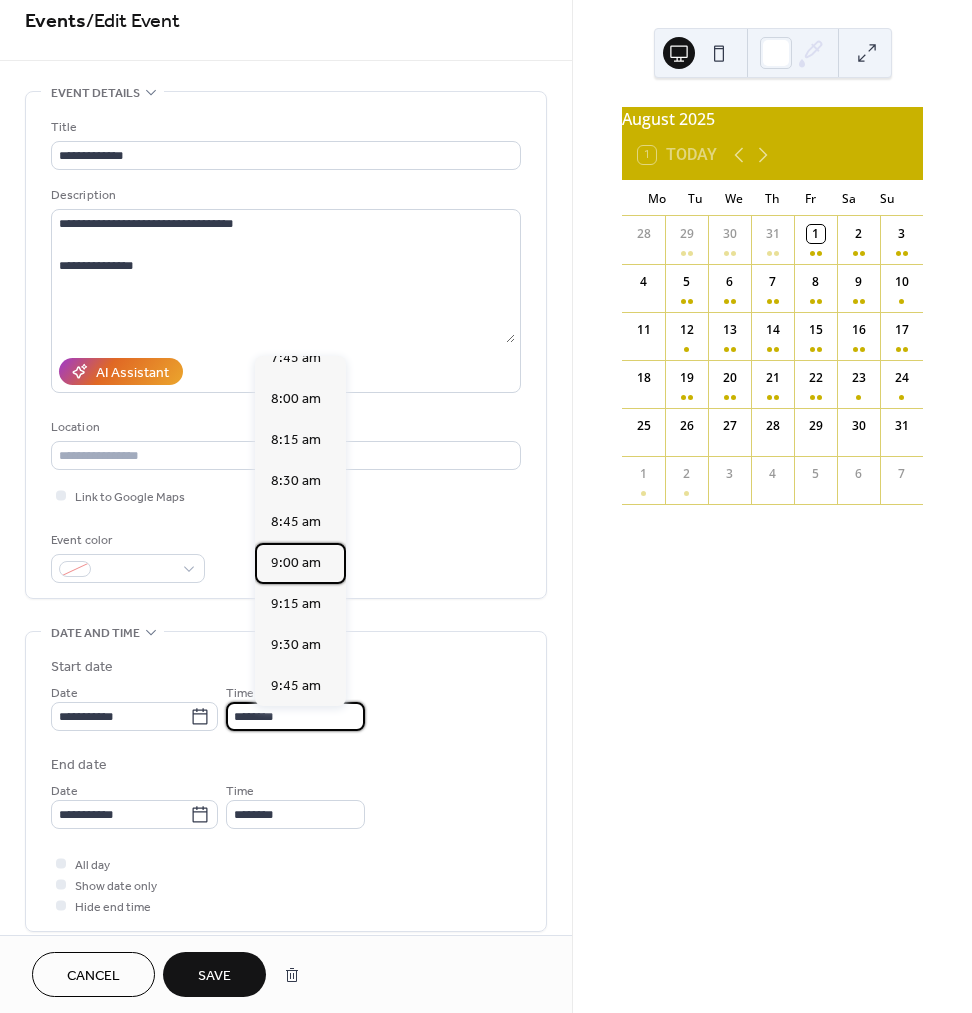click on "9:00 am" at bounding box center [296, 563] 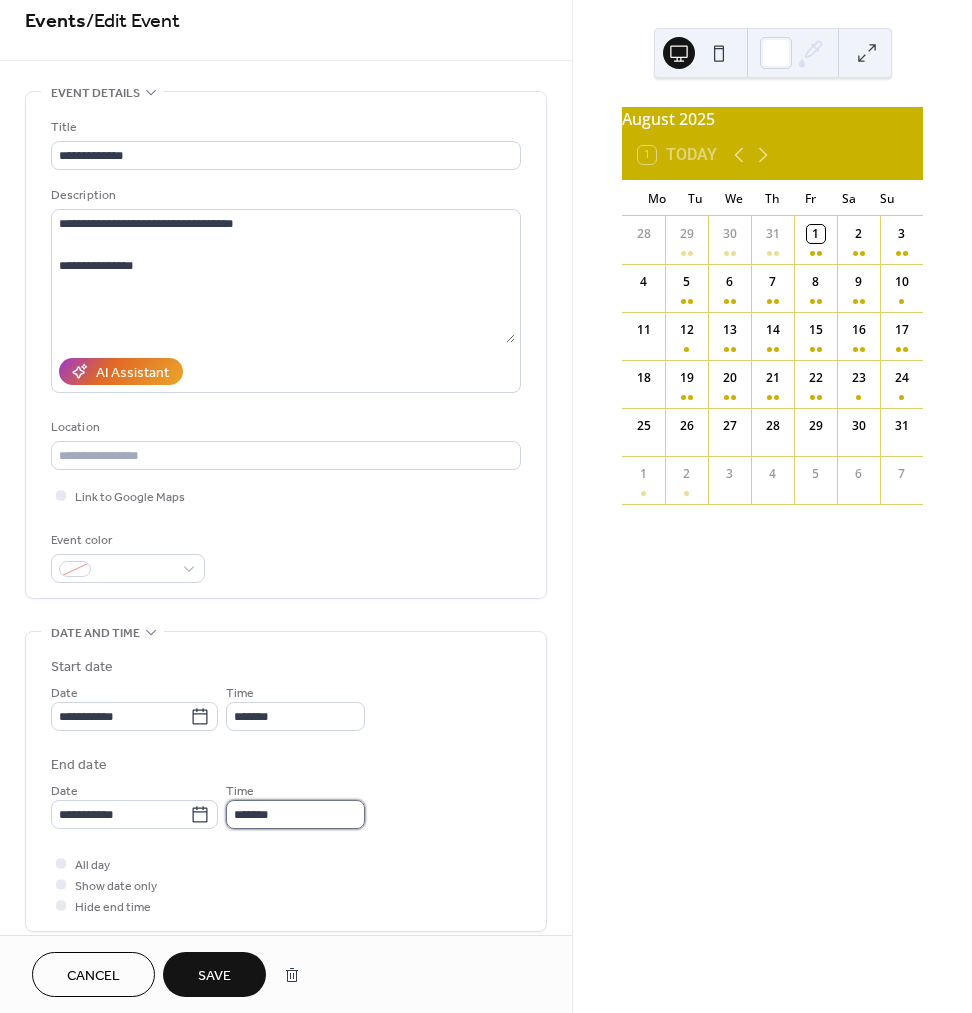 click on "*******" at bounding box center [295, 814] 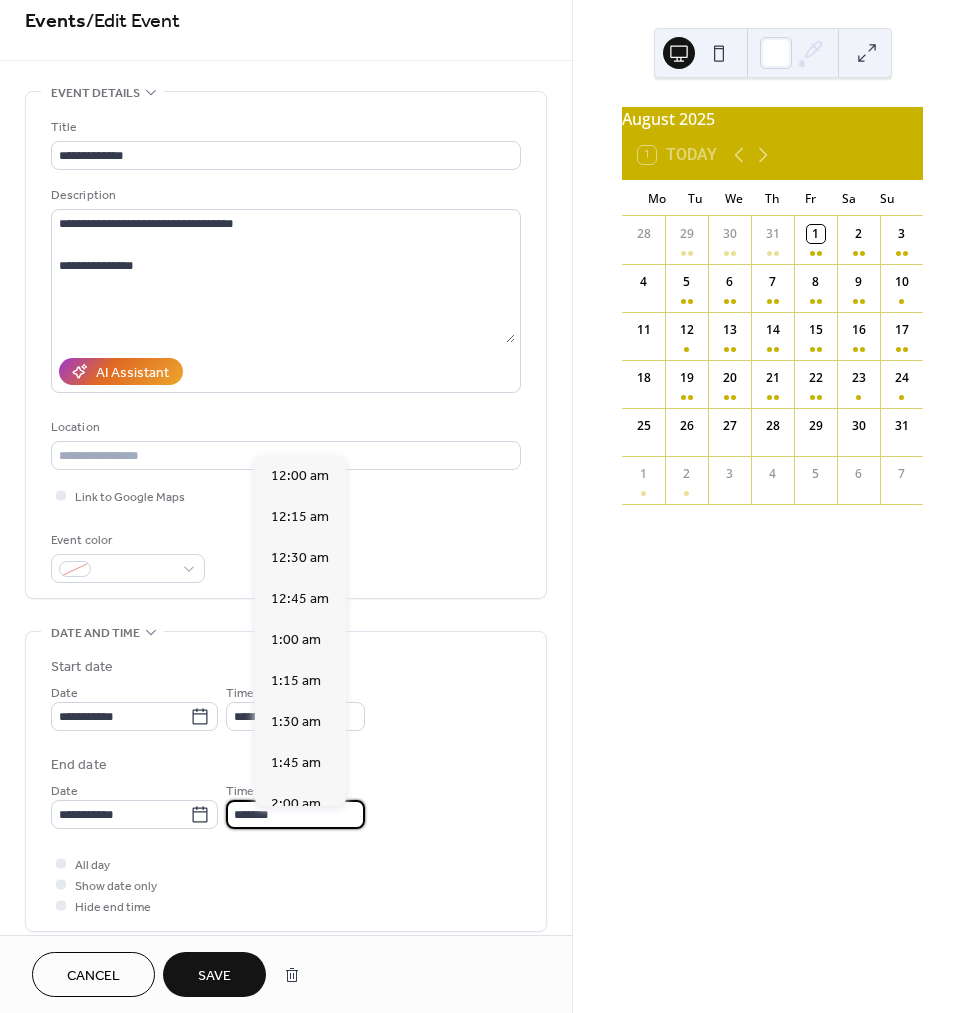 scroll, scrollTop: 1476, scrollLeft: 0, axis: vertical 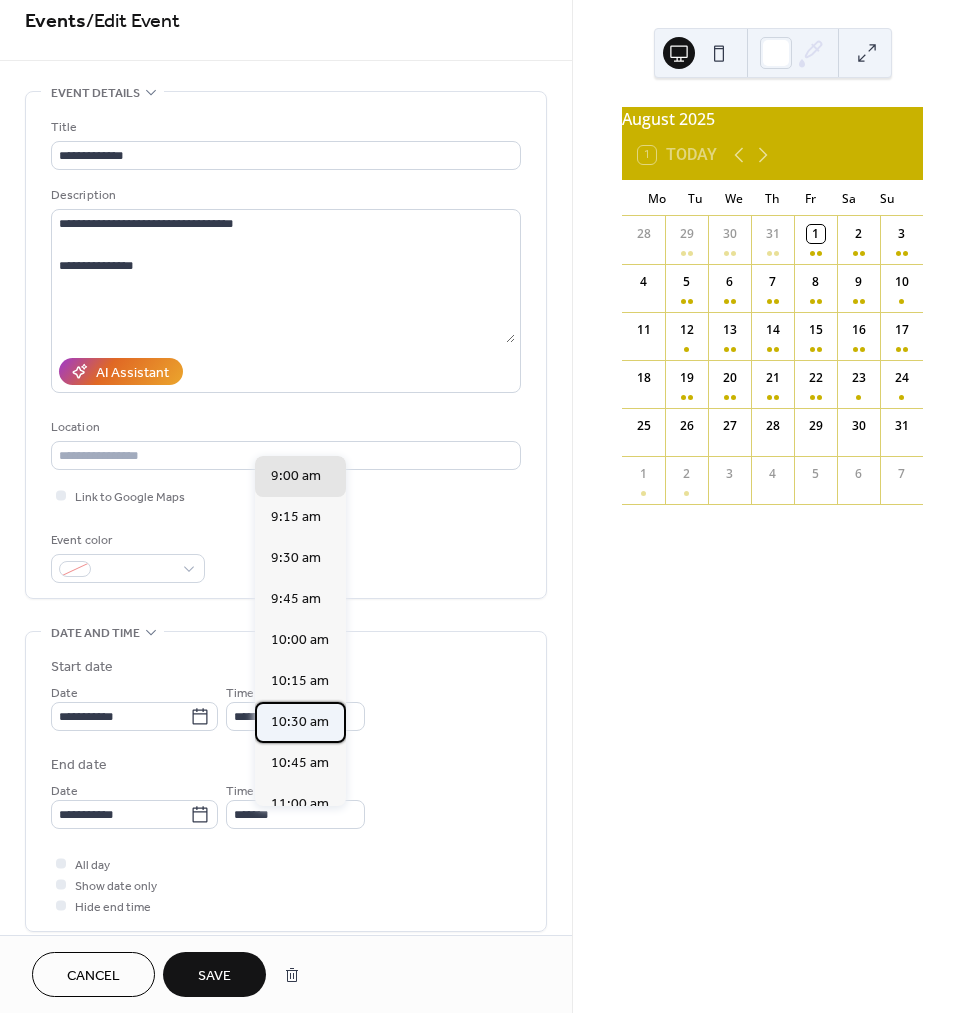 click on "10:30 am" at bounding box center (300, 722) 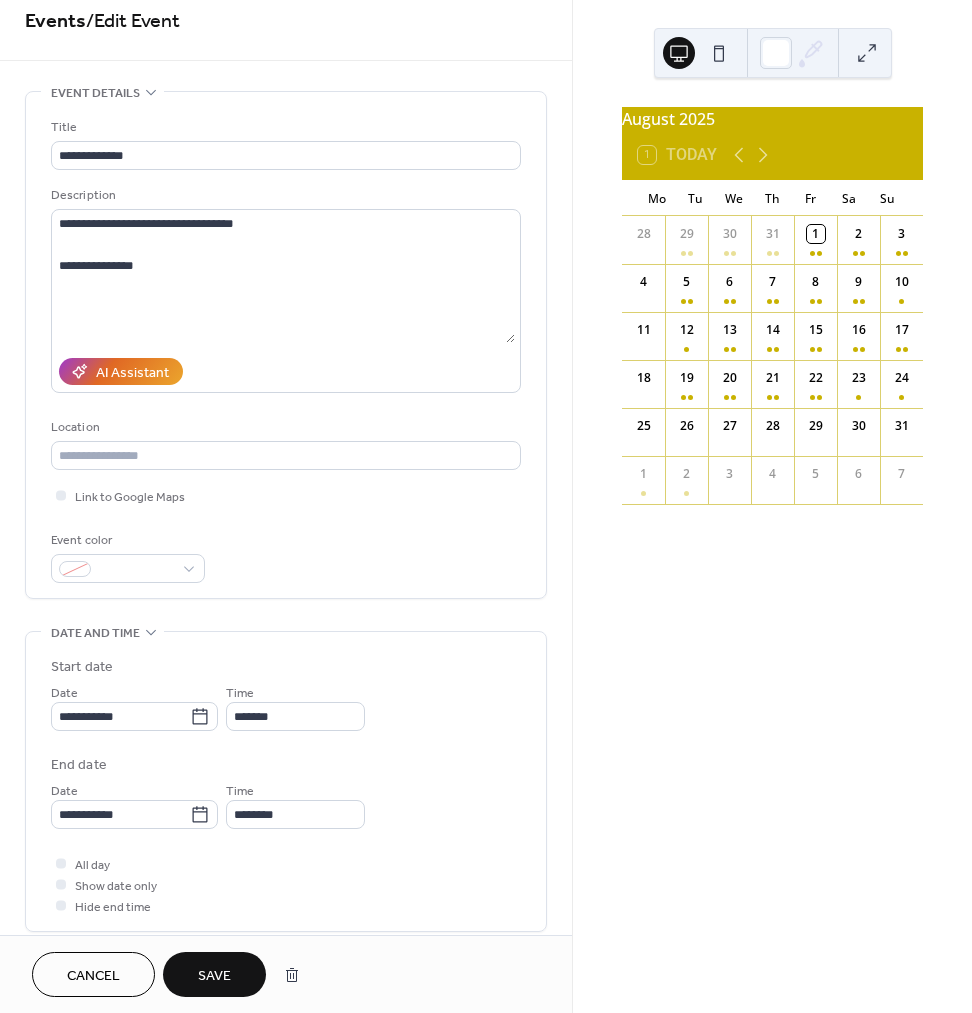 click on "Save" at bounding box center (214, 976) 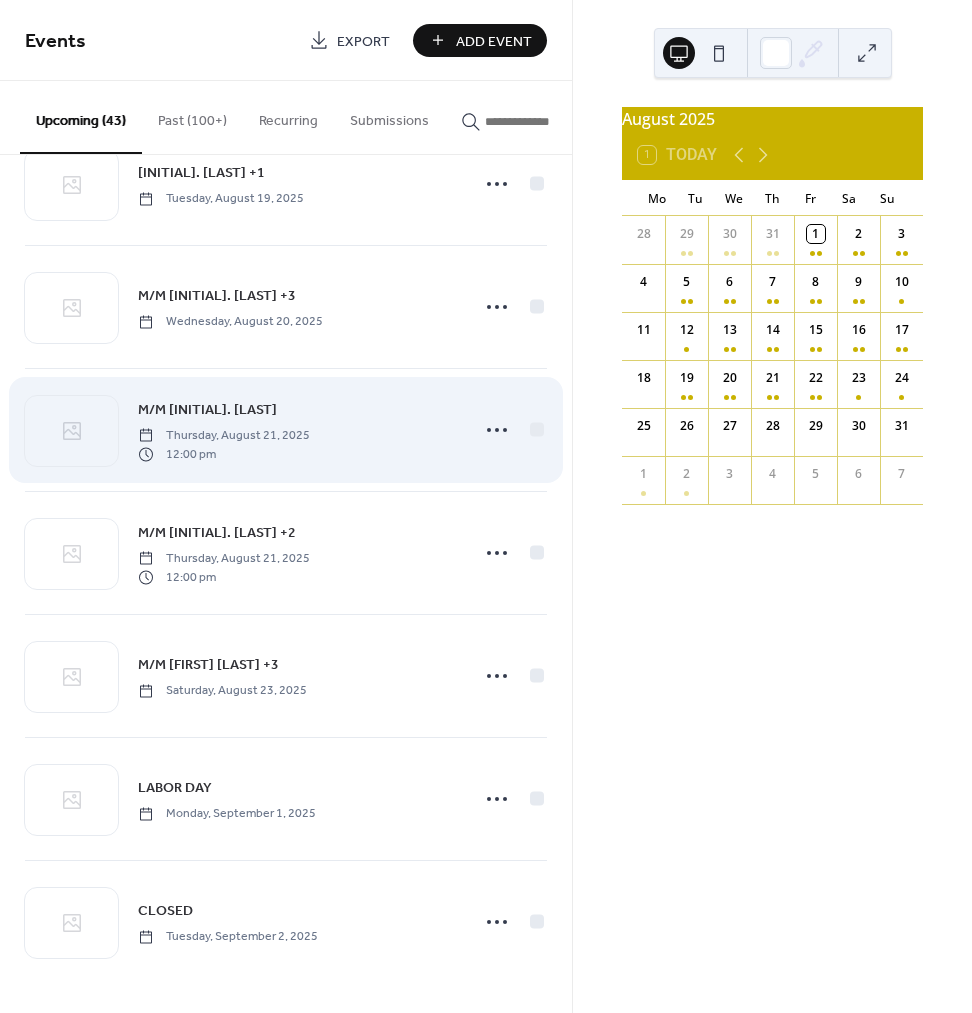 scroll, scrollTop: 4496, scrollLeft: 0, axis: vertical 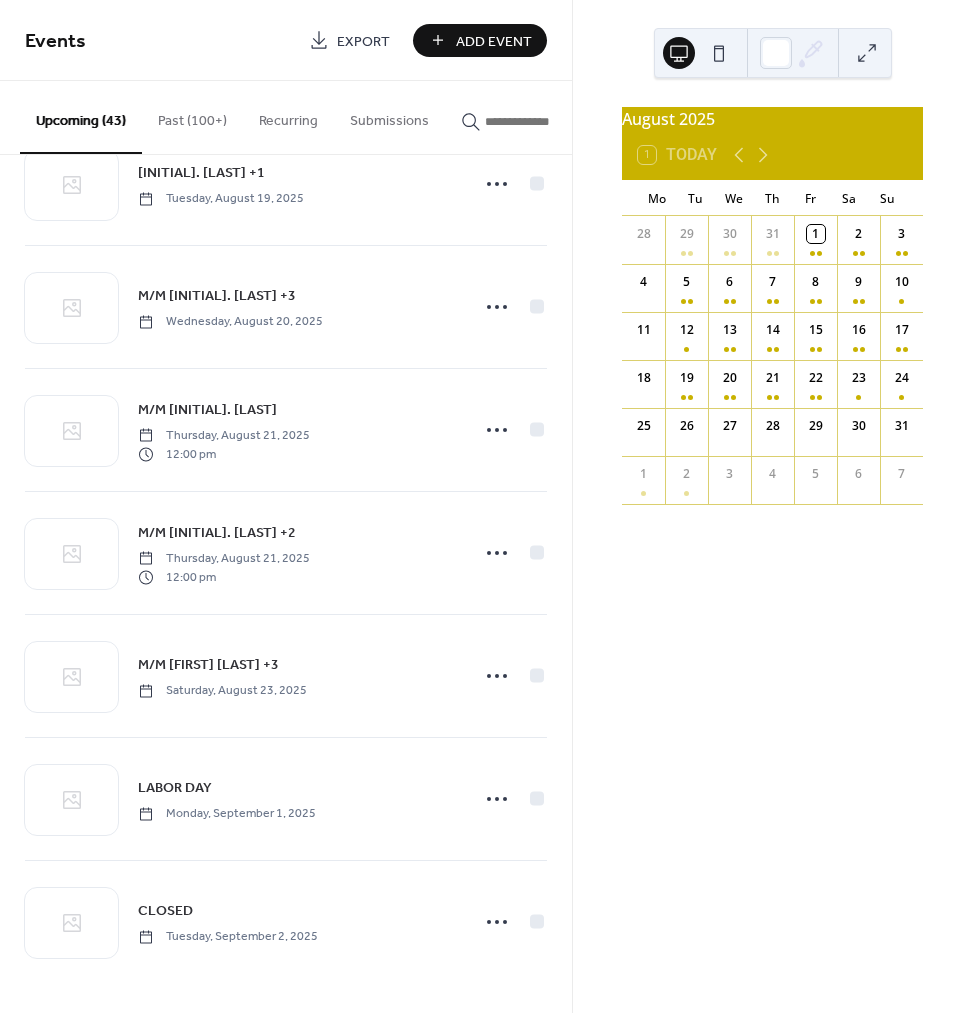click on "Add Event" at bounding box center (494, 41) 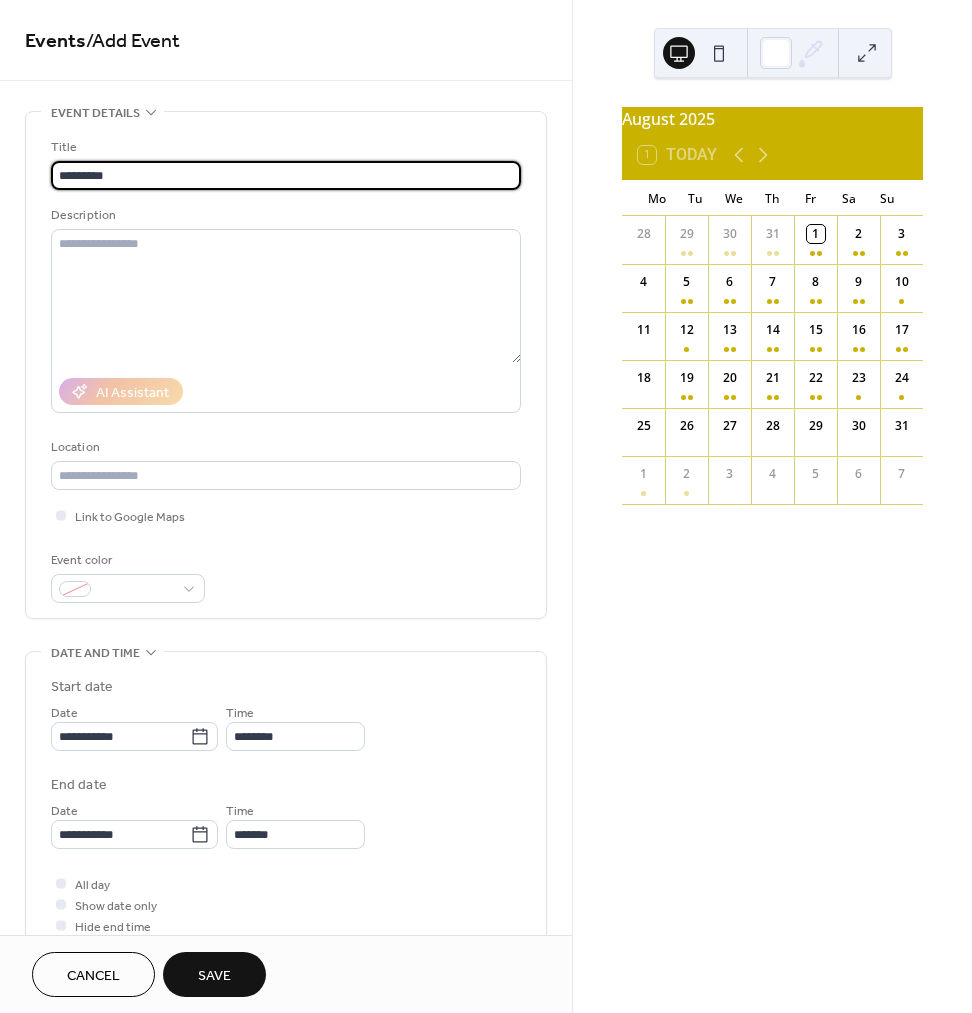type on "********" 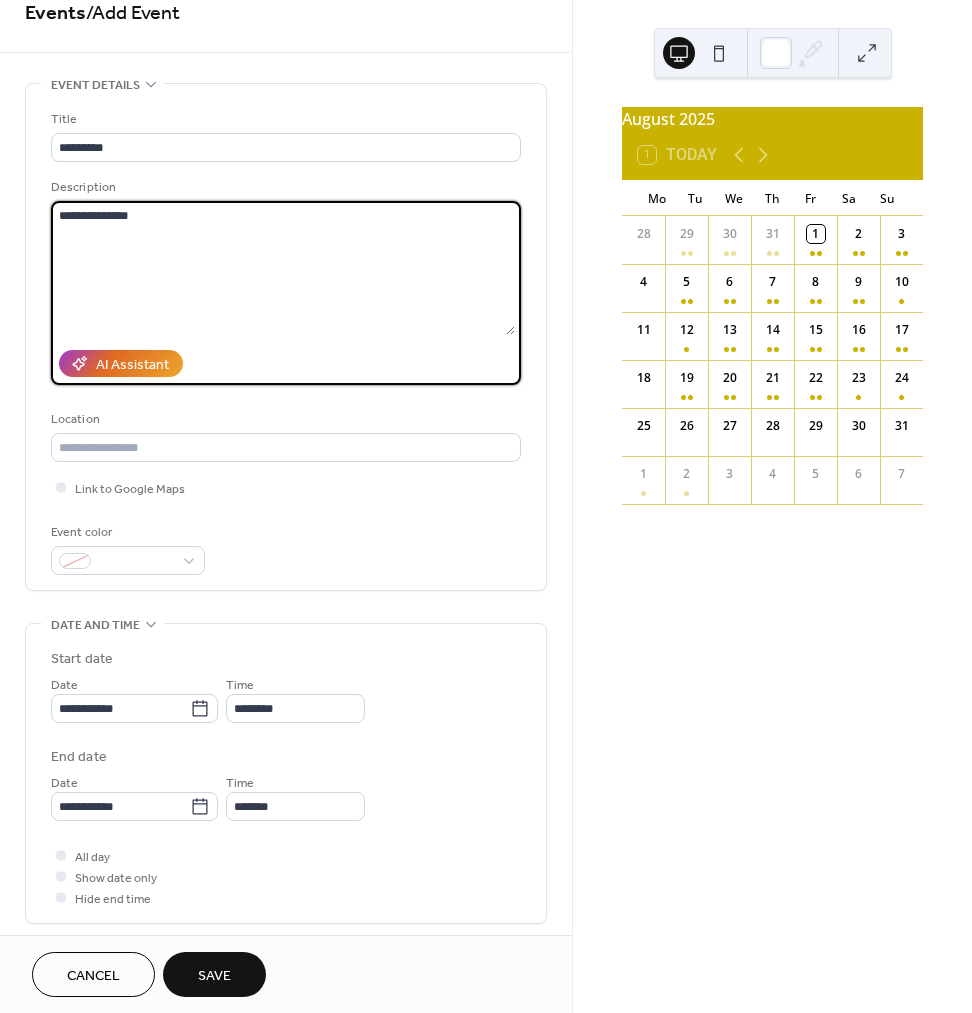 scroll, scrollTop: 32, scrollLeft: 0, axis: vertical 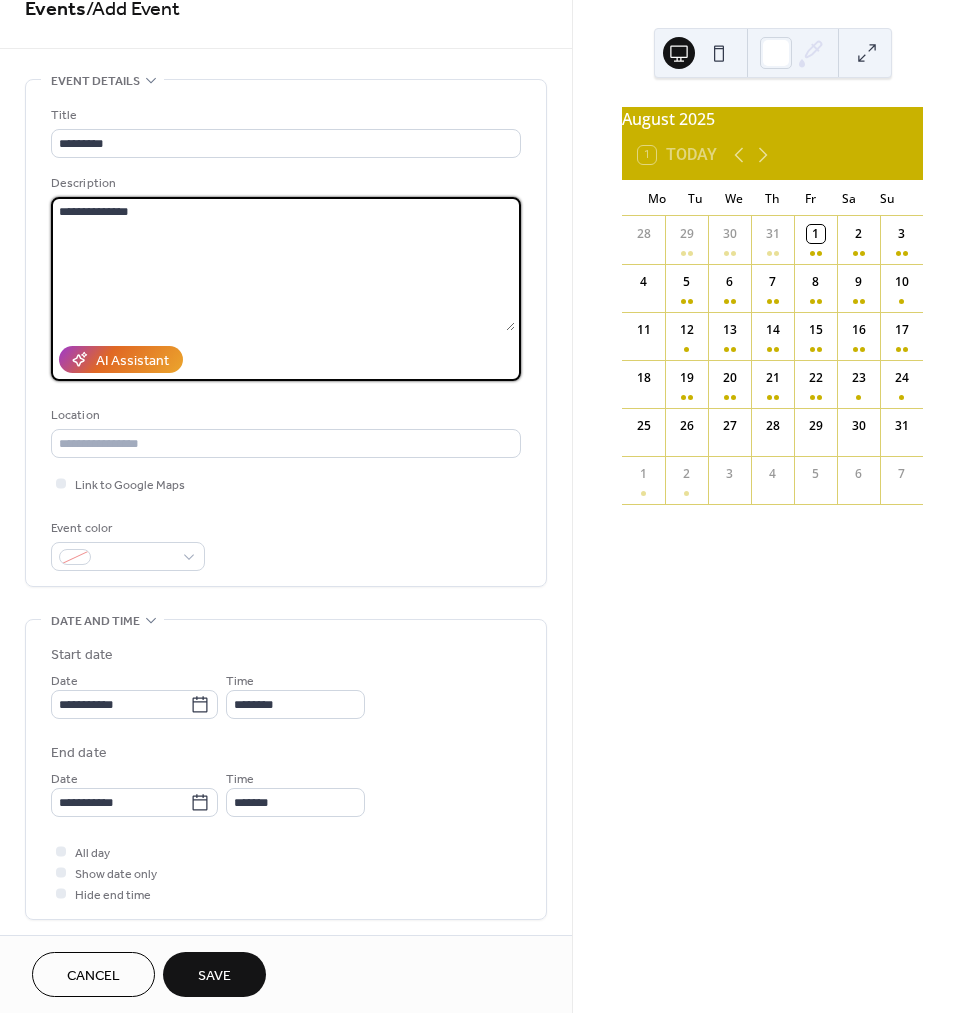 type on "**********" 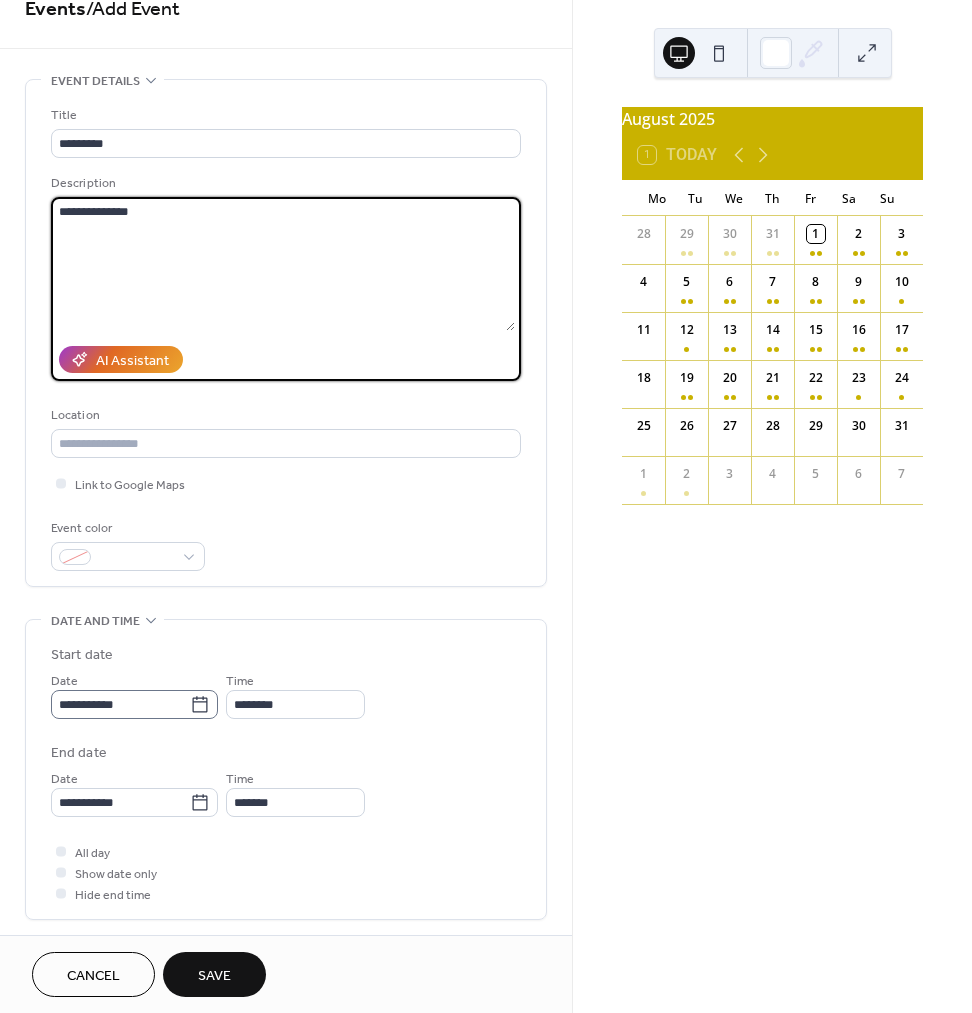 click on "**********" at bounding box center [286, 731] 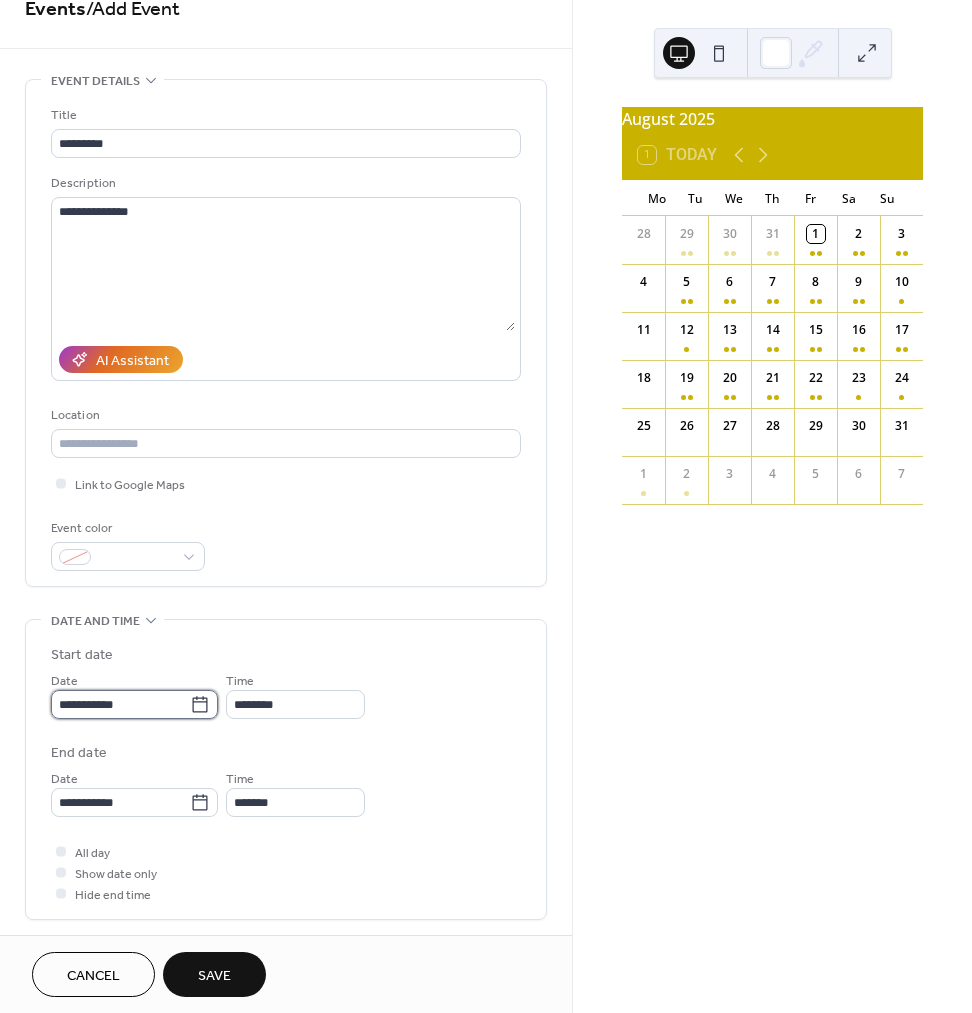 click on "**********" at bounding box center [120, 704] 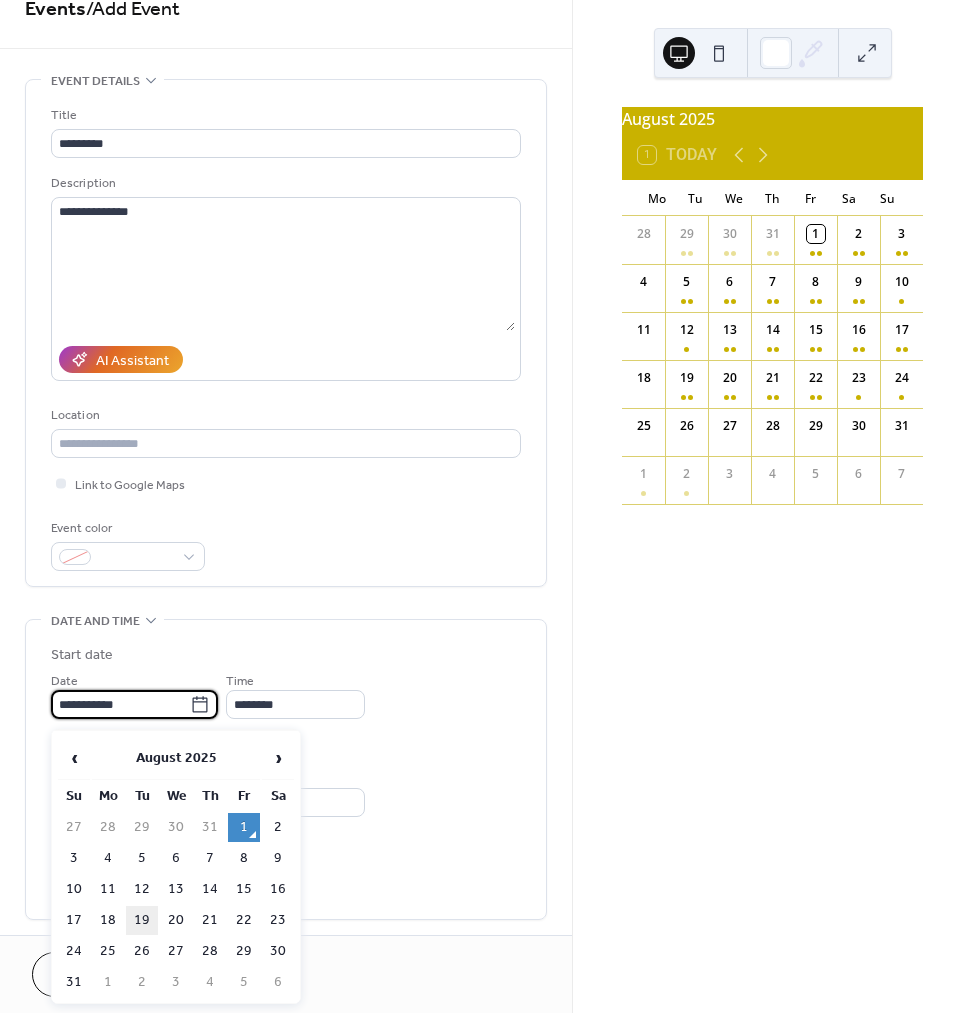 click on "19" at bounding box center (142, 920) 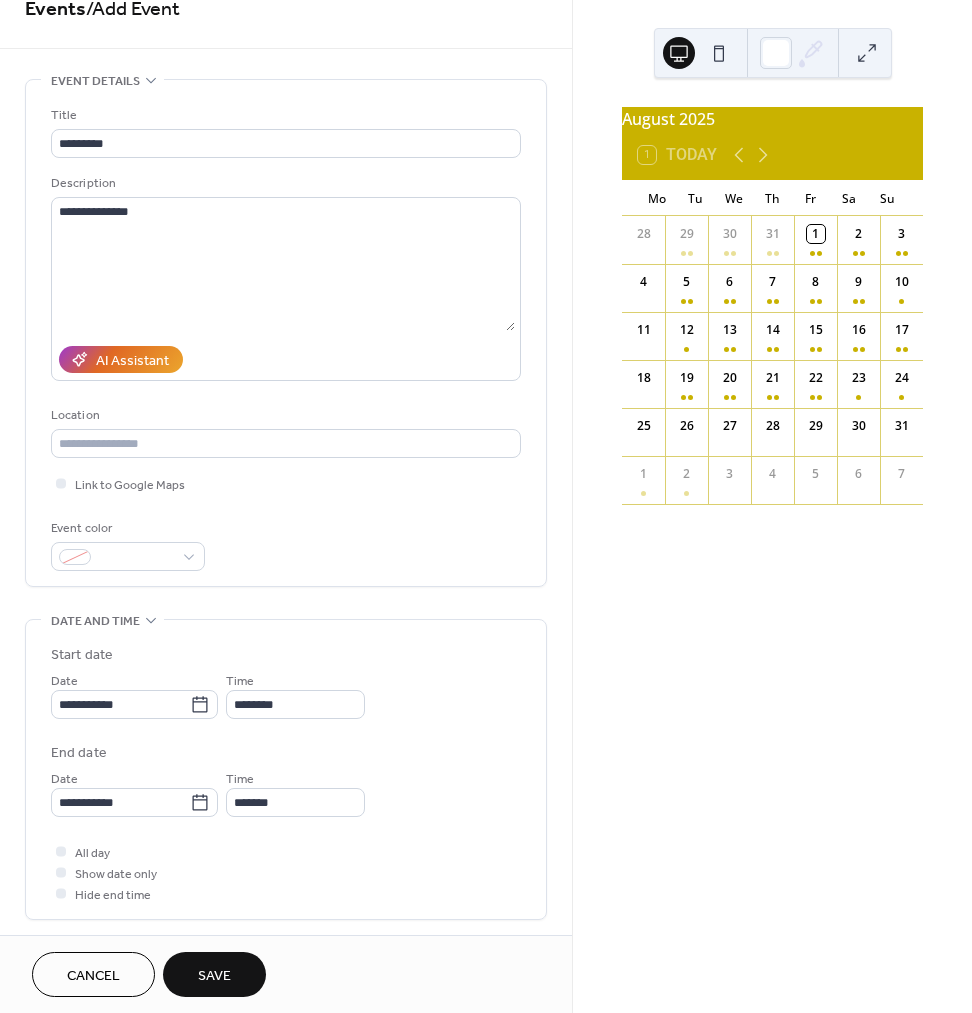 type on "**********" 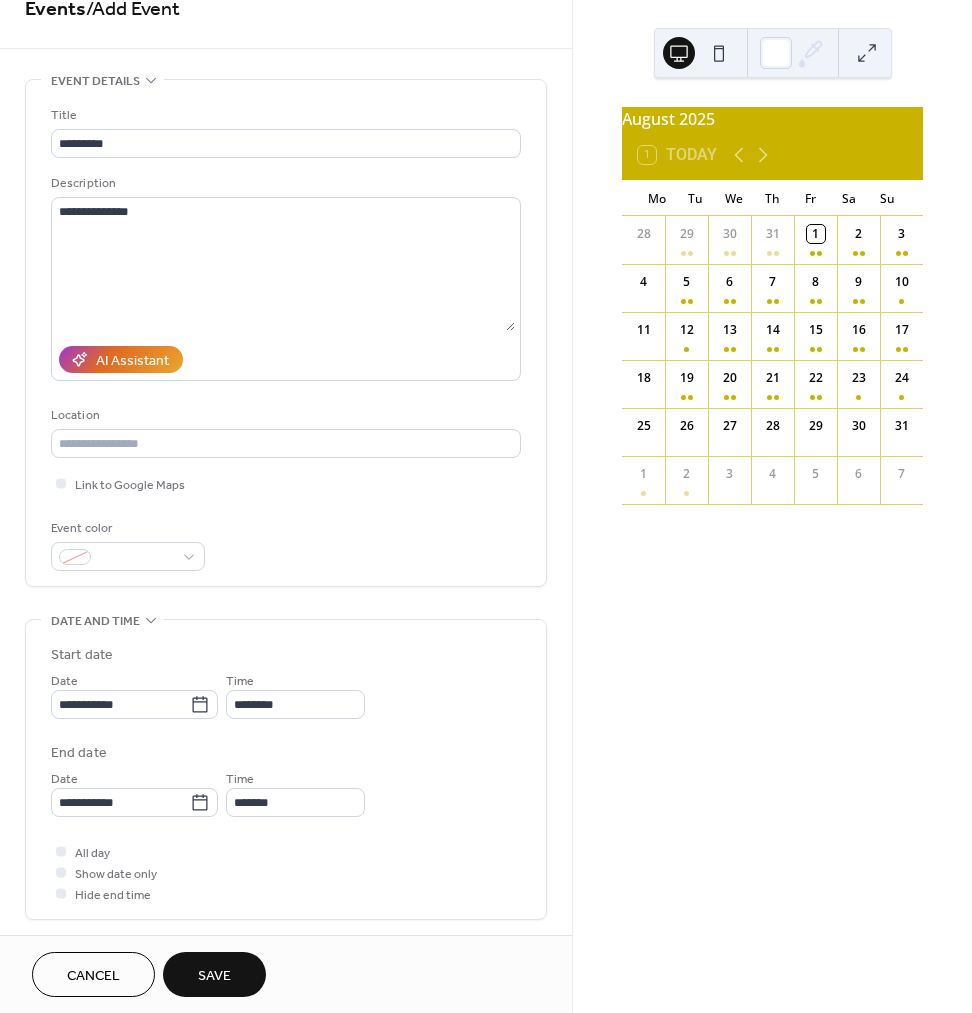 type on "**********" 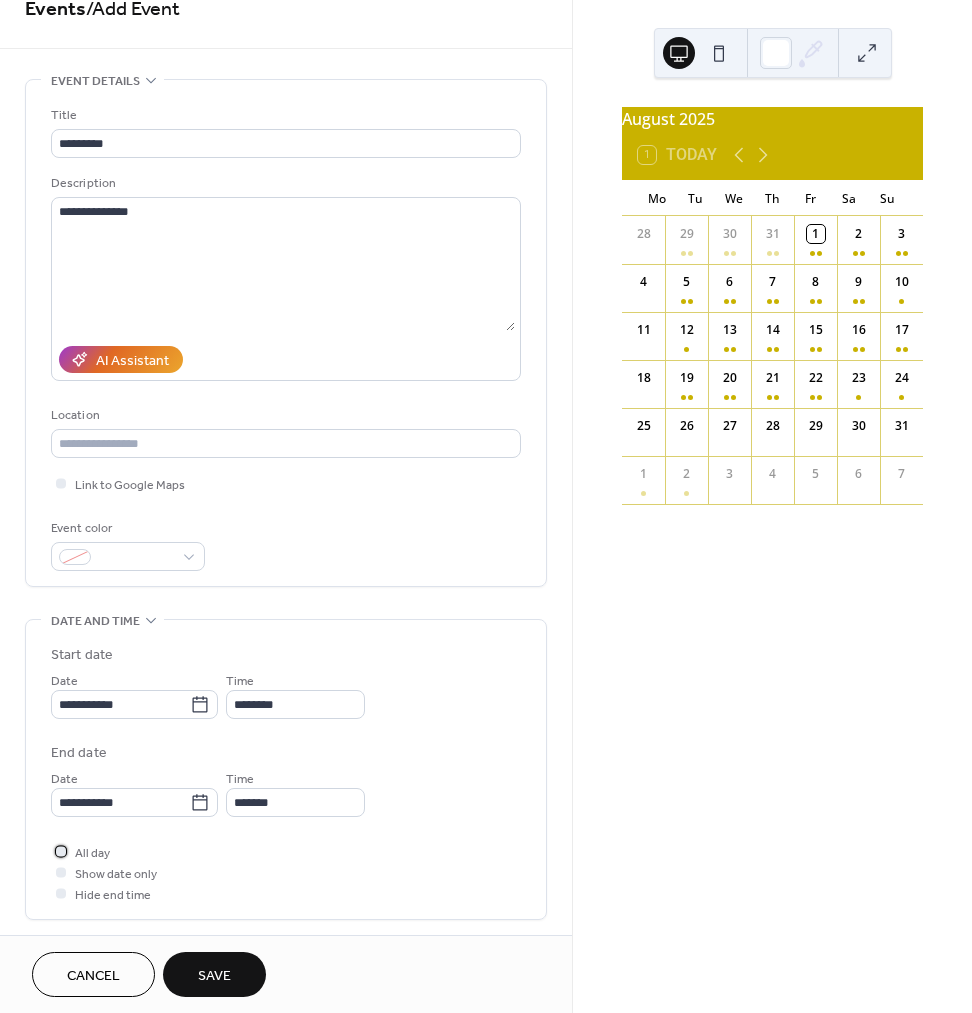 drag, startPoint x: 101, startPoint y: 863, endPoint x: 152, endPoint y: 942, distance: 94.031906 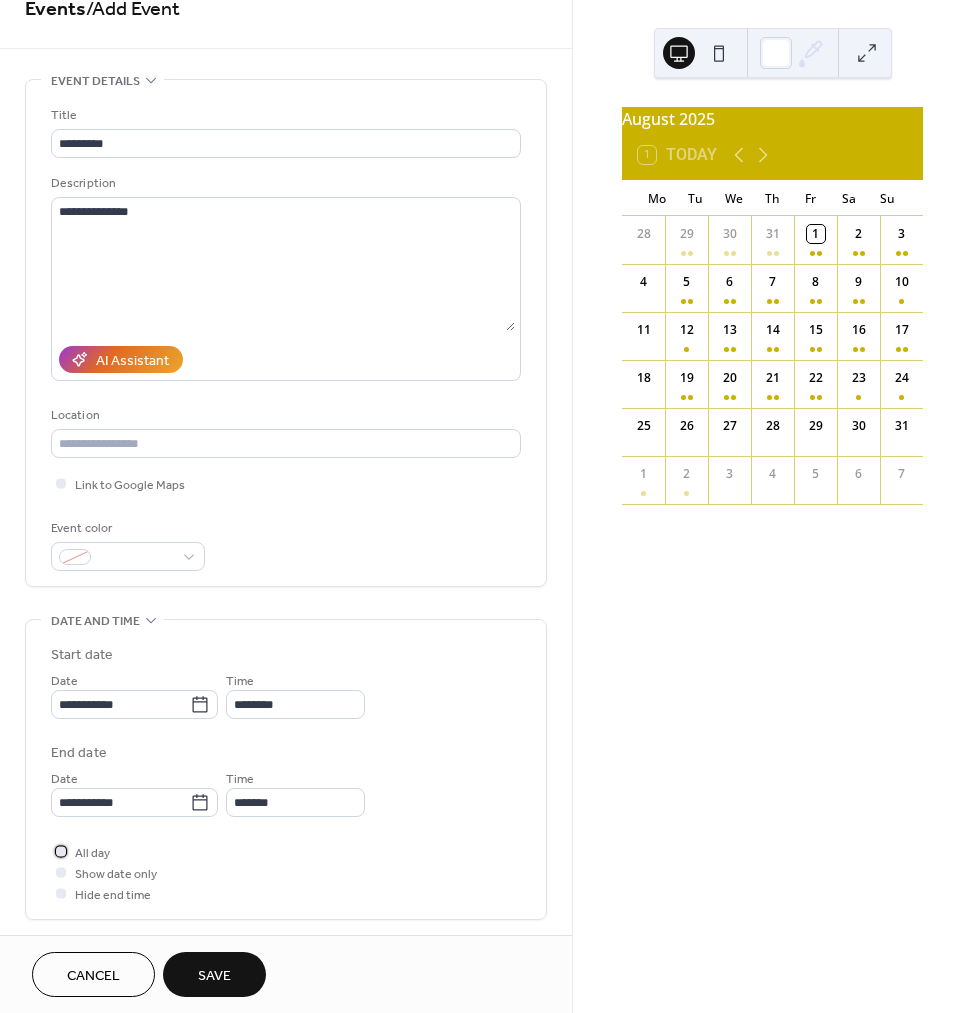 click on "All day" at bounding box center [92, 853] 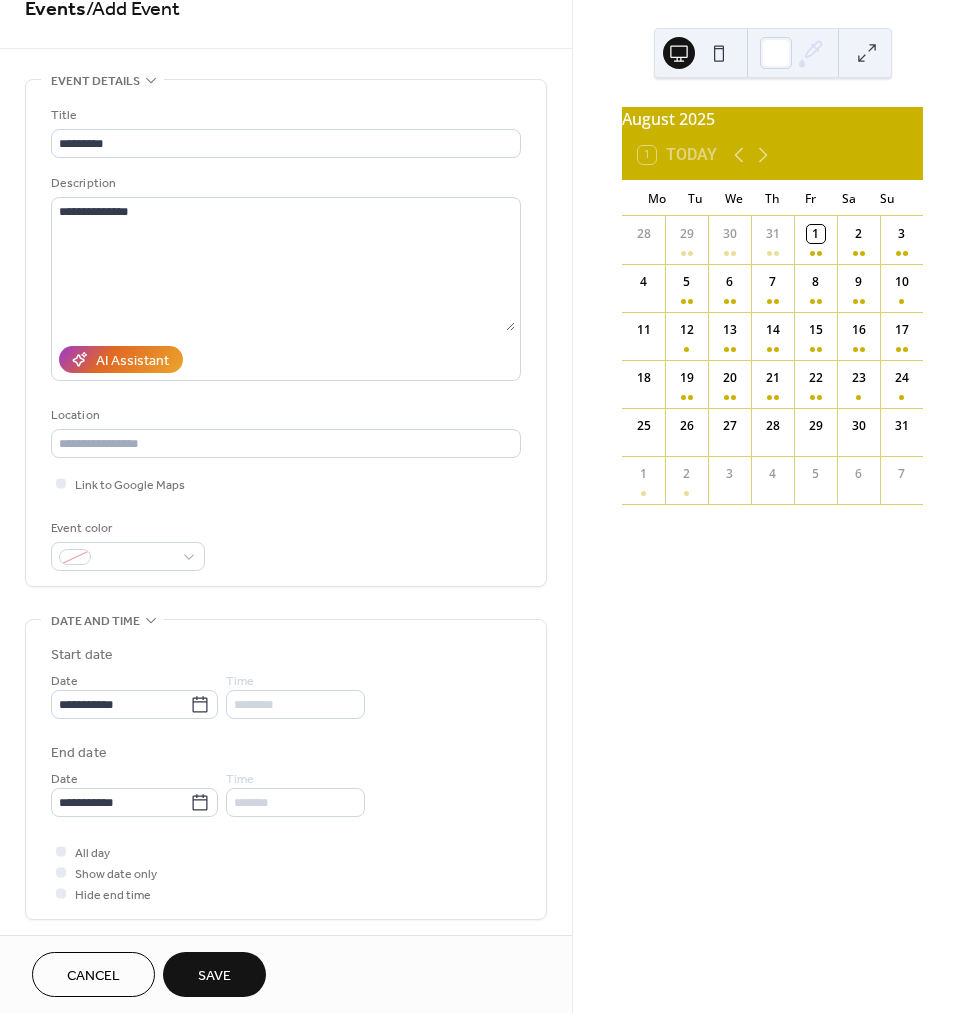 click on "Save" at bounding box center [214, 974] 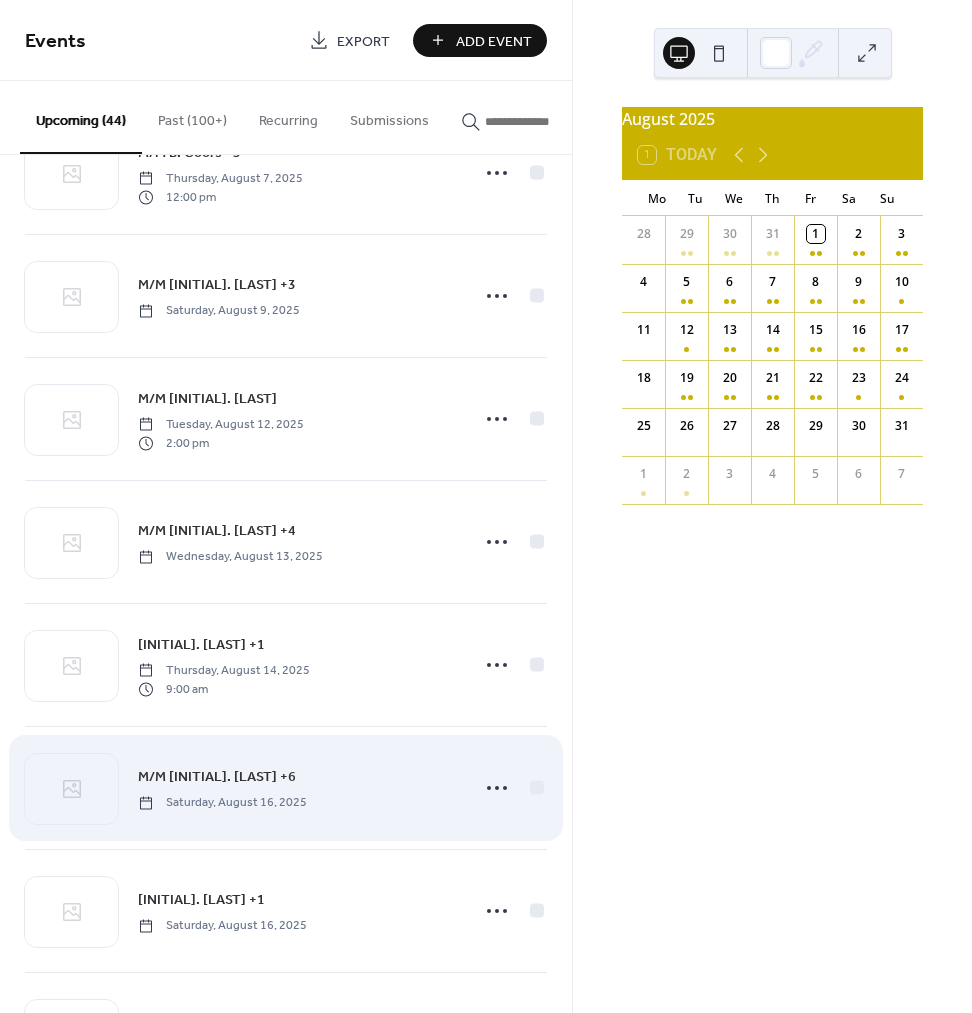 scroll, scrollTop: 2534, scrollLeft: 0, axis: vertical 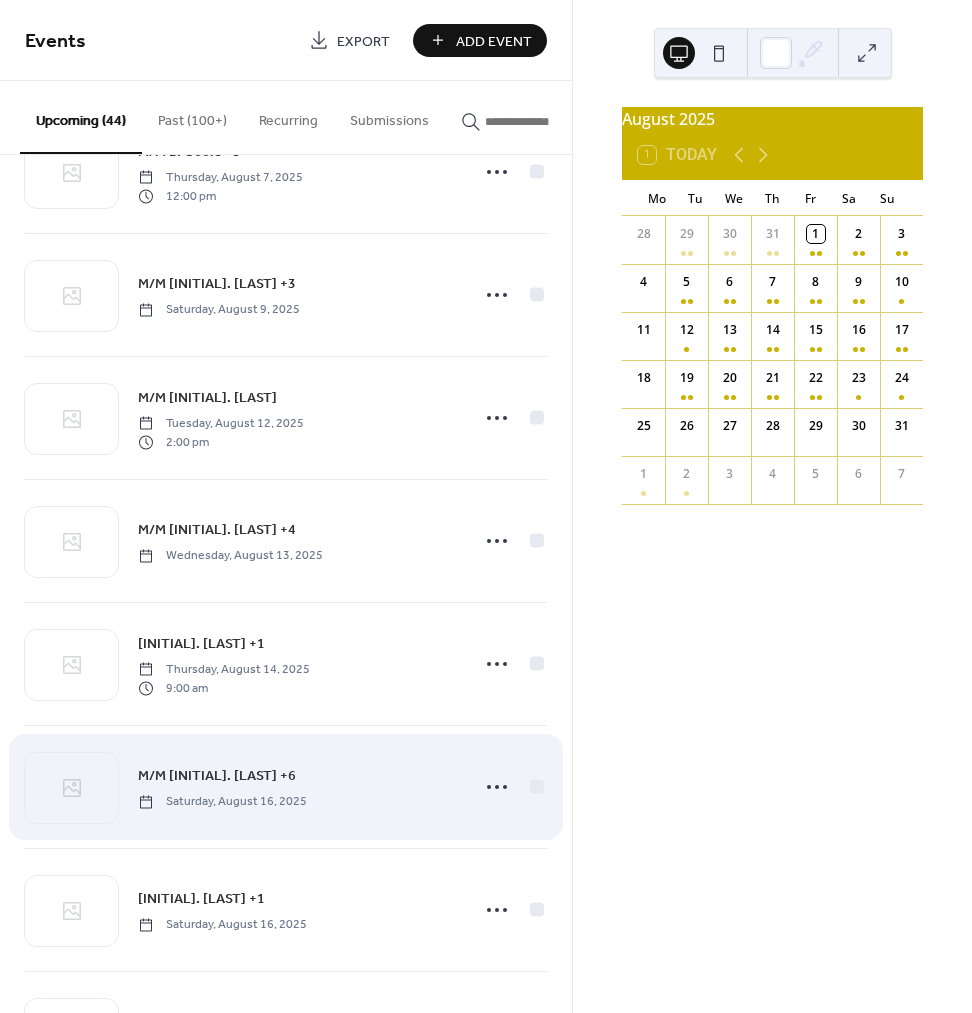 click on "M/M [FIRST] [LAST] +6" at bounding box center [217, 776] 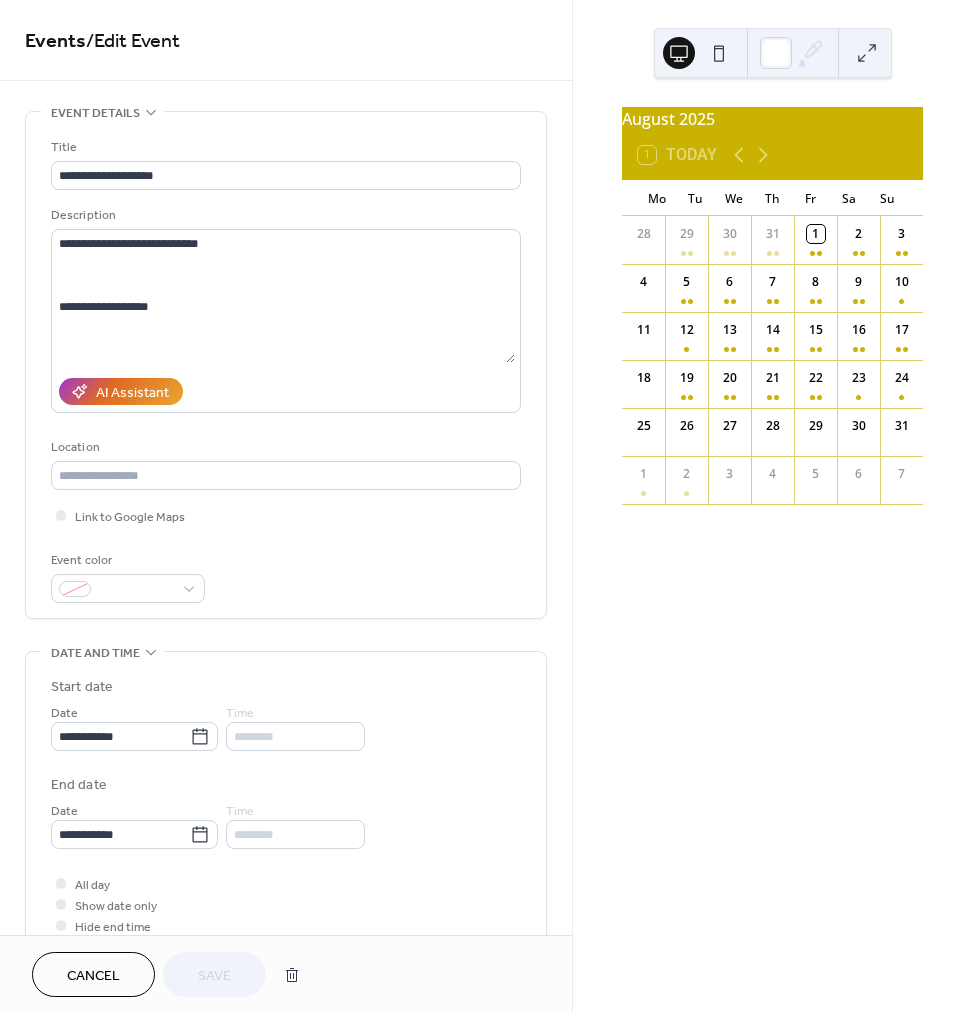 click on "Cancel" at bounding box center (93, 976) 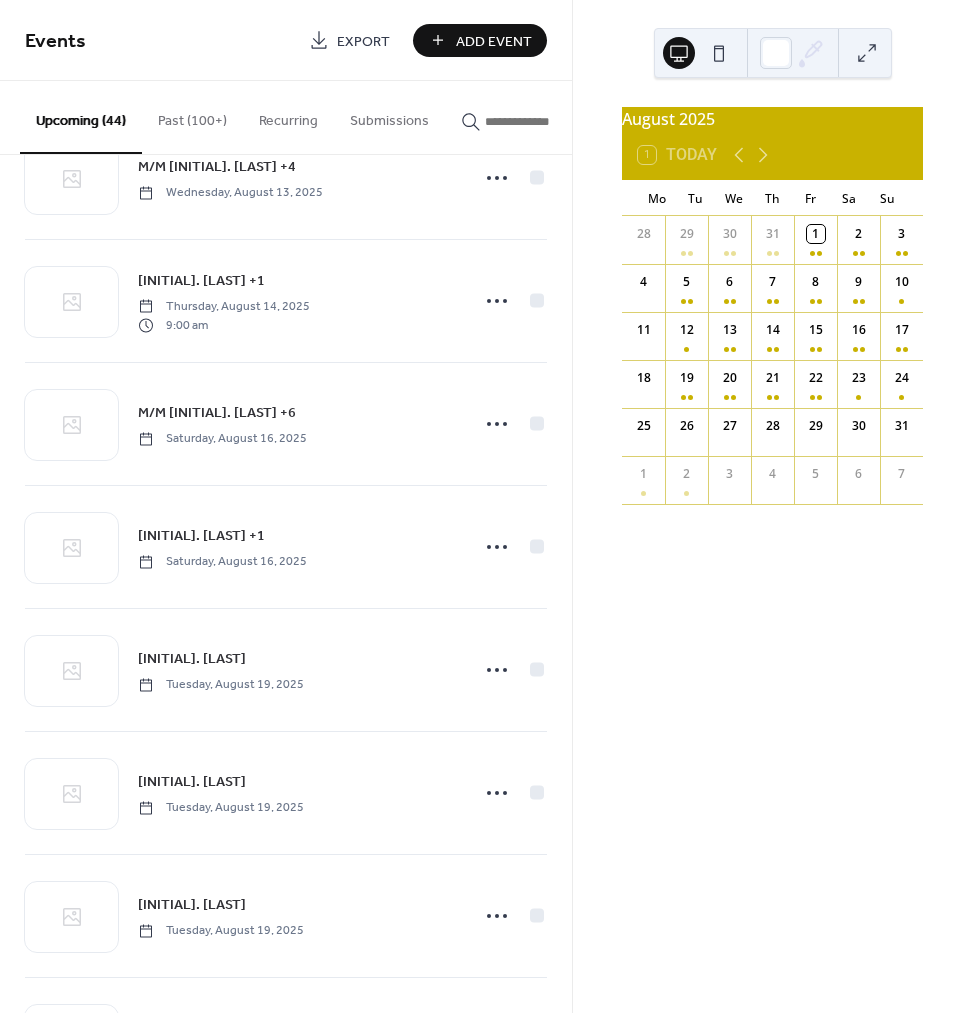 scroll, scrollTop: 2885, scrollLeft: 0, axis: vertical 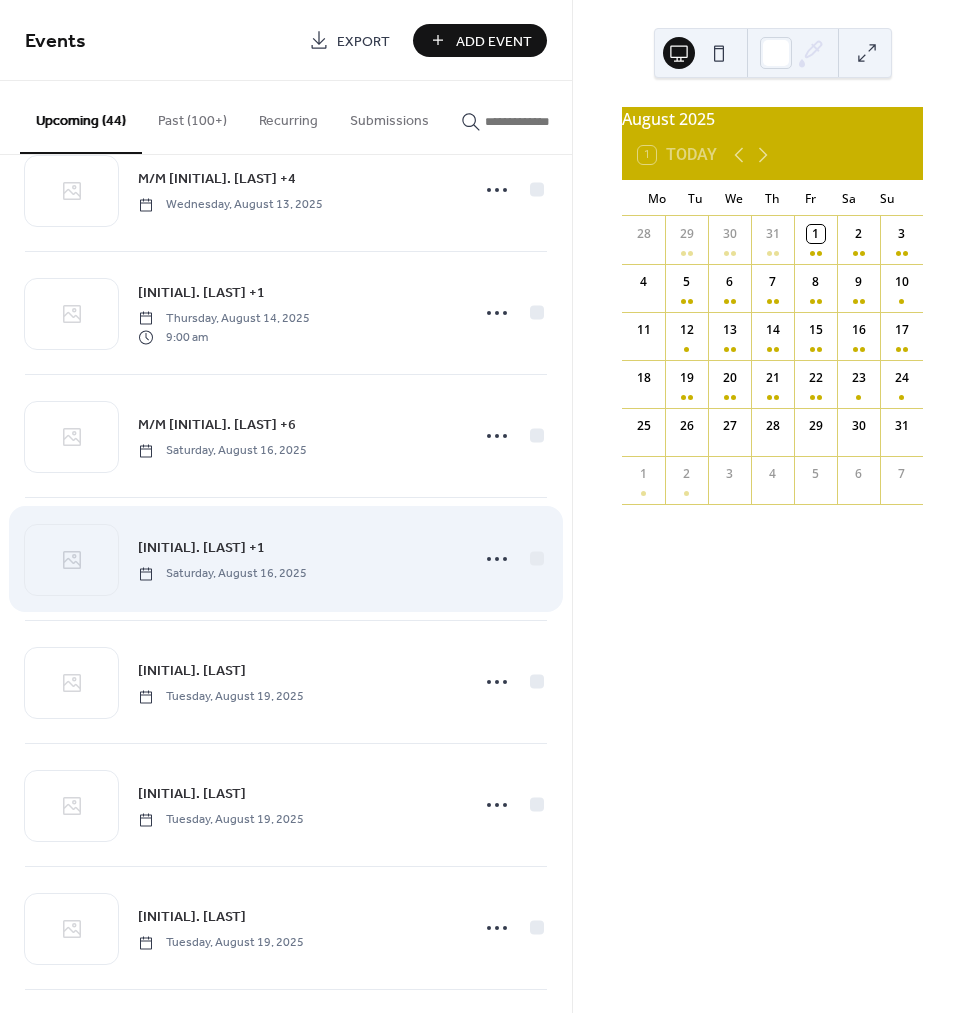 click on "[FIRST] [LAST] +1" at bounding box center [201, 548] 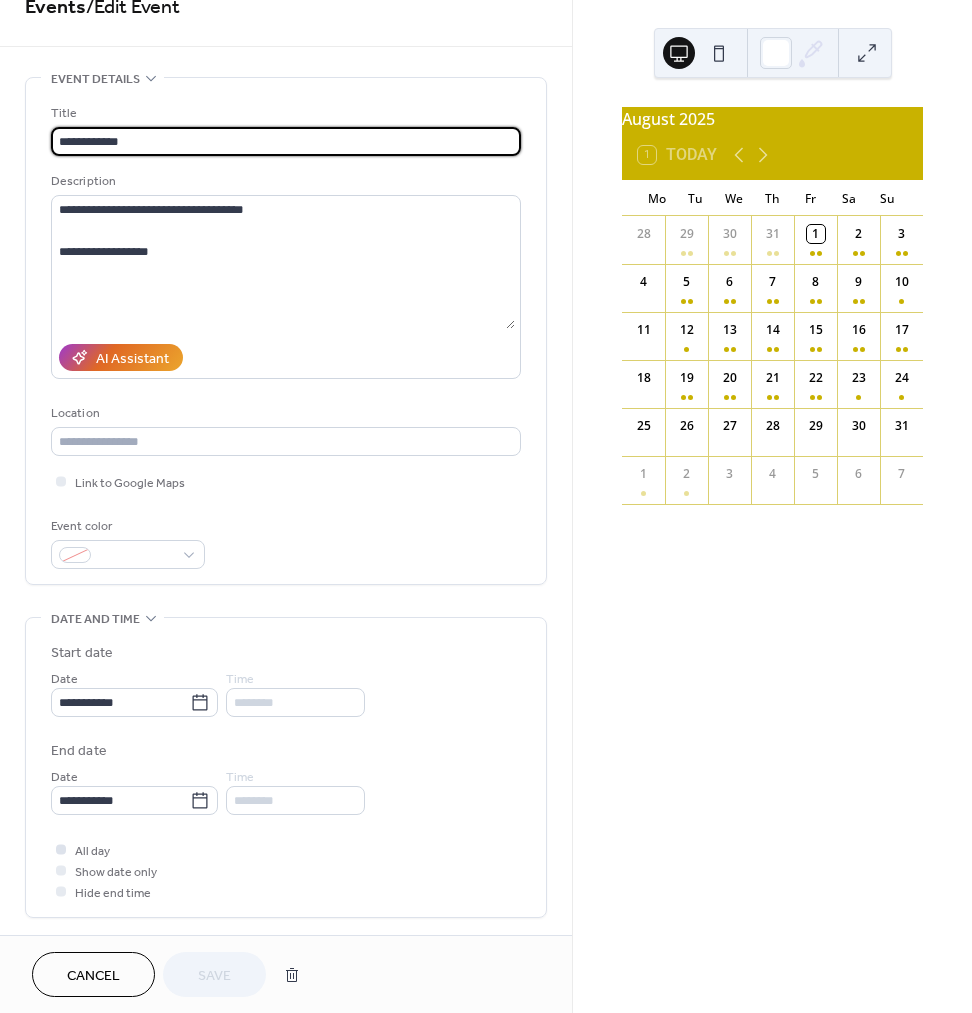 scroll, scrollTop: 37, scrollLeft: 0, axis: vertical 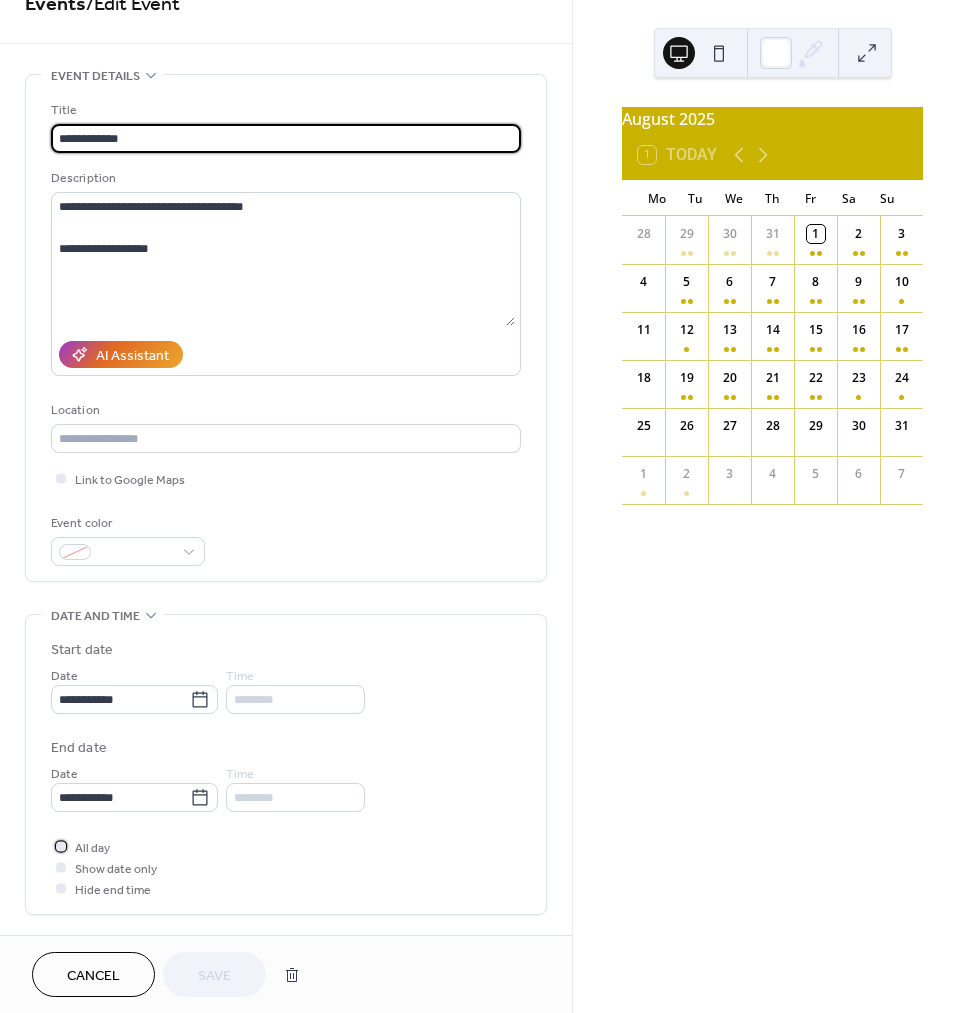 click on "All day" at bounding box center (92, 848) 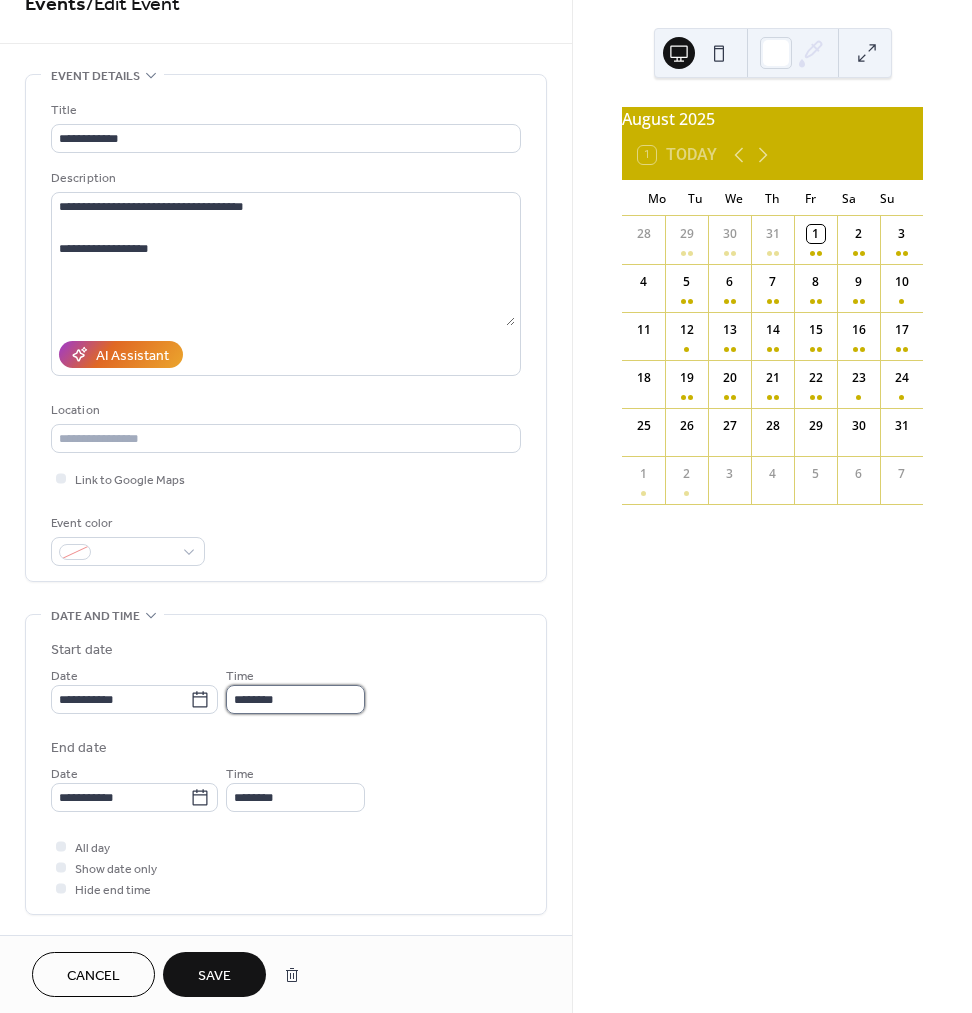 click on "********" at bounding box center (295, 699) 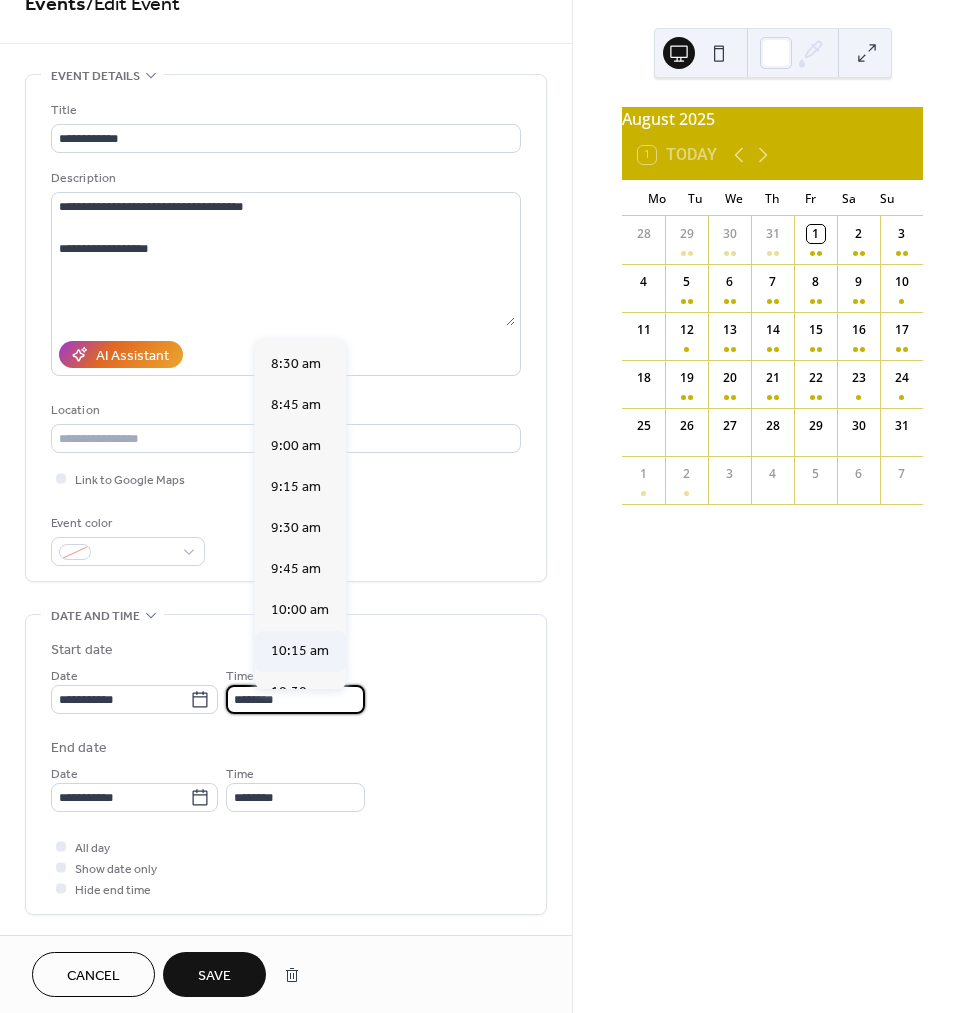 scroll, scrollTop: 1404, scrollLeft: 0, axis: vertical 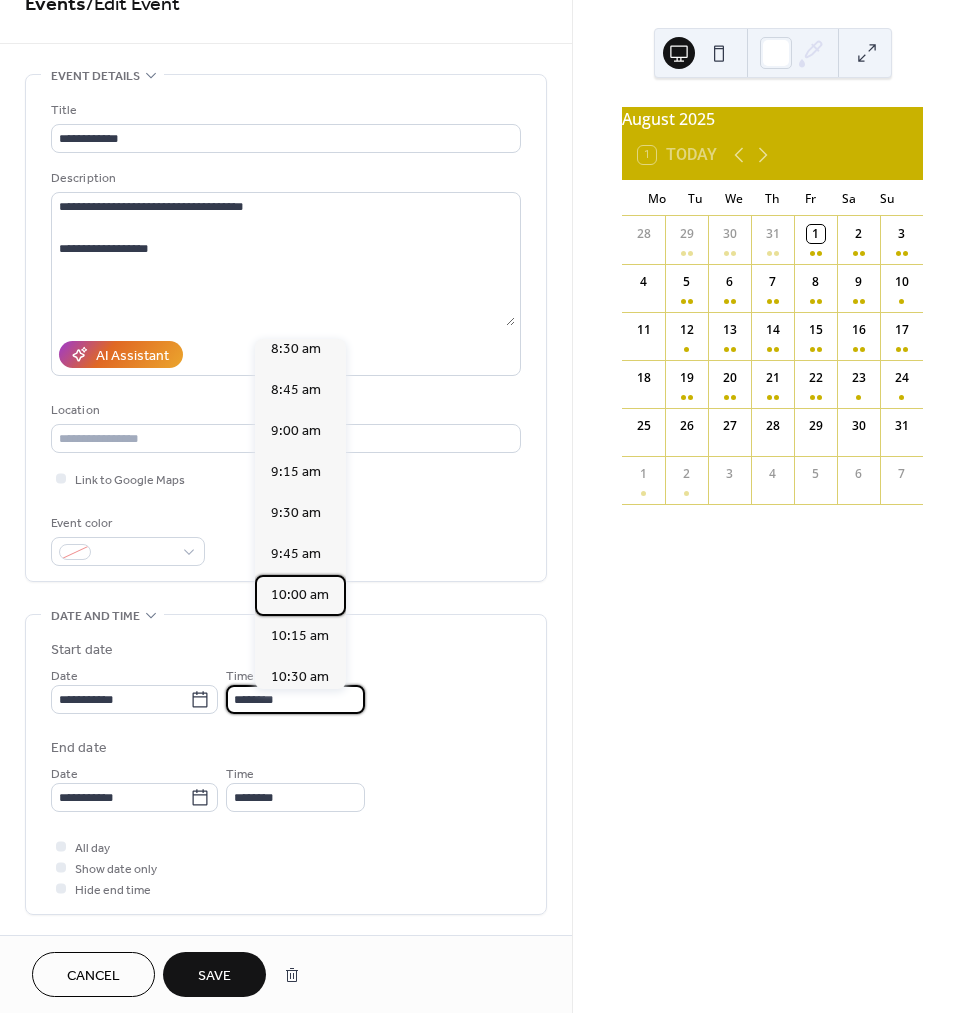 click on "10:00 am" at bounding box center (300, 595) 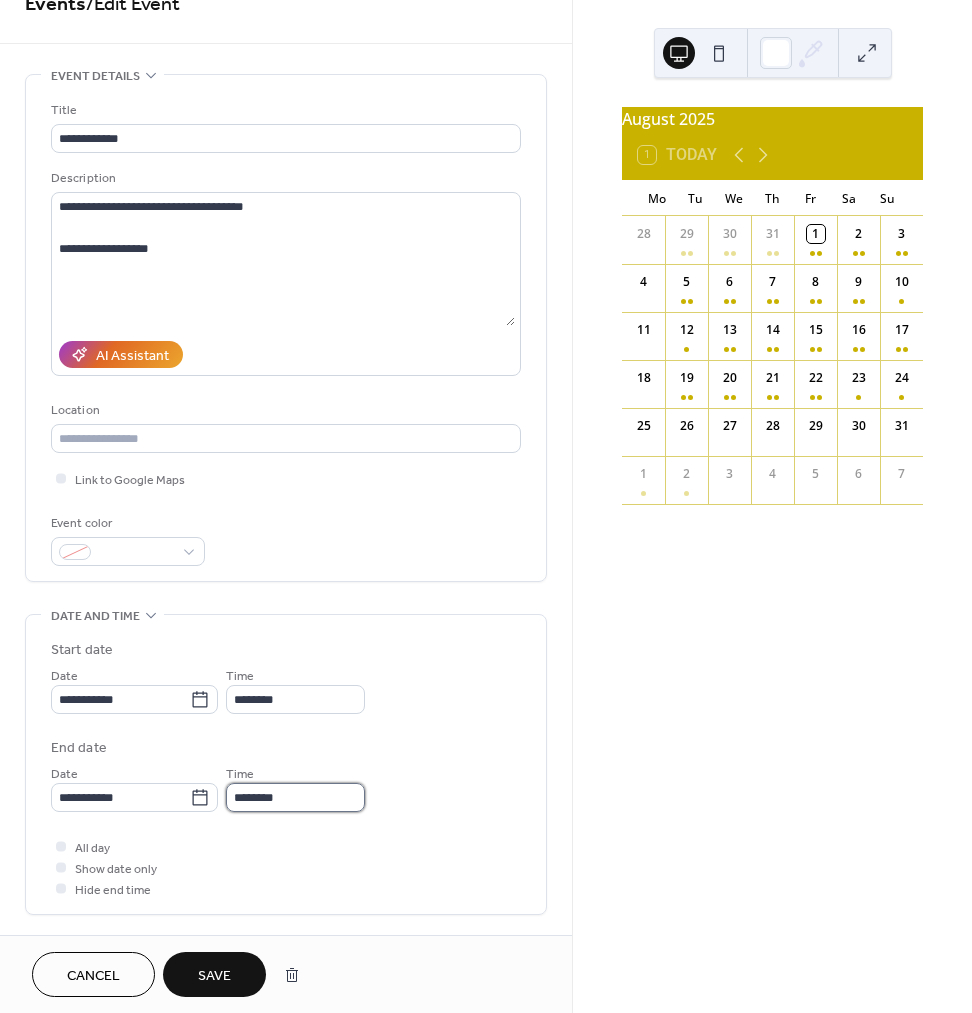click on "********" at bounding box center [295, 797] 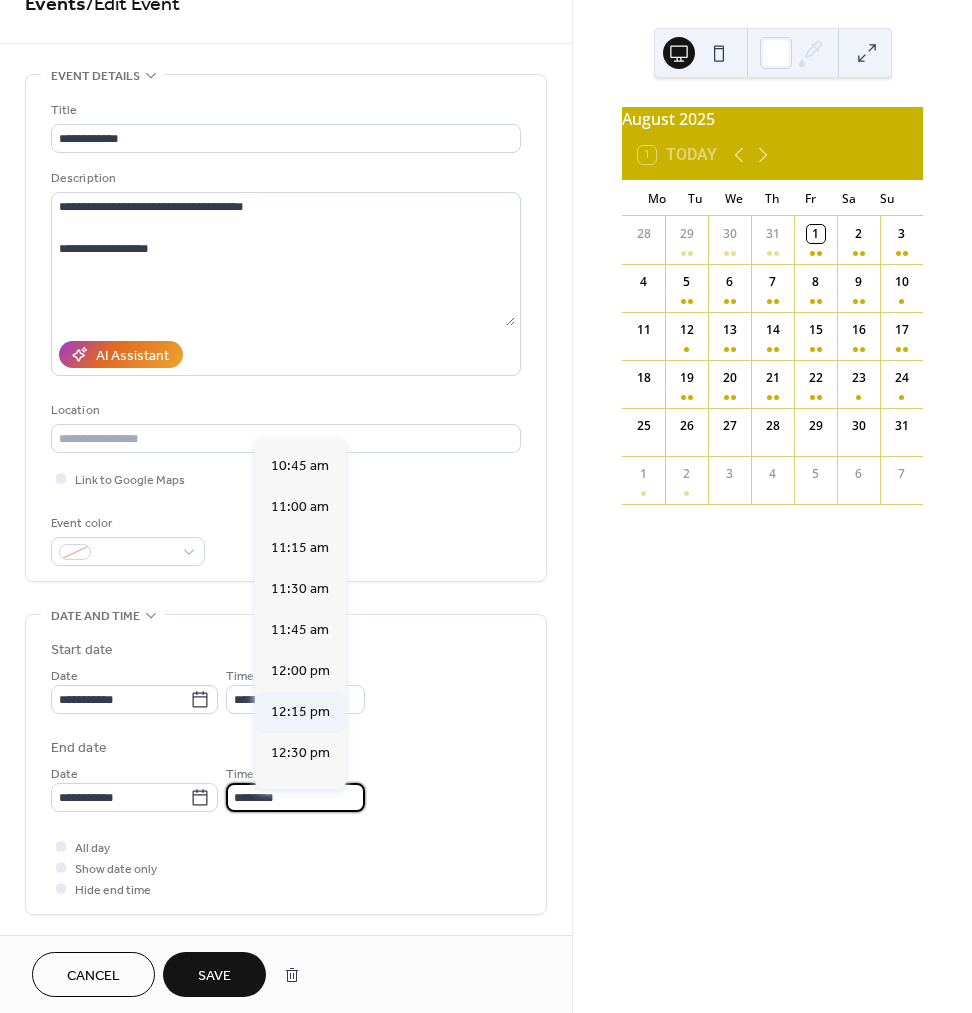 scroll, scrollTop: 1757, scrollLeft: 0, axis: vertical 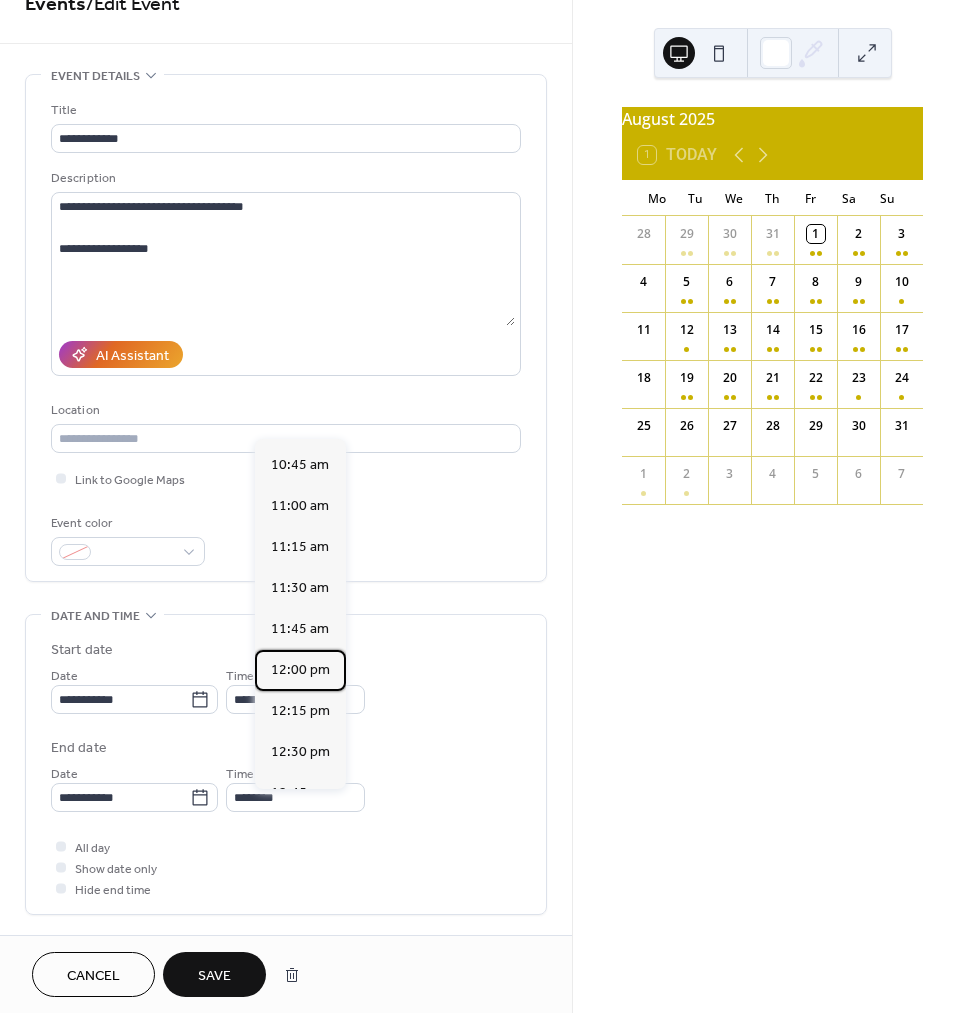 click on "12:00 pm" at bounding box center [300, 670] 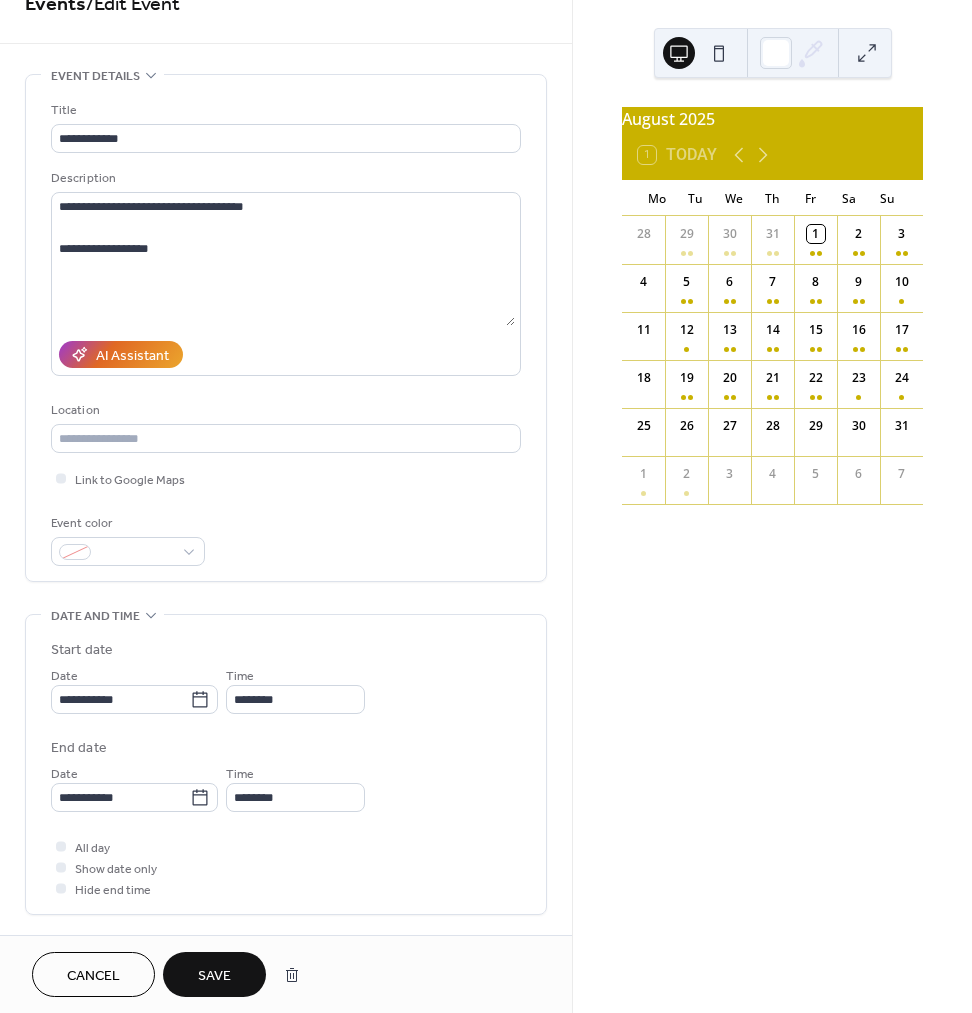 click on "Save" at bounding box center [214, 976] 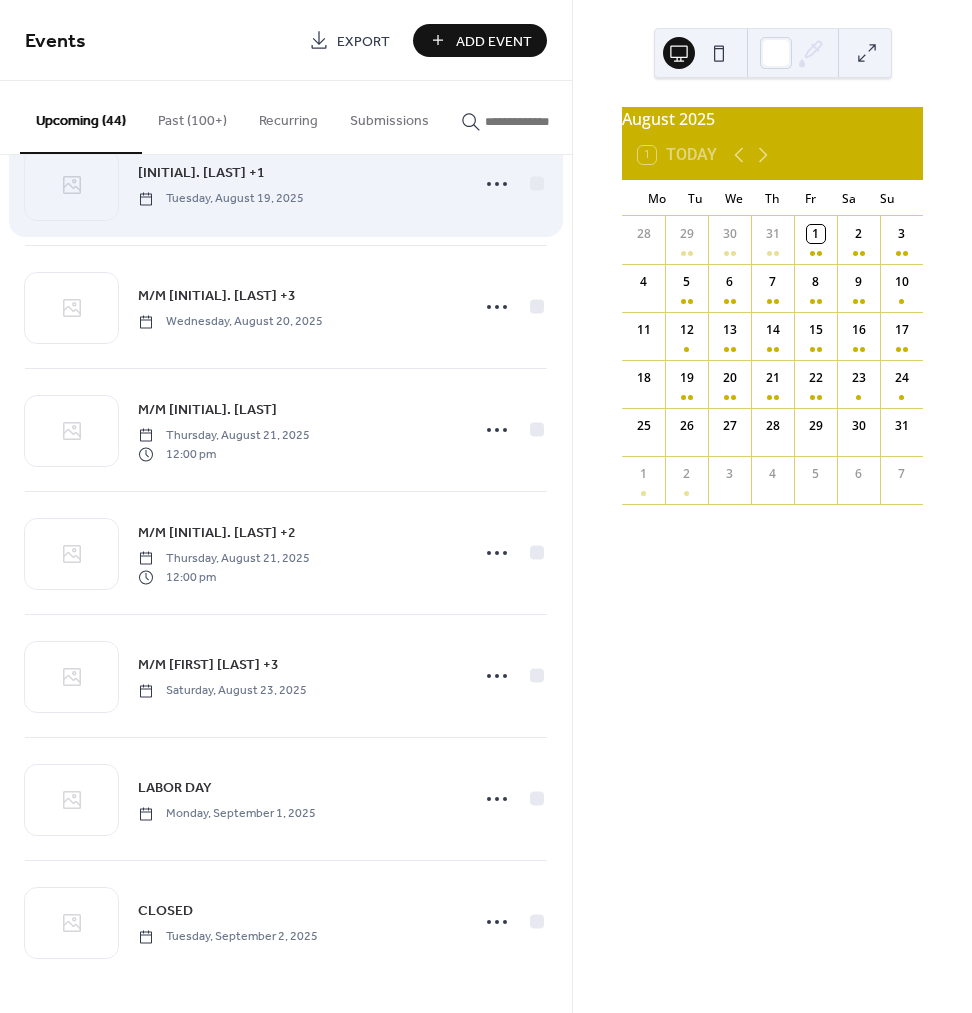 scroll, scrollTop: 4619, scrollLeft: 0, axis: vertical 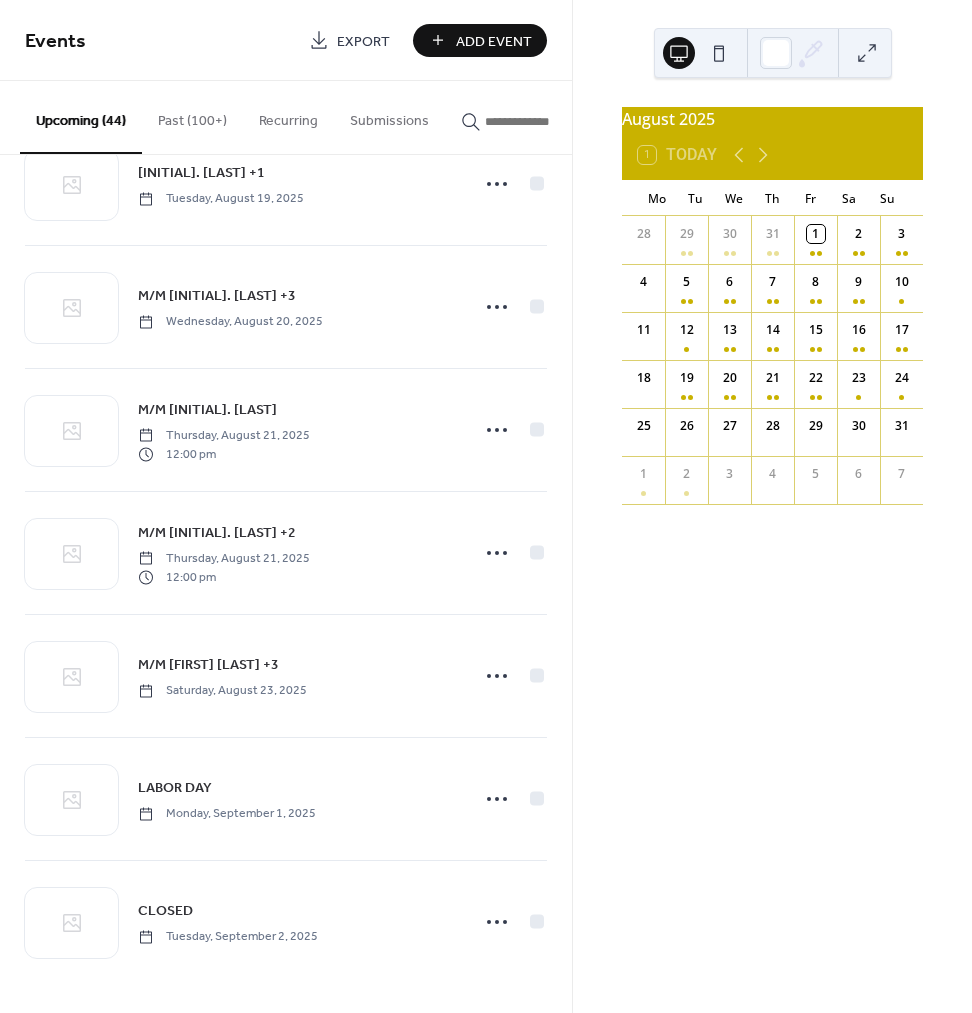 click on "Add Event" at bounding box center (494, 41) 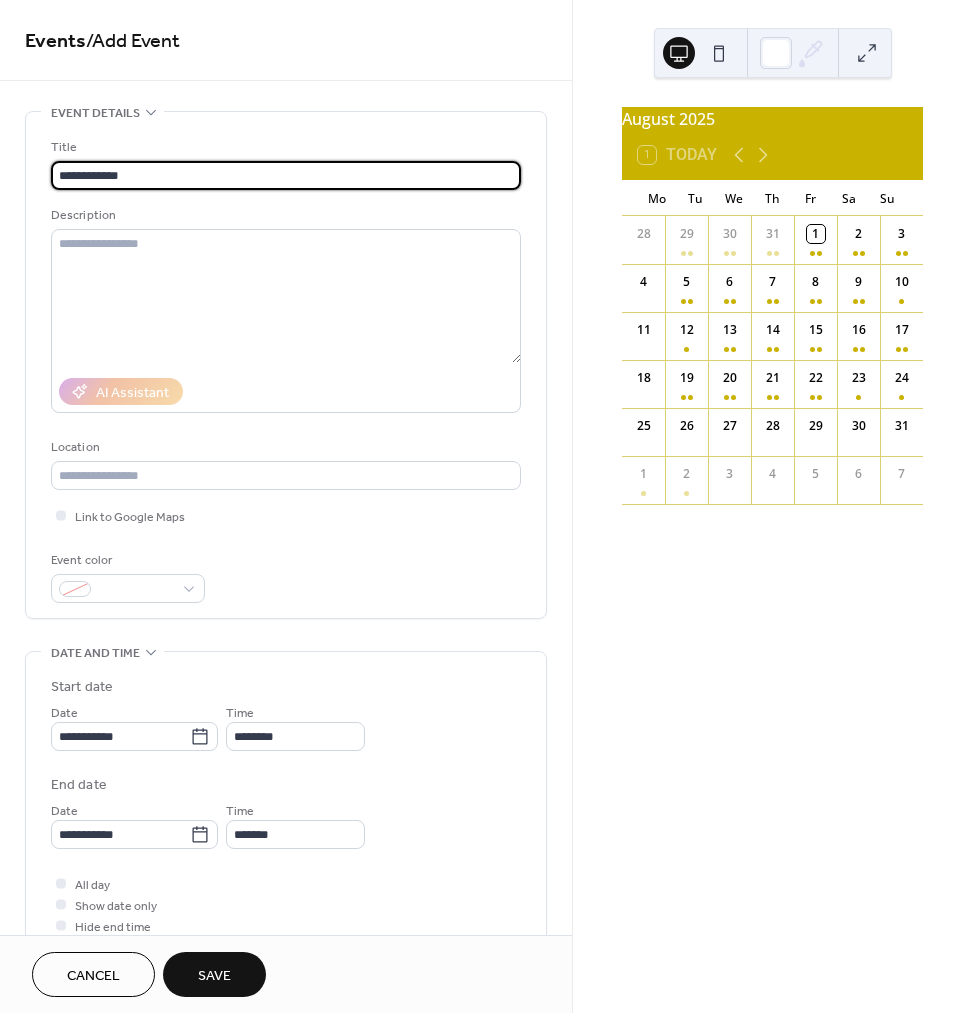 type on "**********" 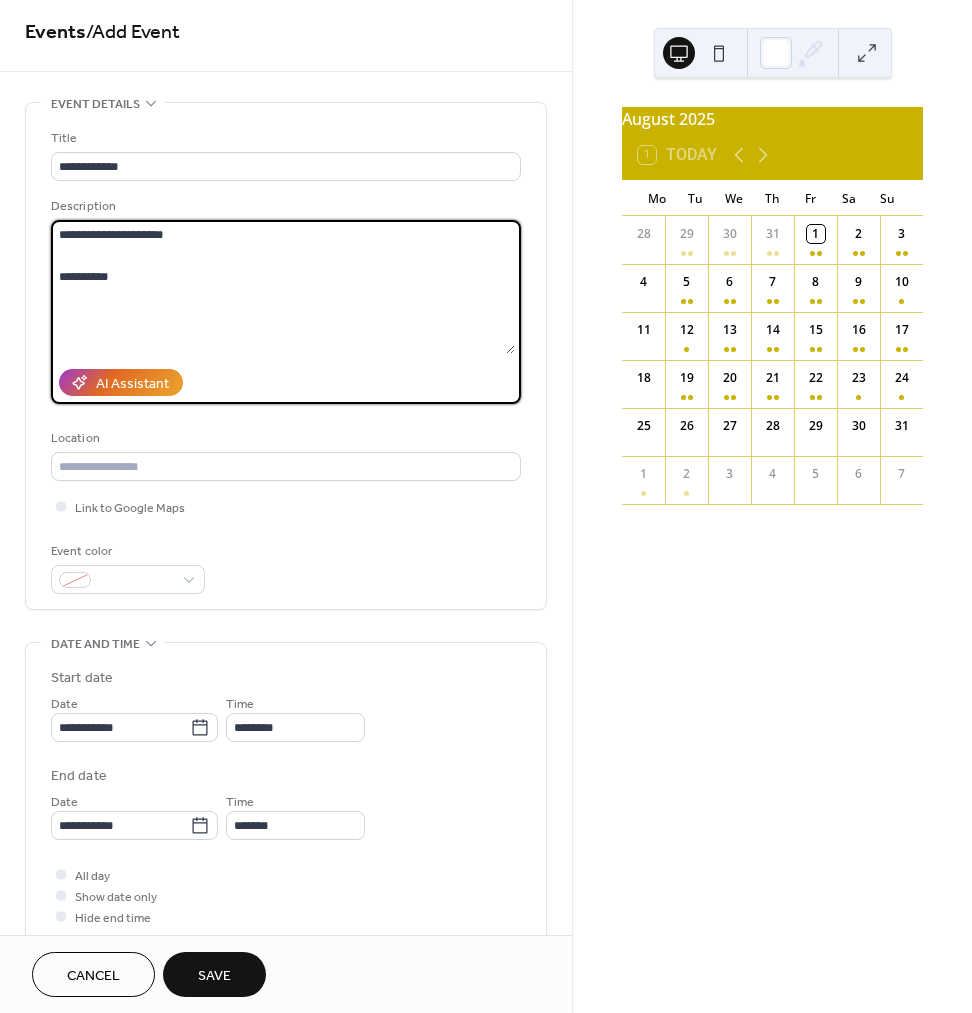 type on "**********" 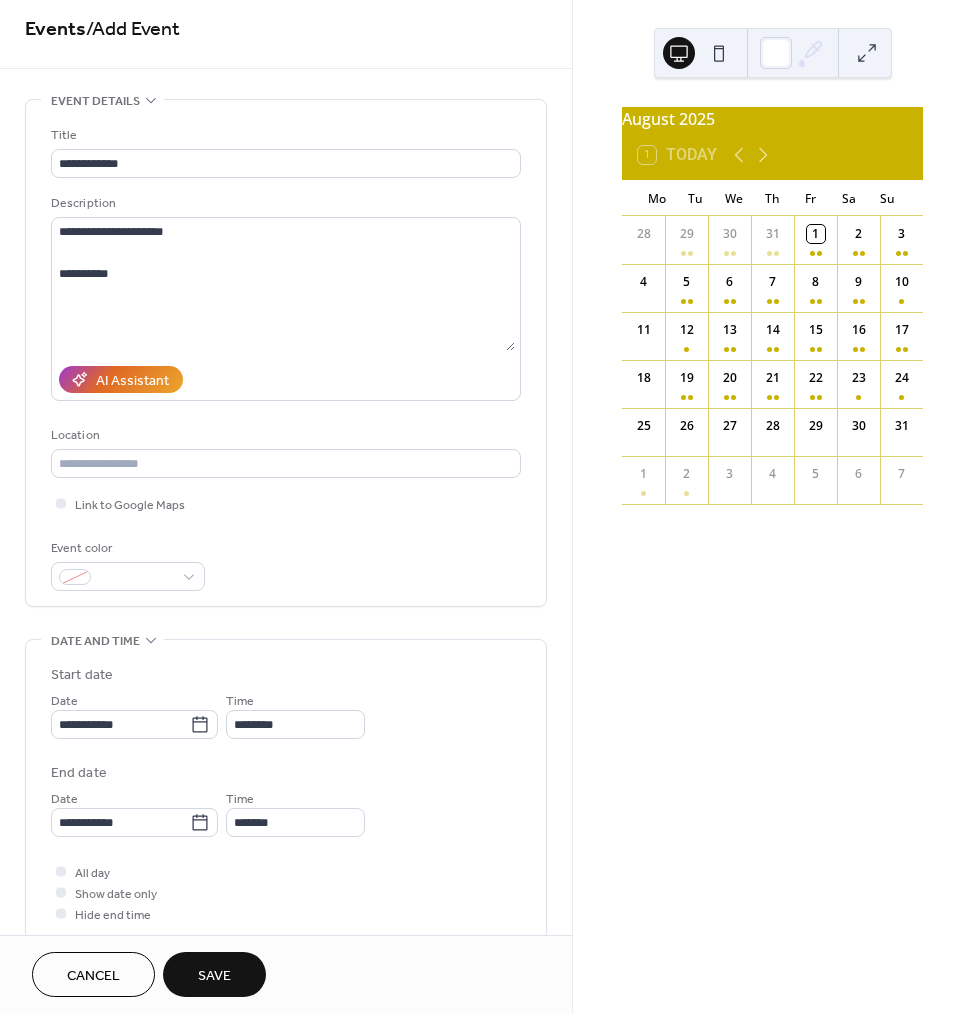 click on "**********" at bounding box center [286, 751] 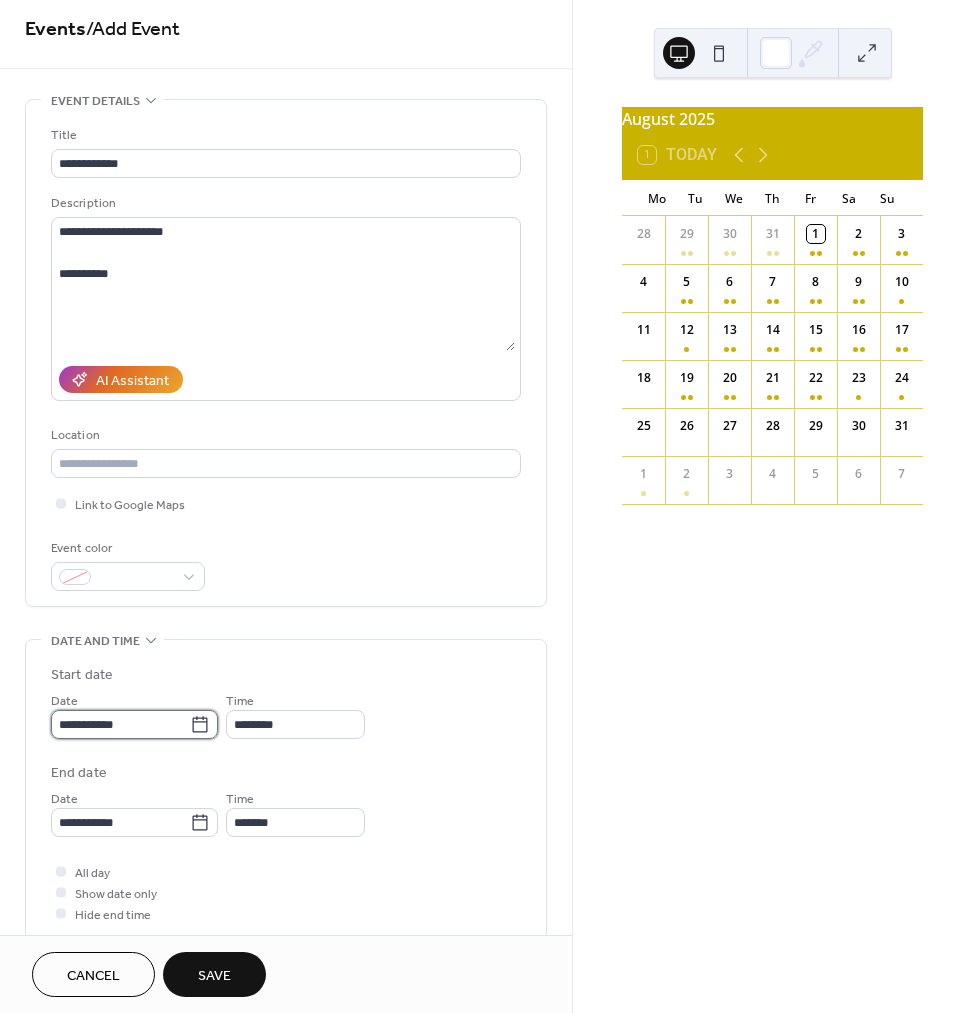 click on "**********" at bounding box center (120, 724) 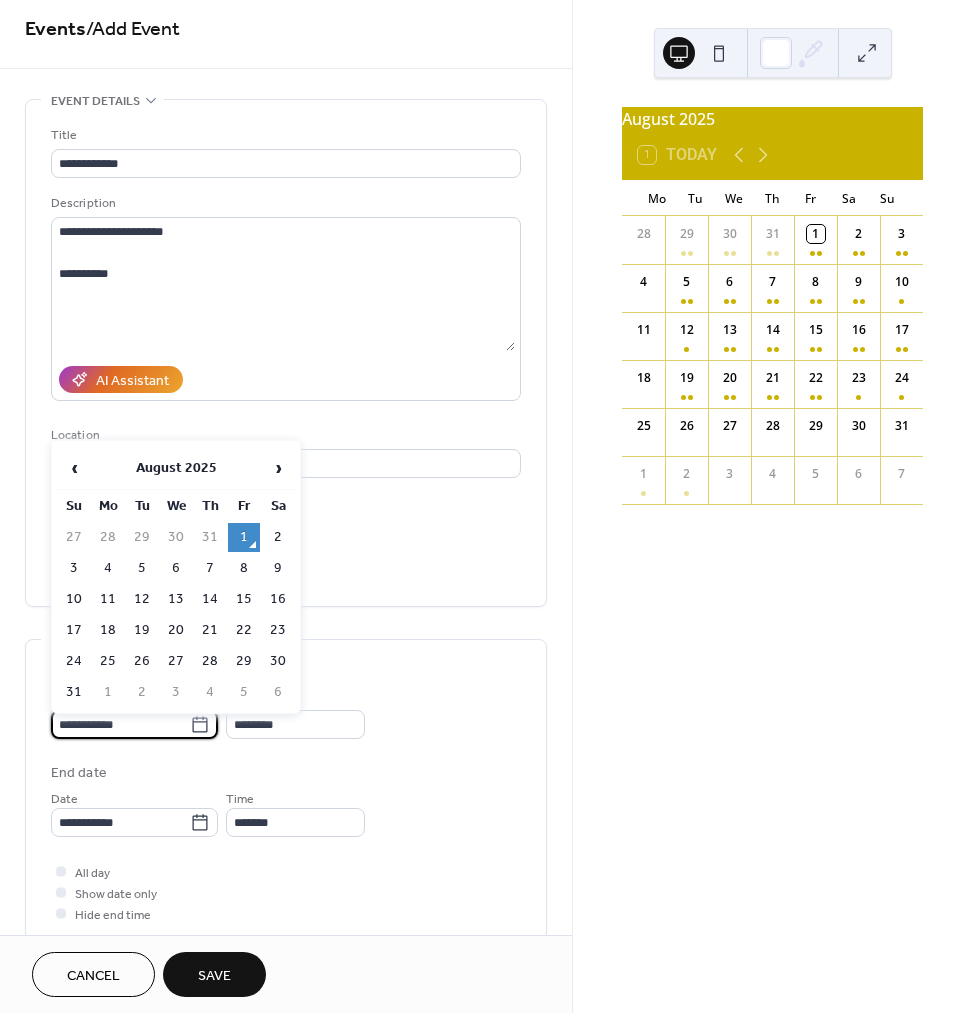 click on "22" at bounding box center [244, 630] 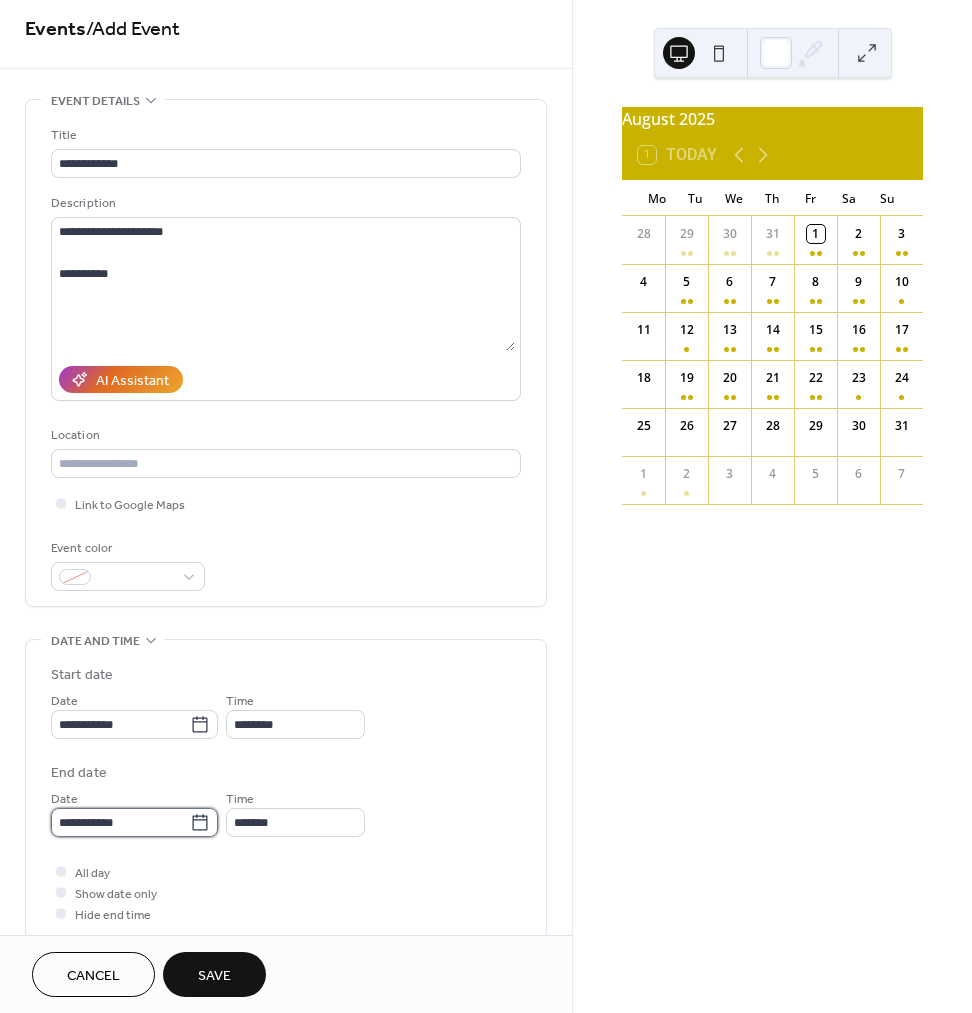 click on "**********" at bounding box center (120, 822) 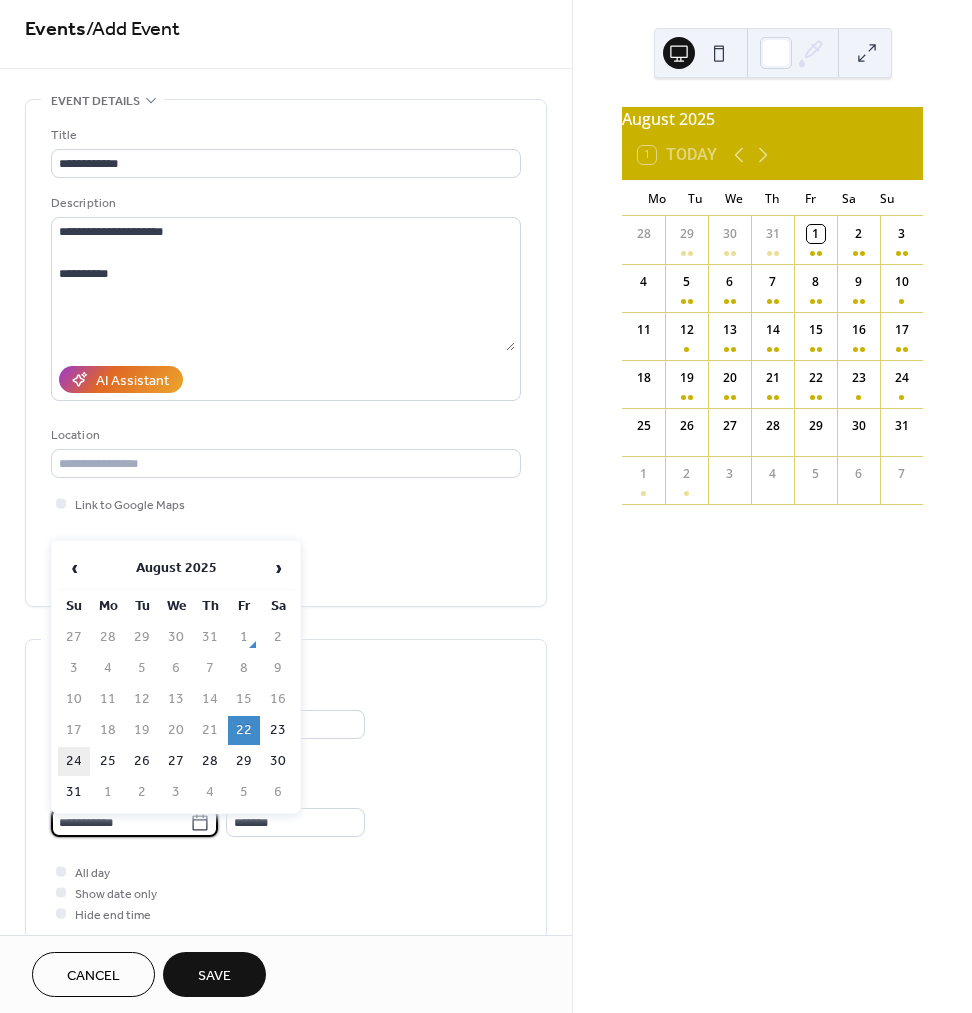 click on "24" at bounding box center (74, 761) 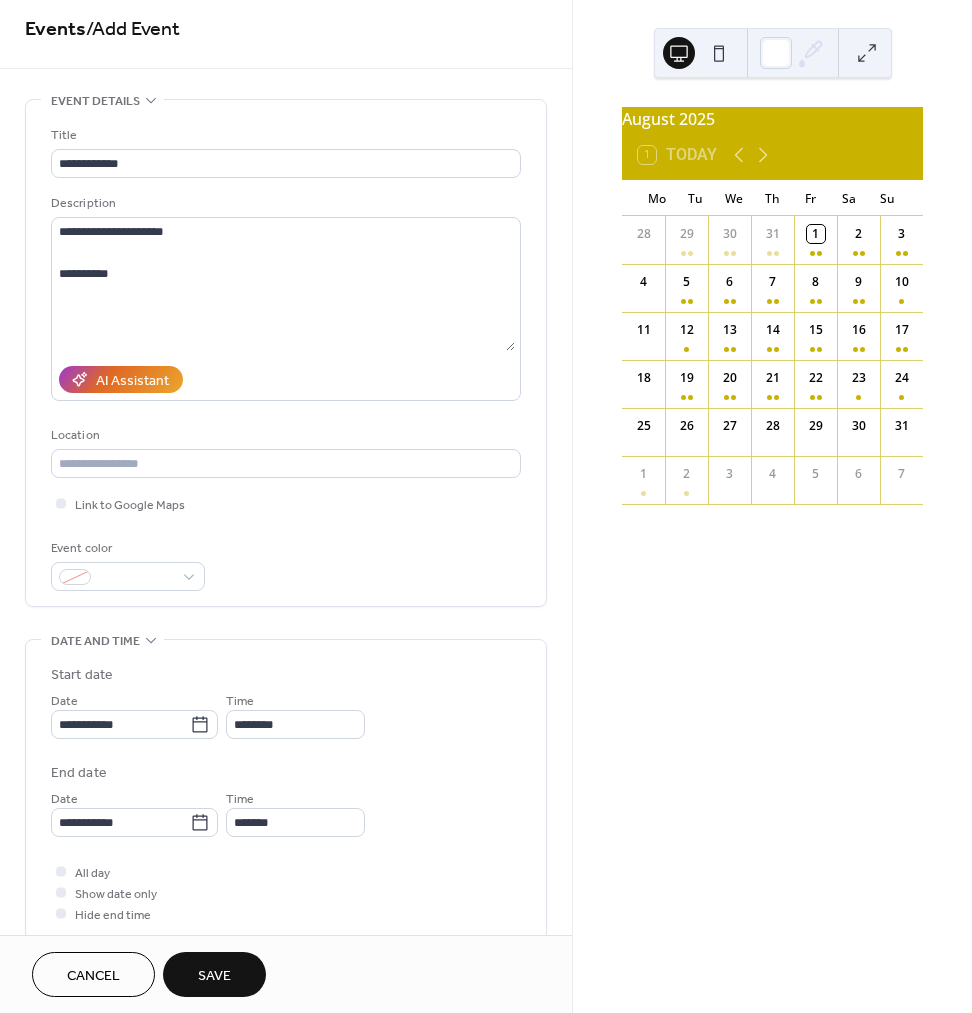 type on "**********" 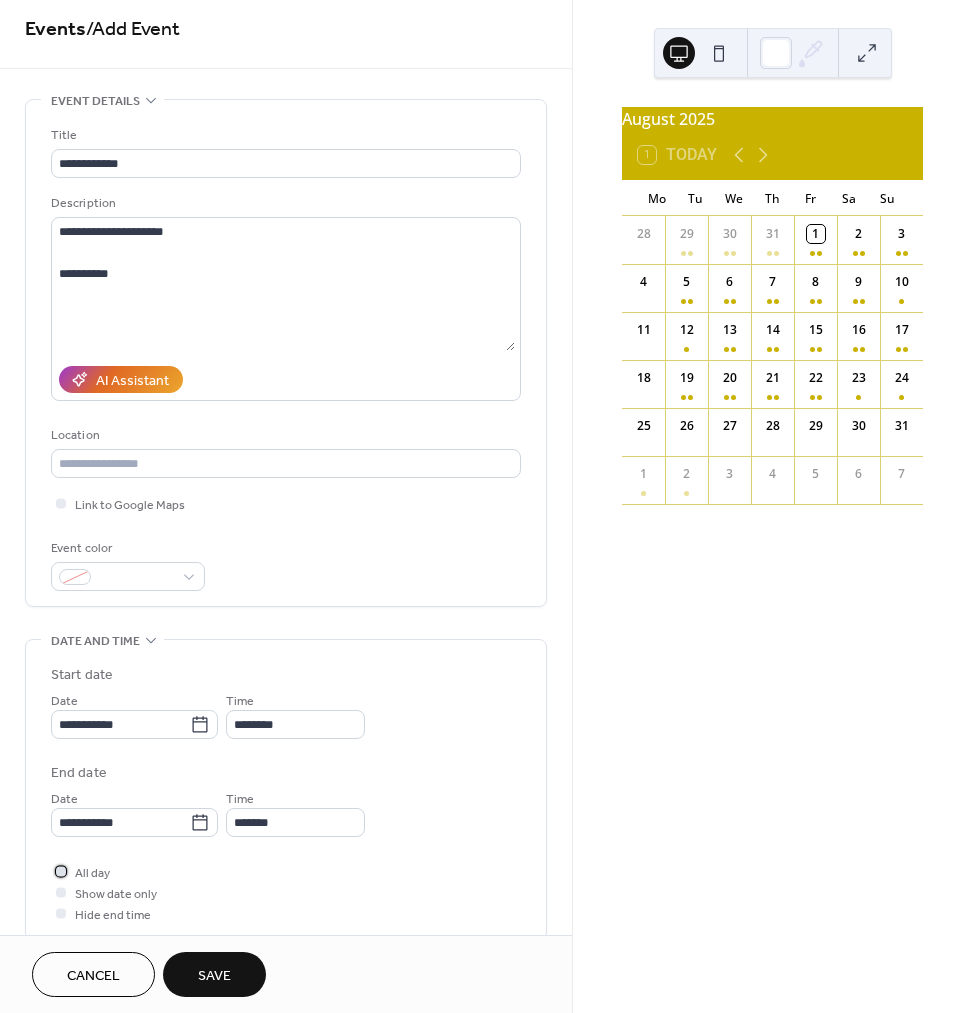 click on "All day" at bounding box center [92, 873] 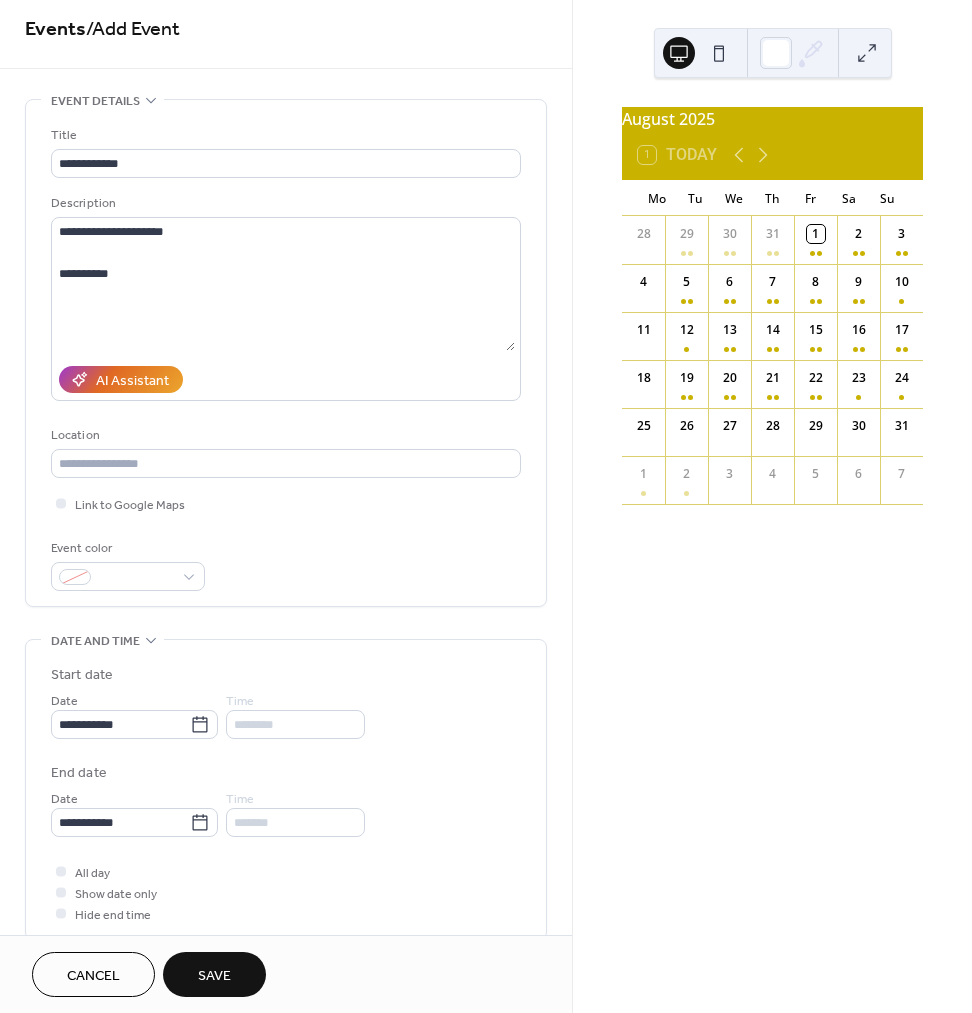 click on "Save" at bounding box center [214, 976] 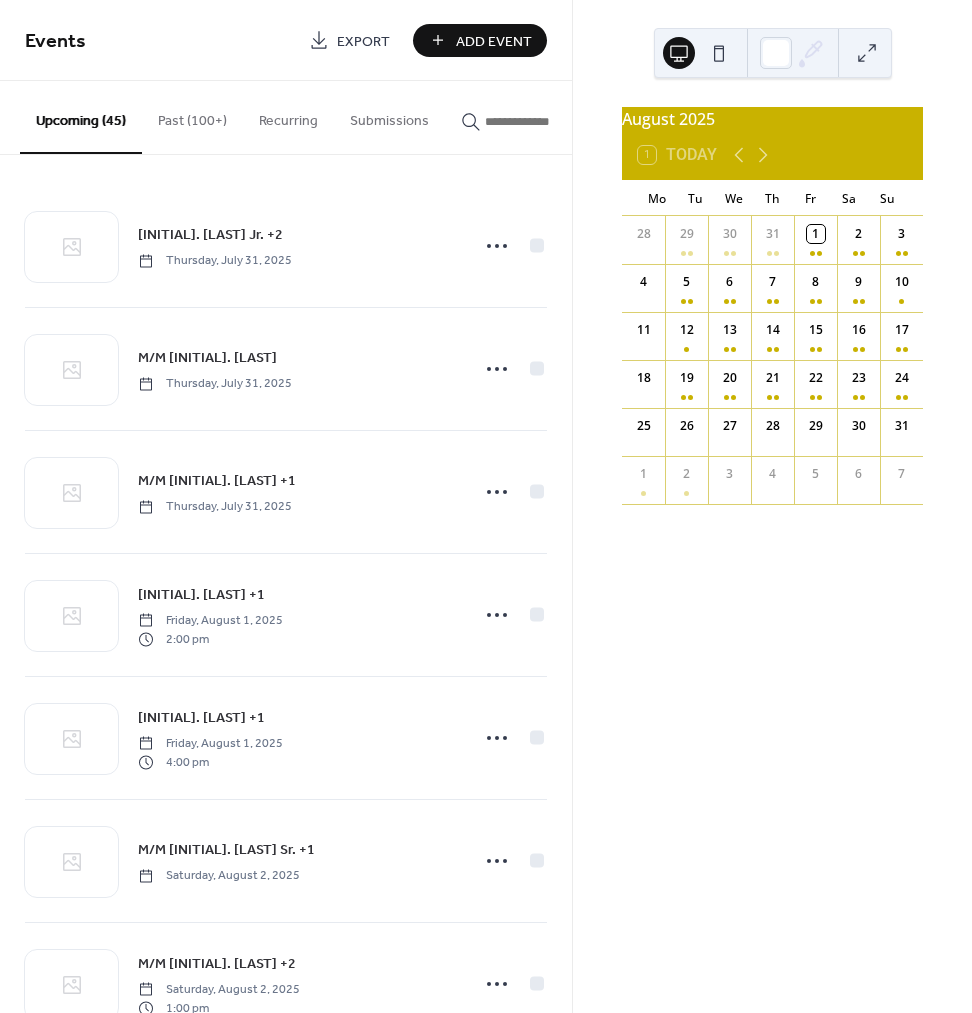 click on "Add Event" at bounding box center [494, 41] 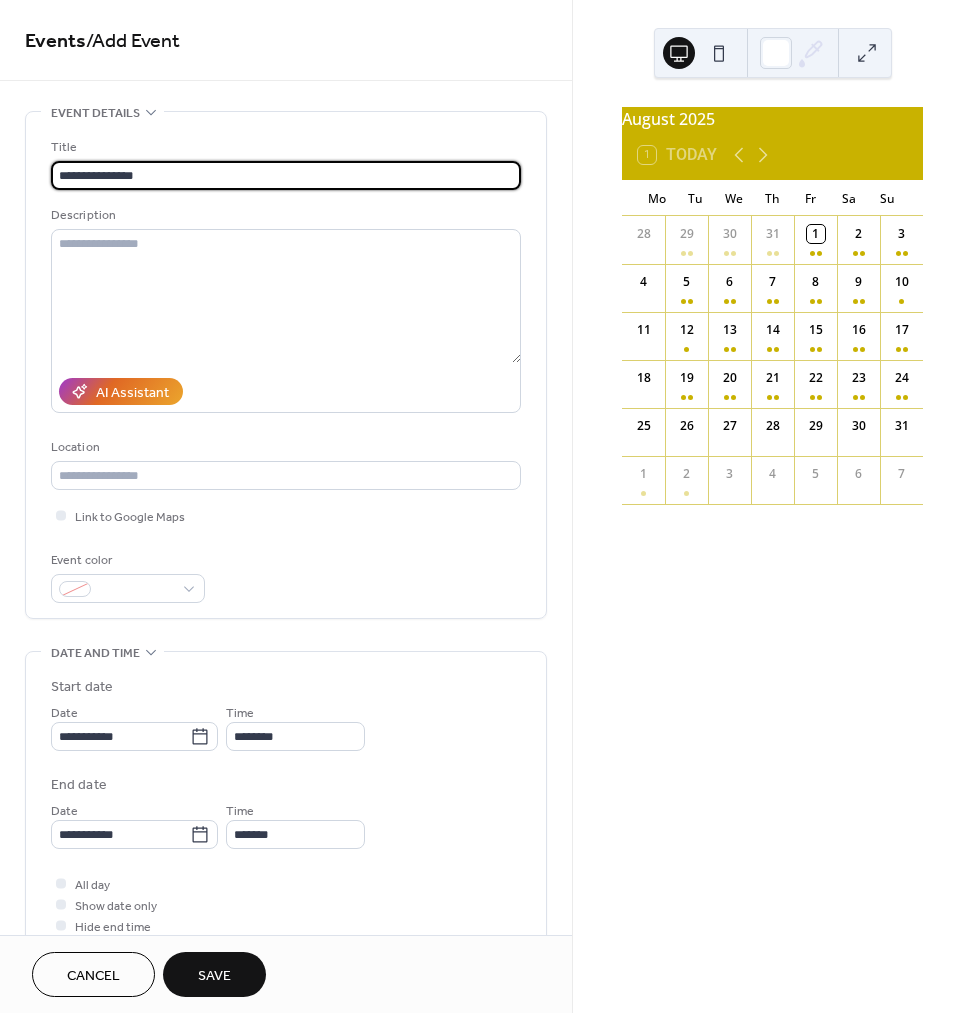 type on "**********" 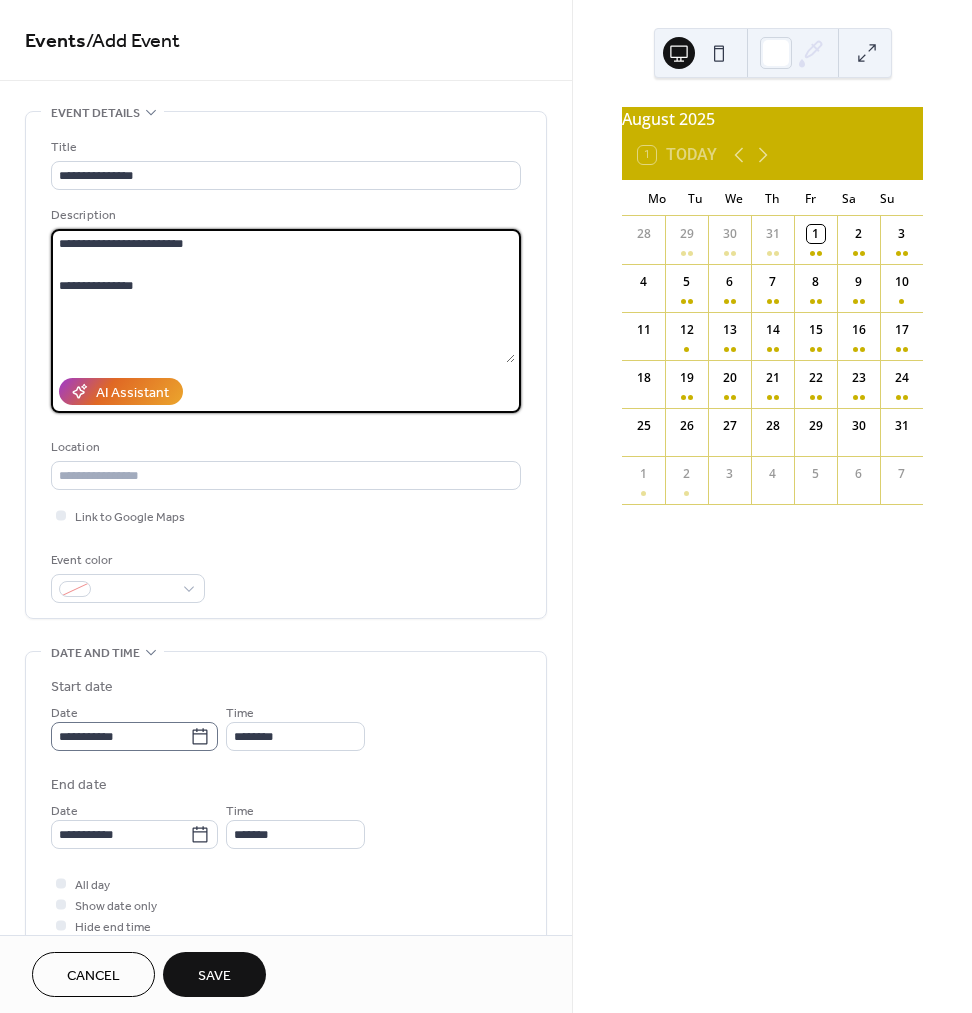 type on "**********" 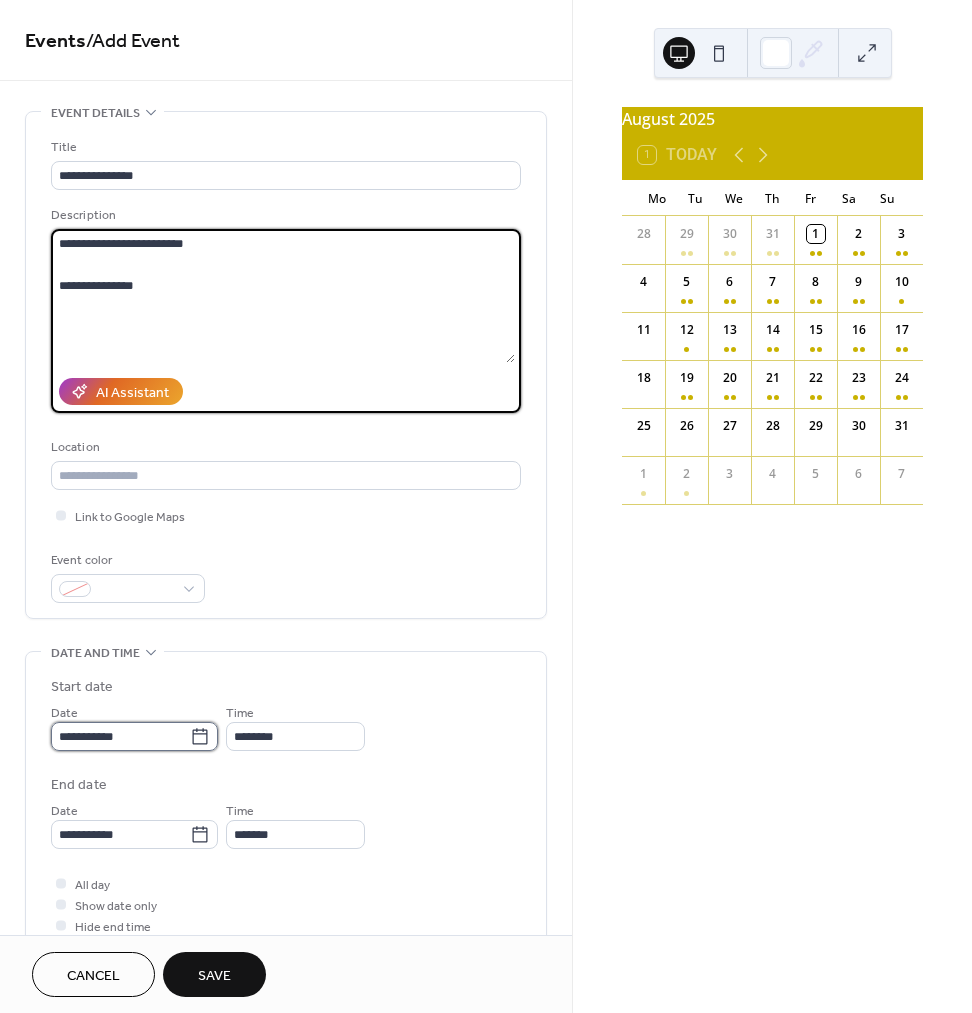 click on "**********" at bounding box center (120, 736) 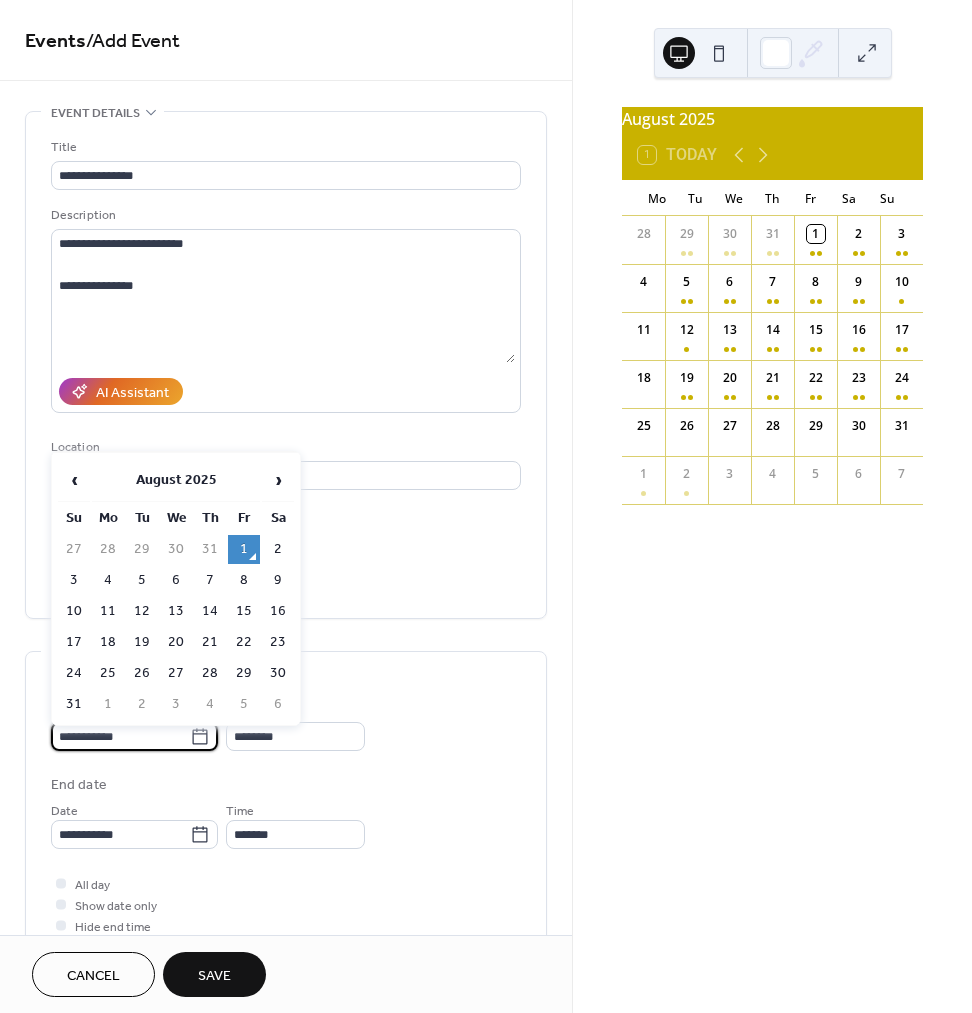 click on "23" at bounding box center [278, 642] 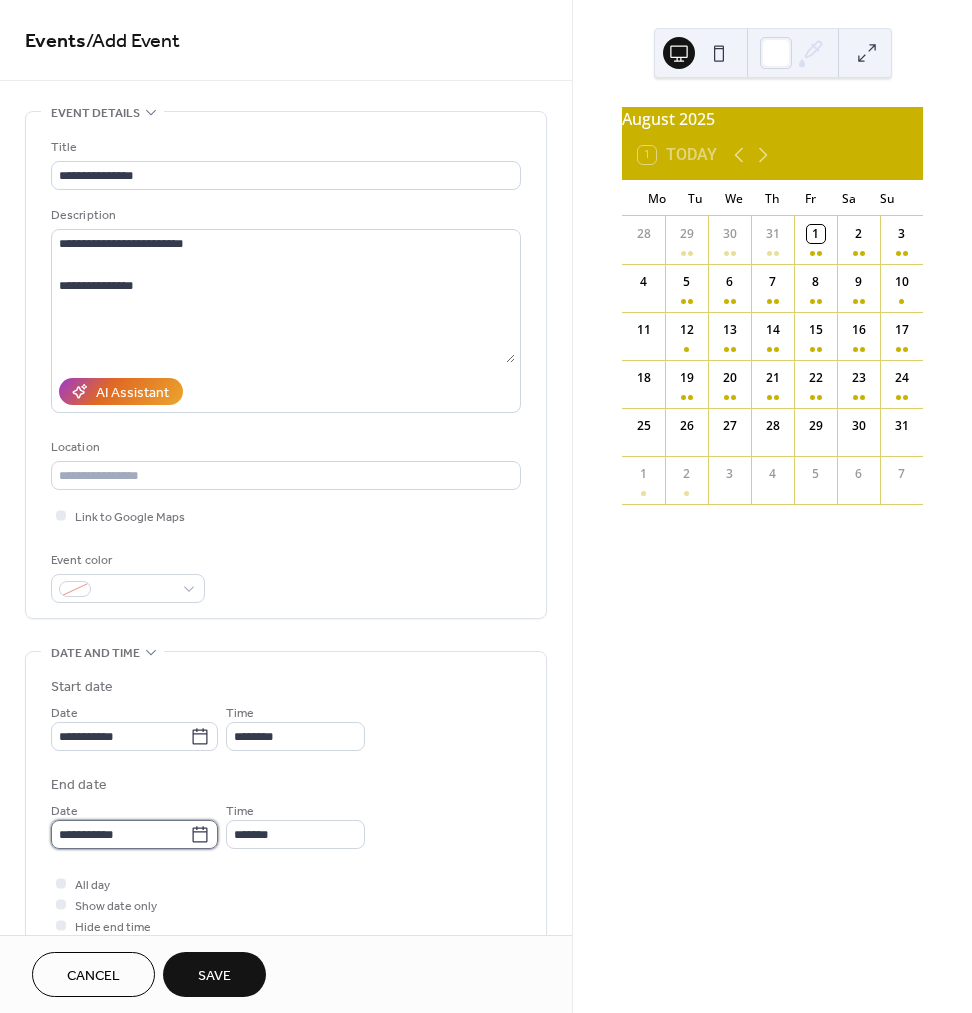 click on "**********" at bounding box center (120, 834) 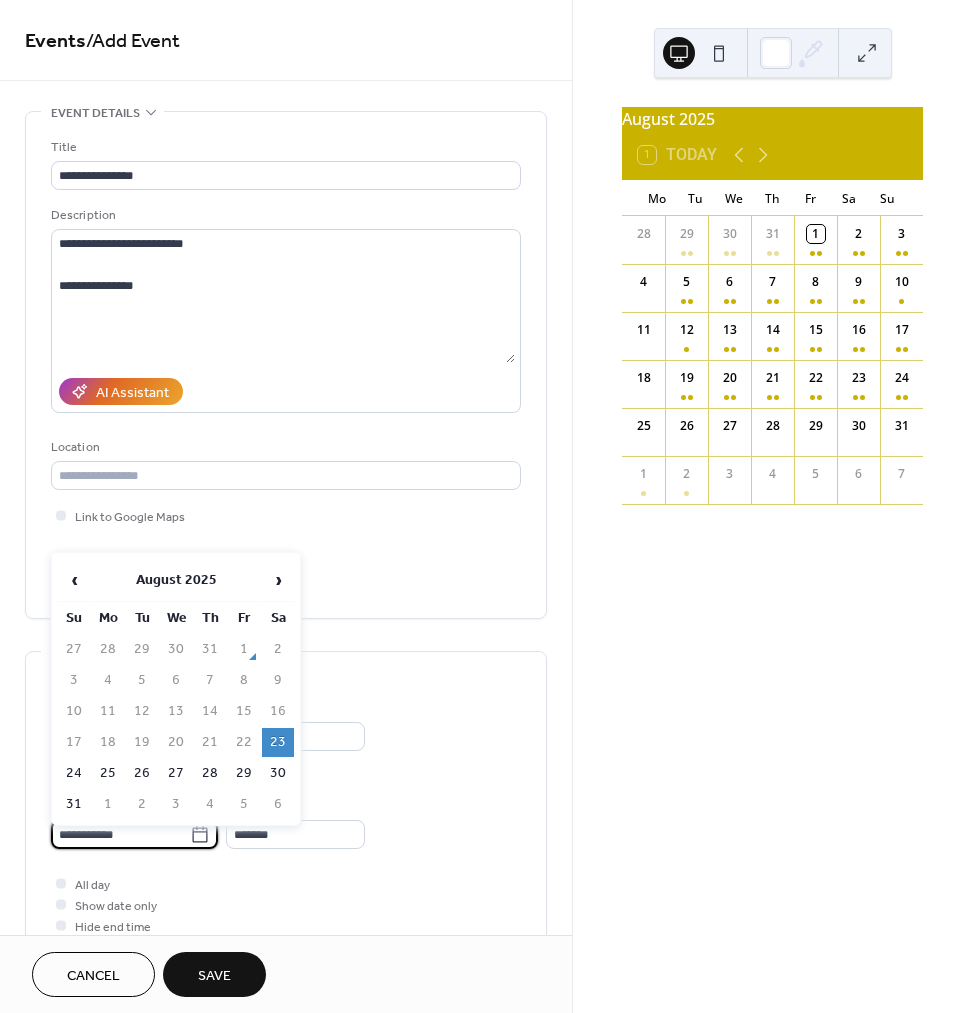 click on "24" at bounding box center (74, 773) 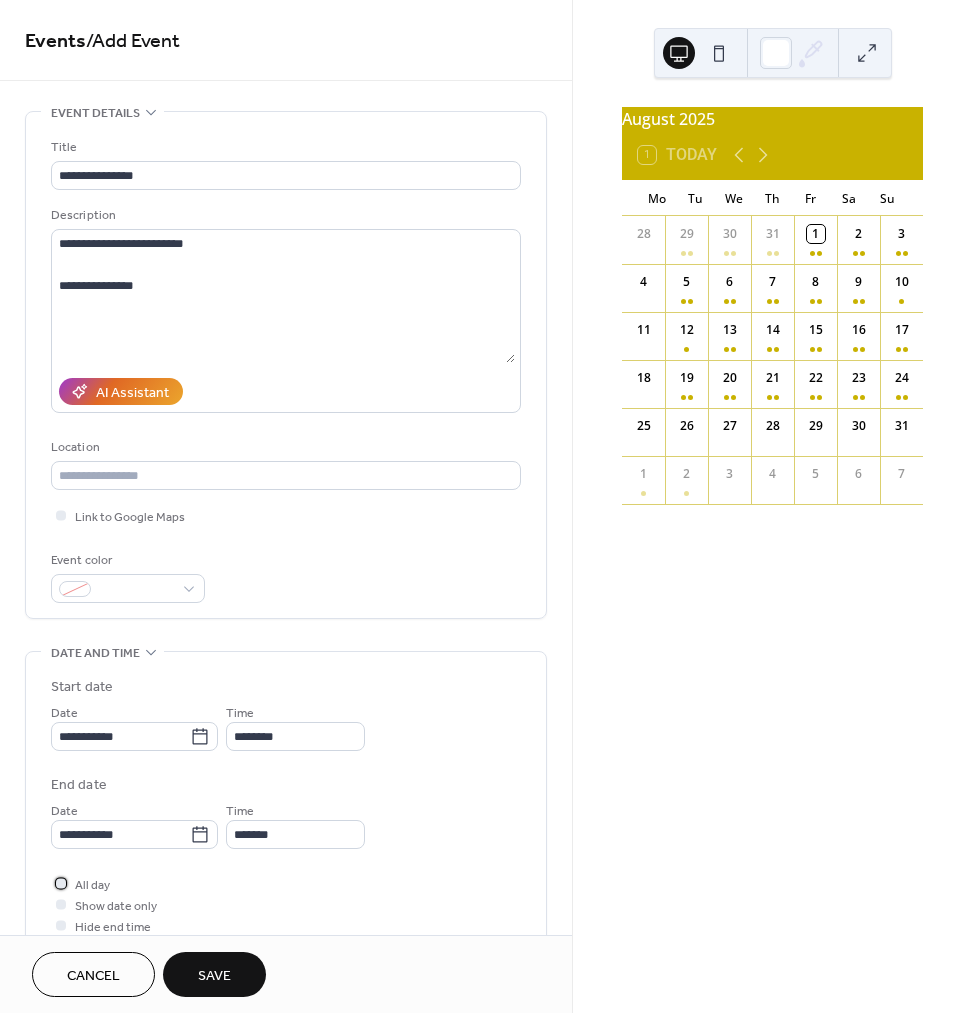 drag, startPoint x: 95, startPoint y: 895, endPoint x: 201, endPoint y: 905, distance: 106.47065 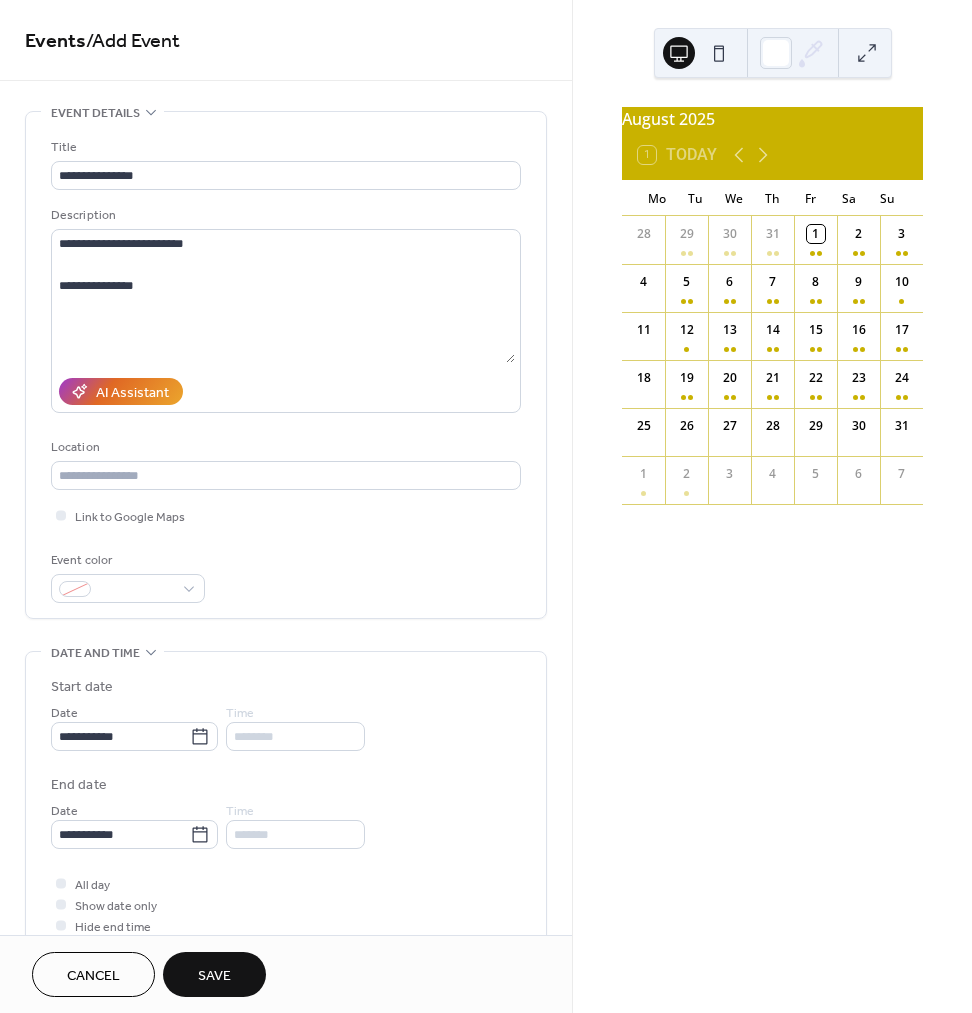 click on "Save" at bounding box center [214, 974] 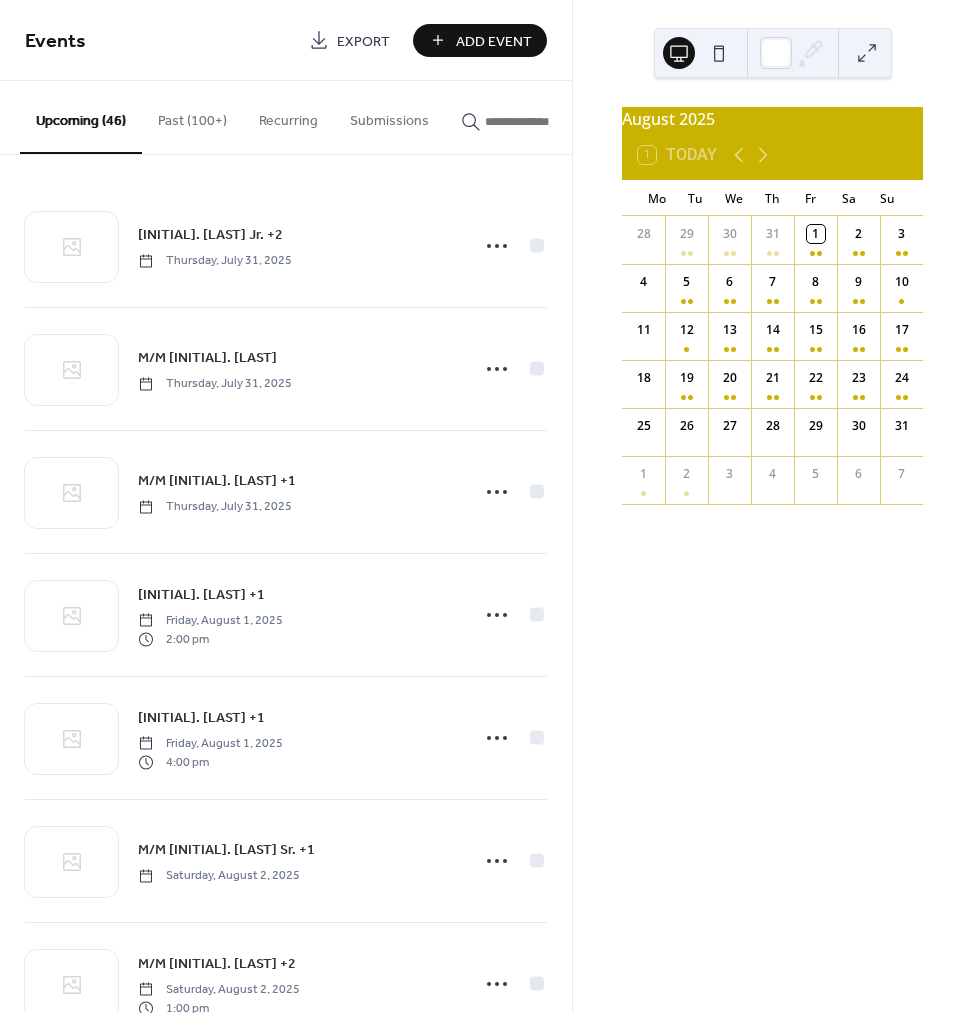 click on "Add Event" at bounding box center (494, 41) 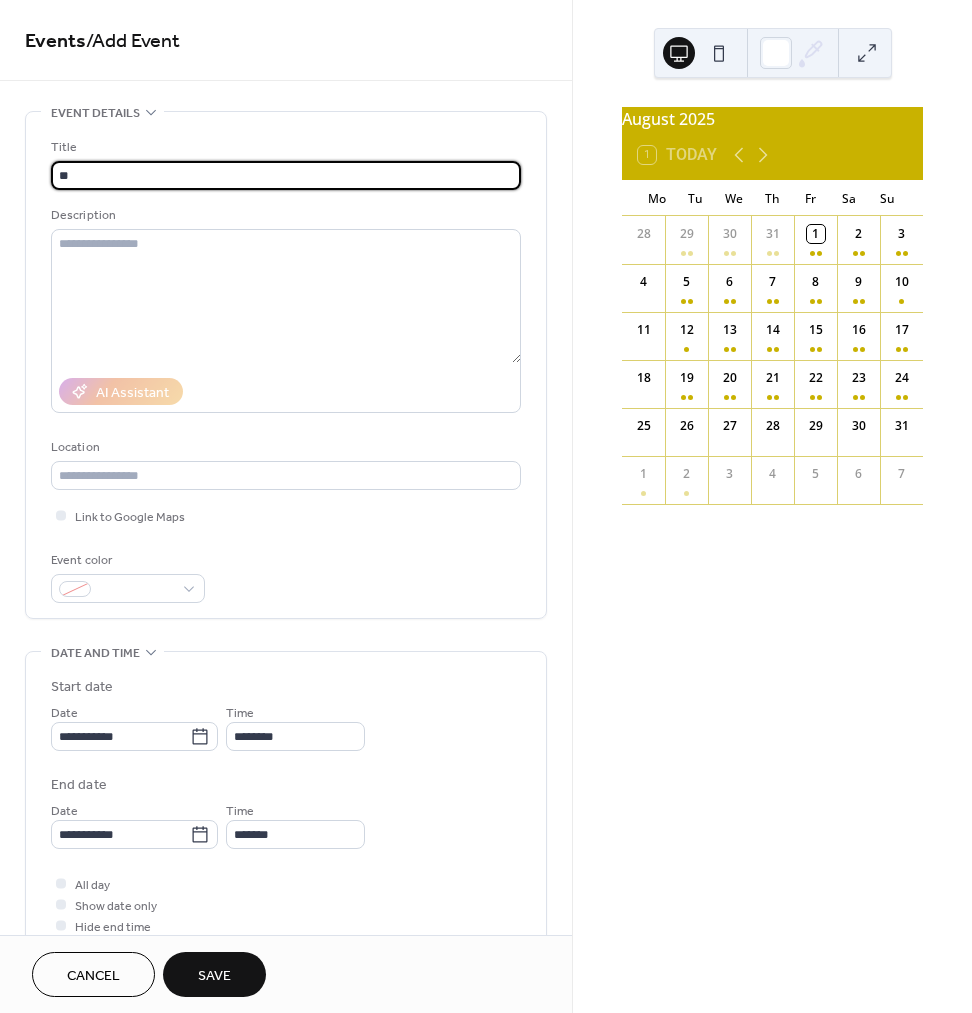 type on "*" 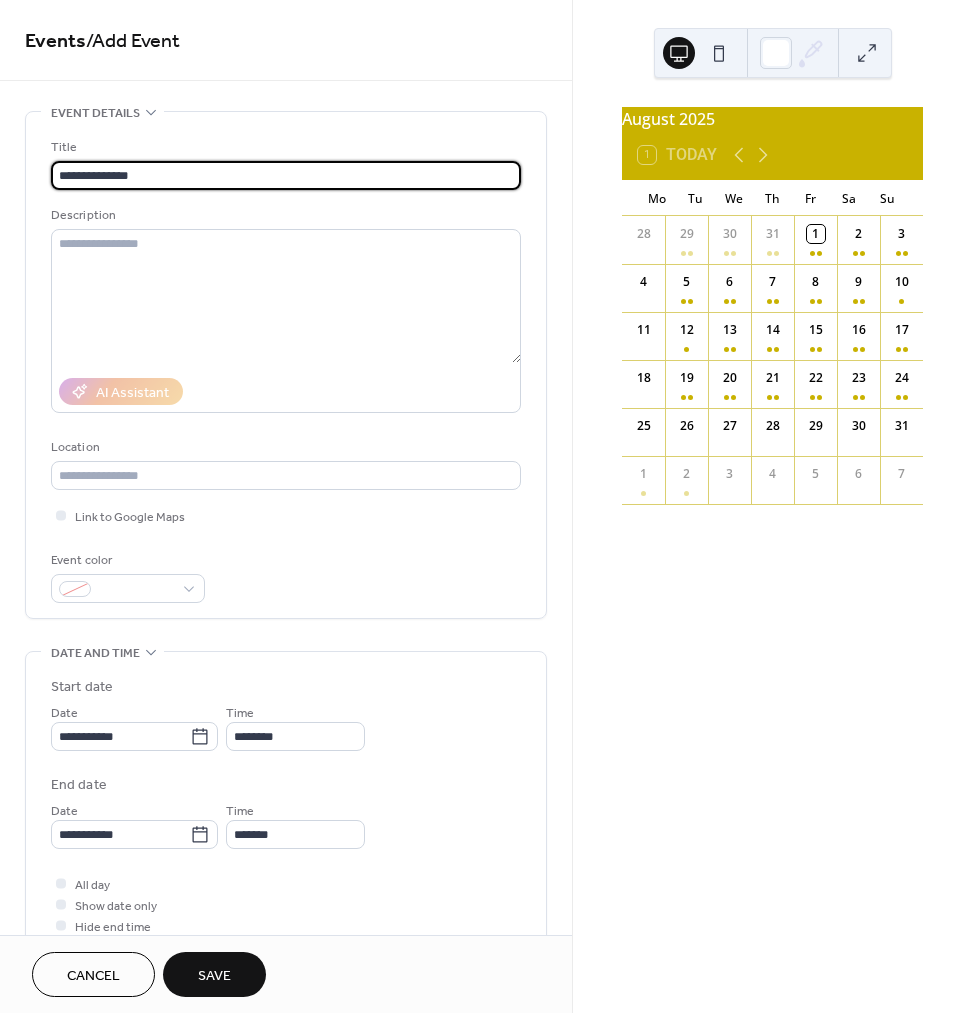 type on "**********" 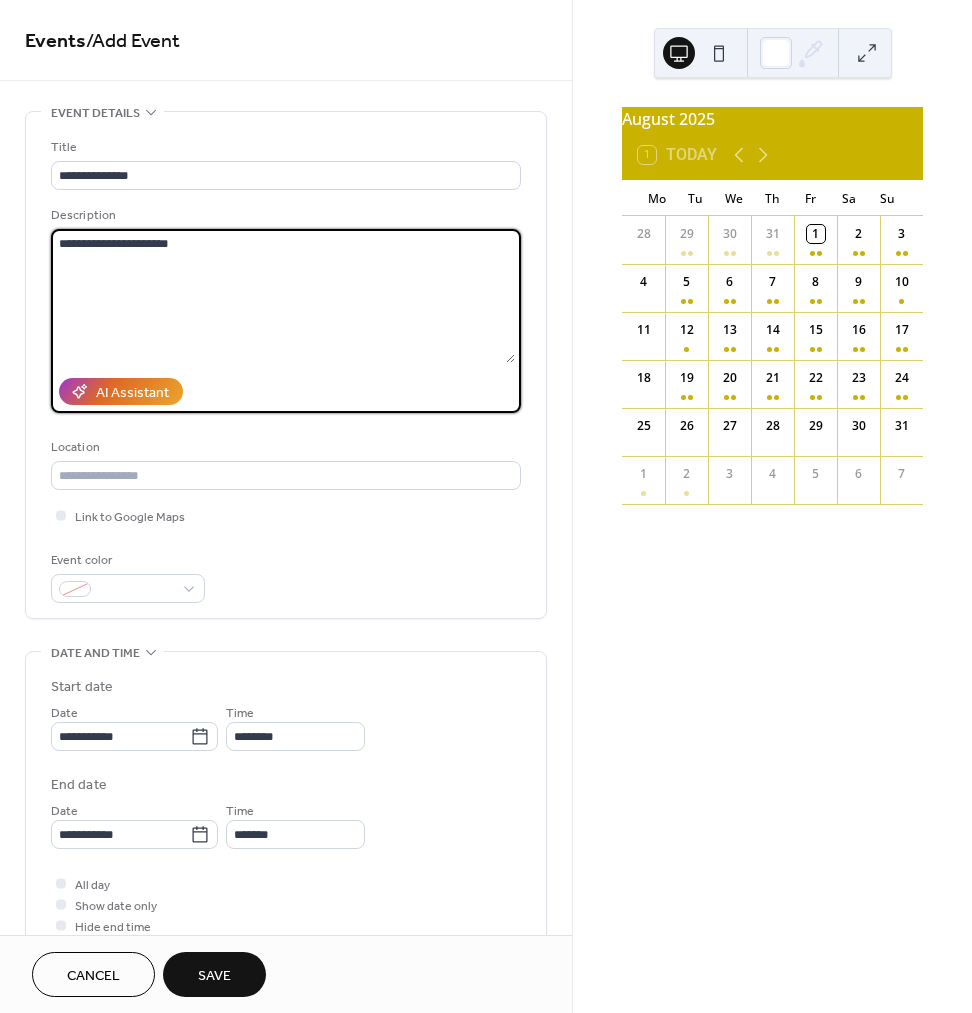 paste on "**********" 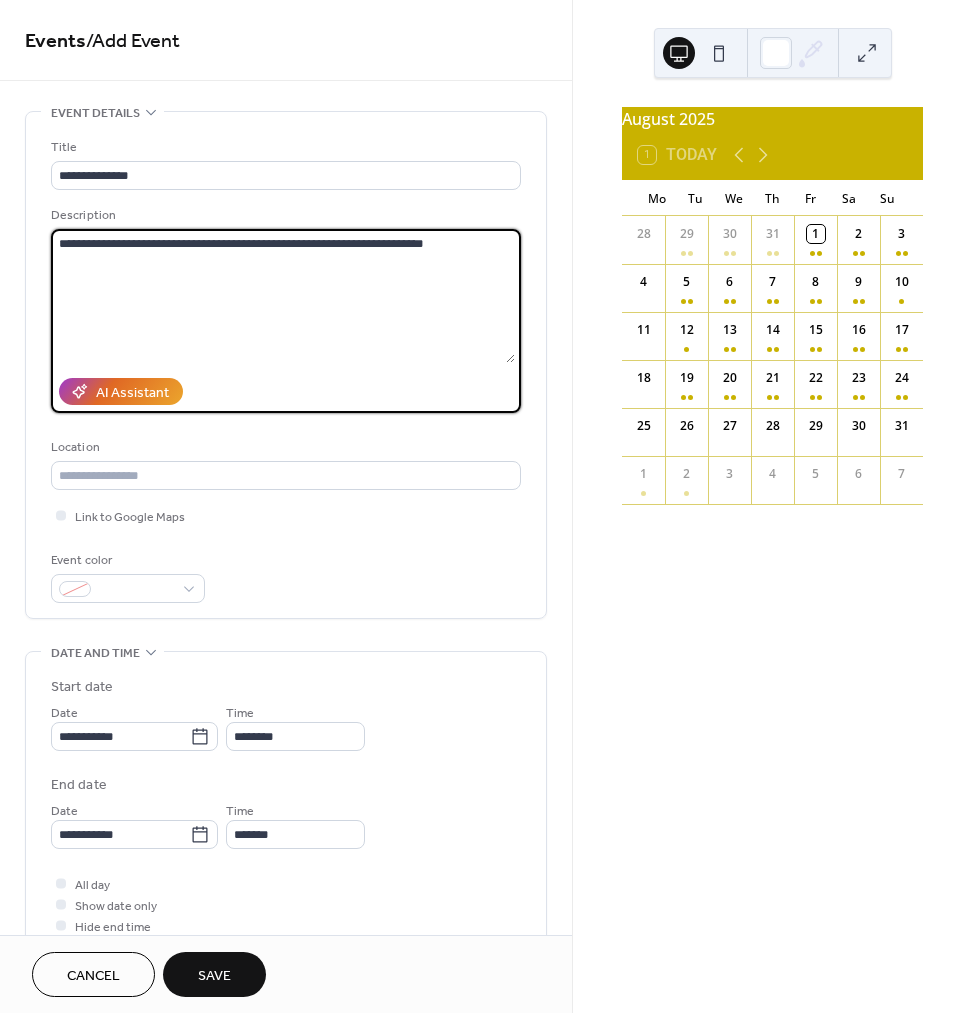 click on "**********" at bounding box center (283, 296) 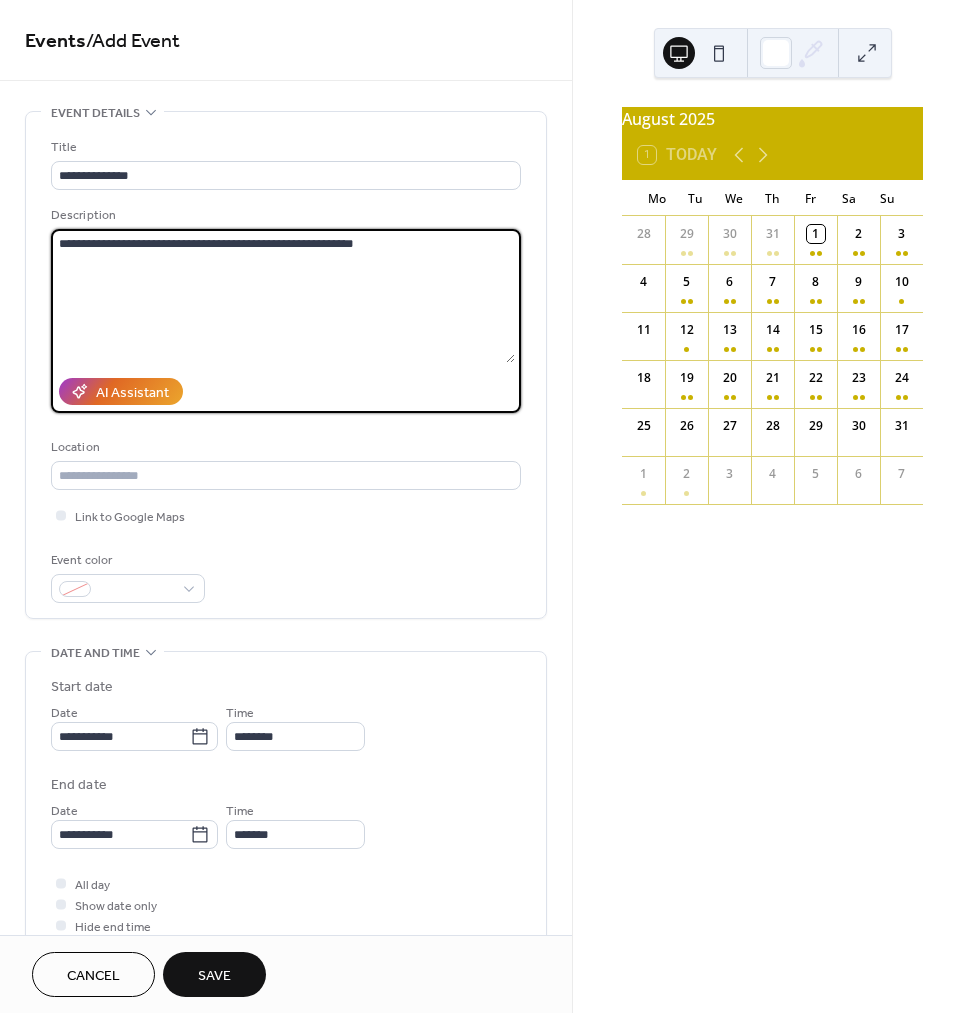 scroll, scrollTop: 0, scrollLeft: 0, axis: both 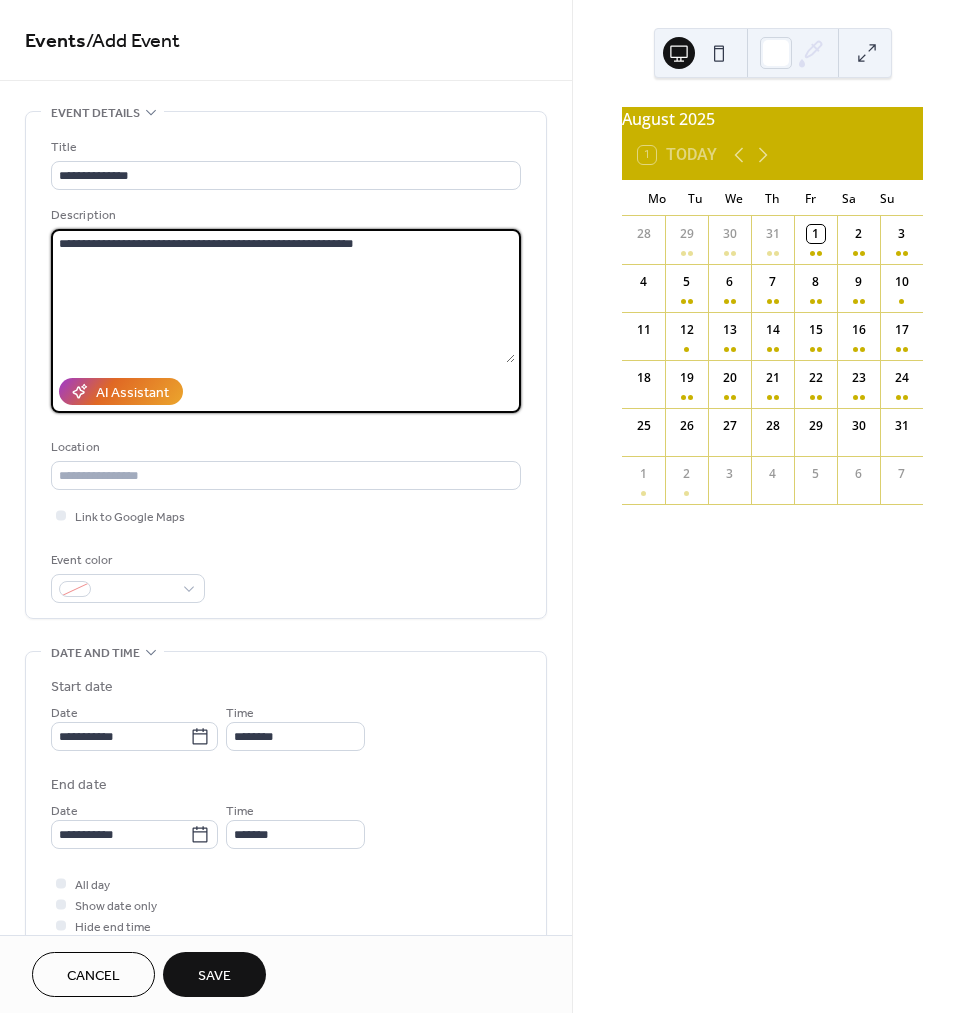 click on "**********" at bounding box center [283, 296] 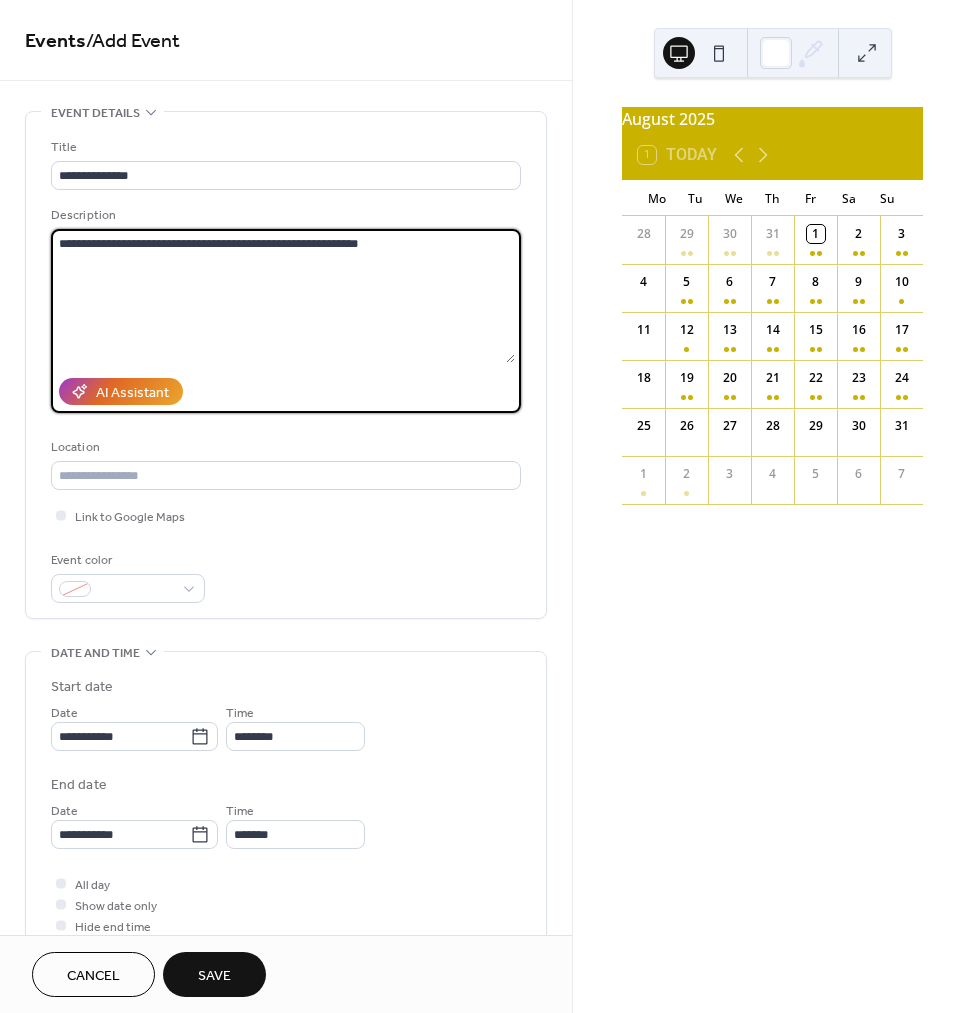 click on "**********" at bounding box center (283, 296) 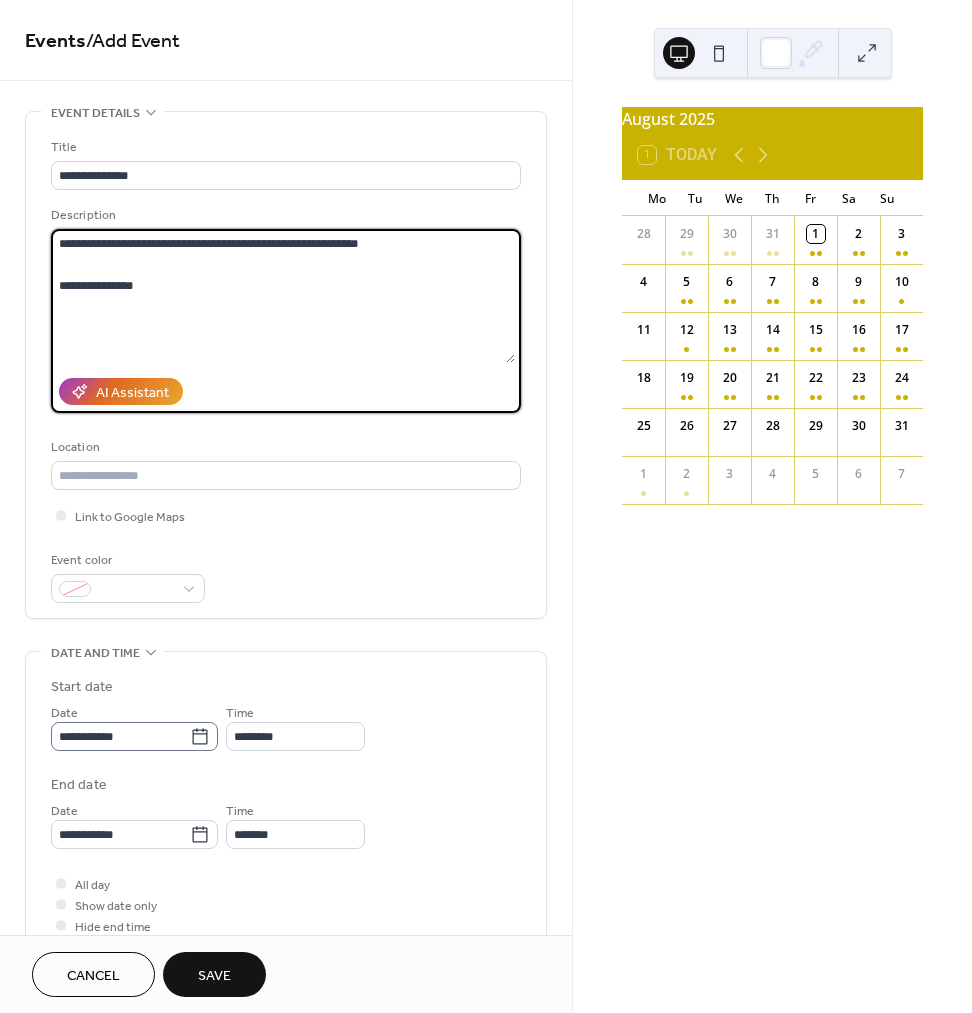 type on "**********" 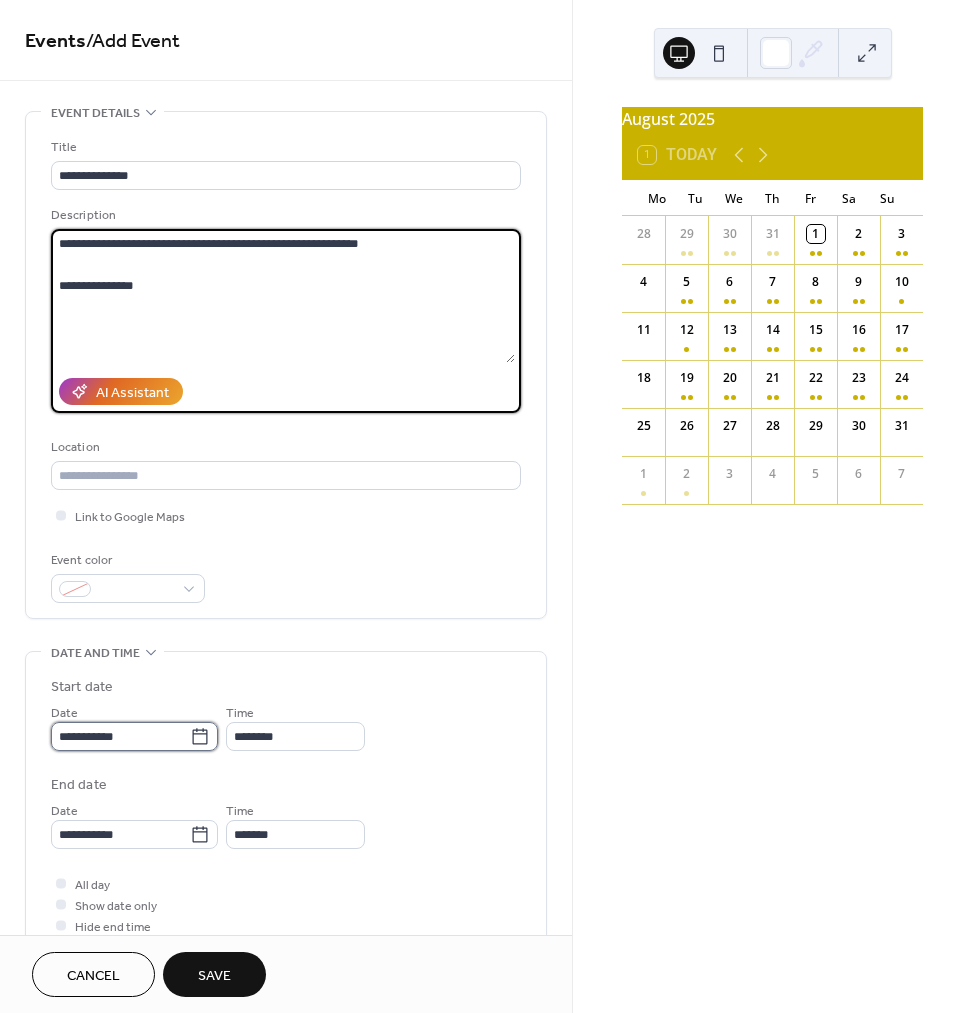 drag, startPoint x: 117, startPoint y: 730, endPoint x: 132, endPoint y: 728, distance: 15.132746 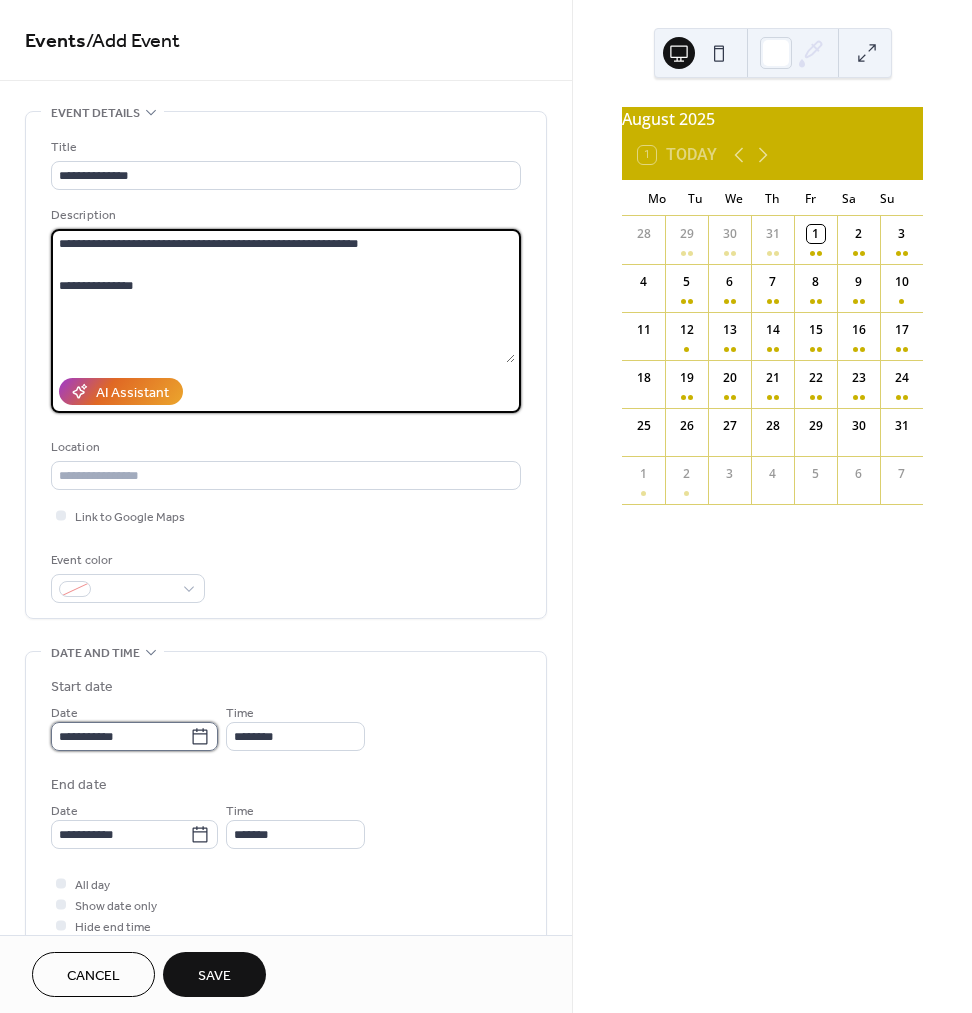click on "**********" at bounding box center (120, 736) 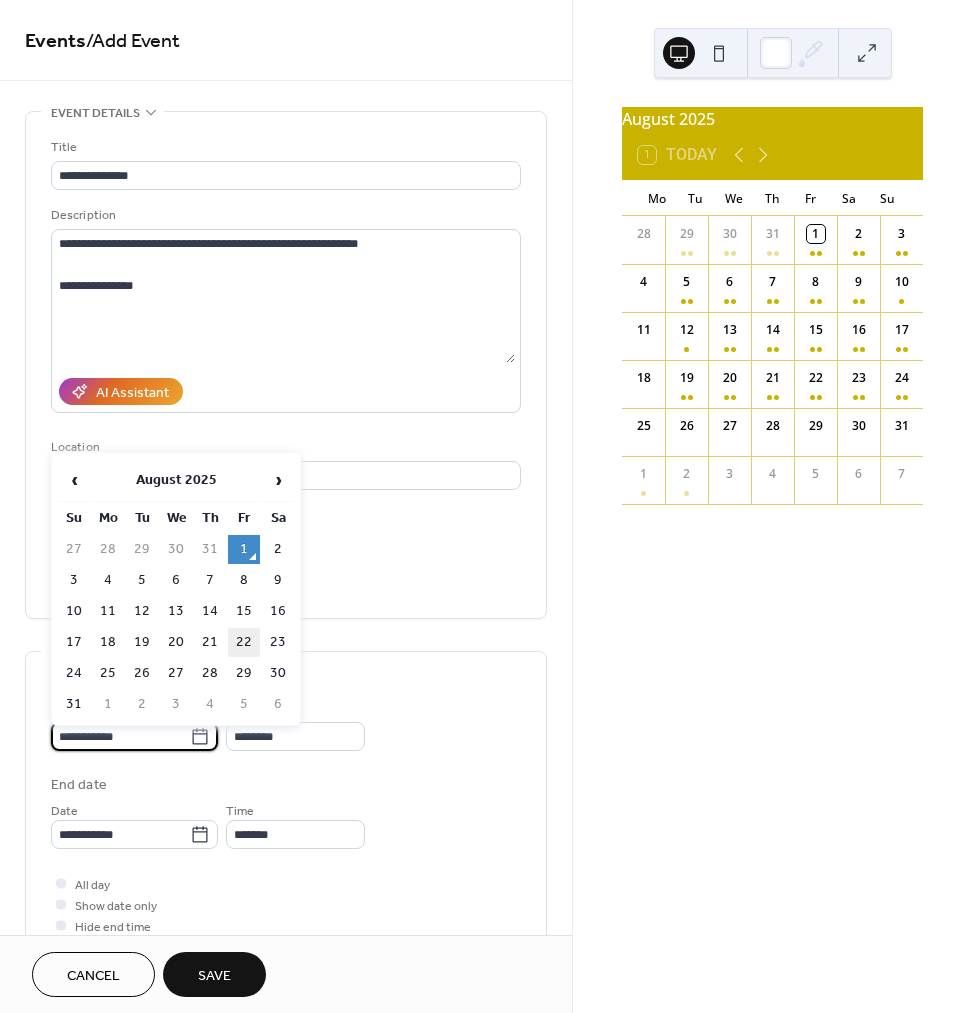 click on "22" at bounding box center [244, 642] 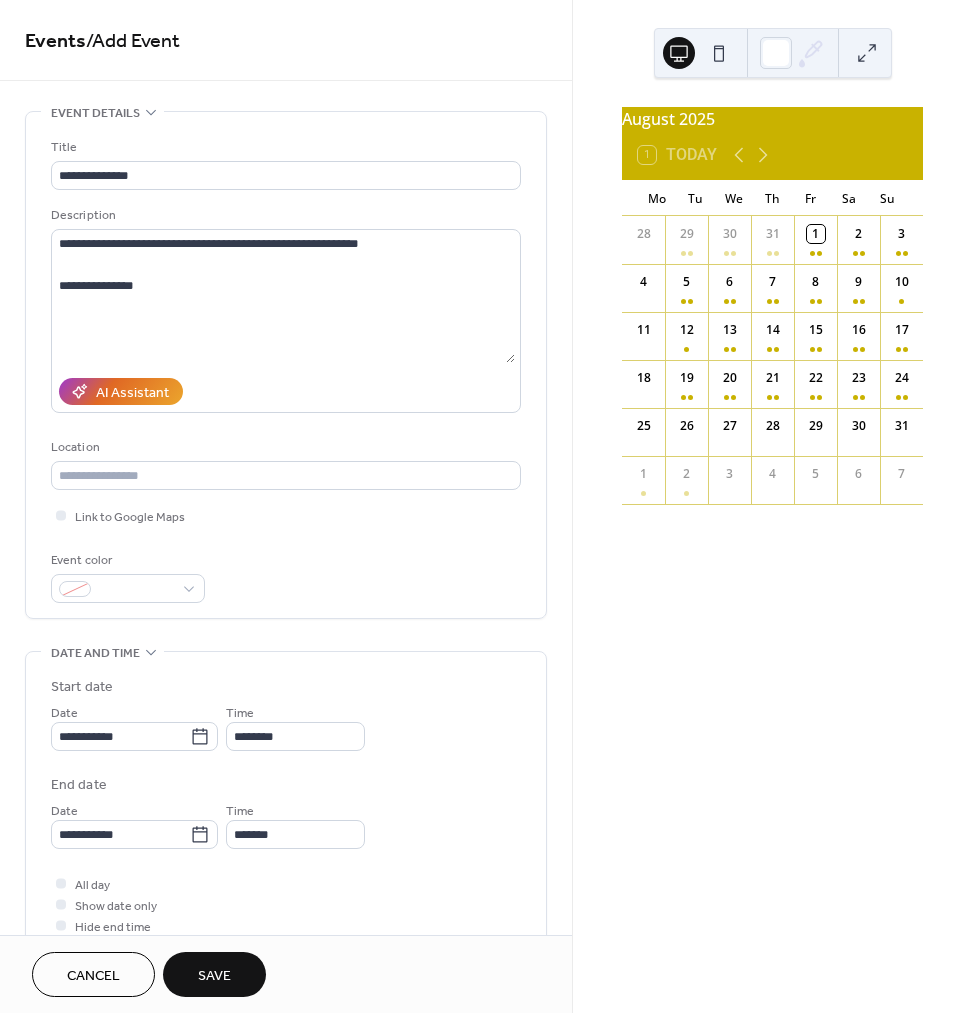 type on "**********" 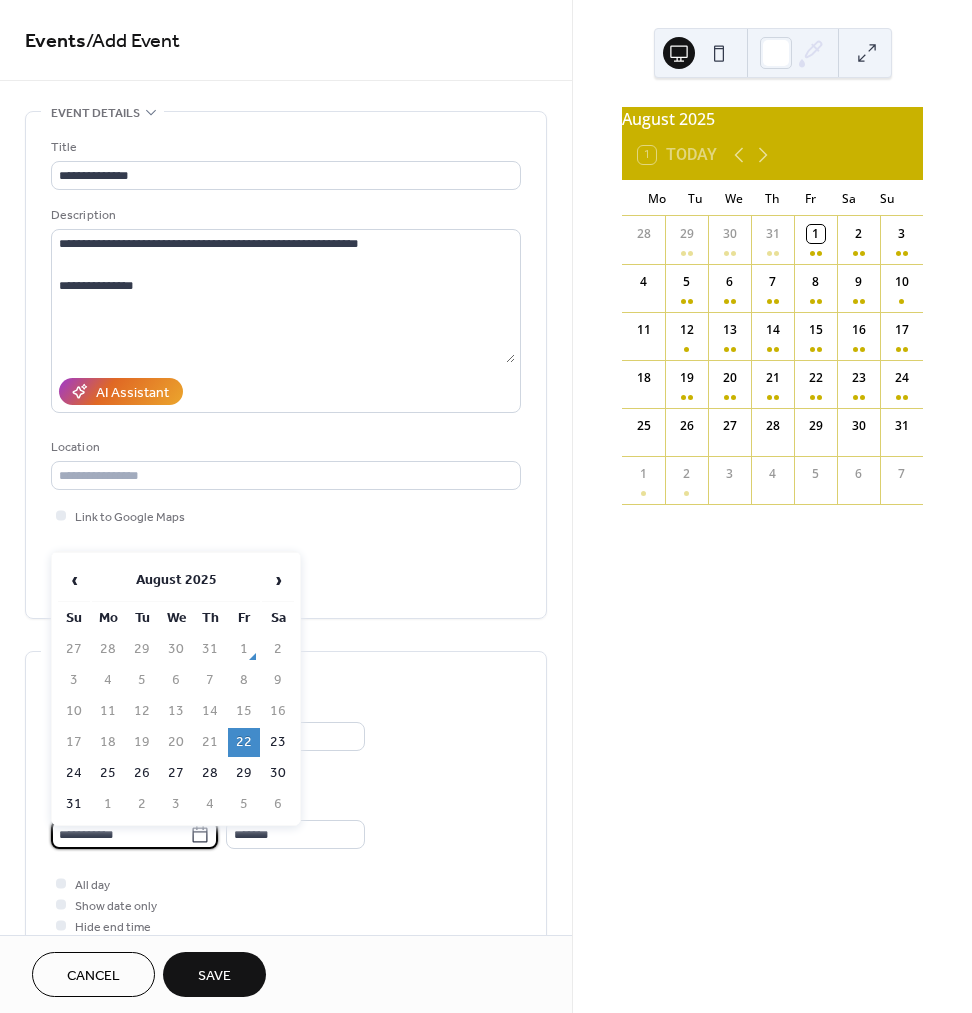 click on "**********" at bounding box center [120, 834] 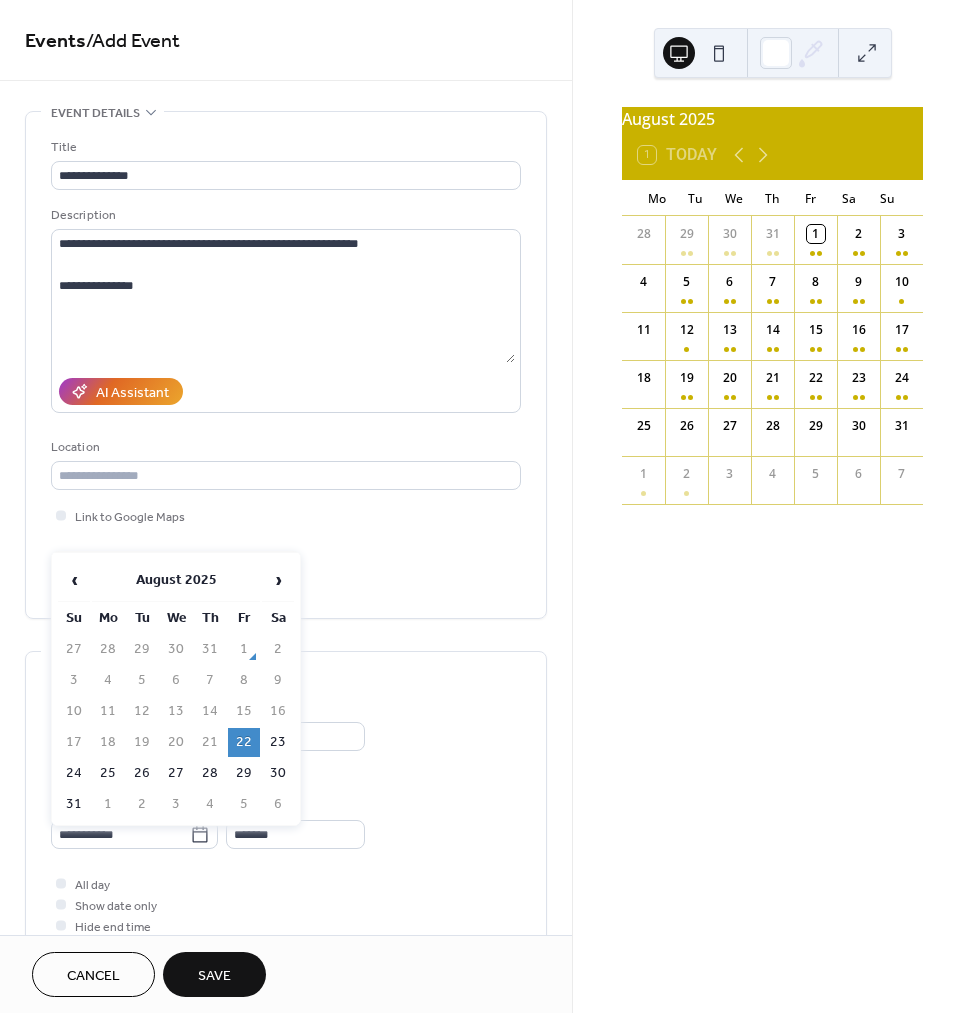 drag, startPoint x: 80, startPoint y: 774, endPoint x: 145, endPoint y: 772, distance: 65.03076 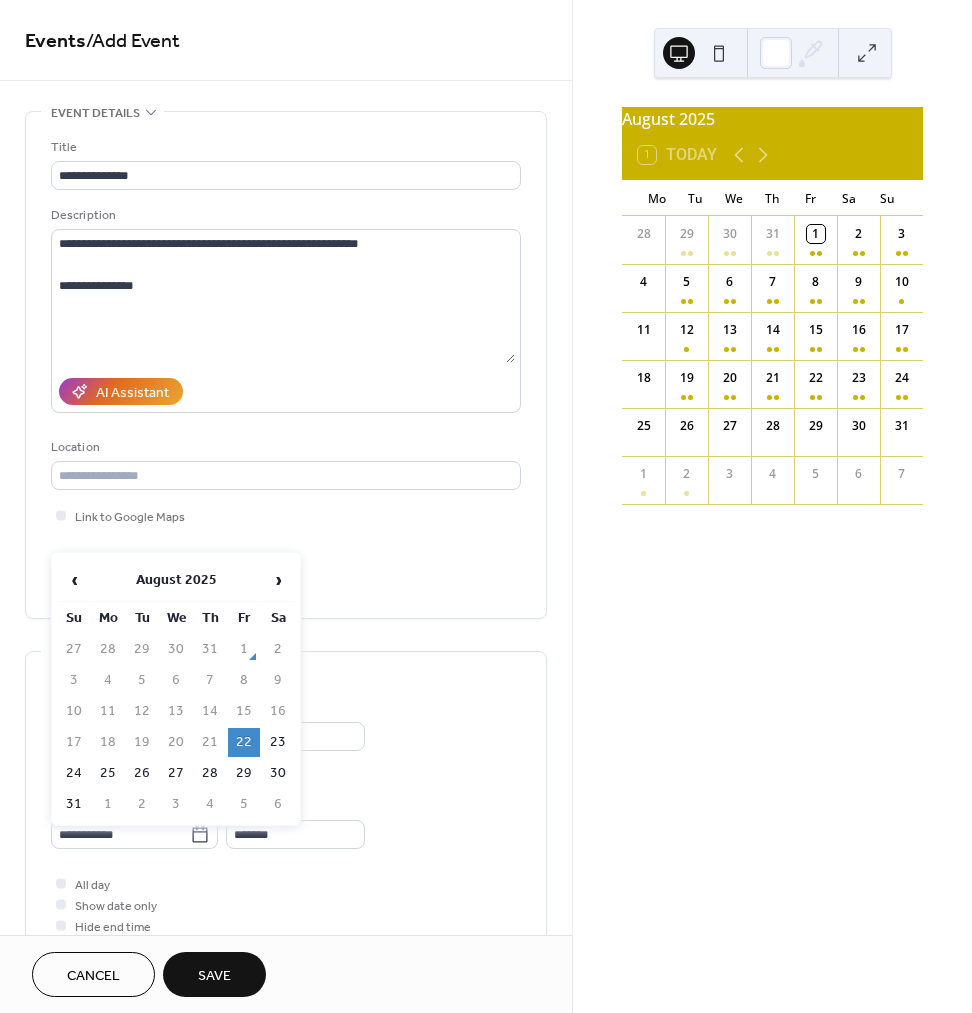 click on "24" at bounding box center [74, 773] 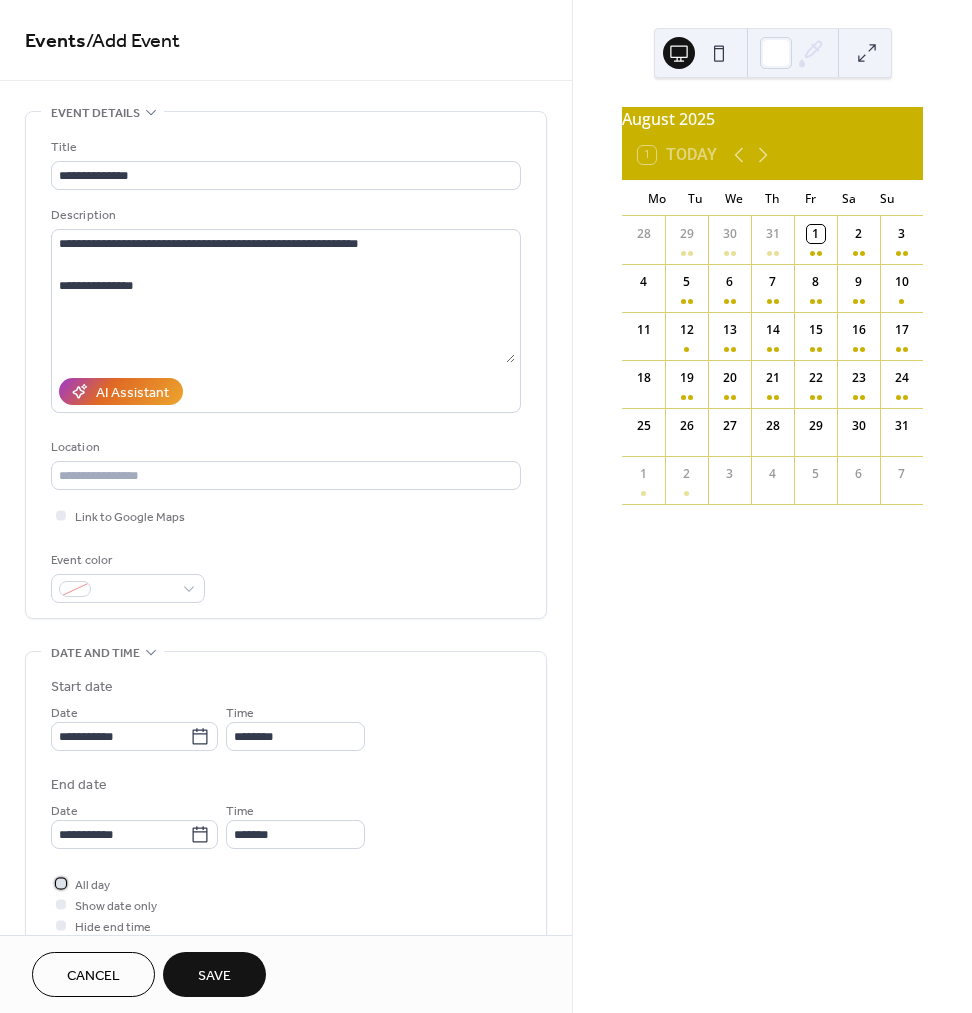 click on "All day" at bounding box center (92, 885) 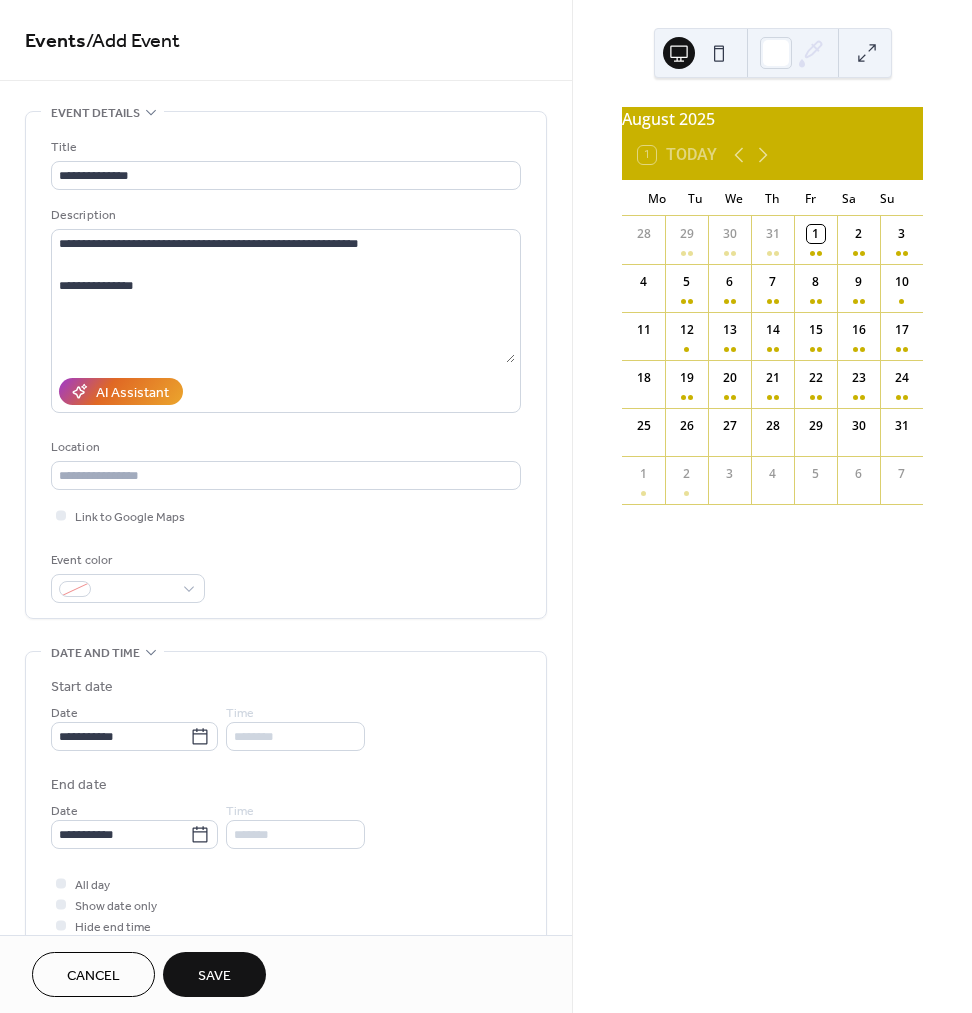 click on "Save" at bounding box center [214, 974] 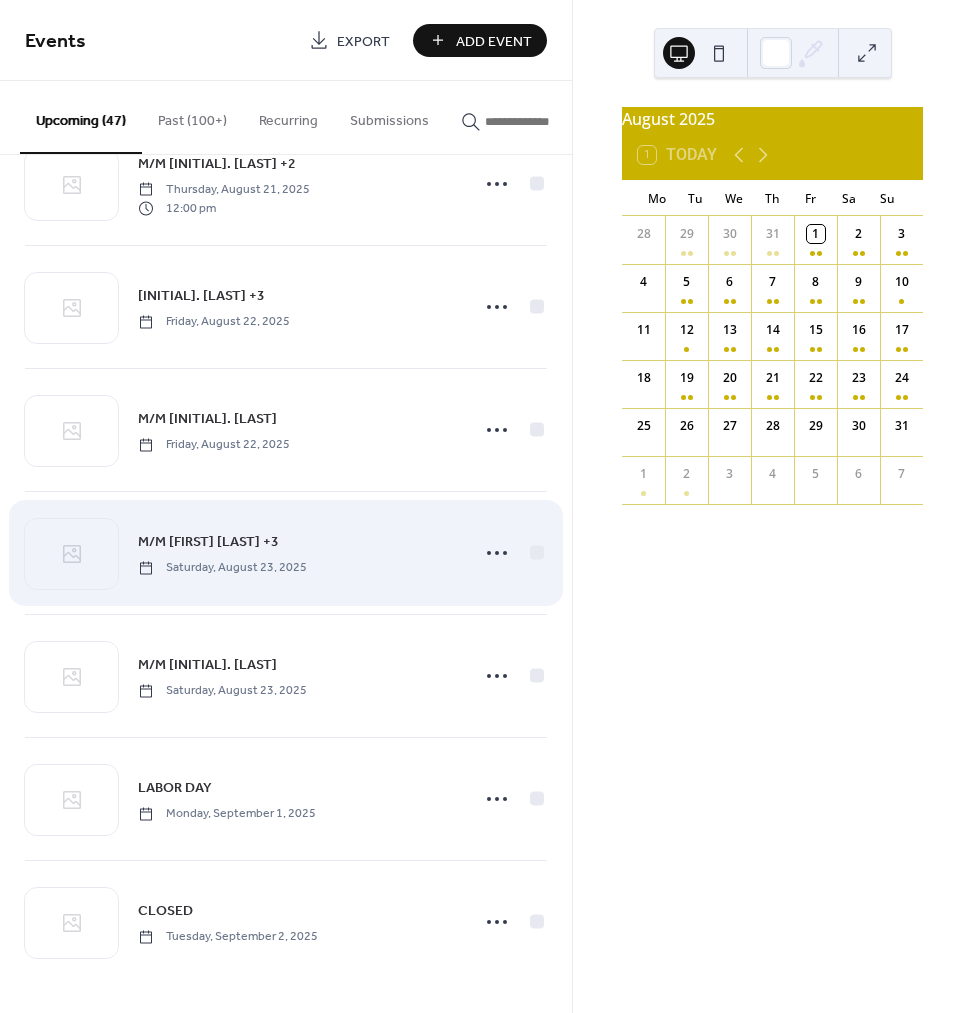 scroll, scrollTop: 4988, scrollLeft: 0, axis: vertical 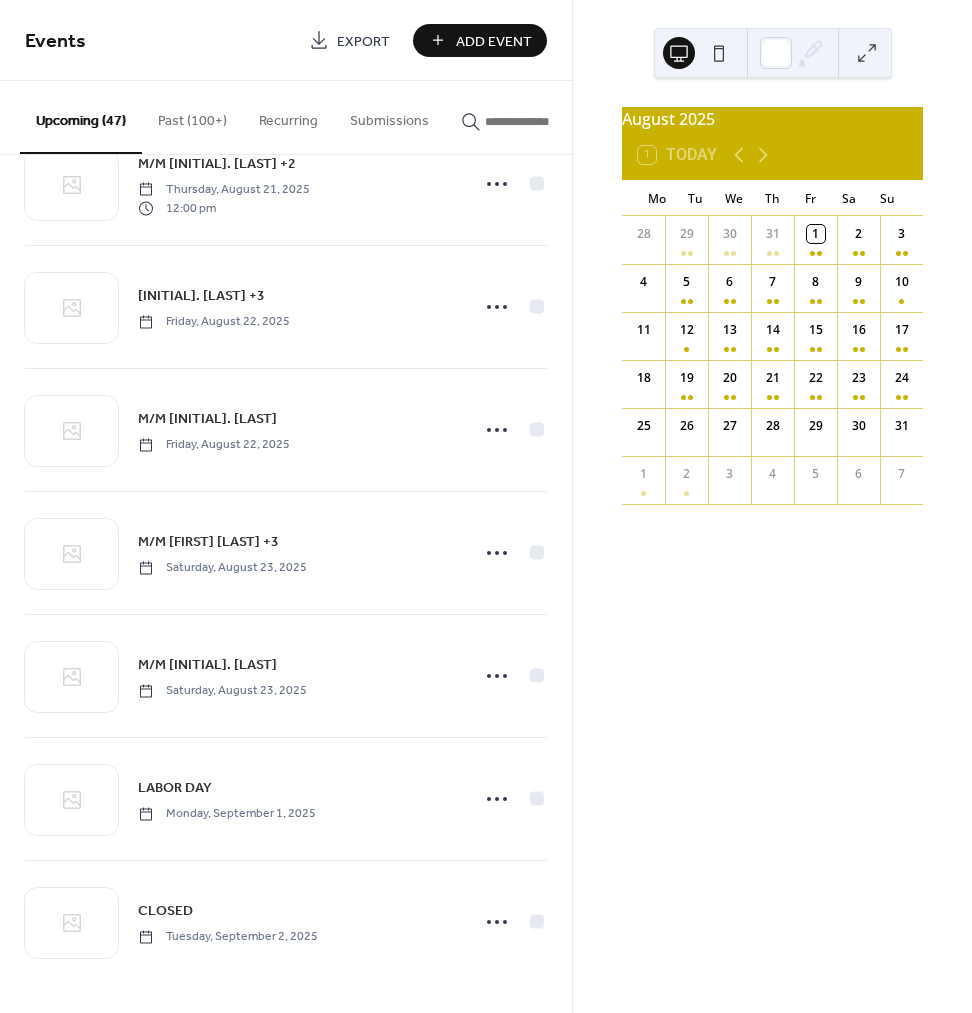 click on "Add Event" at bounding box center [480, 40] 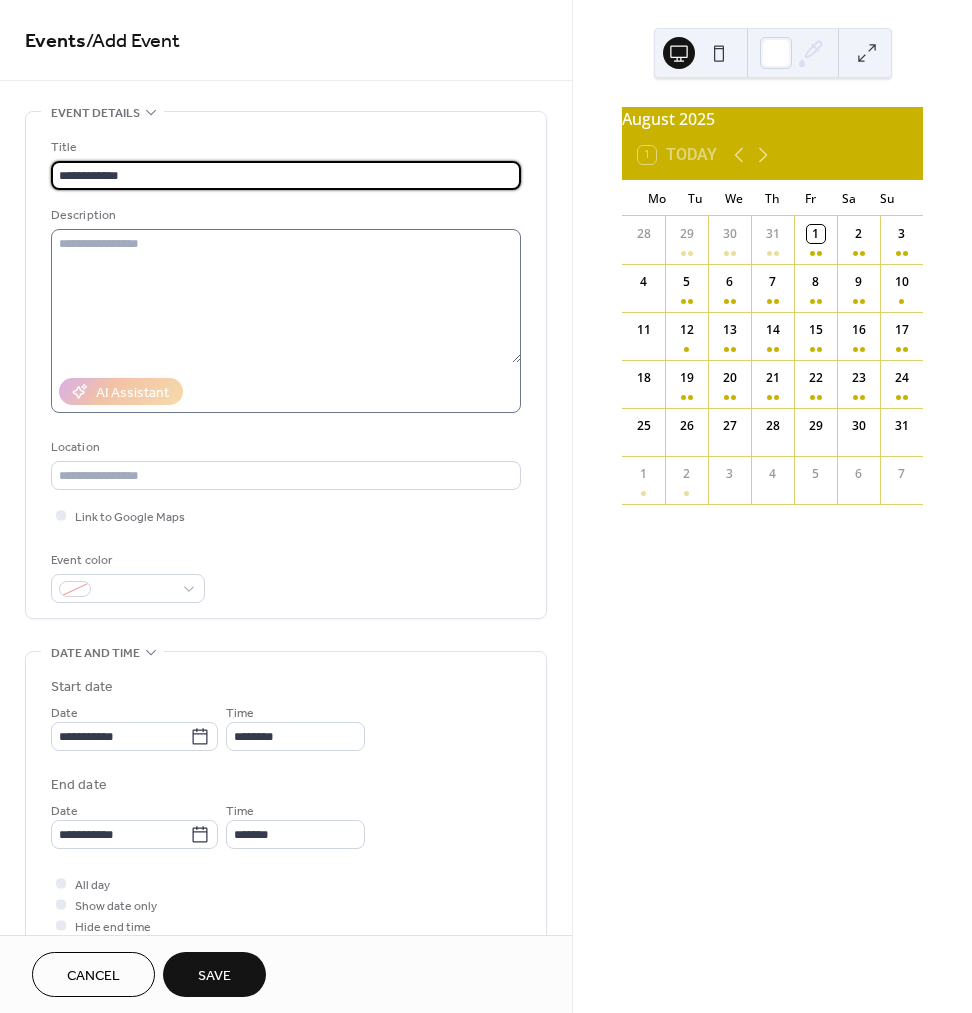 type on "**********" 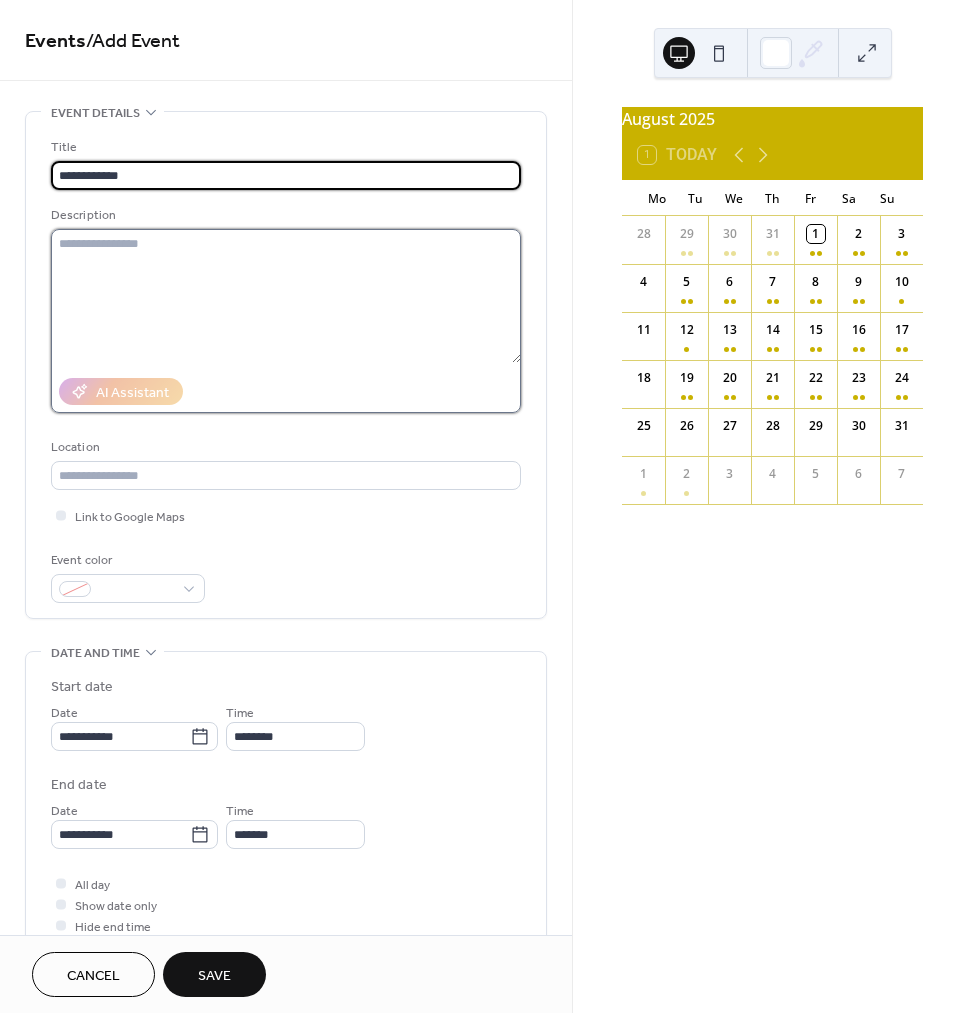 click at bounding box center (286, 296) 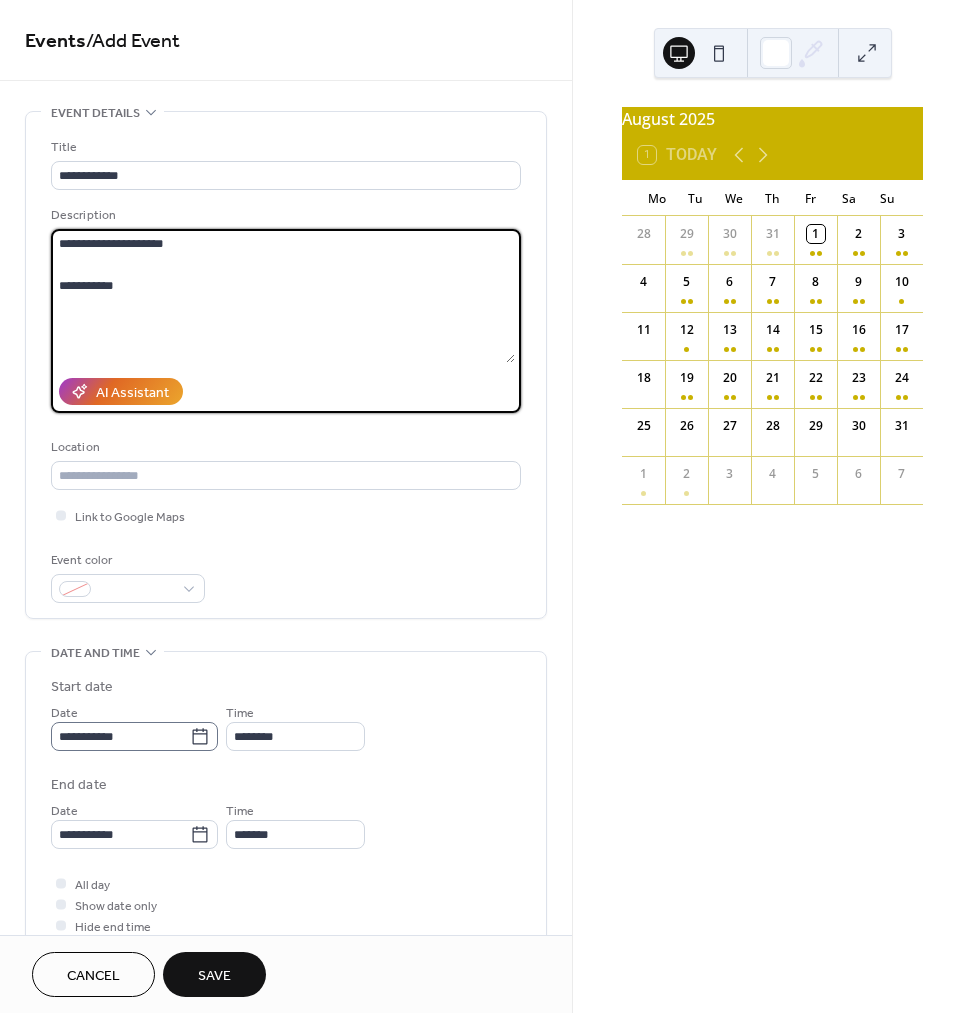 type on "**********" 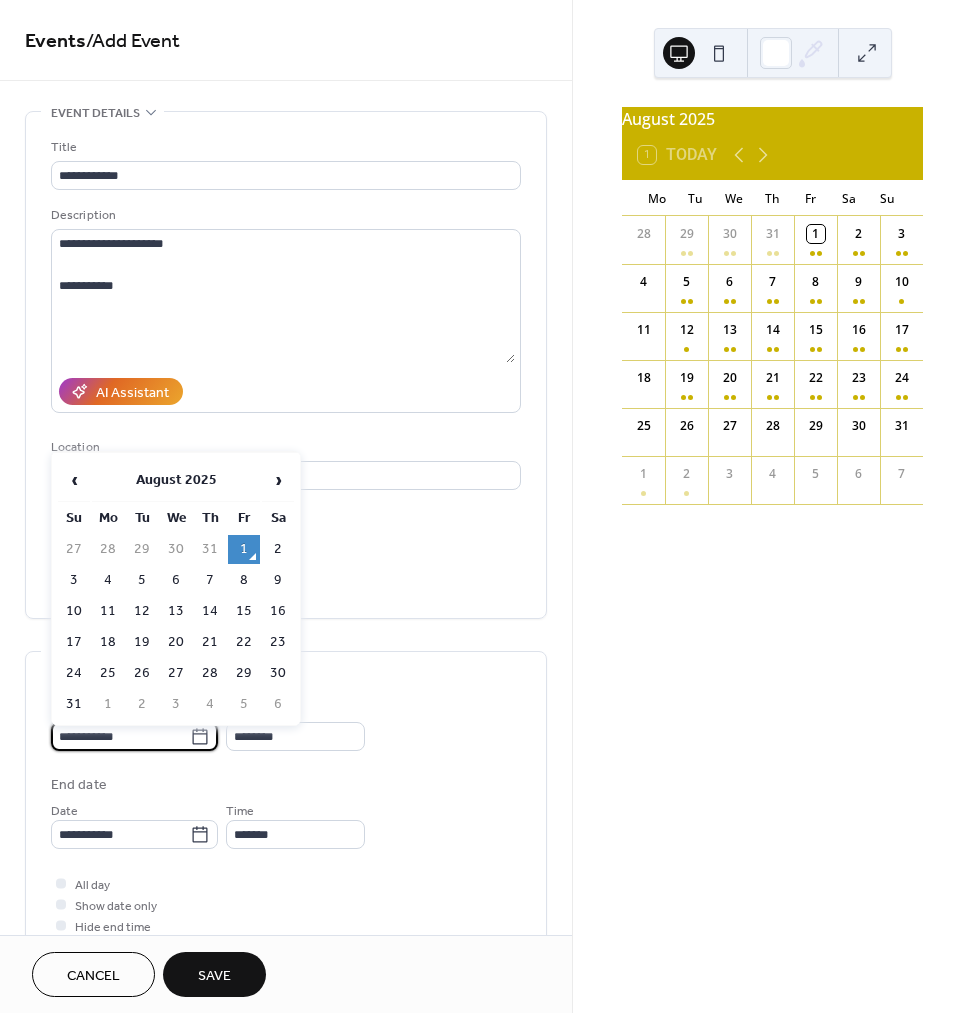 click on "**********" at bounding box center (120, 736) 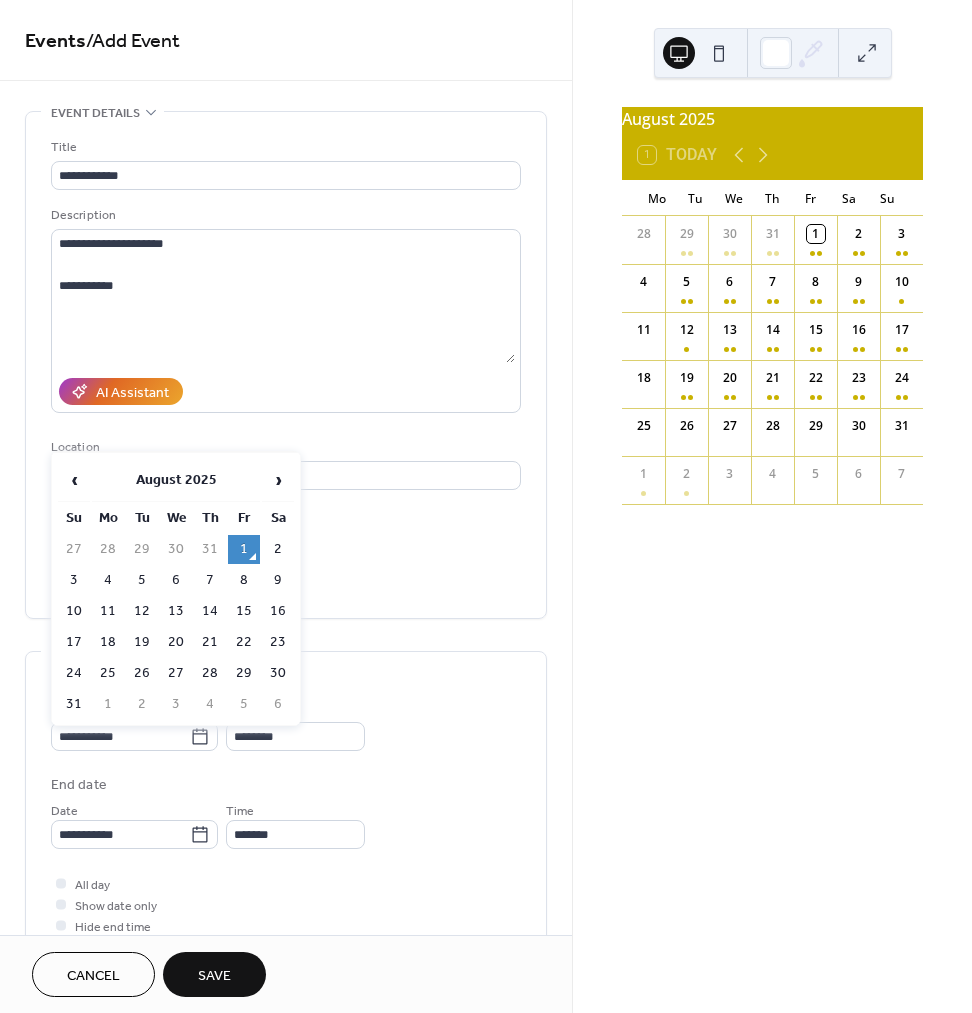 click on "26" at bounding box center [142, 673] 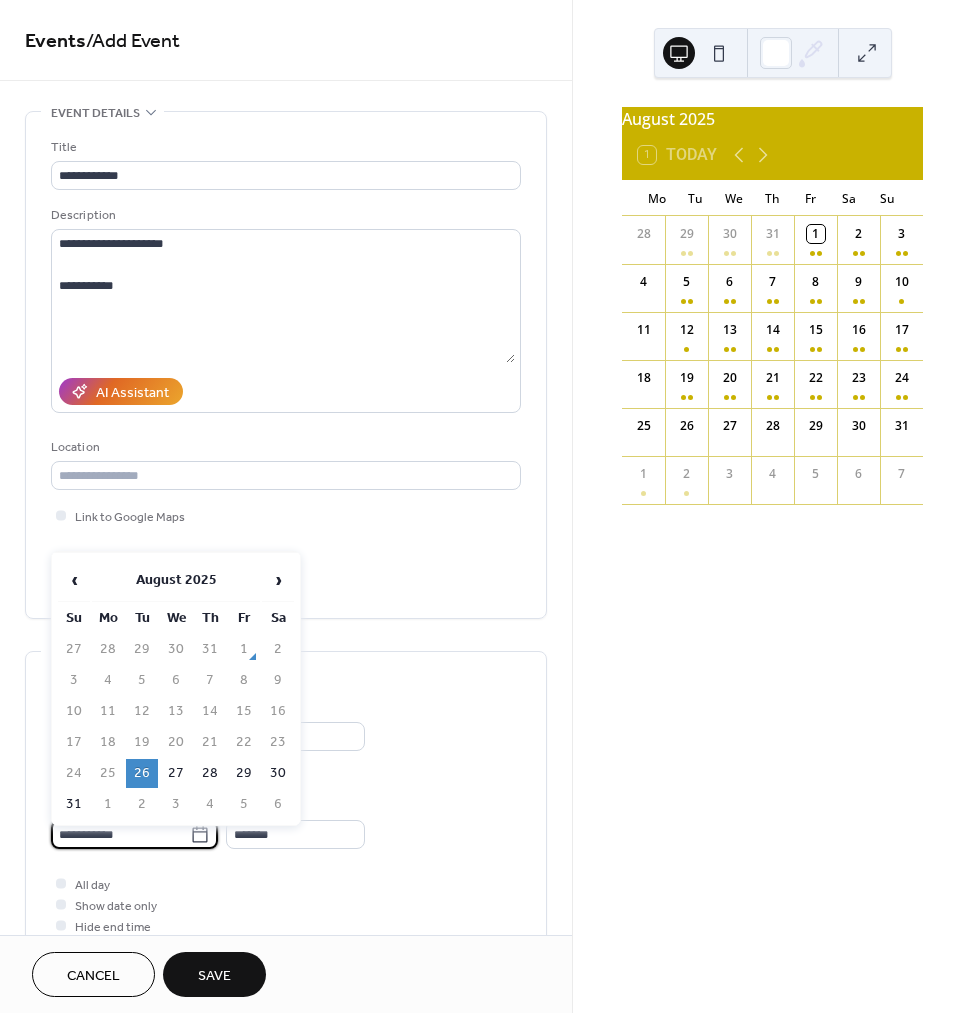 click on "**********" at bounding box center [120, 834] 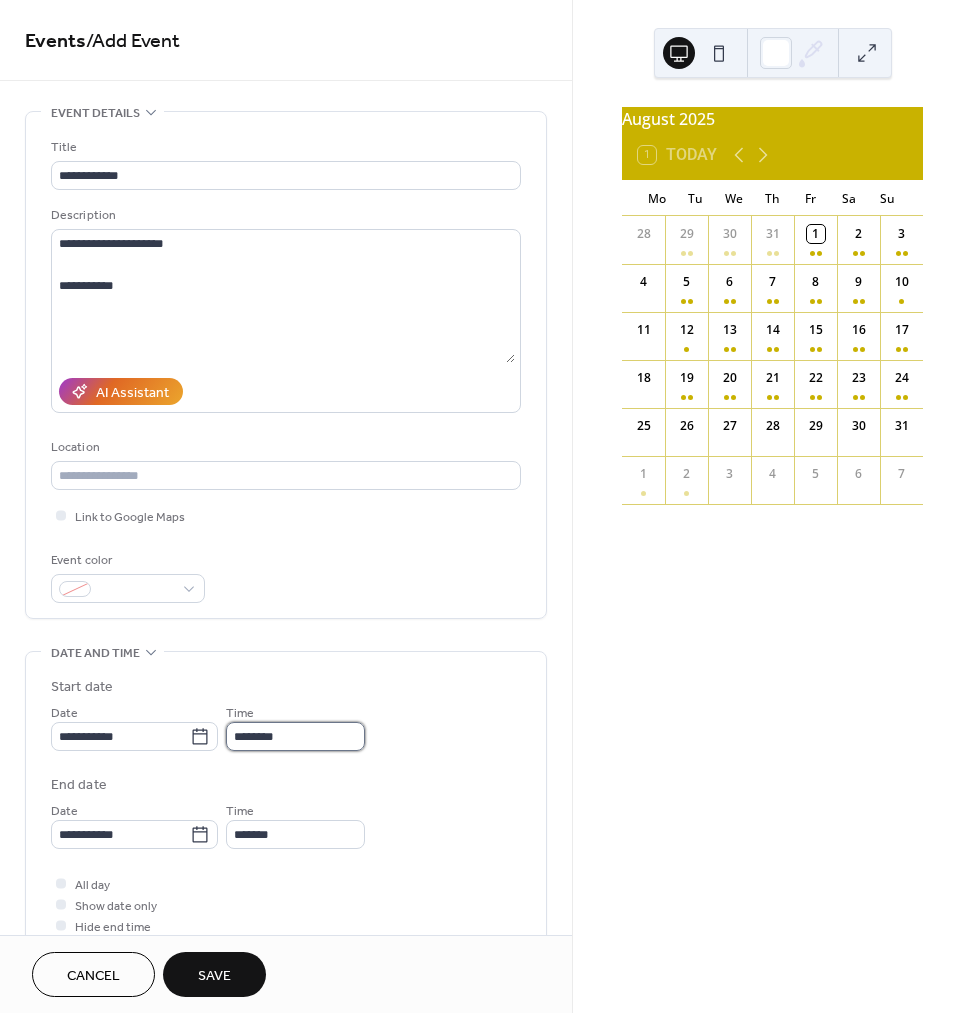 click on "********" at bounding box center (295, 736) 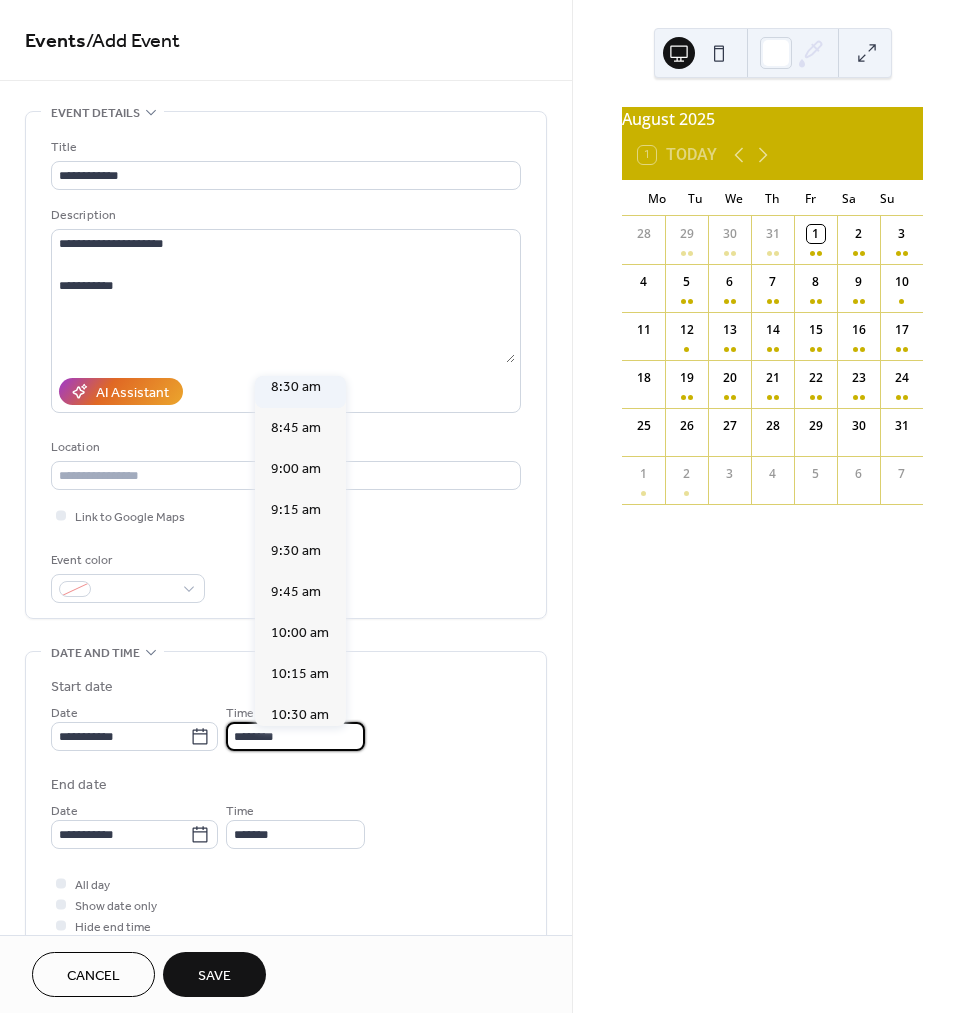 scroll, scrollTop: 1412, scrollLeft: 0, axis: vertical 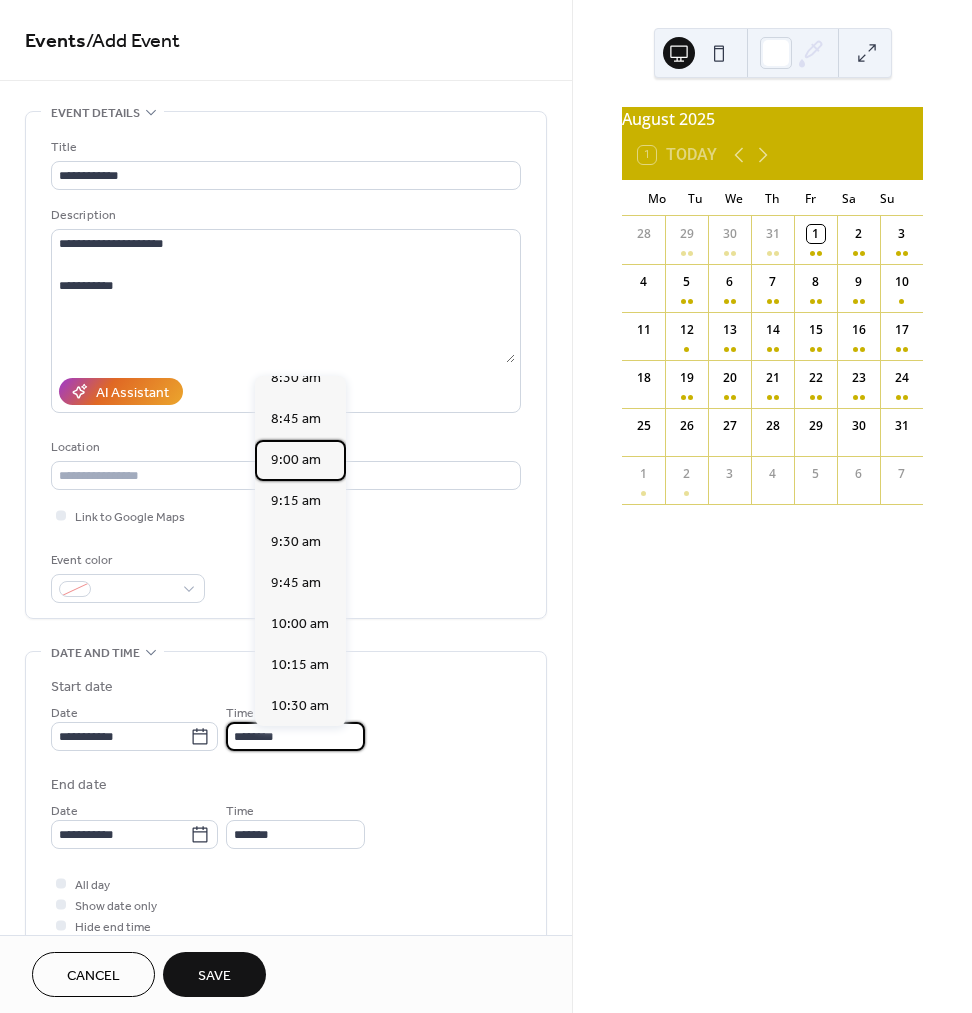 click on "9:00 am" at bounding box center [296, 460] 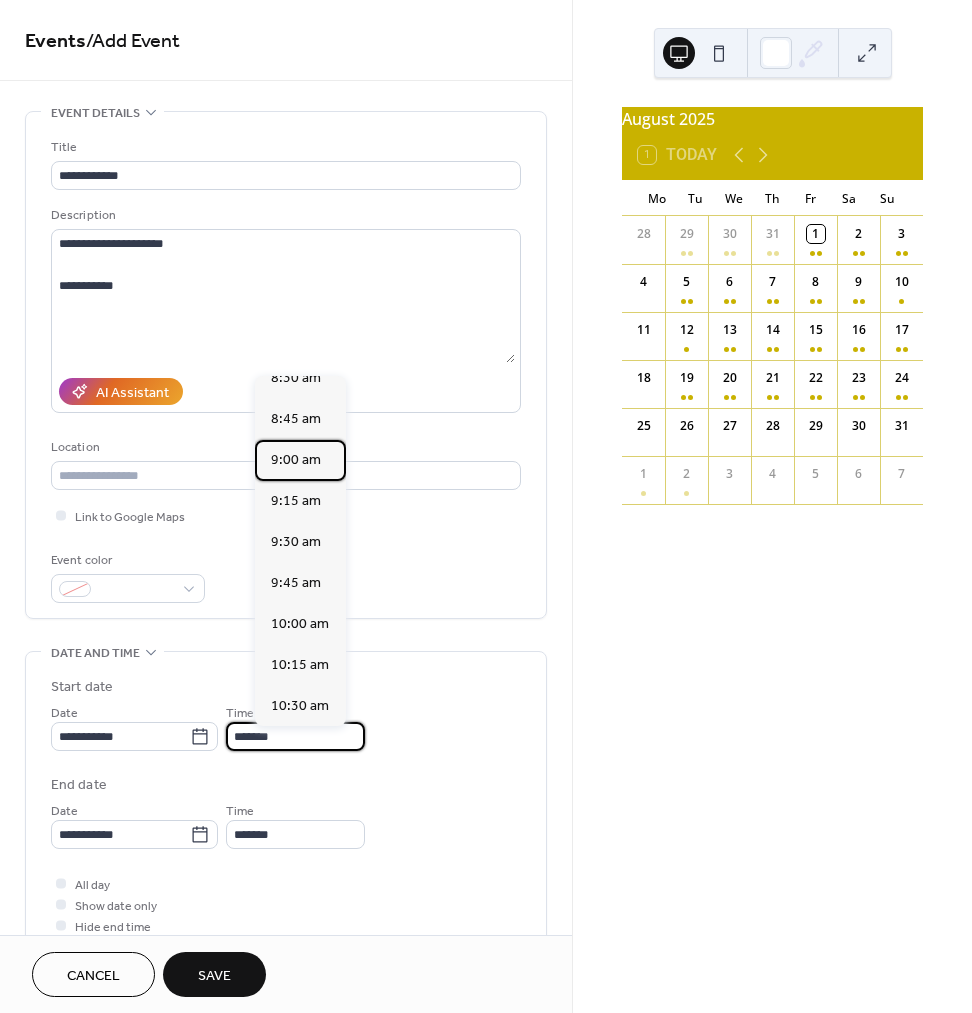 type on "********" 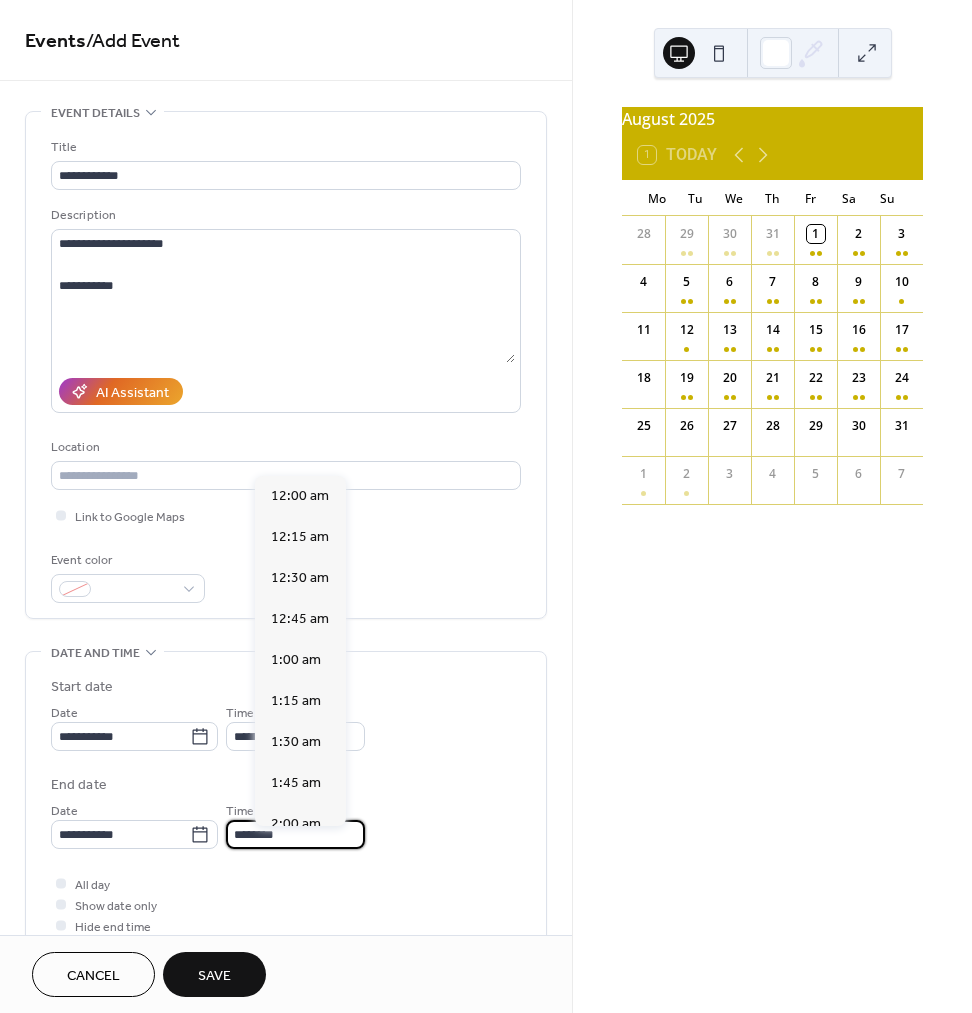 click on "********" at bounding box center [295, 834] 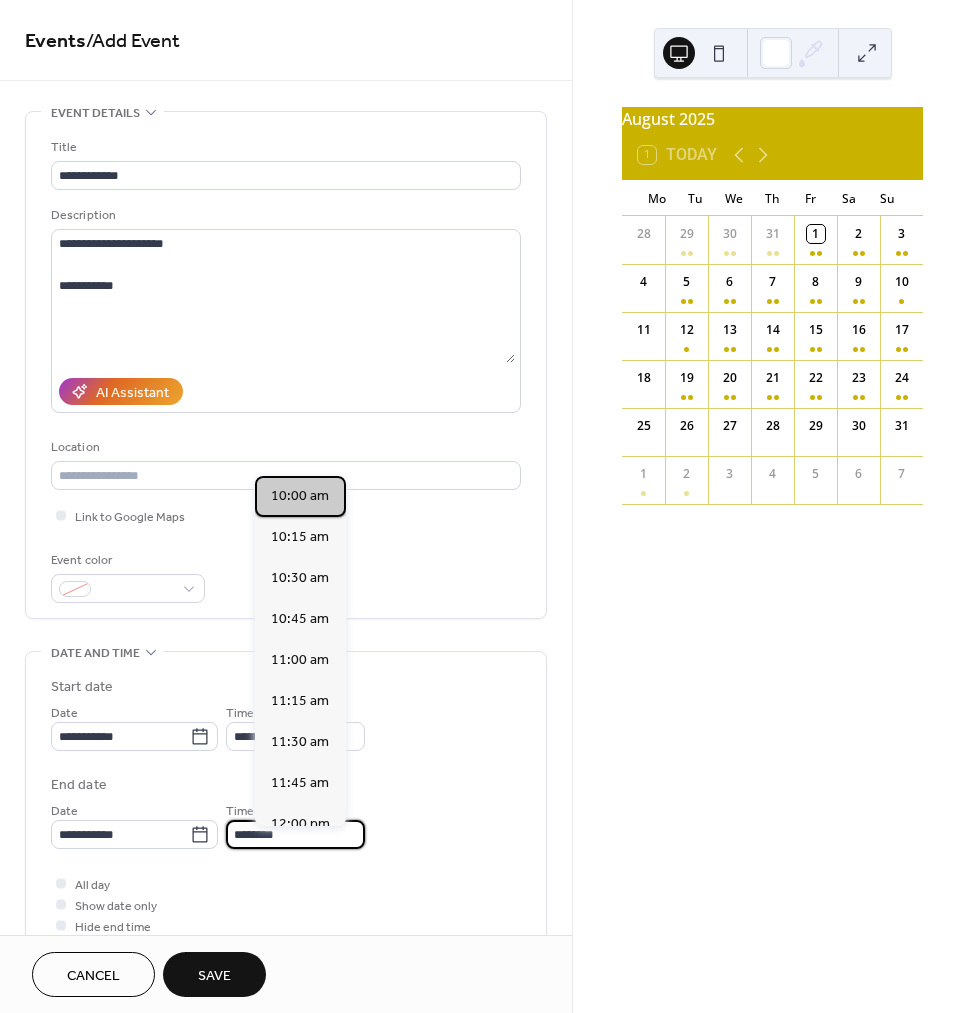 click on "10:00 am" at bounding box center [300, 496] 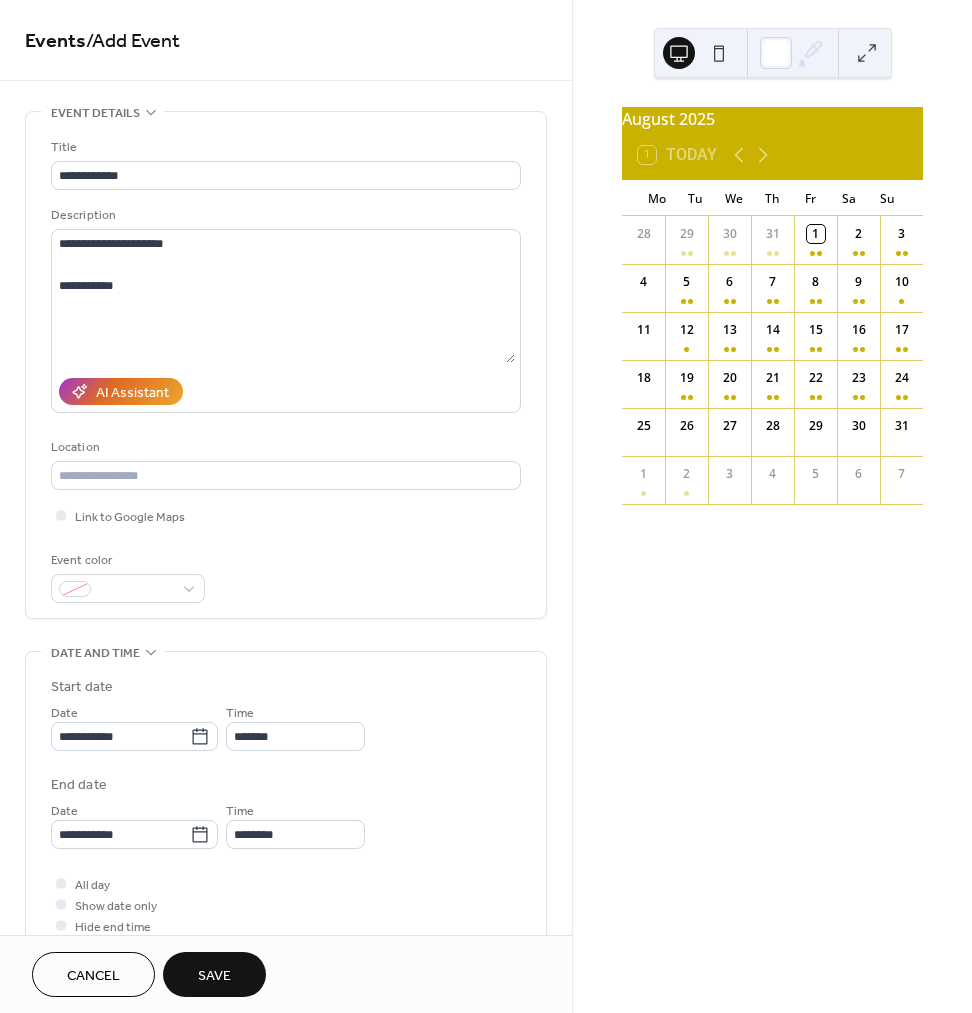 click on "Save" at bounding box center (214, 976) 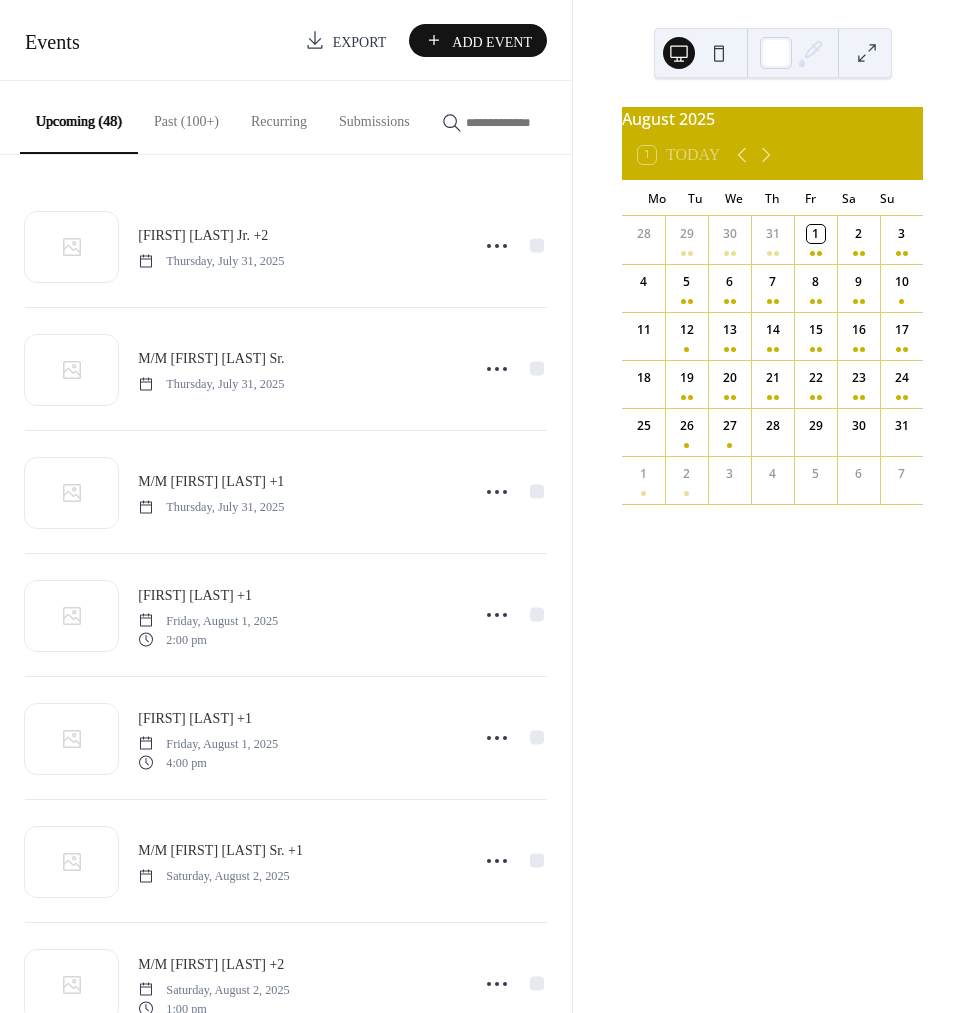 scroll, scrollTop: 0, scrollLeft: 0, axis: both 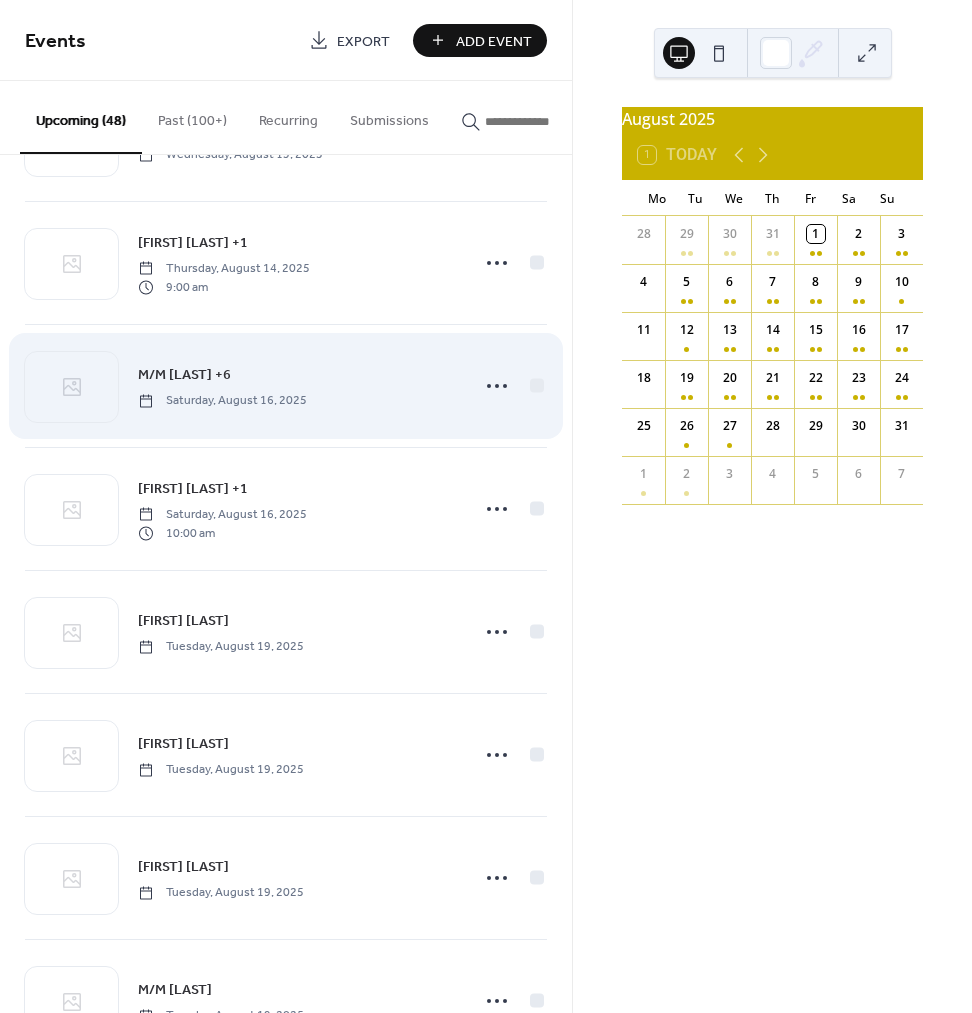 click on "M/M [LAST] +6" at bounding box center [184, 375] 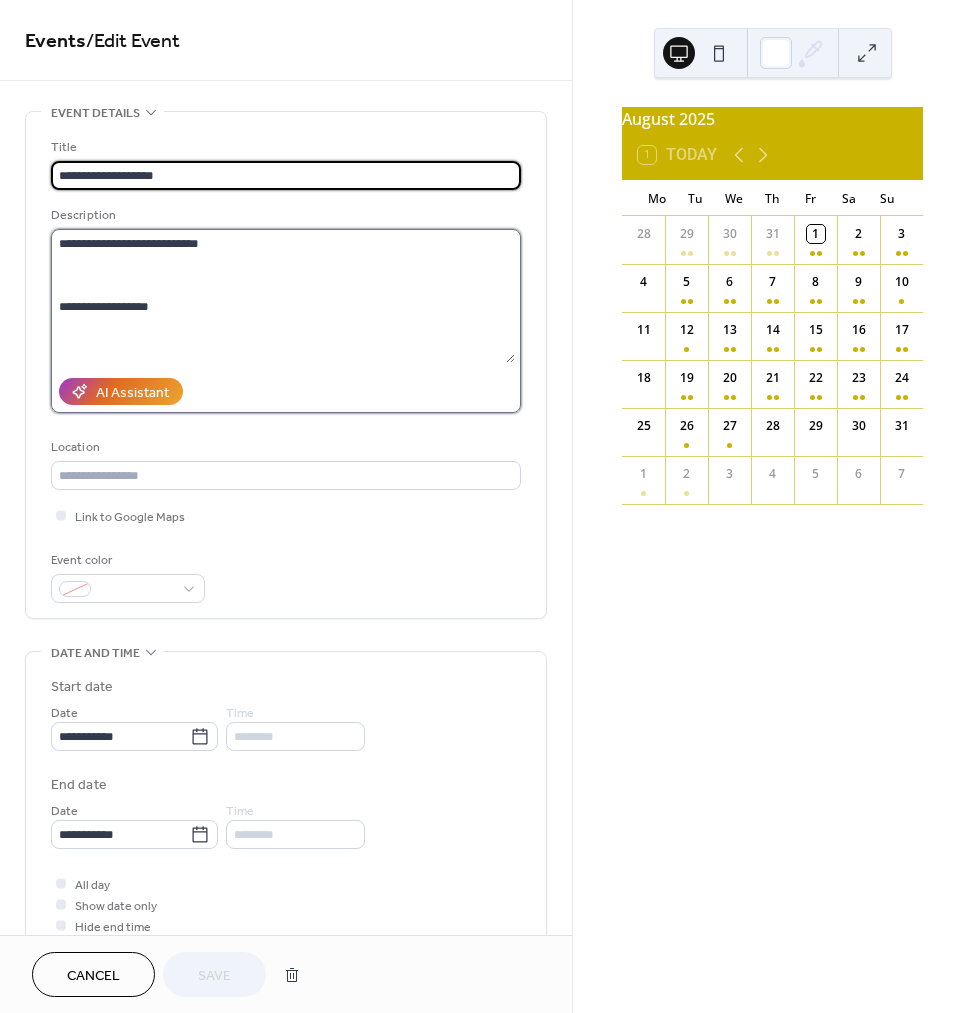 click on "**********" at bounding box center [283, 296] 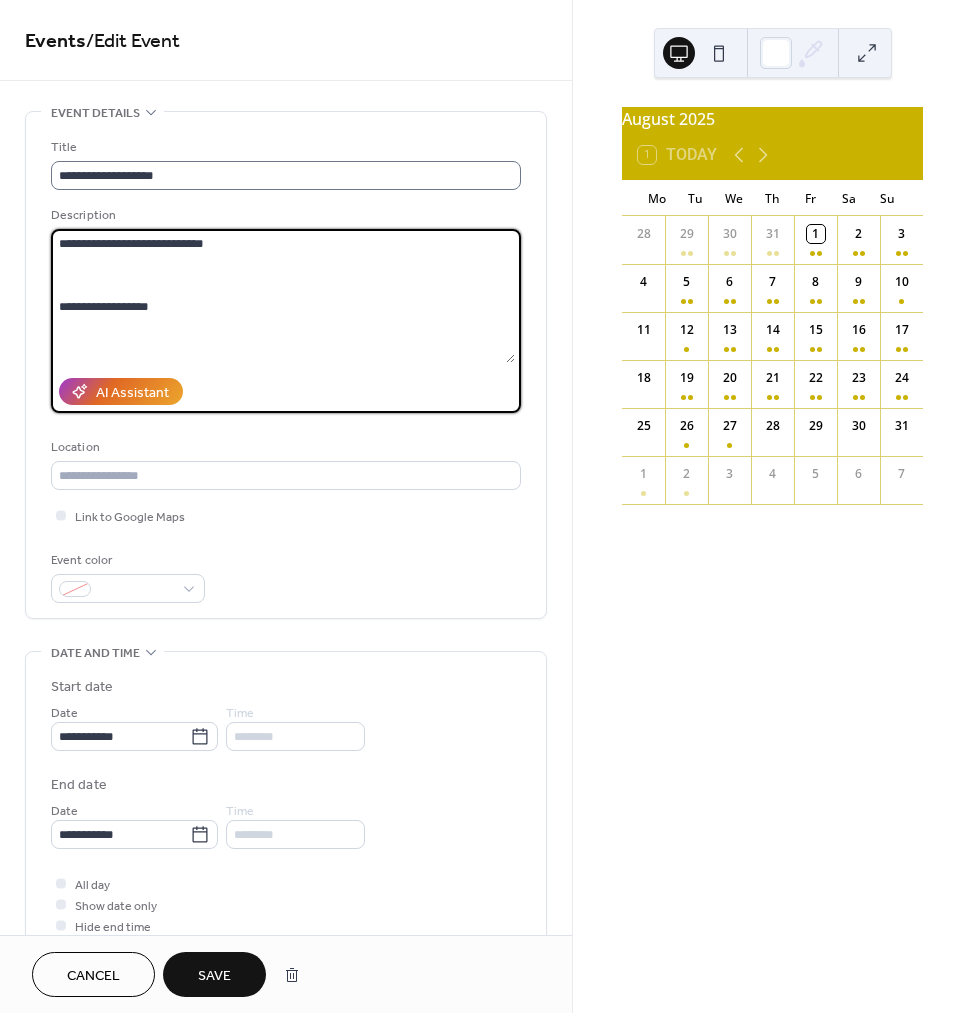 type on "**********" 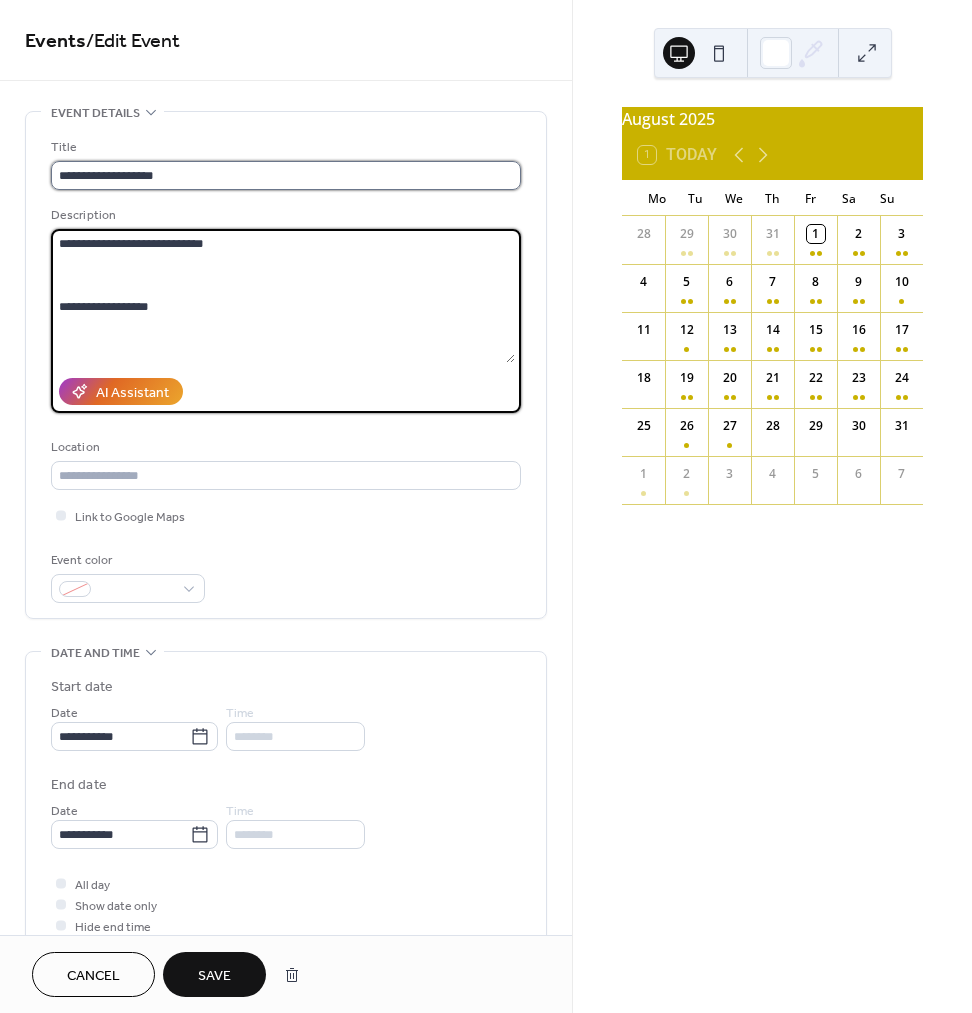 click on "**********" at bounding box center (286, 175) 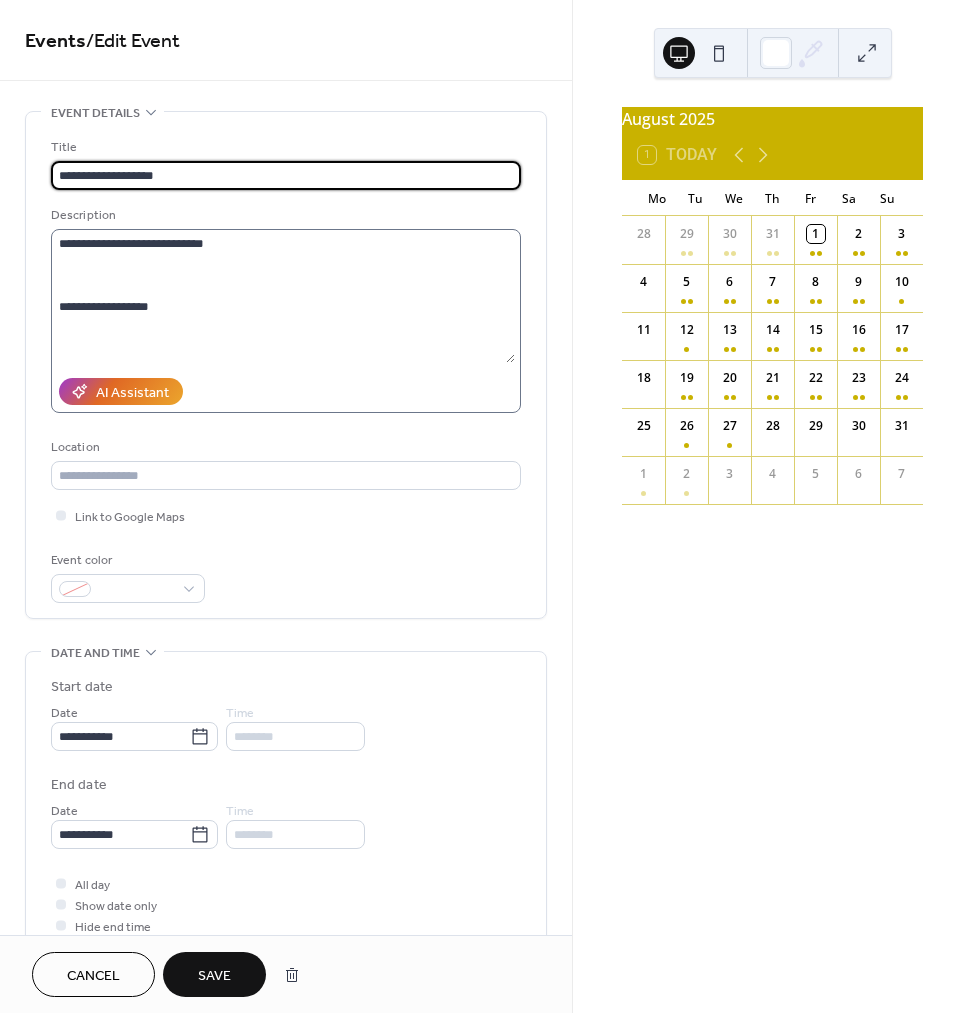 type on "**********" 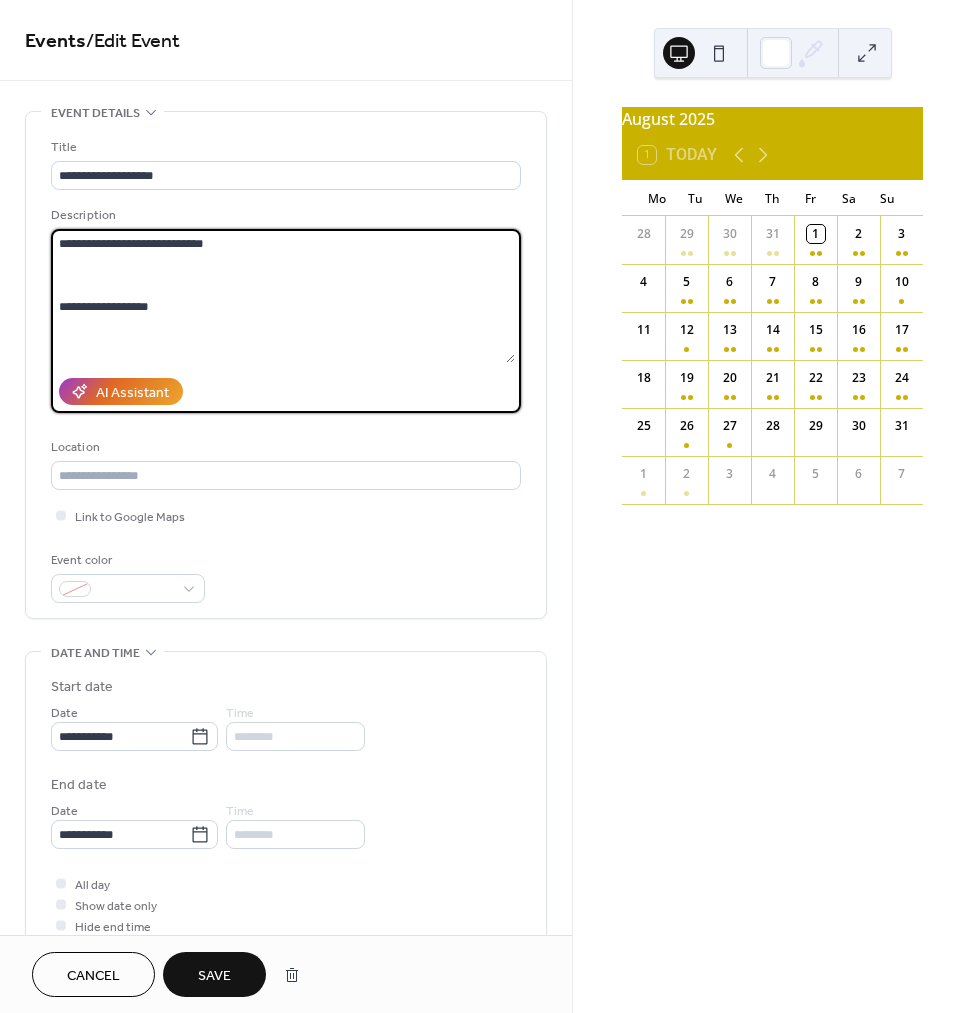 click on "**********" at bounding box center (283, 296) 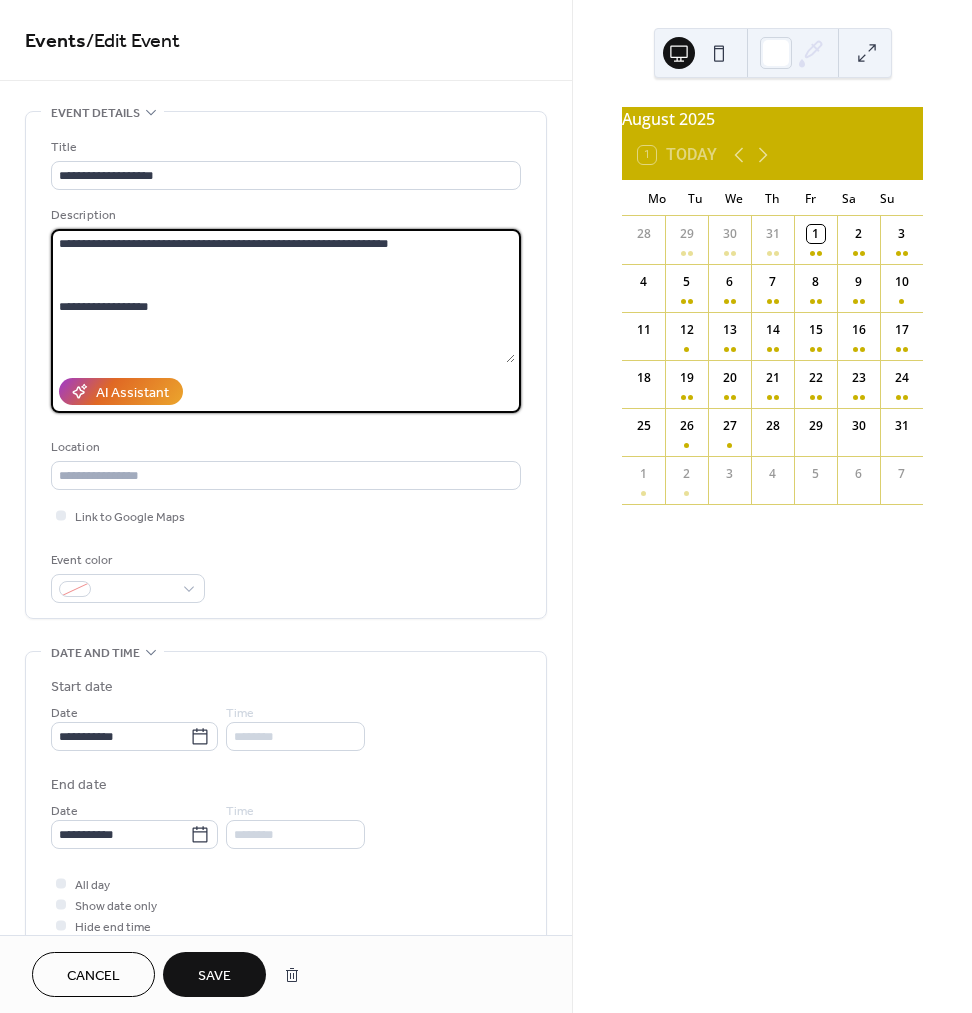 type on "**********" 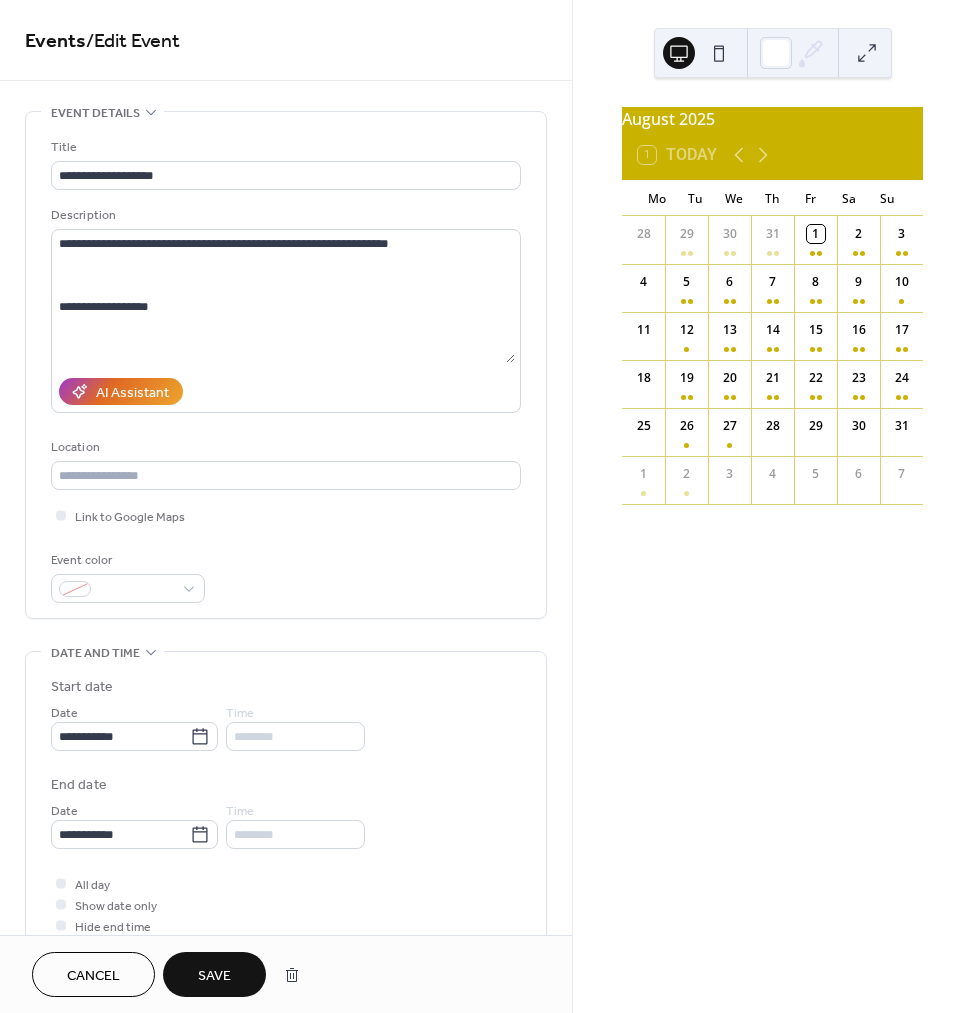 click on "Save" at bounding box center (214, 976) 